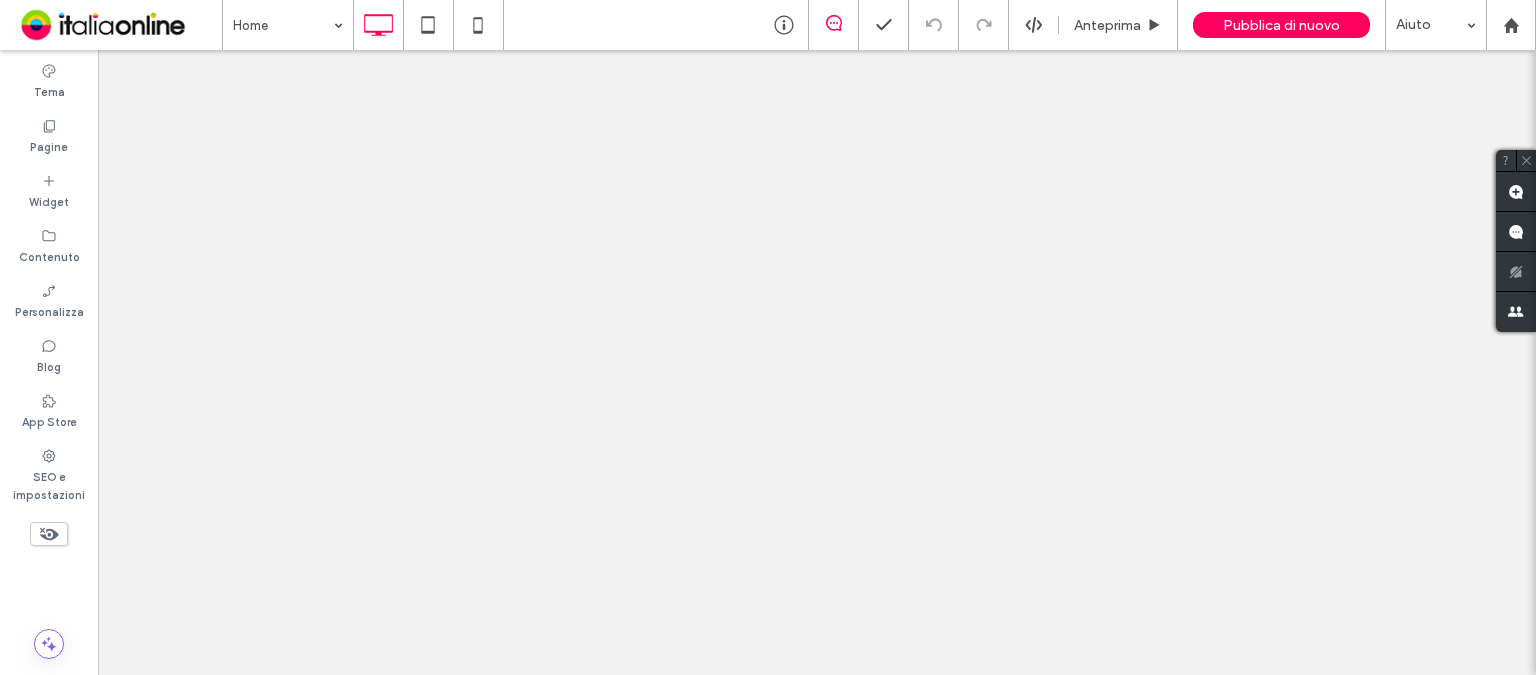 scroll, scrollTop: 0, scrollLeft: 0, axis: both 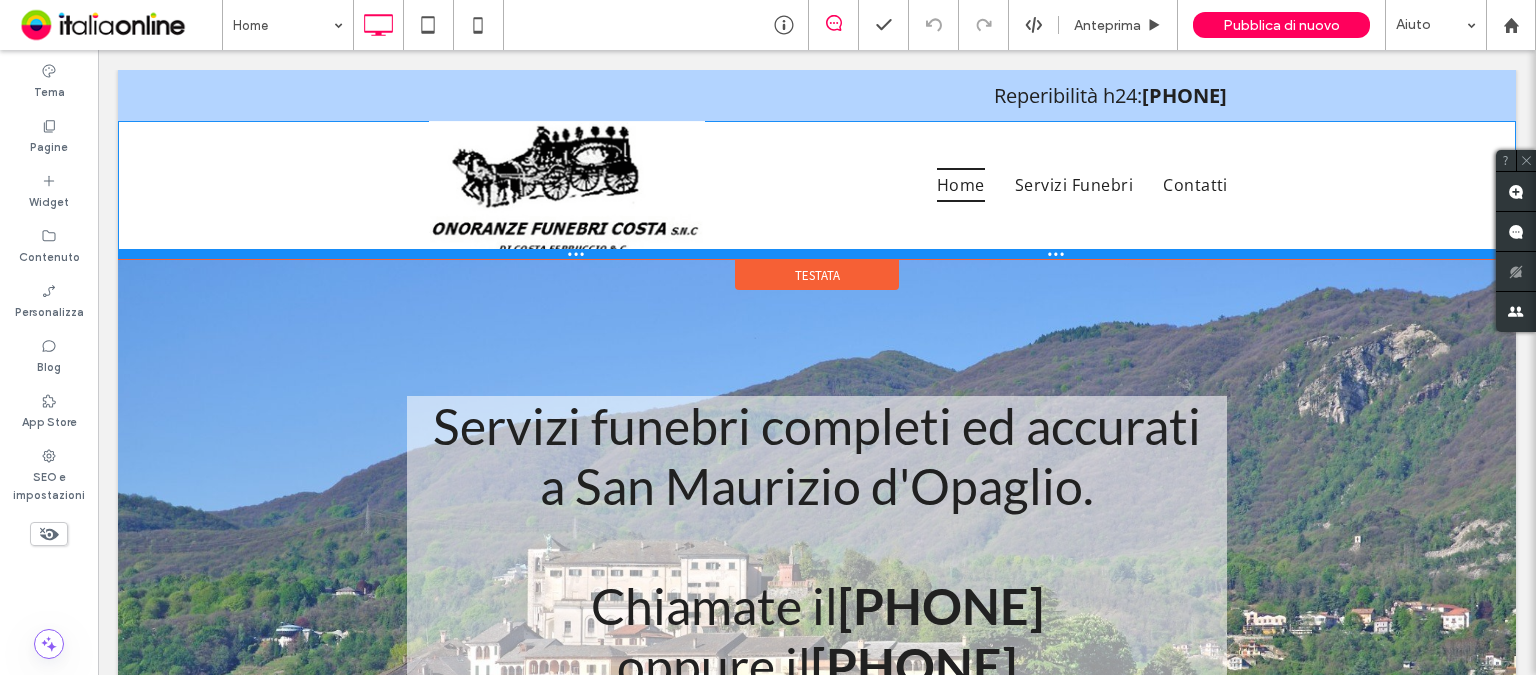 drag, startPoint x: 289, startPoint y: 311, endPoint x: 305, endPoint y: 268, distance: 45.88028 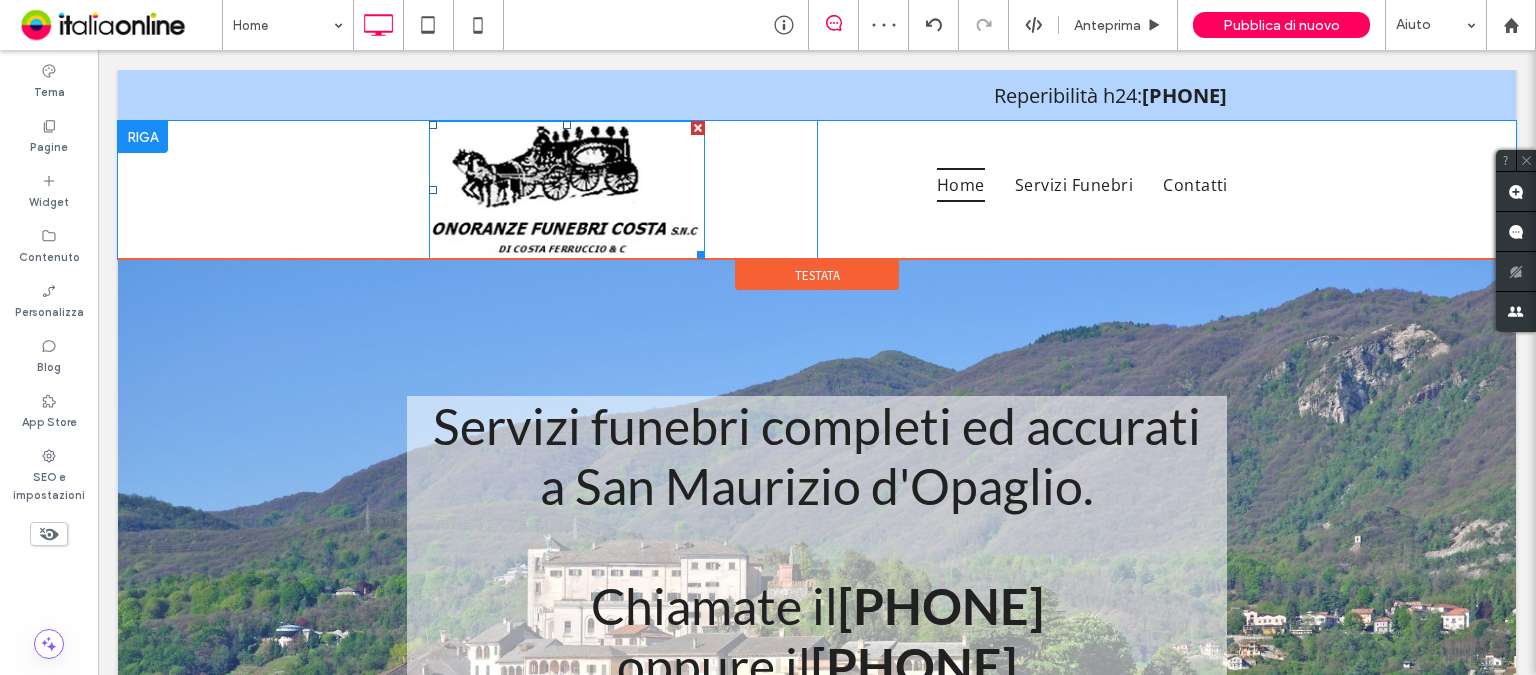 click at bounding box center [567, 190] 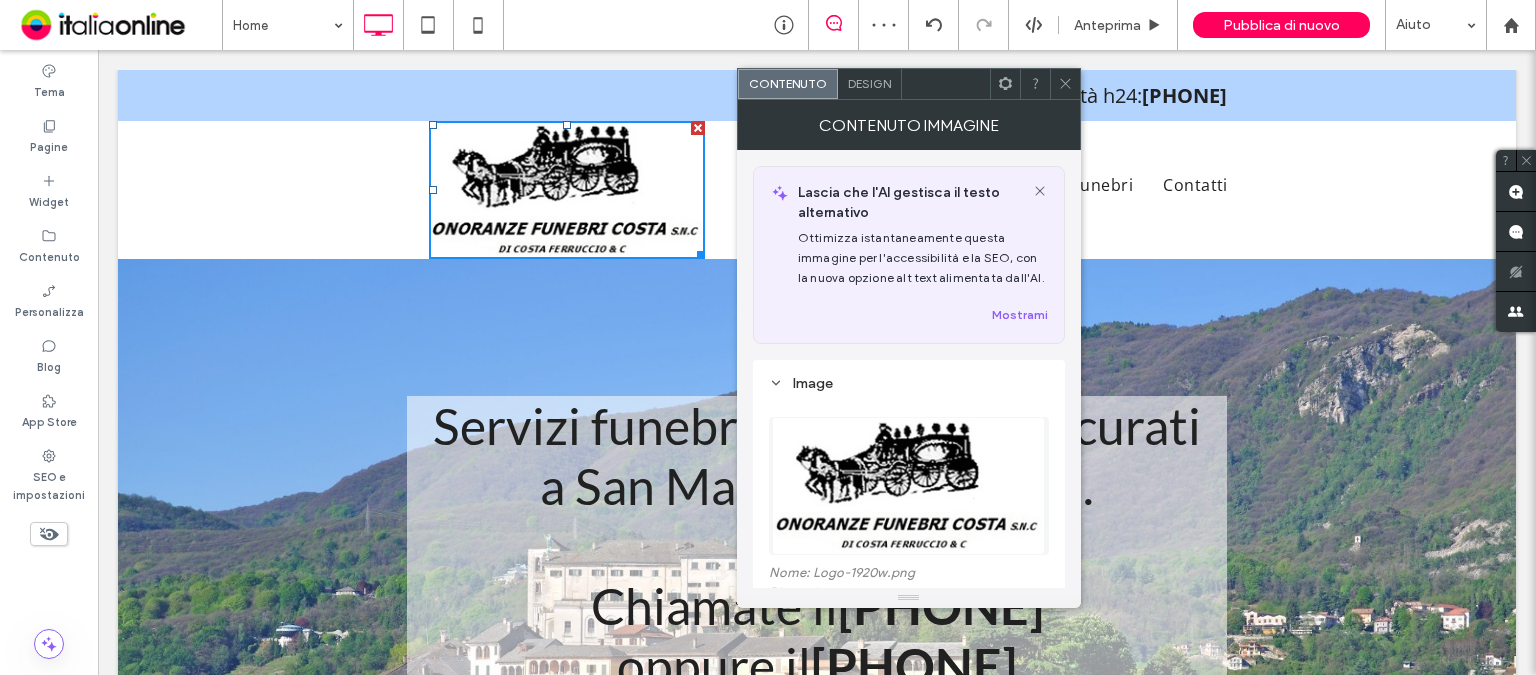click on "Design" at bounding box center [869, 83] 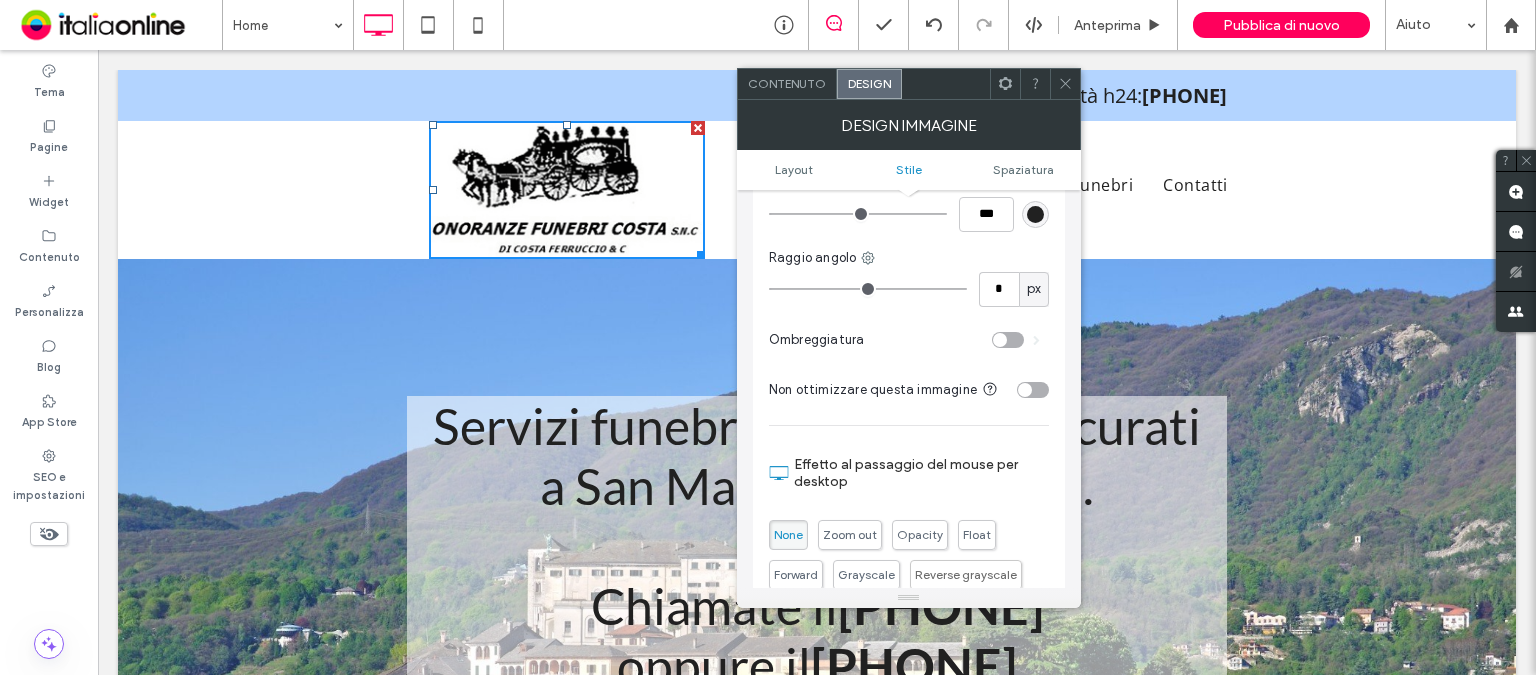 scroll, scrollTop: 700, scrollLeft: 0, axis: vertical 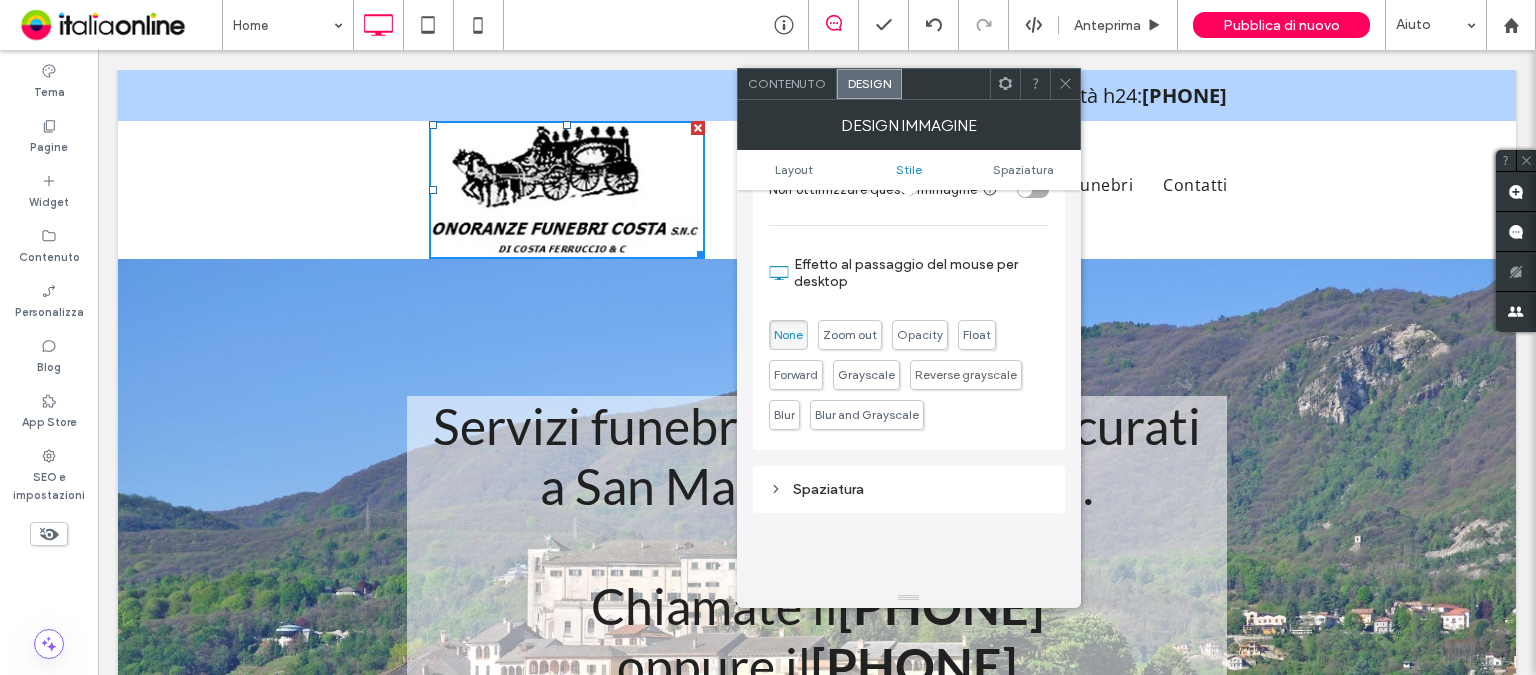 click 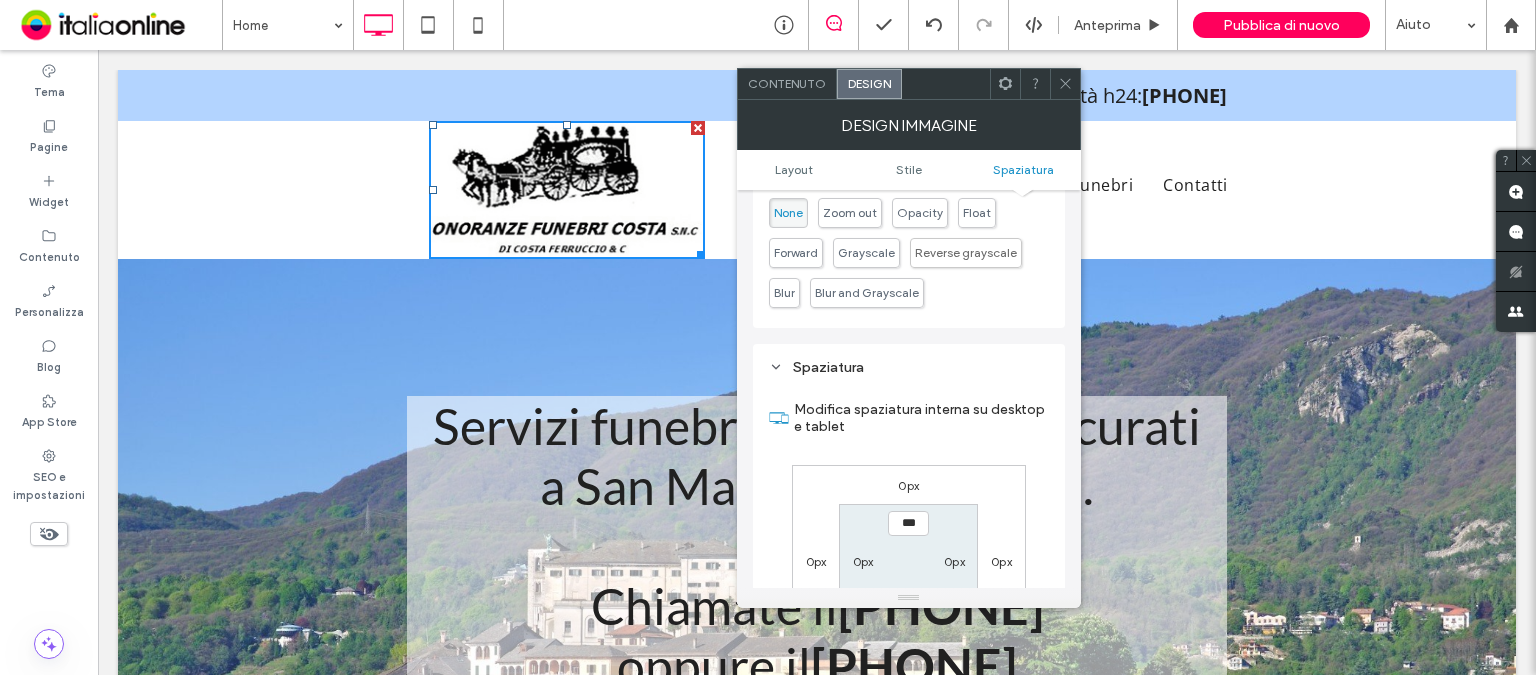 scroll, scrollTop: 1000, scrollLeft: 0, axis: vertical 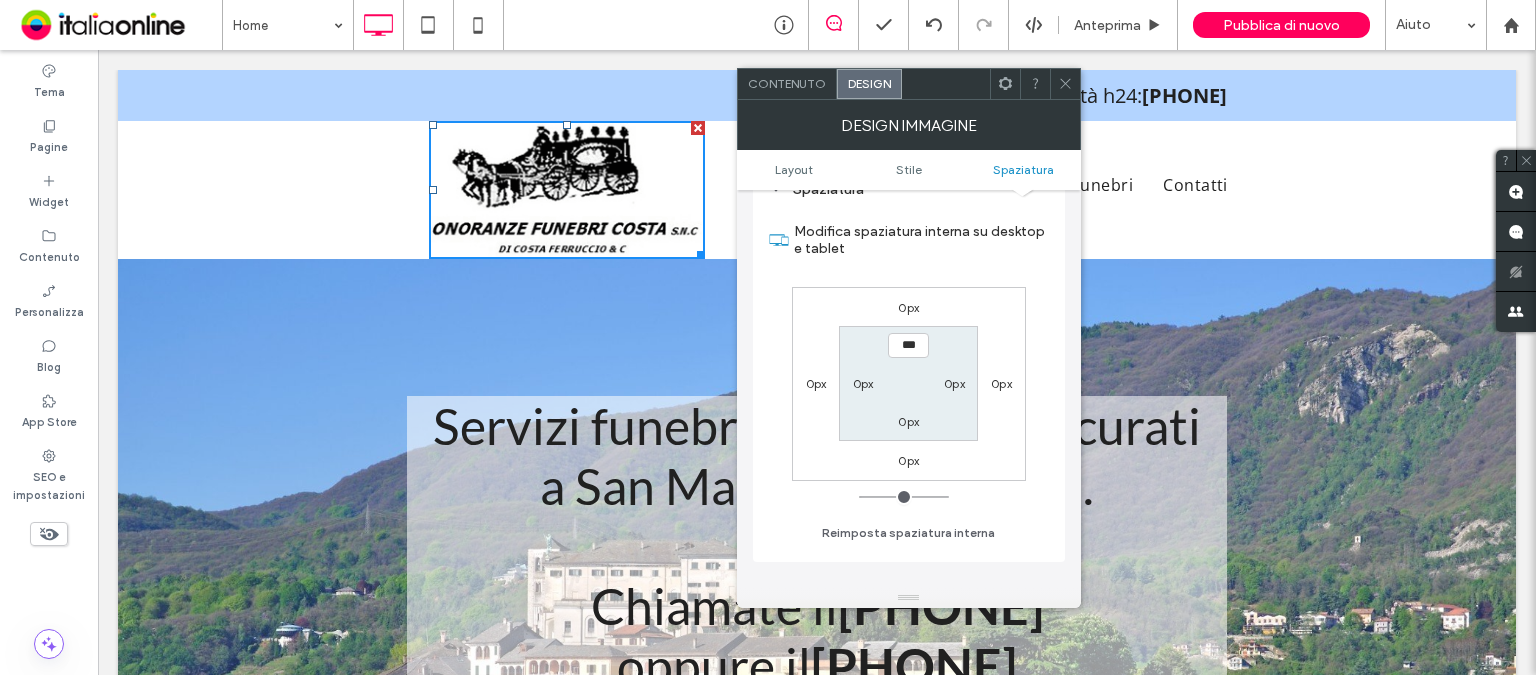 type on "*" 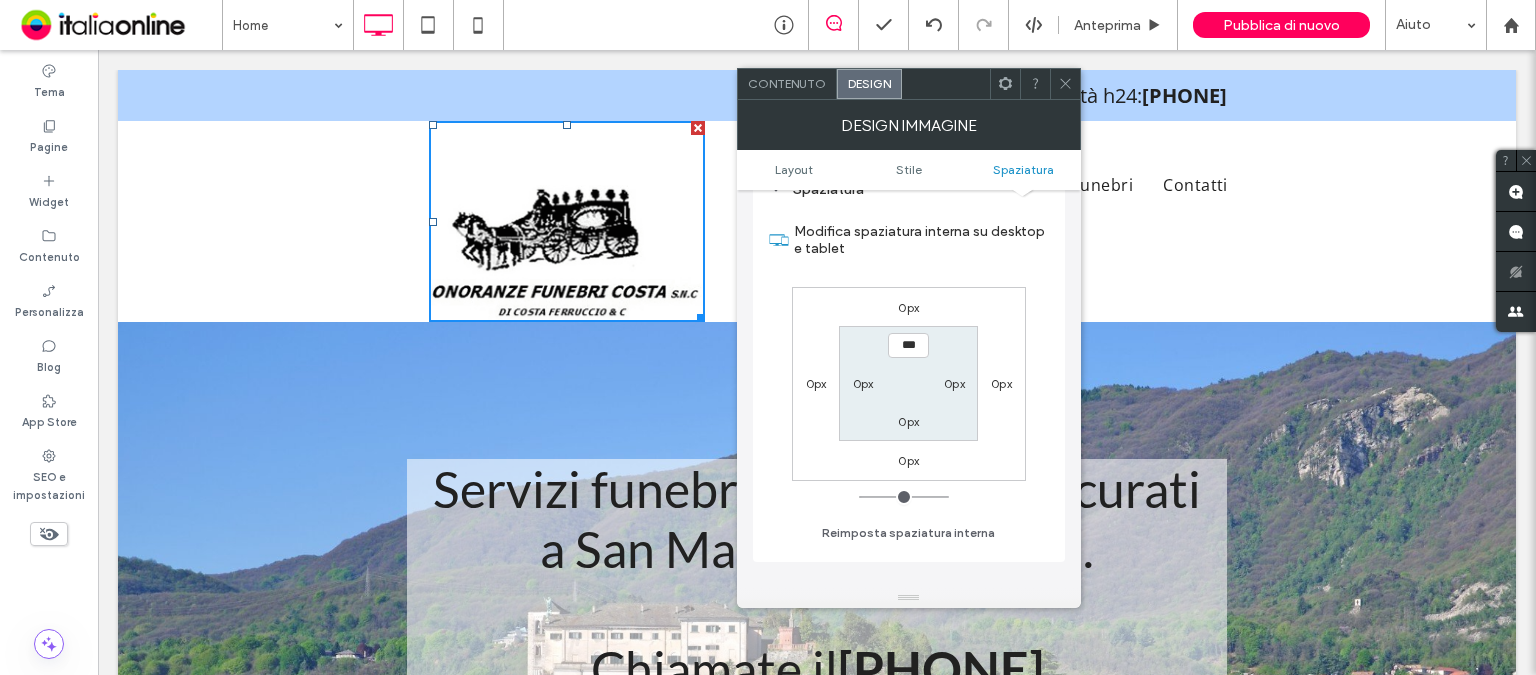type on "****" 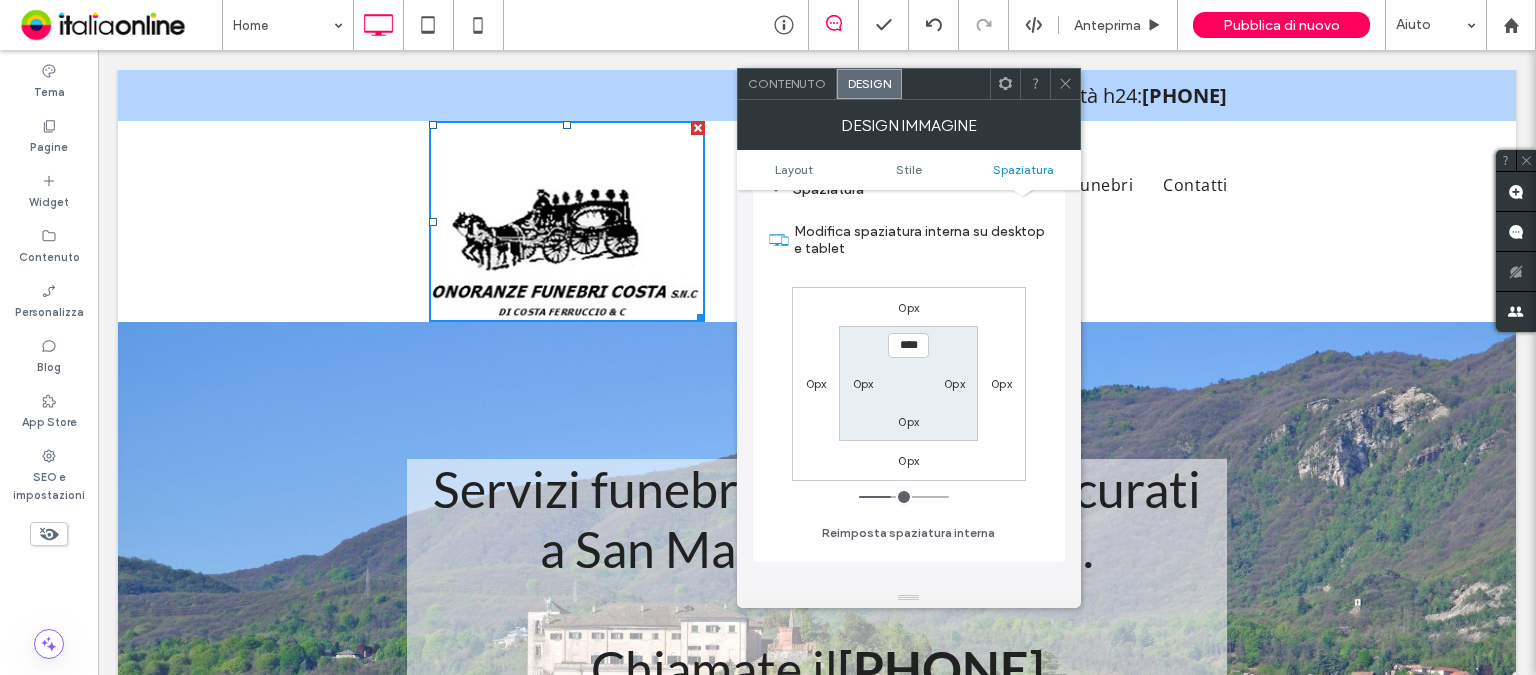 type on "****" 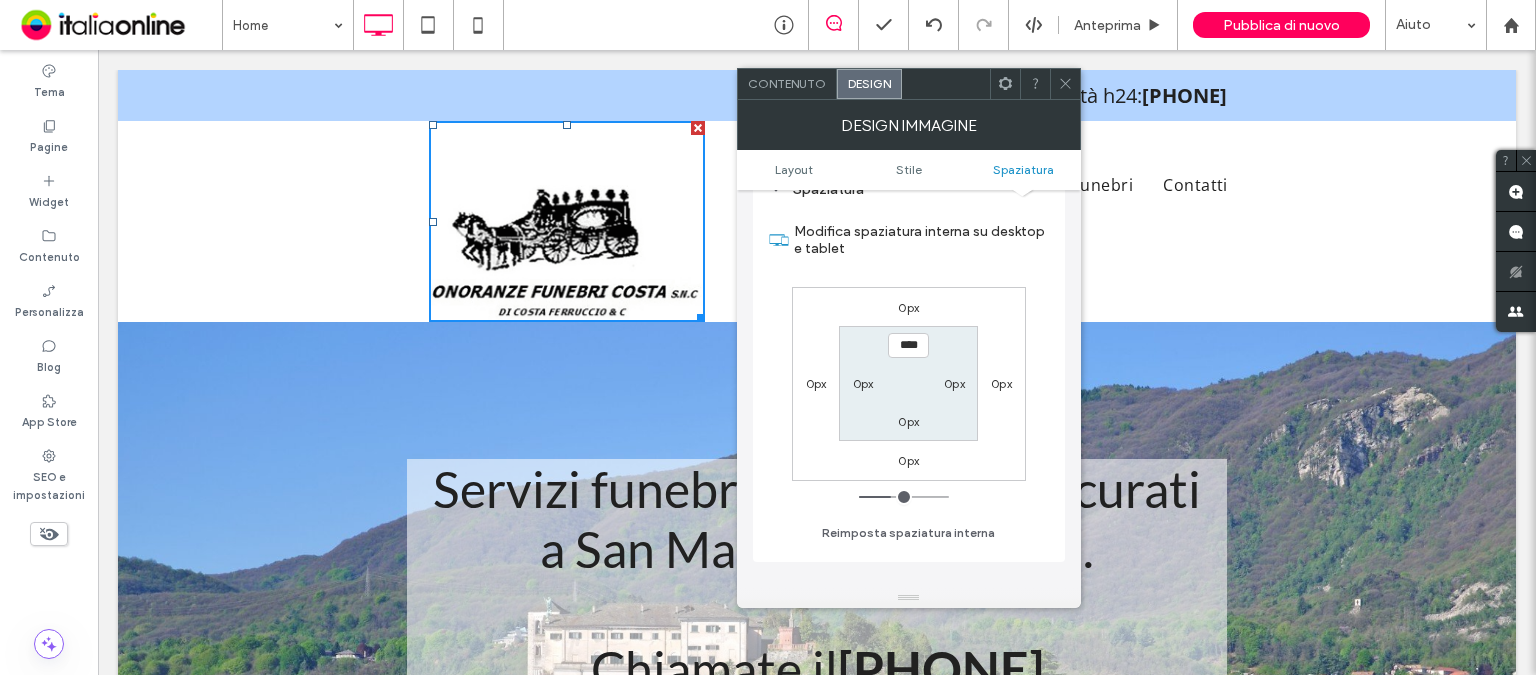 type on "***" 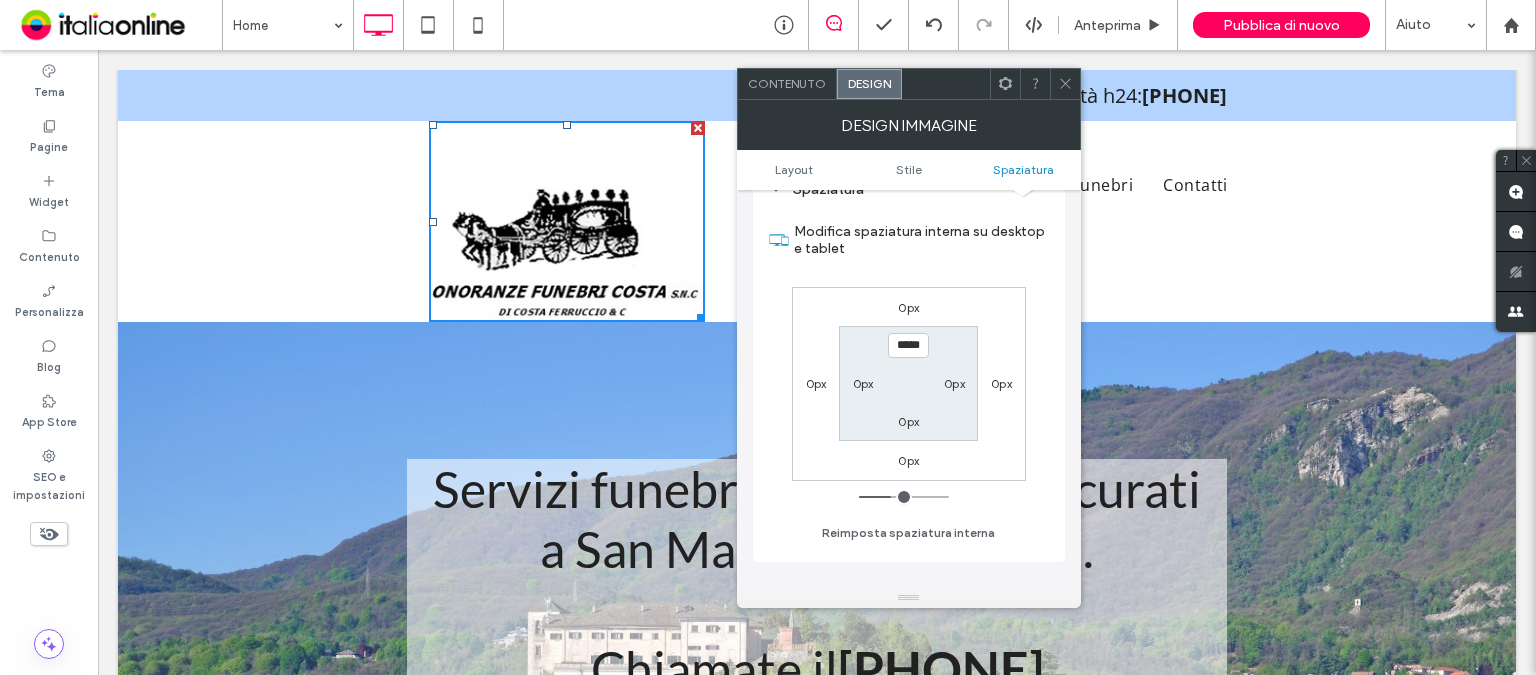 type on "*****" 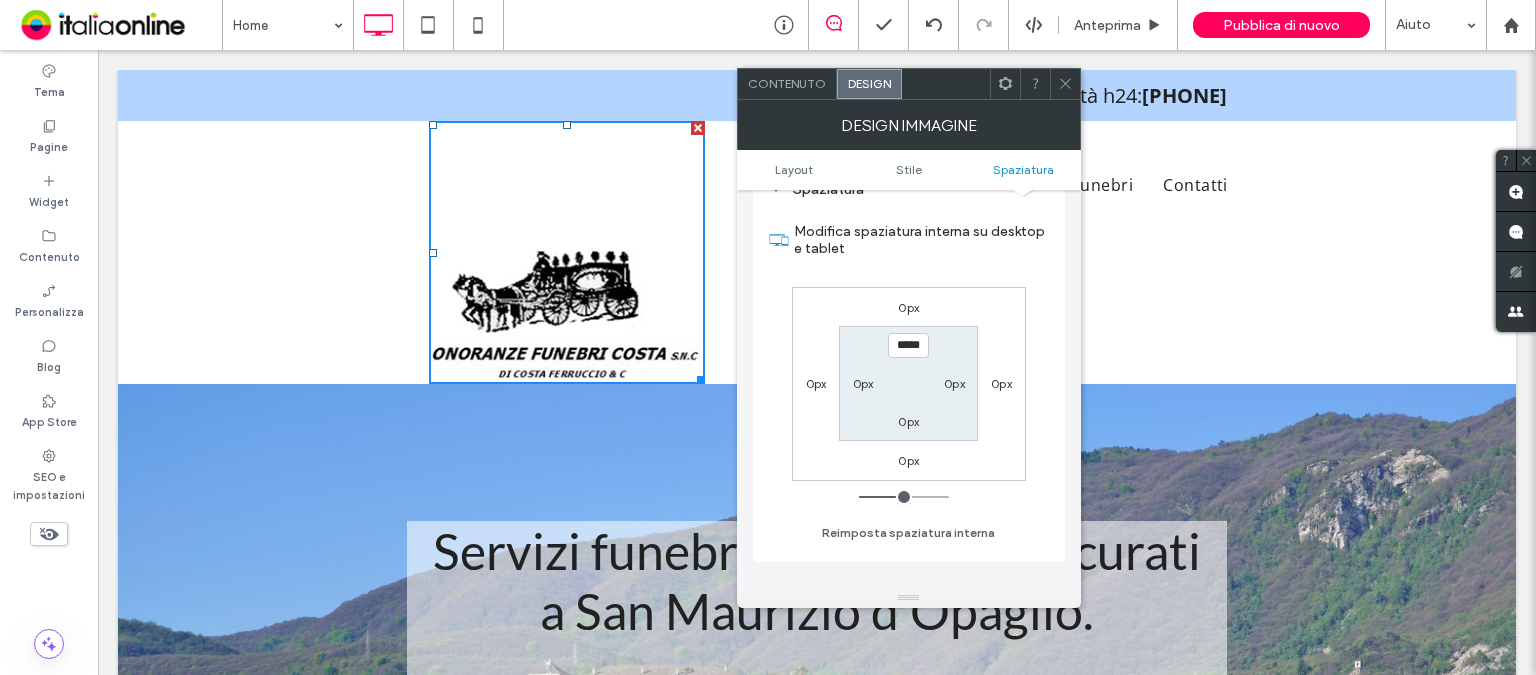 type on "***" 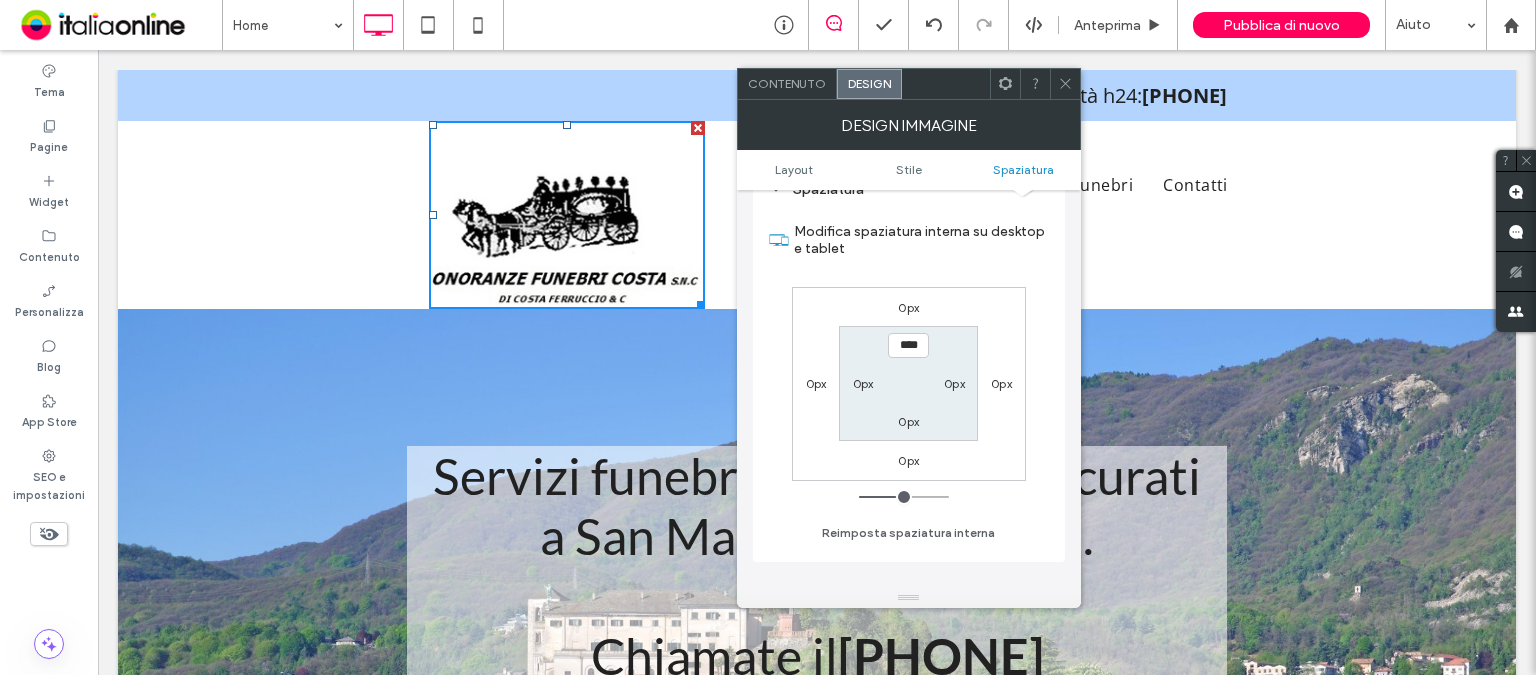 type on "****" 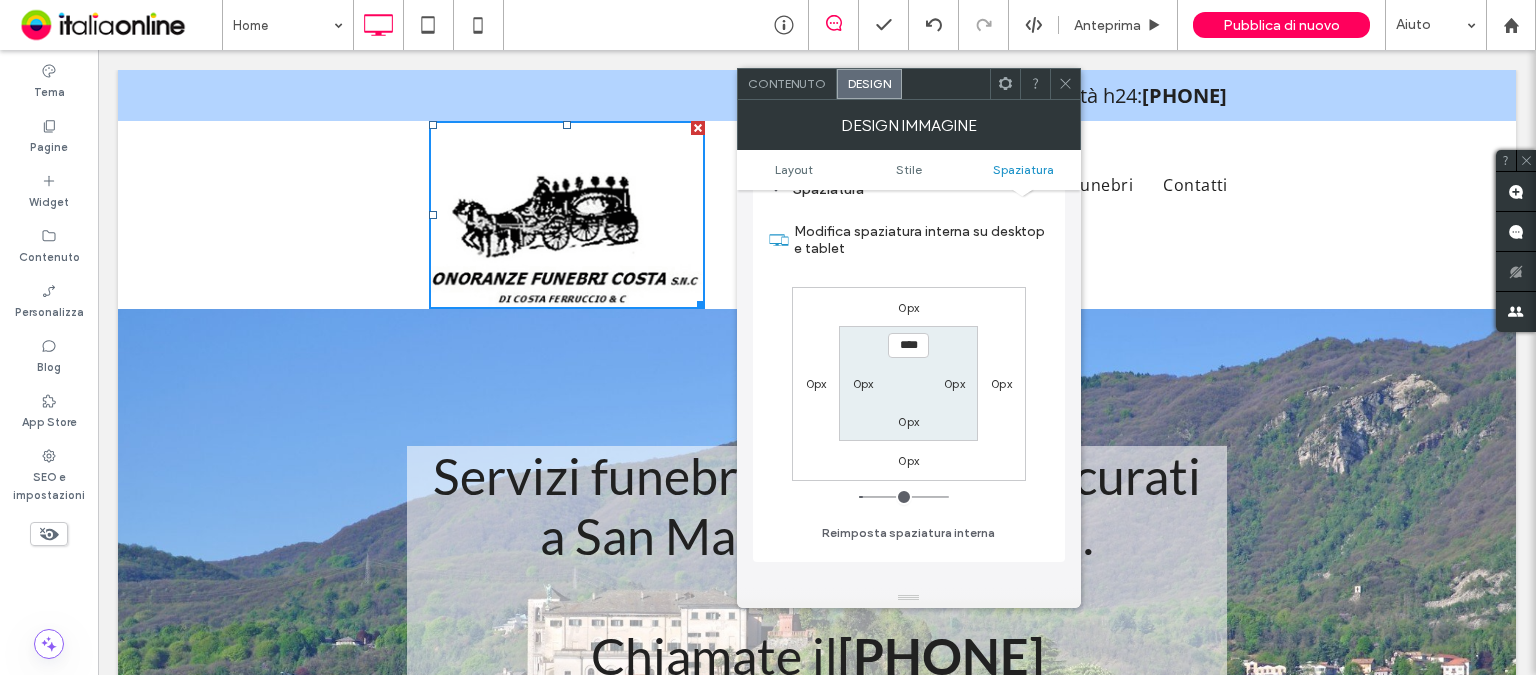 type on "***" 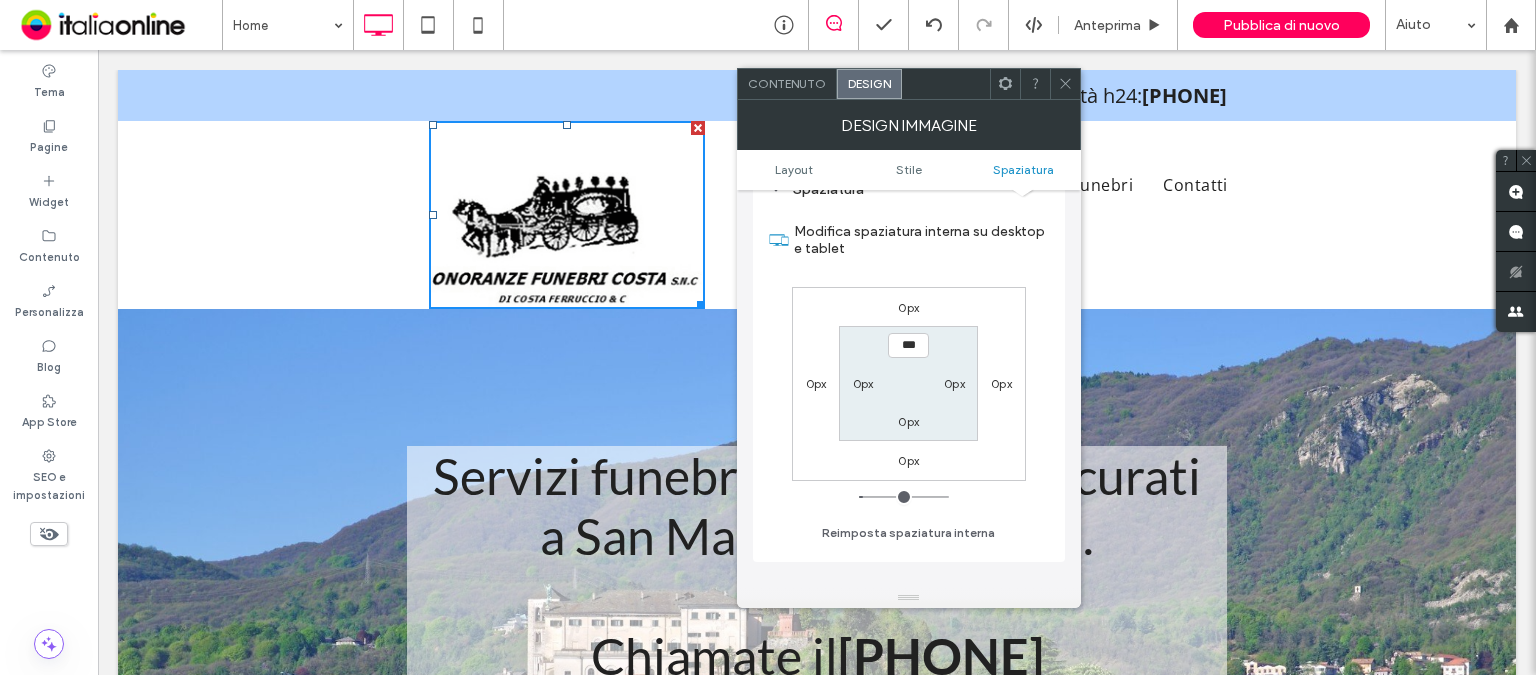 type on "*" 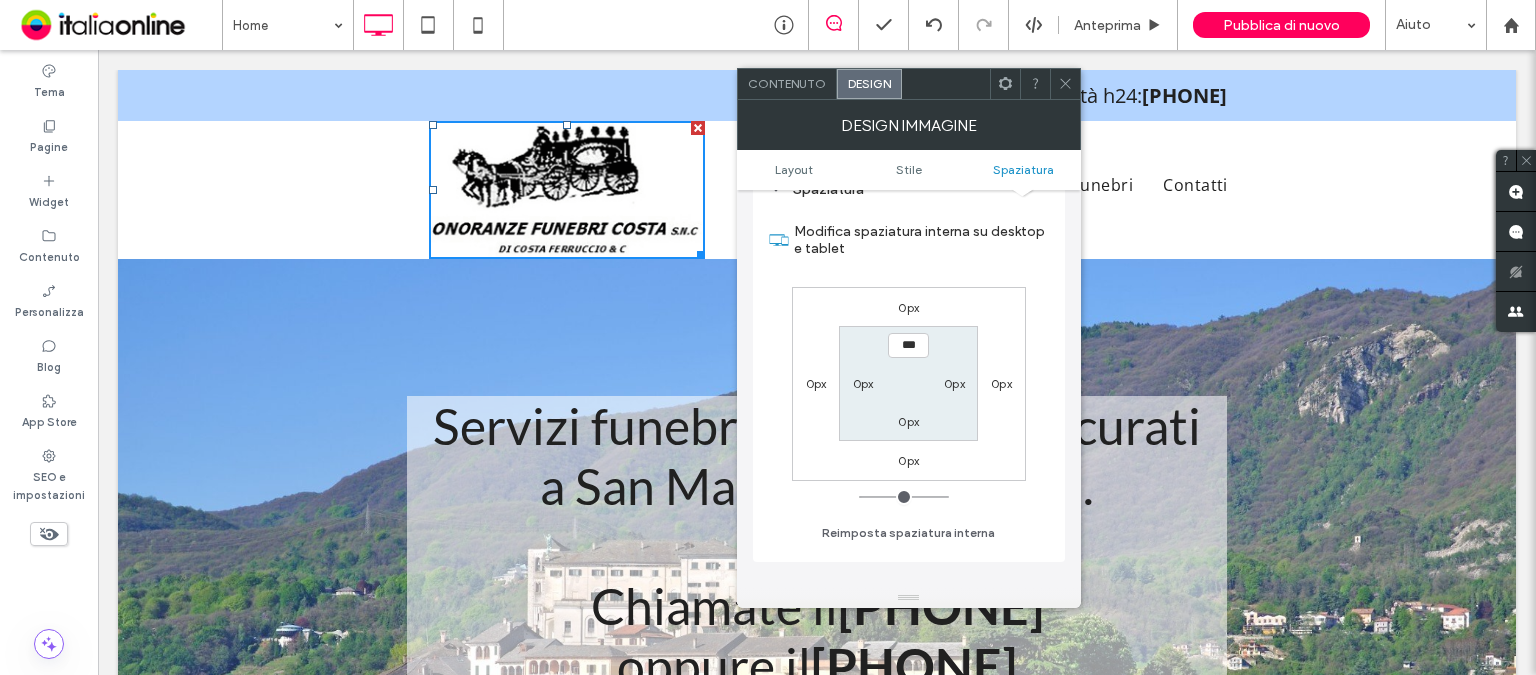 type on "*" 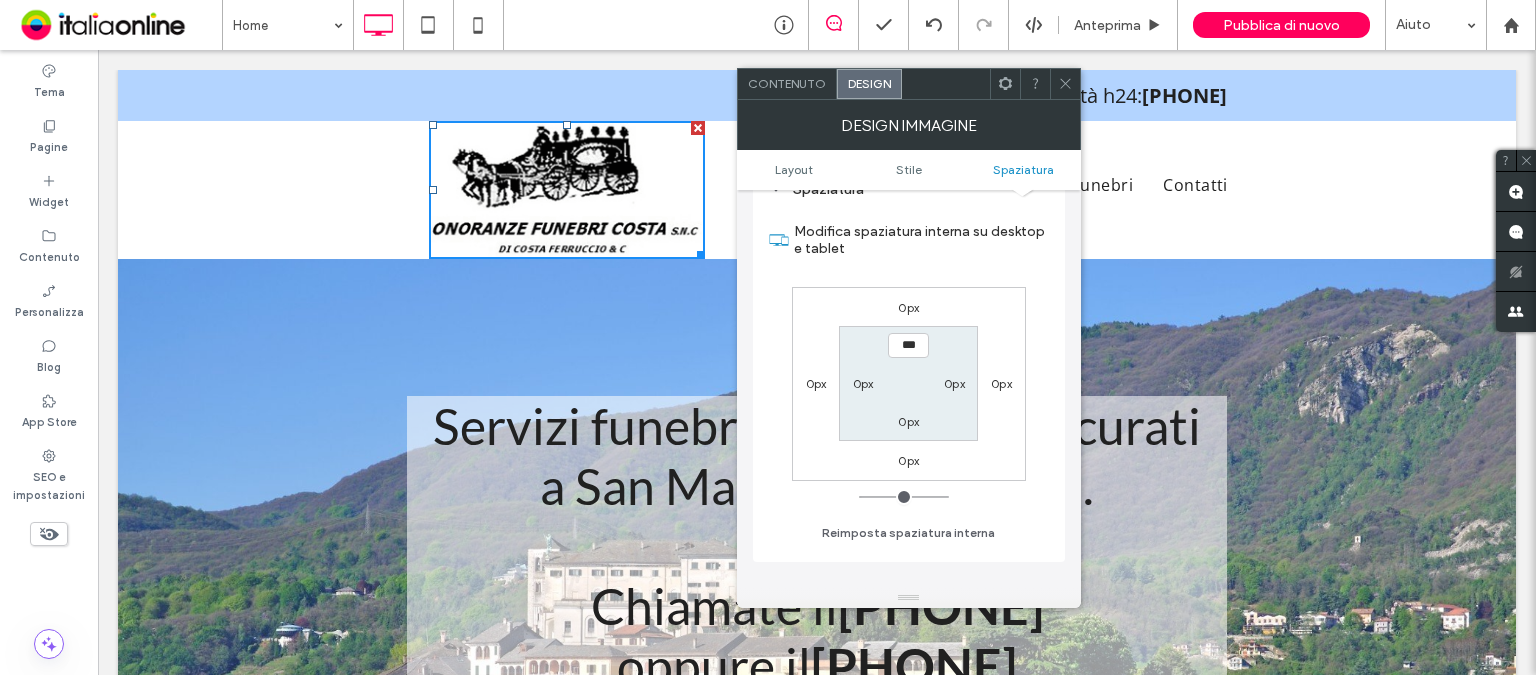 type on "***" 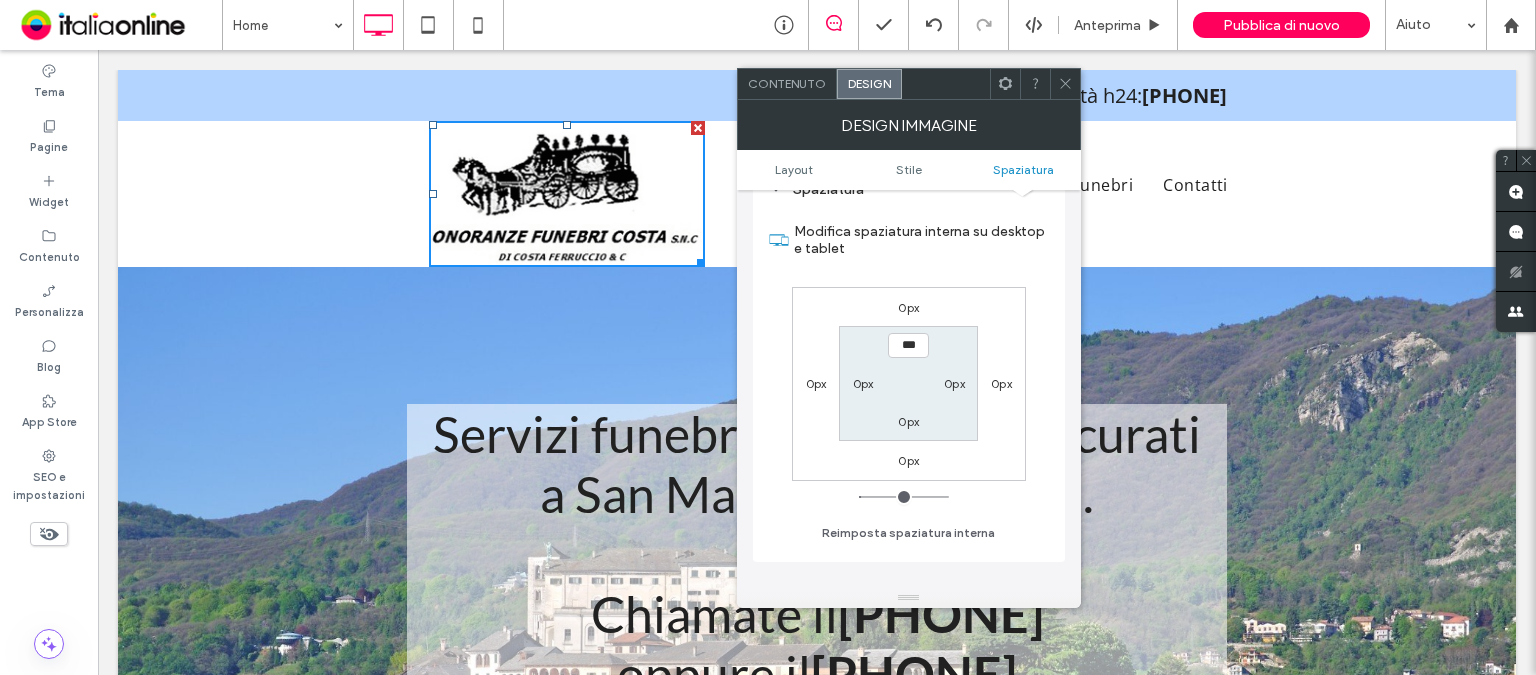 type on "**" 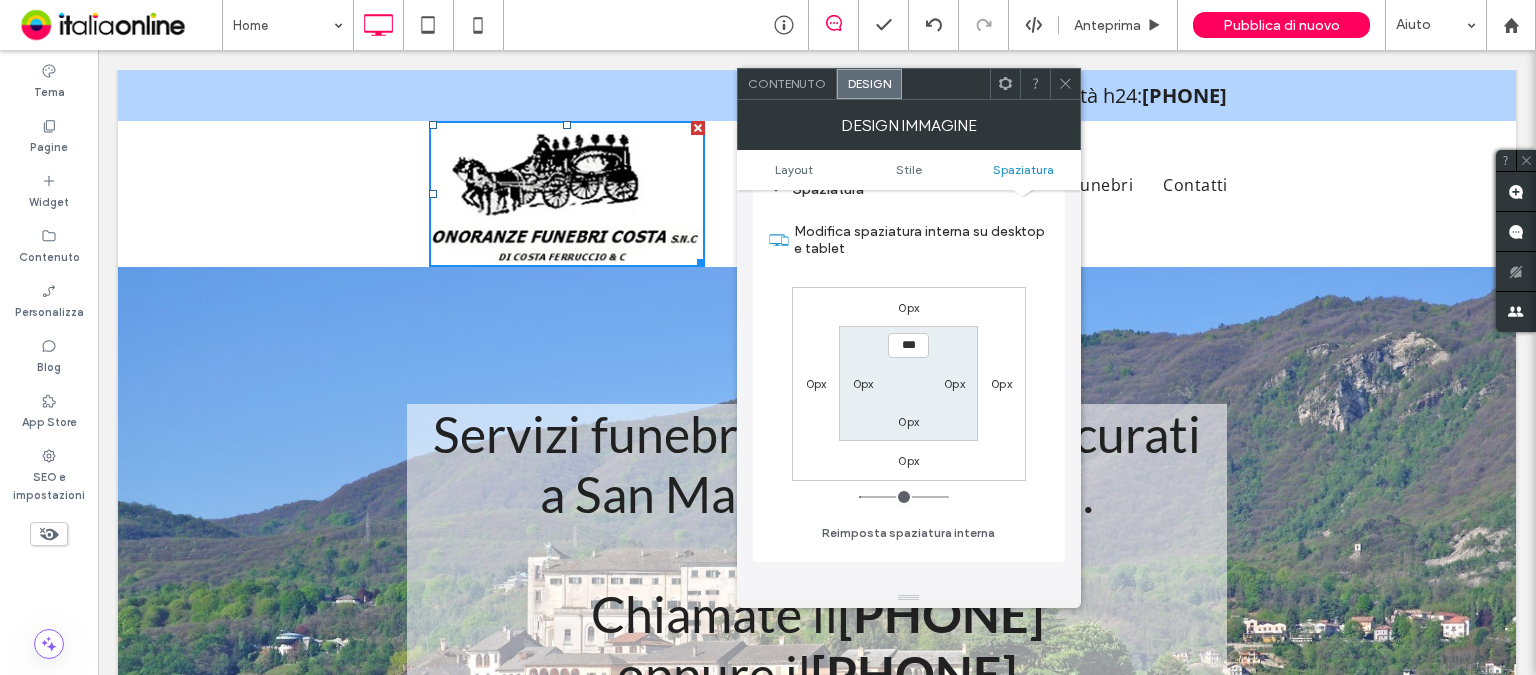 type on "****" 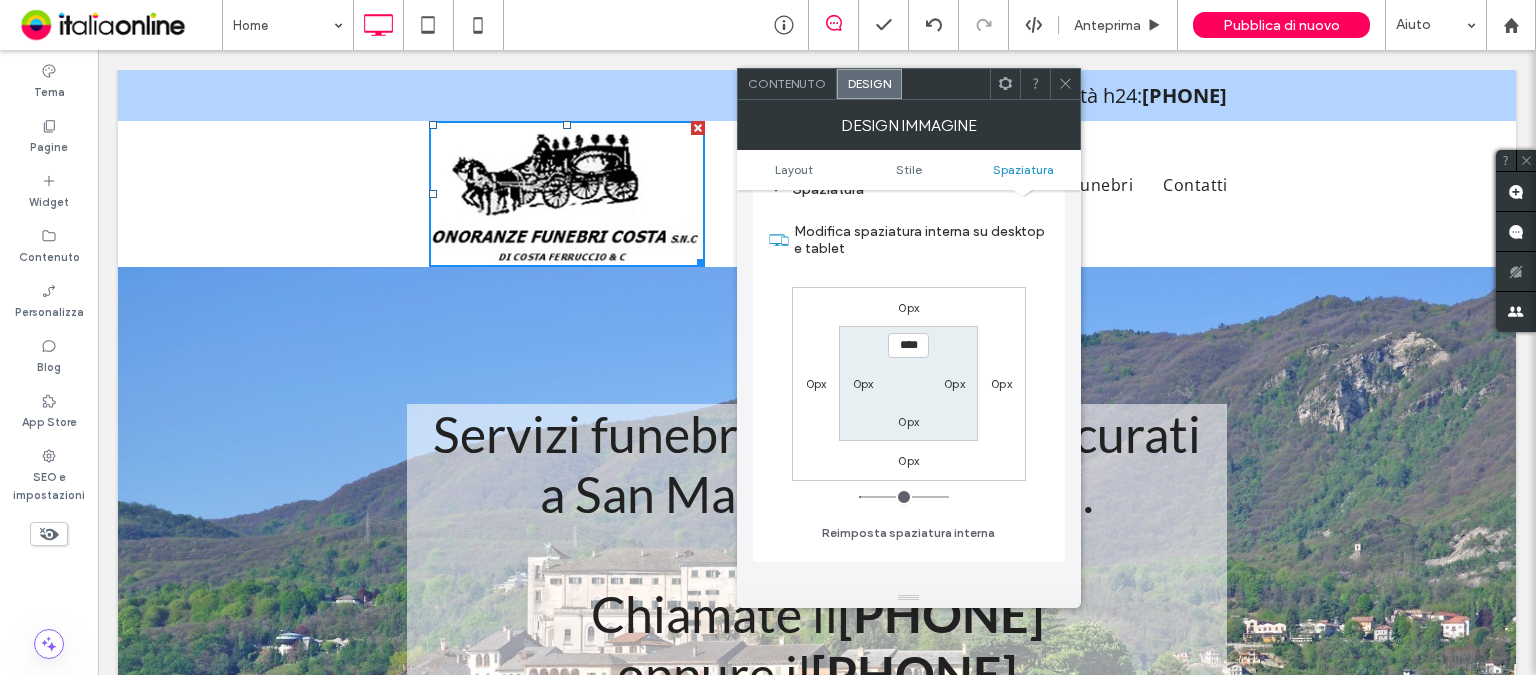 type on "****" 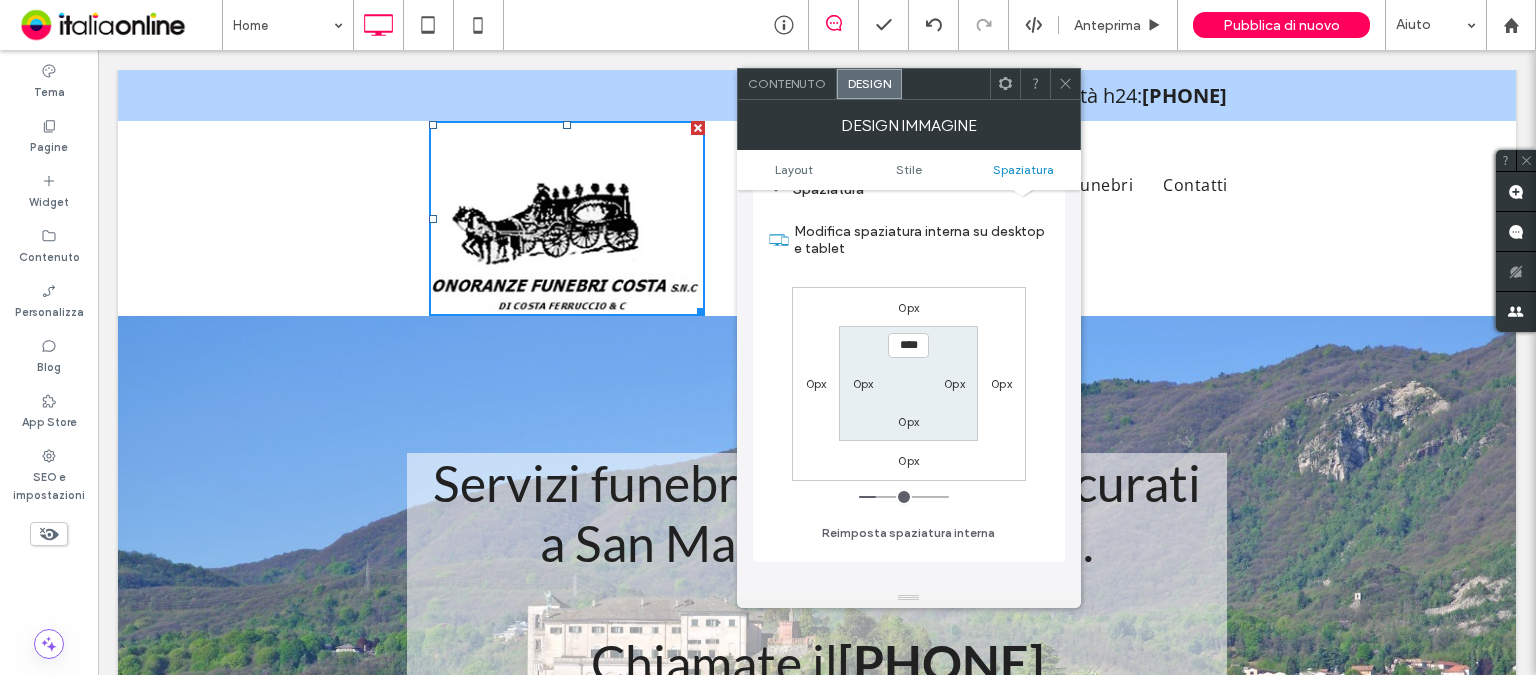 type on "**" 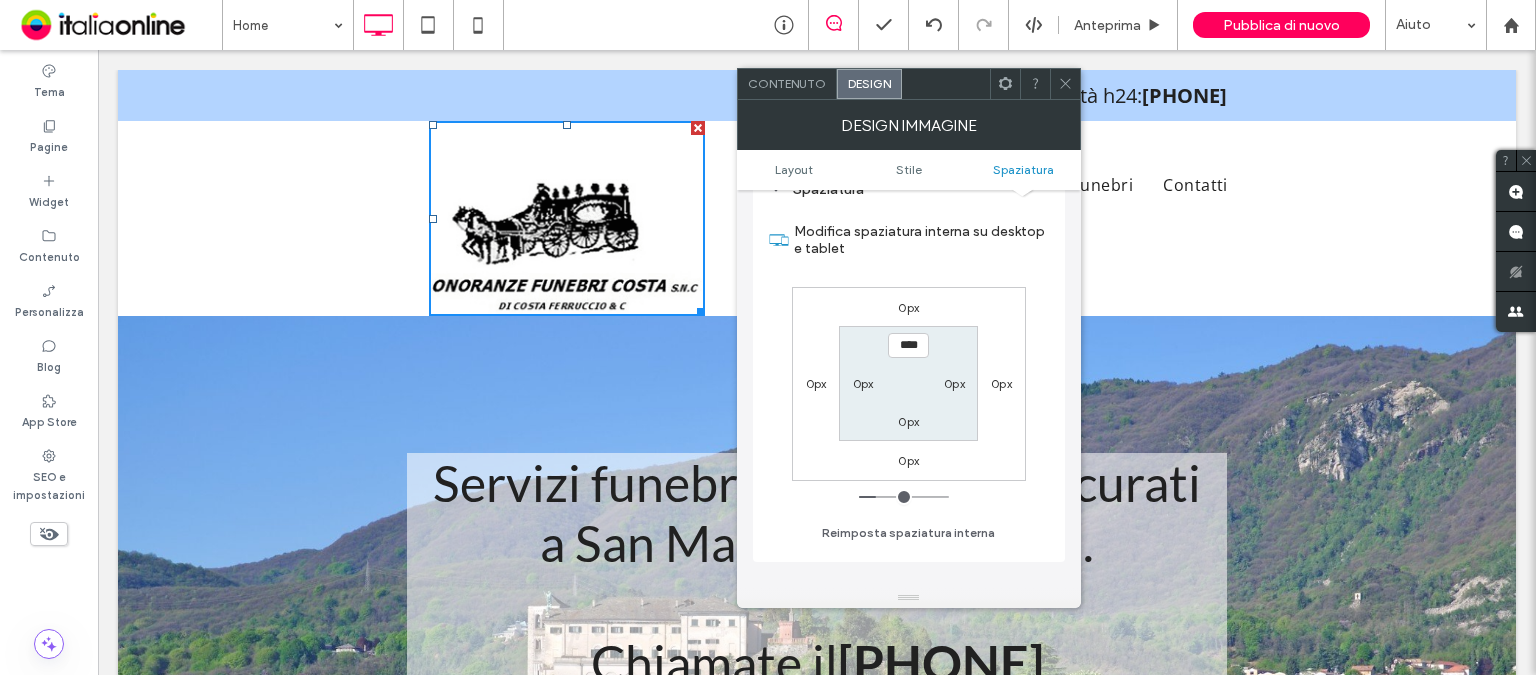 type on "****" 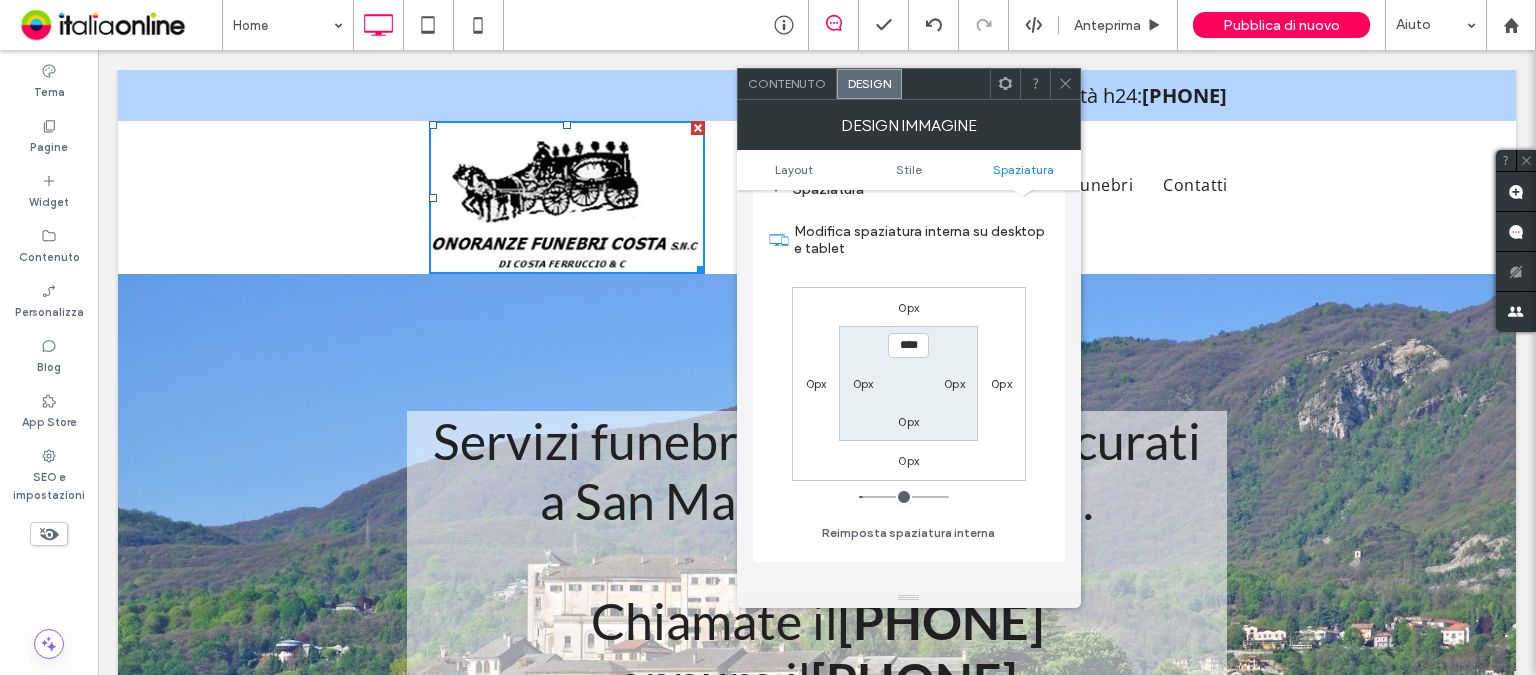 click at bounding box center (904, 497) 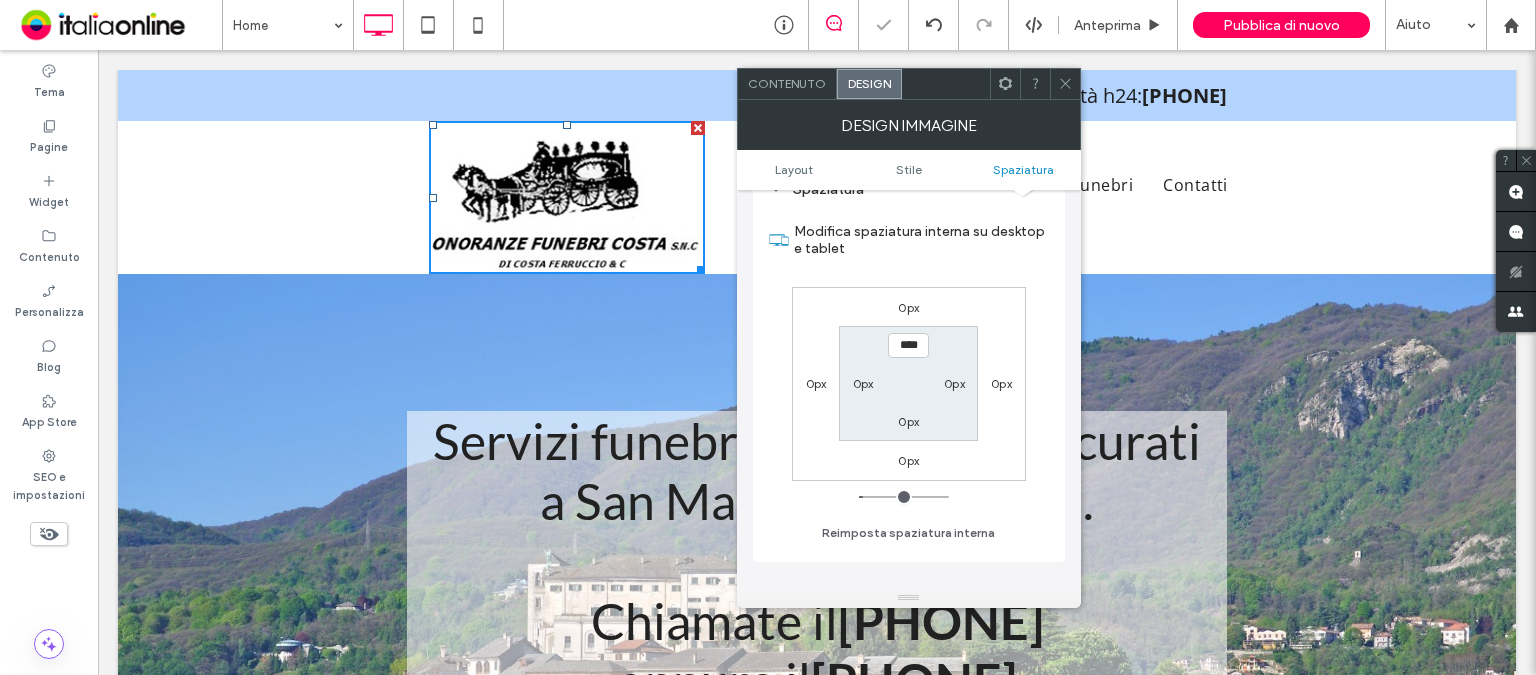 click on "0px" at bounding box center [816, 383] 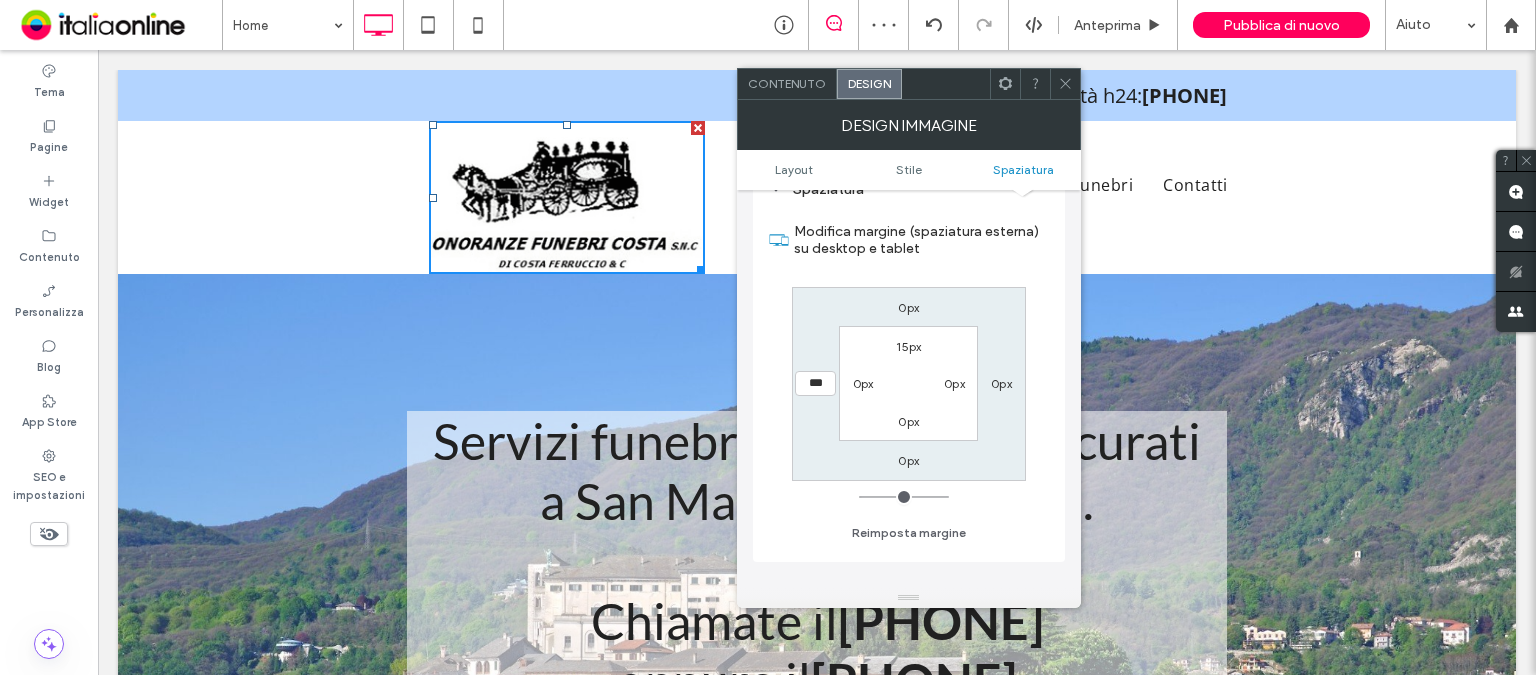 type on "*" 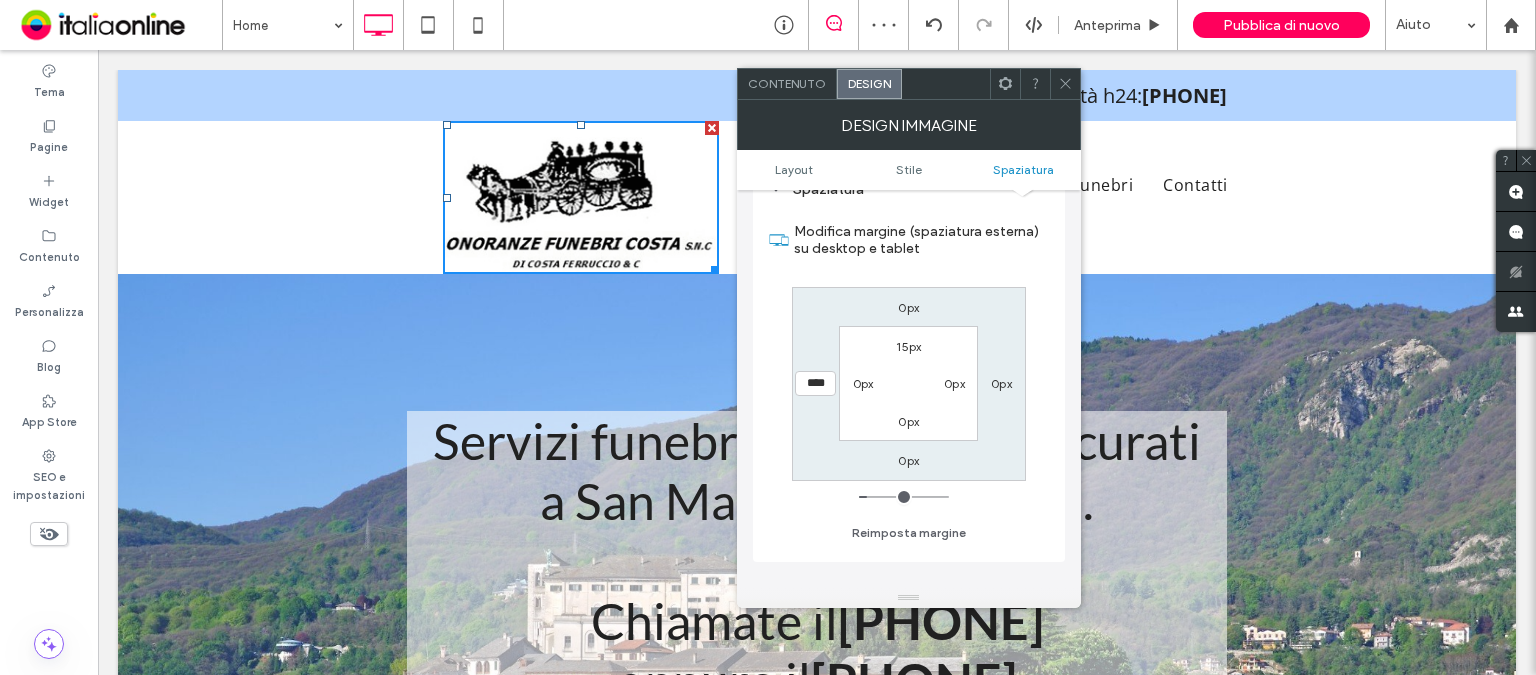 type on "**" 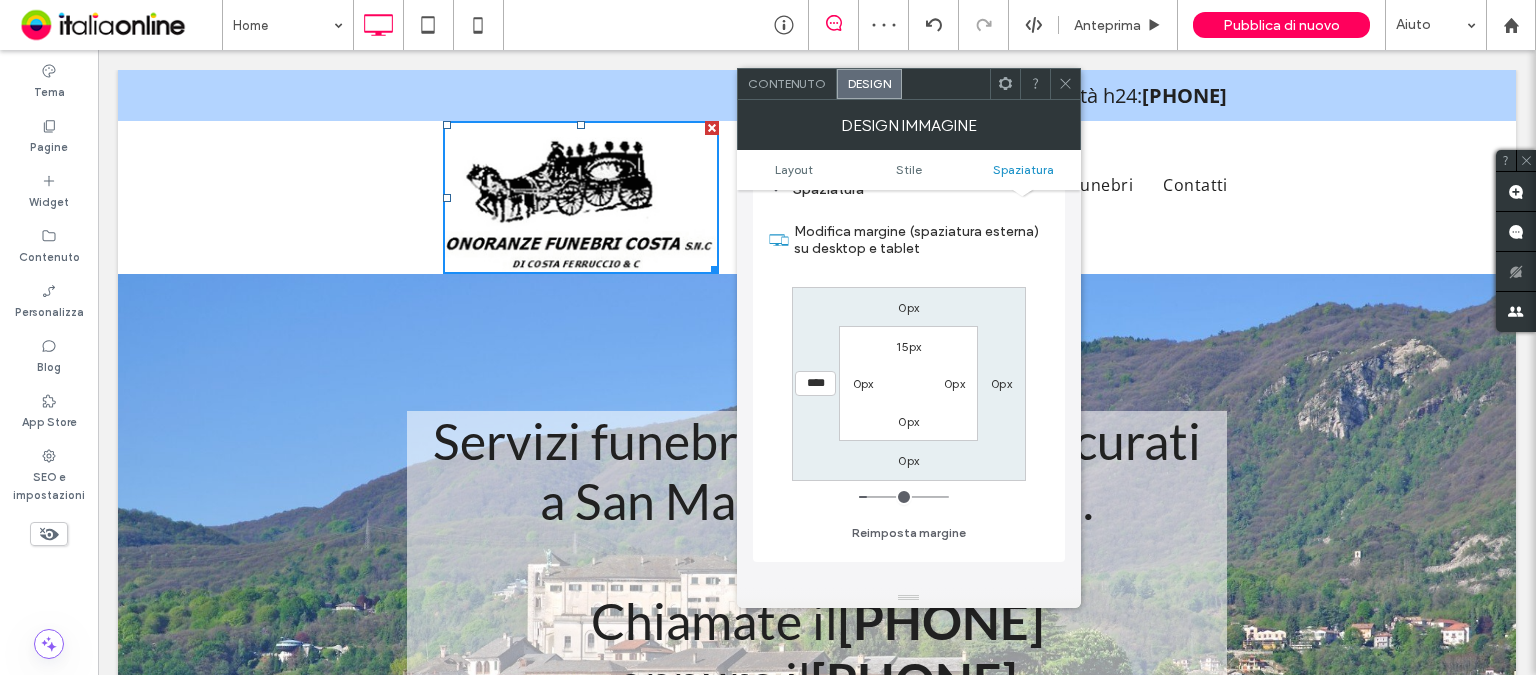 type on "****" 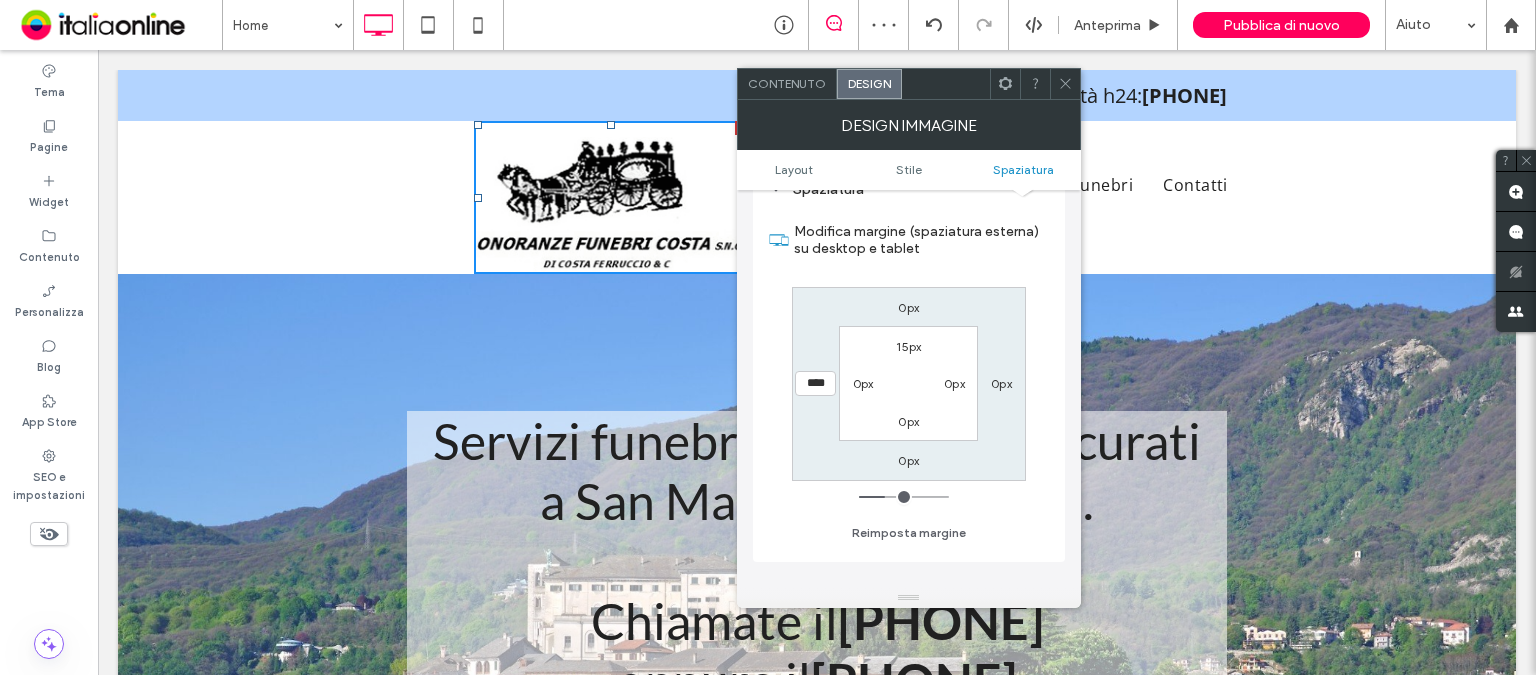 type on "**" 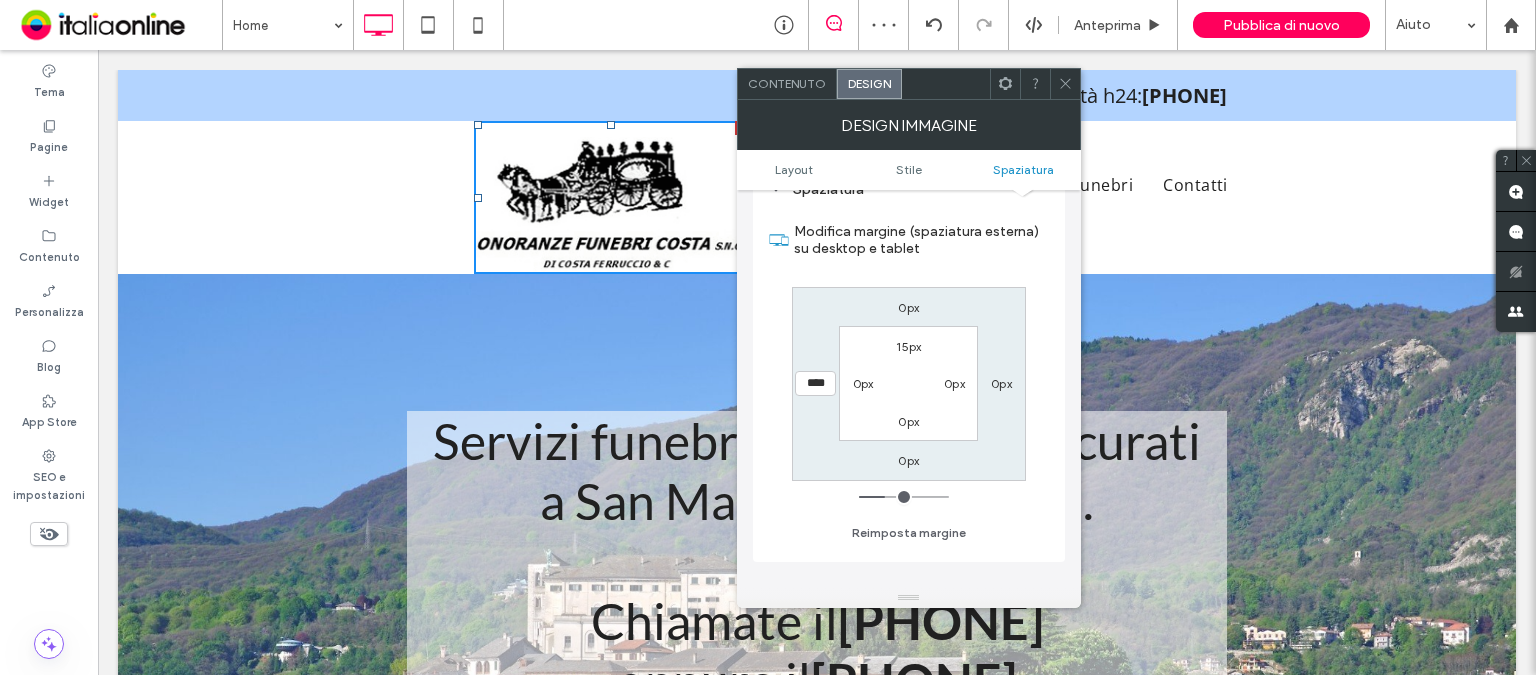 type on "****" 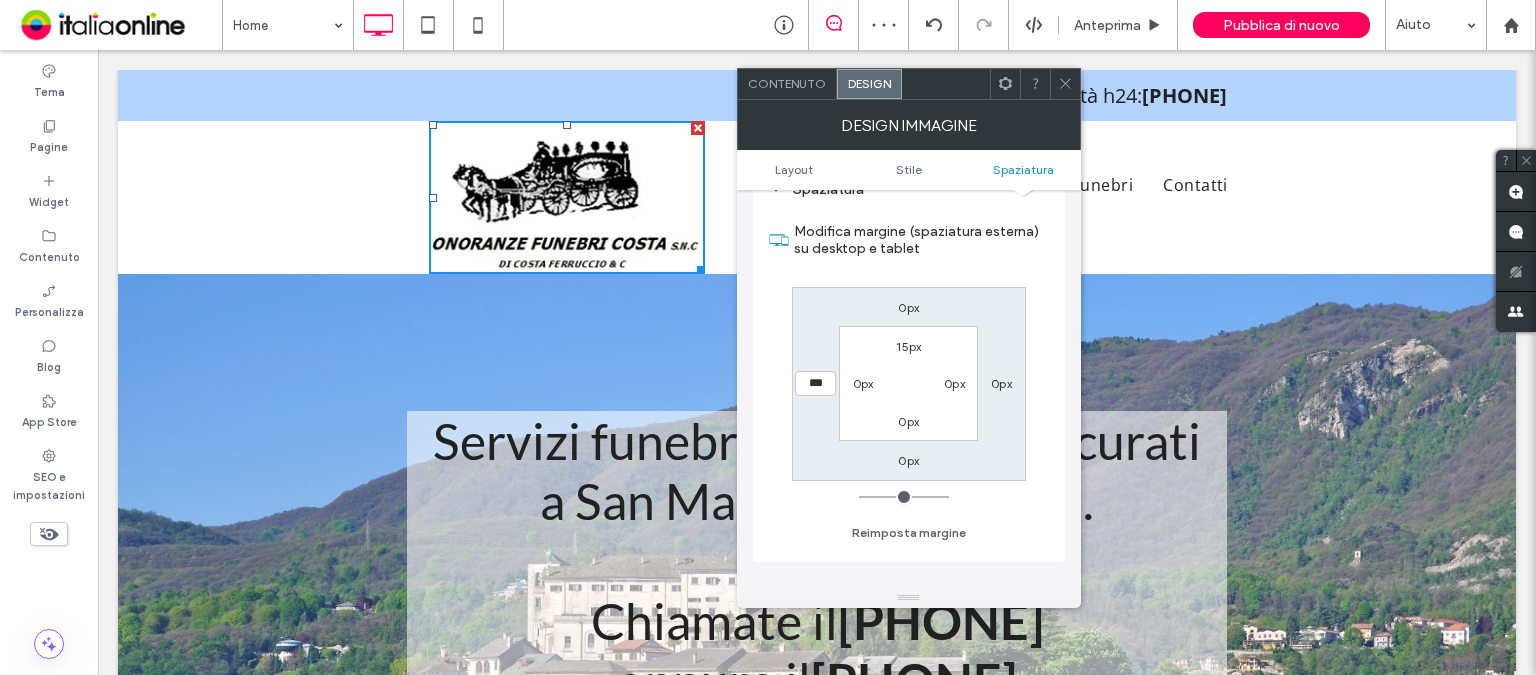 drag, startPoint x: 864, startPoint y: 497, endPoint x: 849, endPoint y: 479, distance: 23.43075 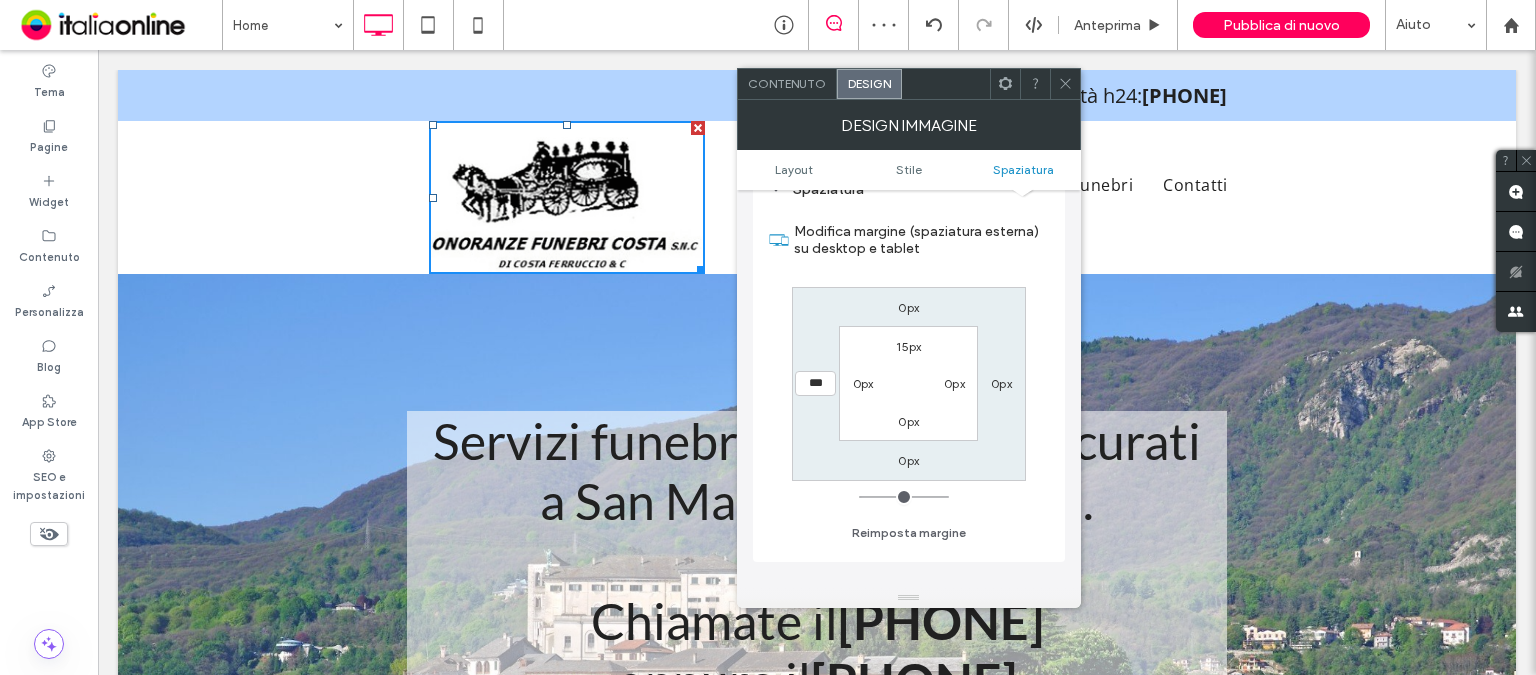 click at bounding box center (904, 497) 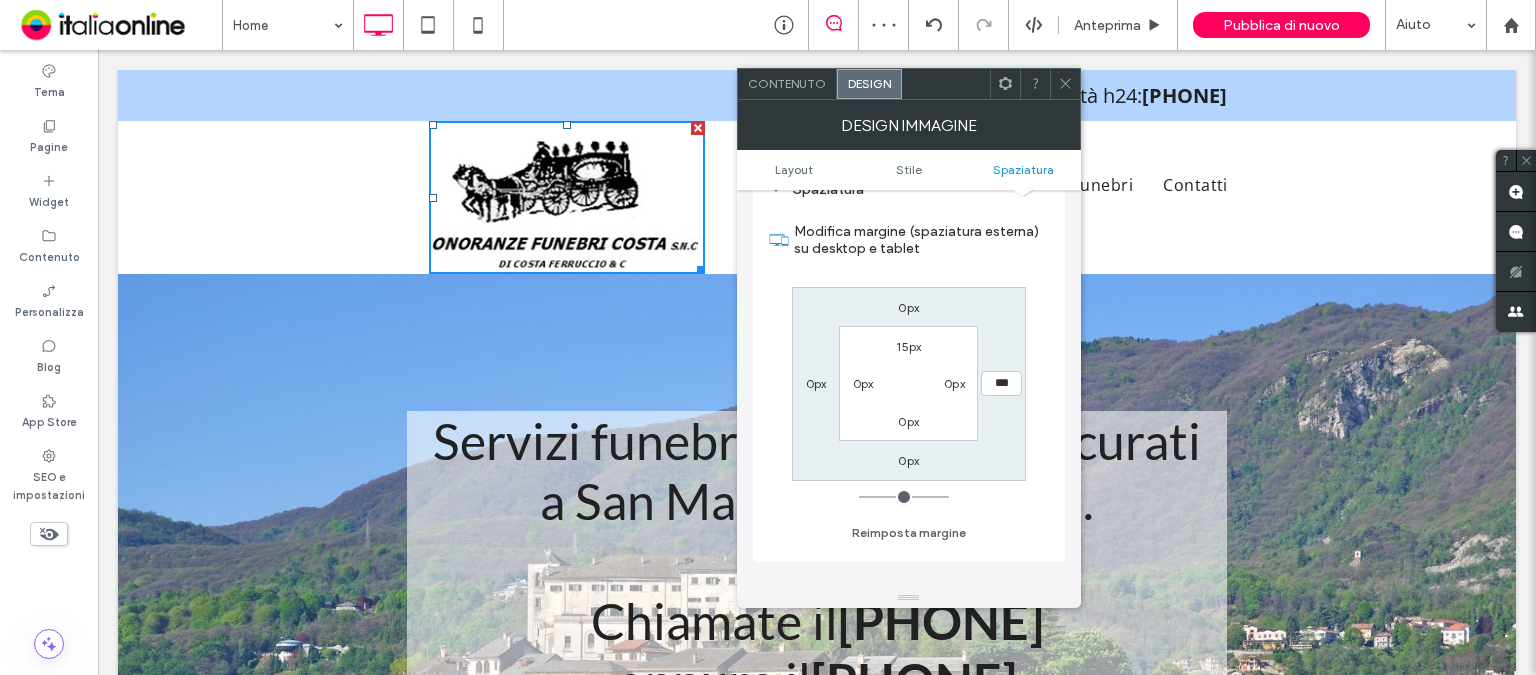 type on "*" 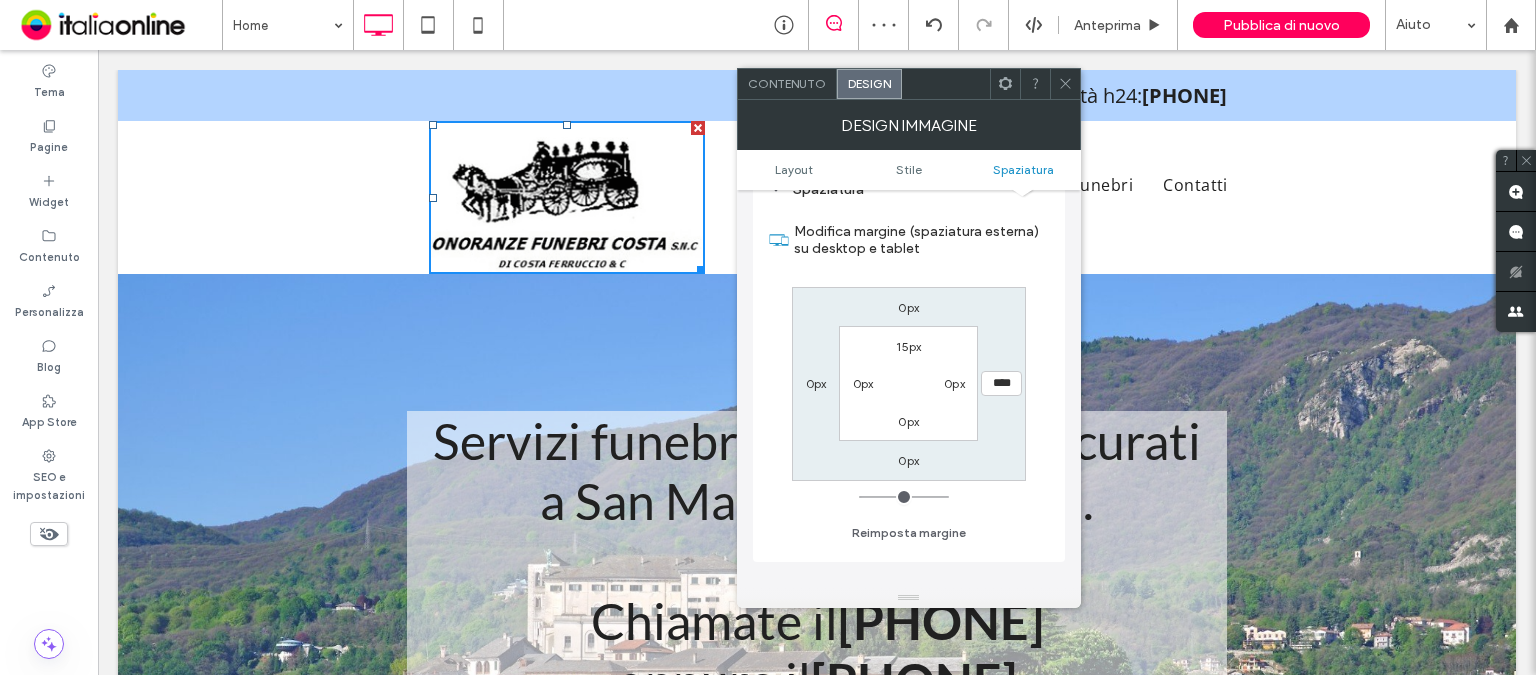 type on "**" 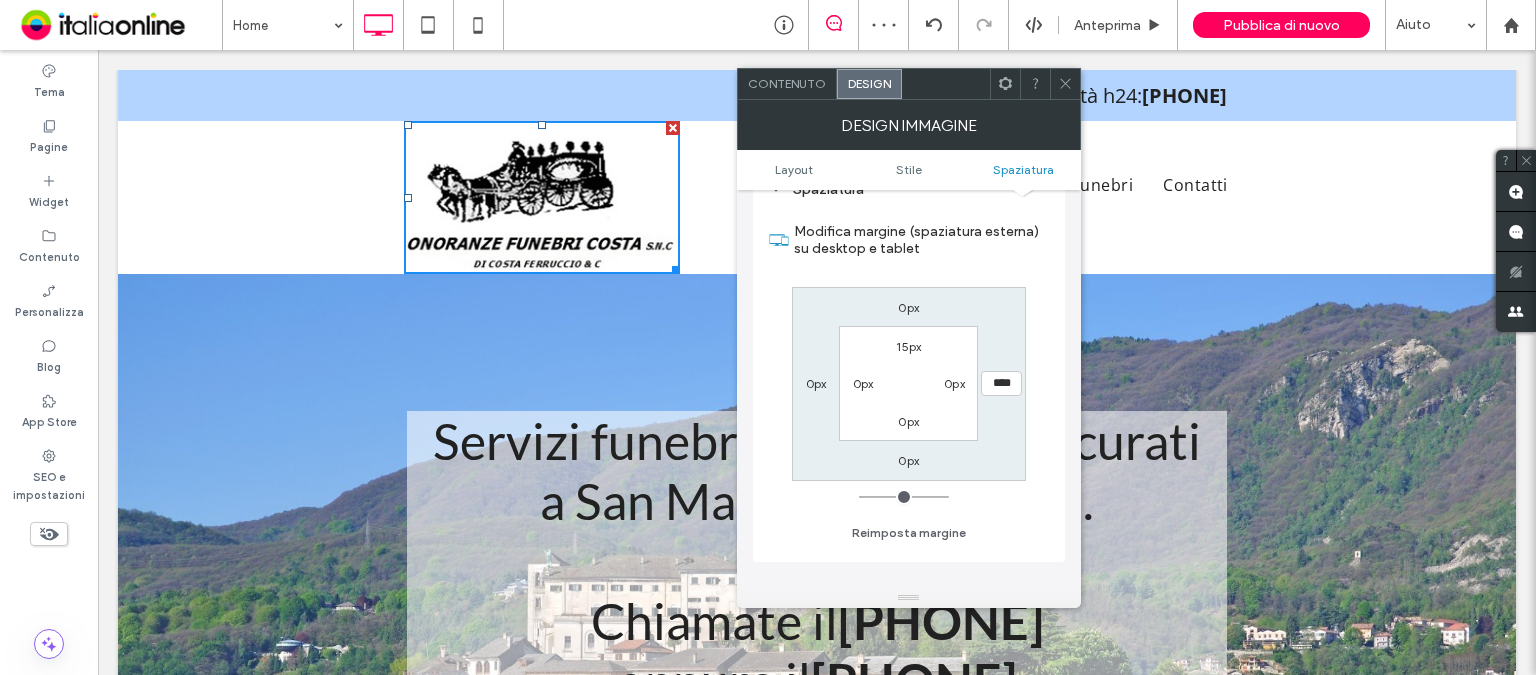 type on "**" 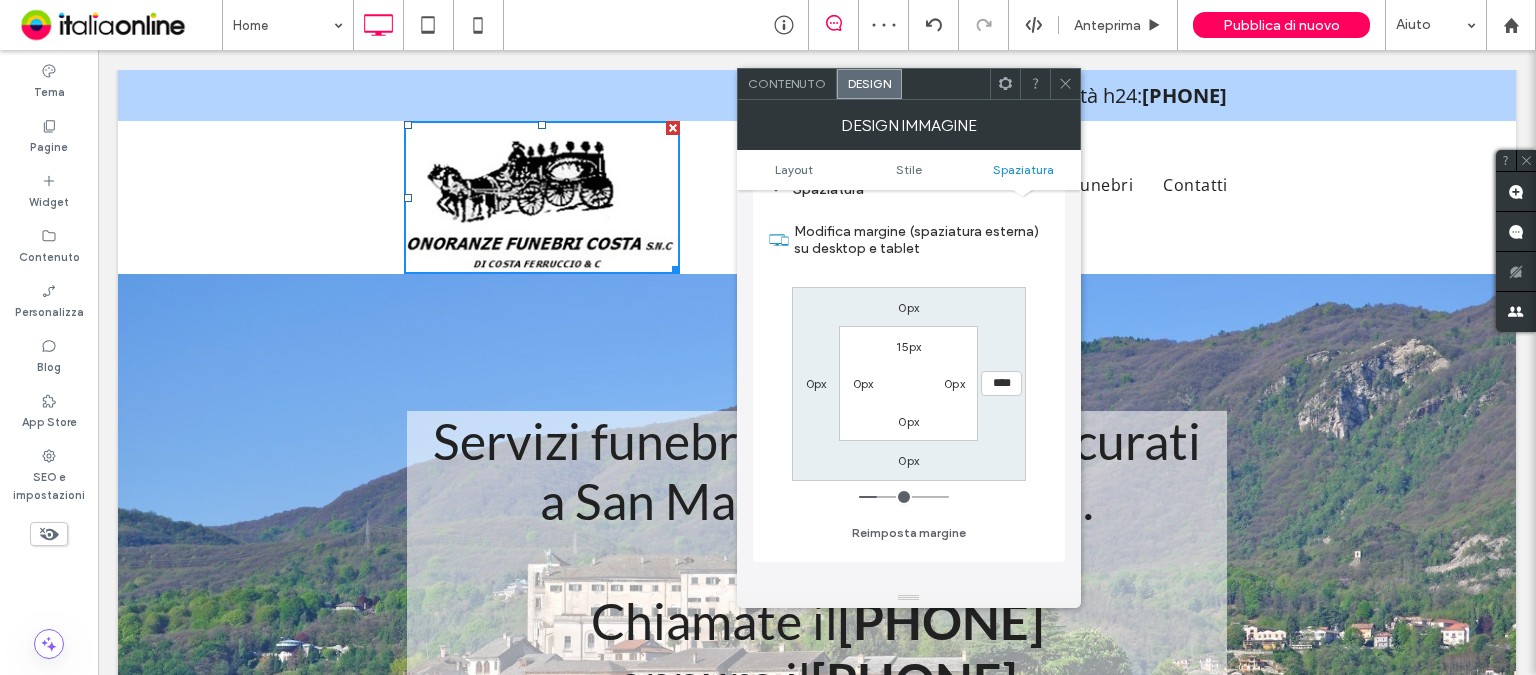 type on "****" 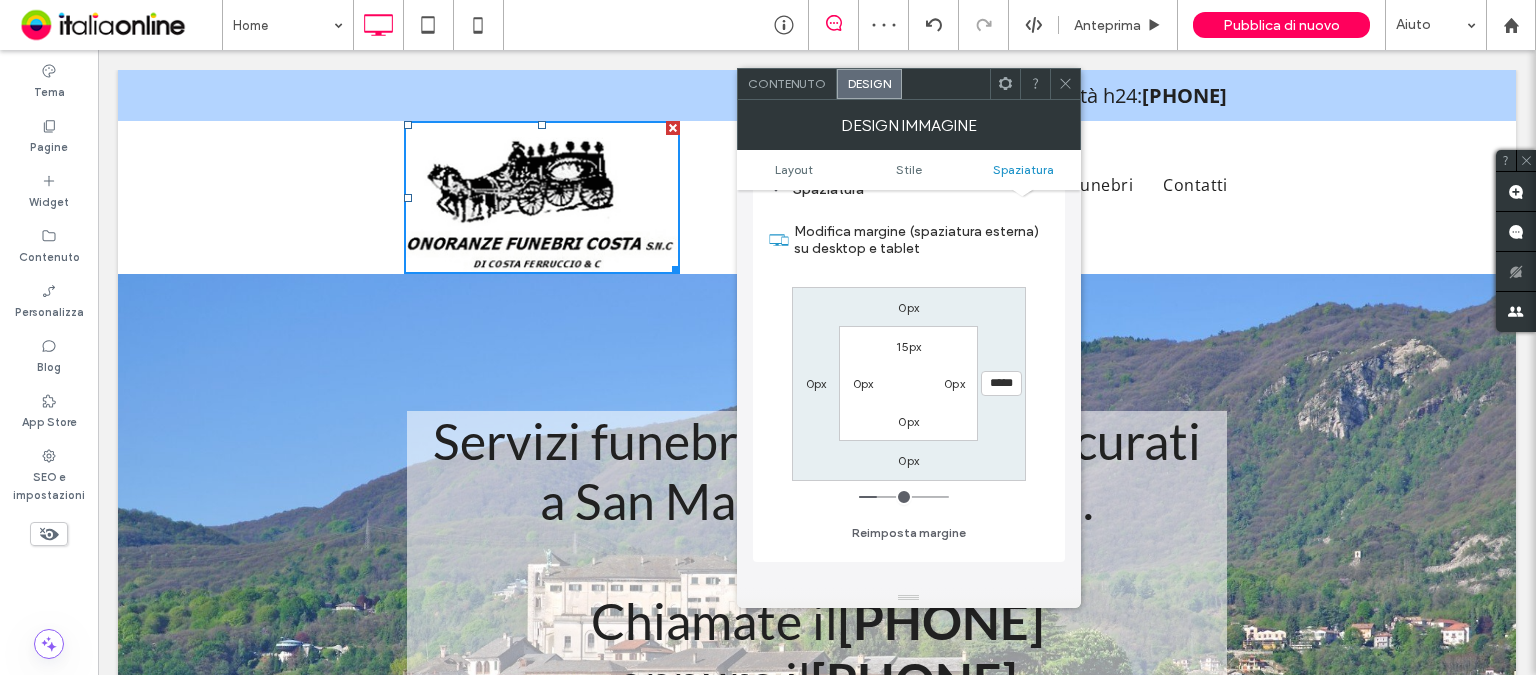 type on "***" 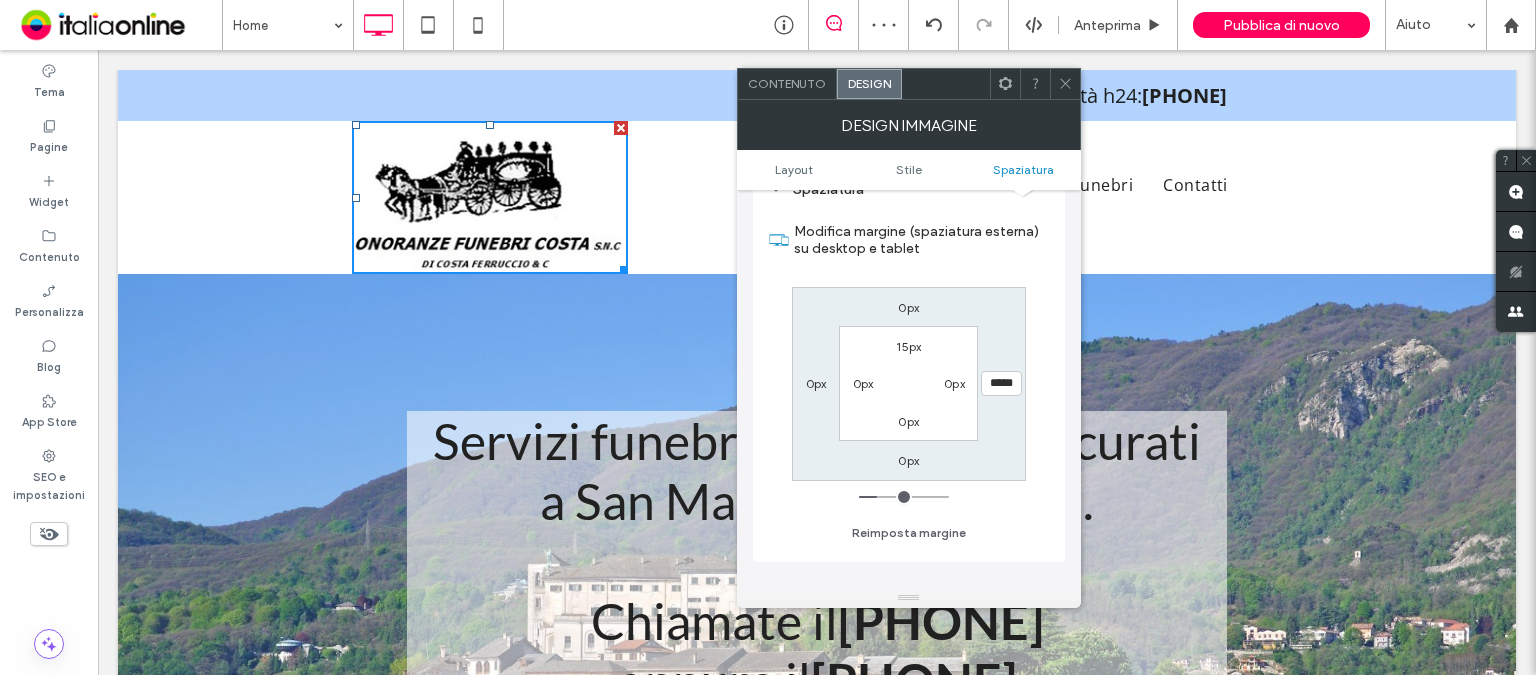 type on "***" 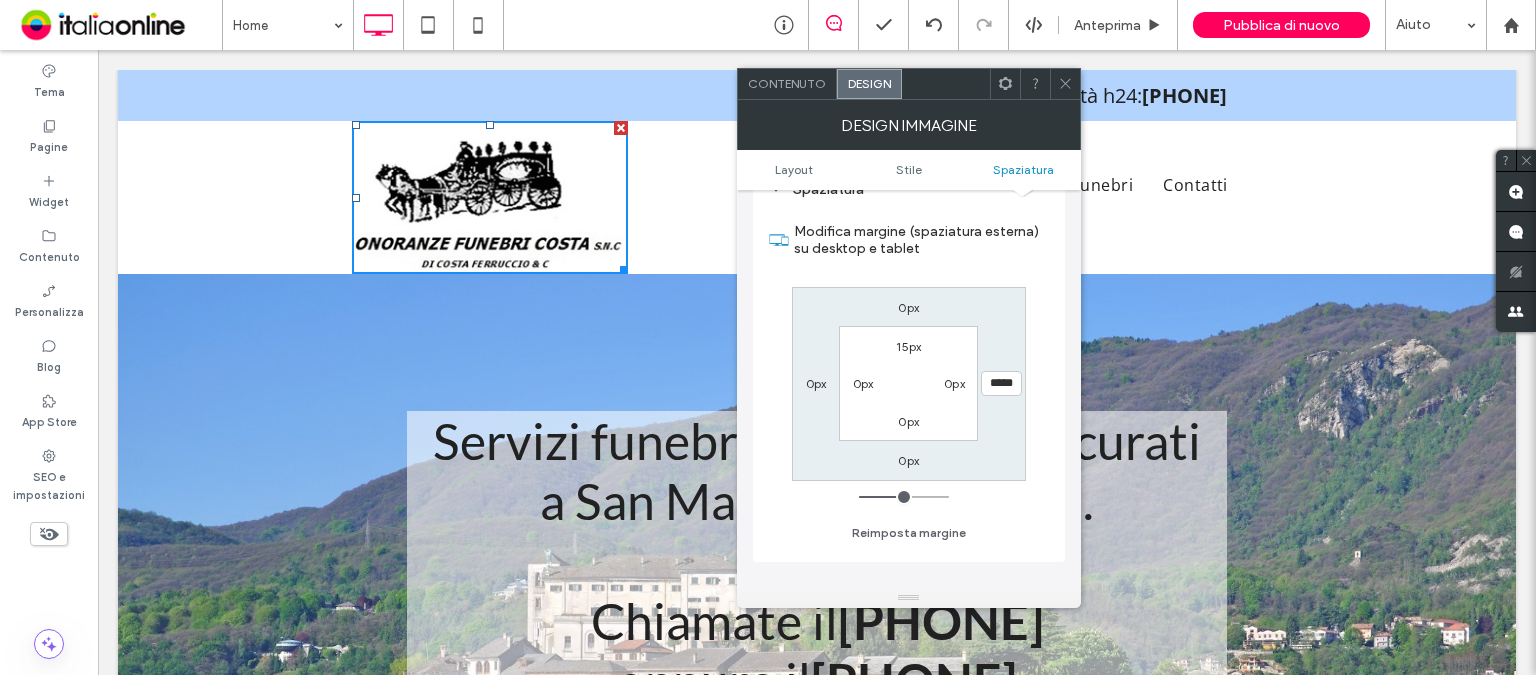 type on "***" 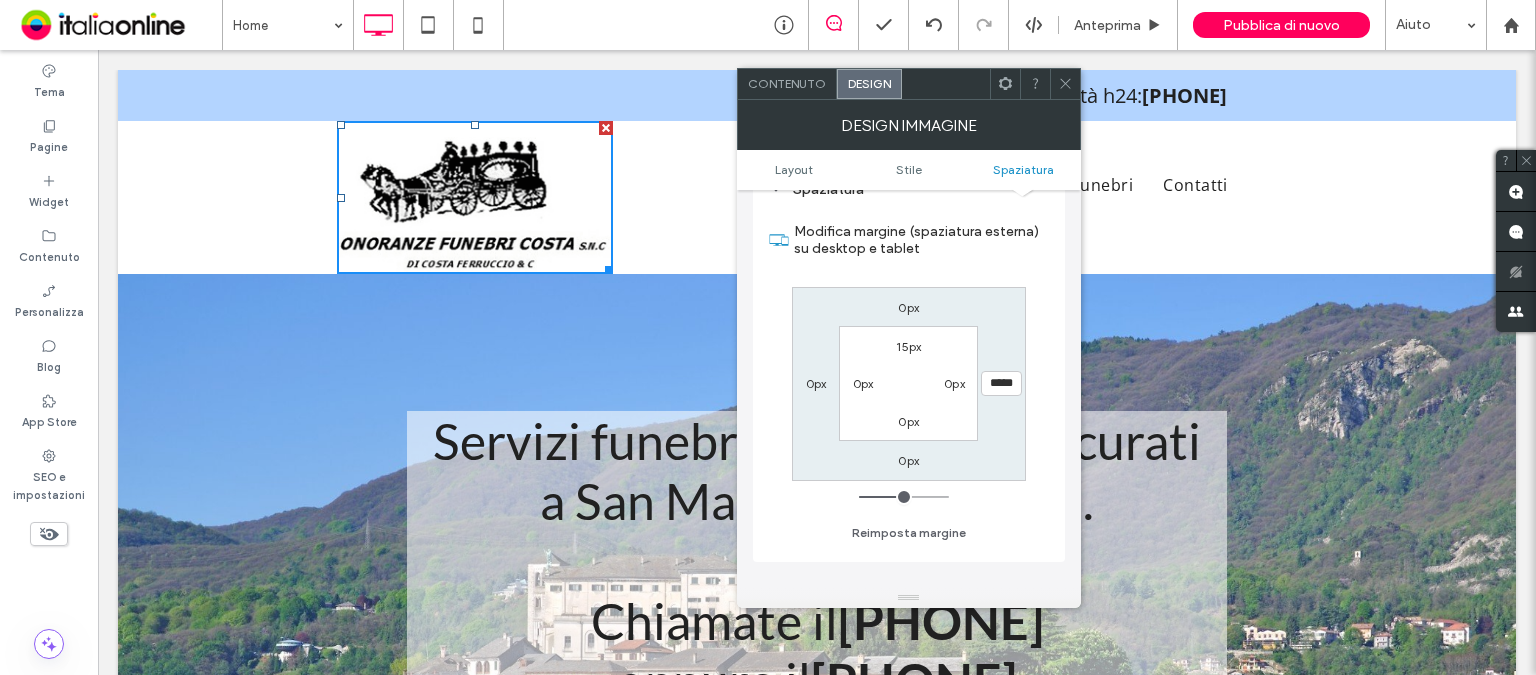 type on "*****" 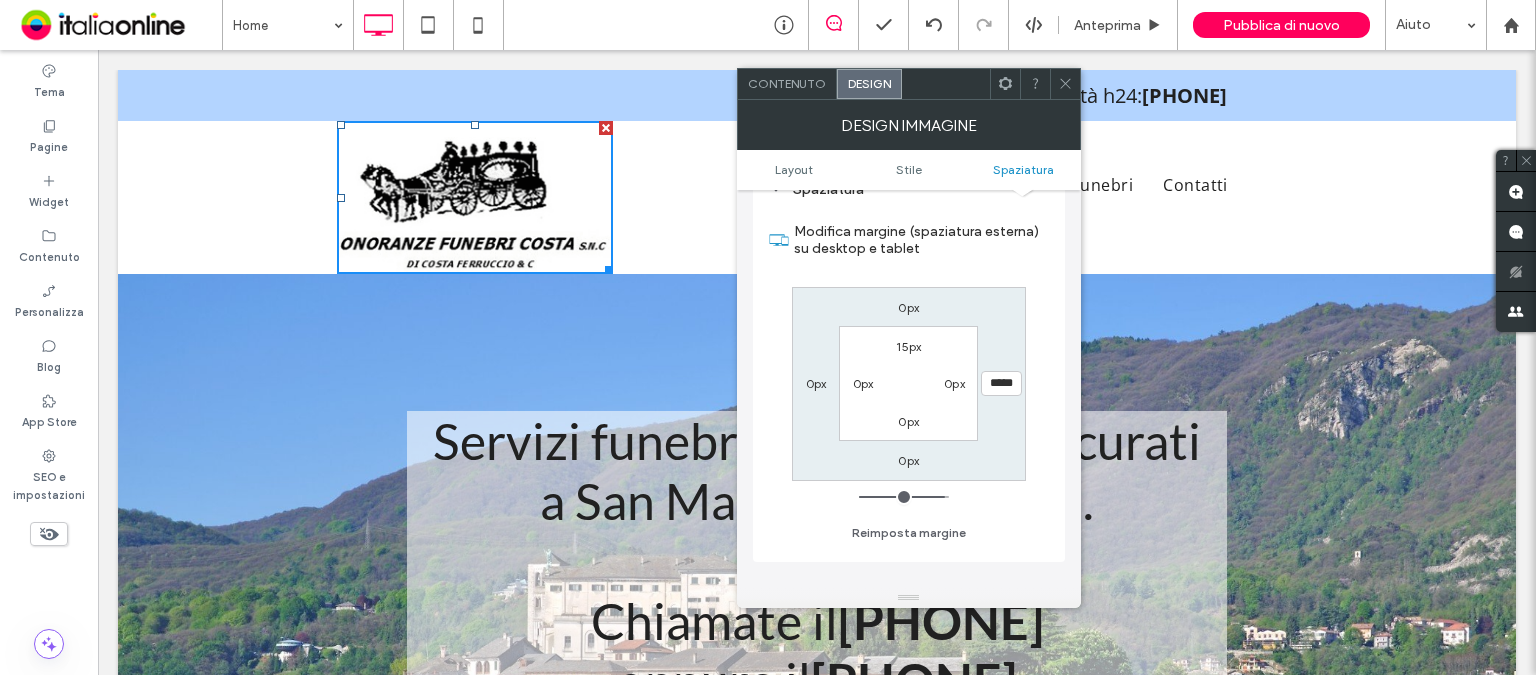 type on "***" 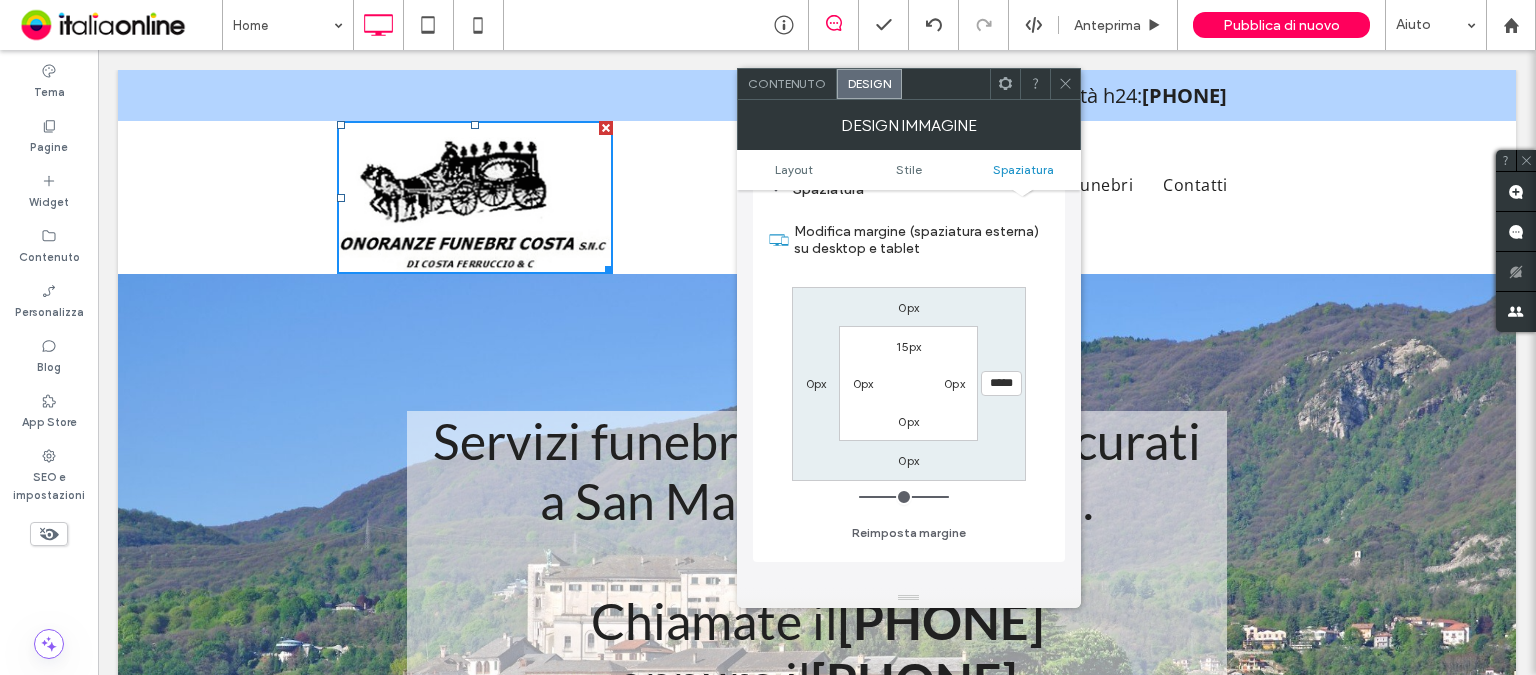 drag, startPoint x: 868, startPoint y: 494, endPoint x: 970, endPoint y: 478, distance: 103.24728 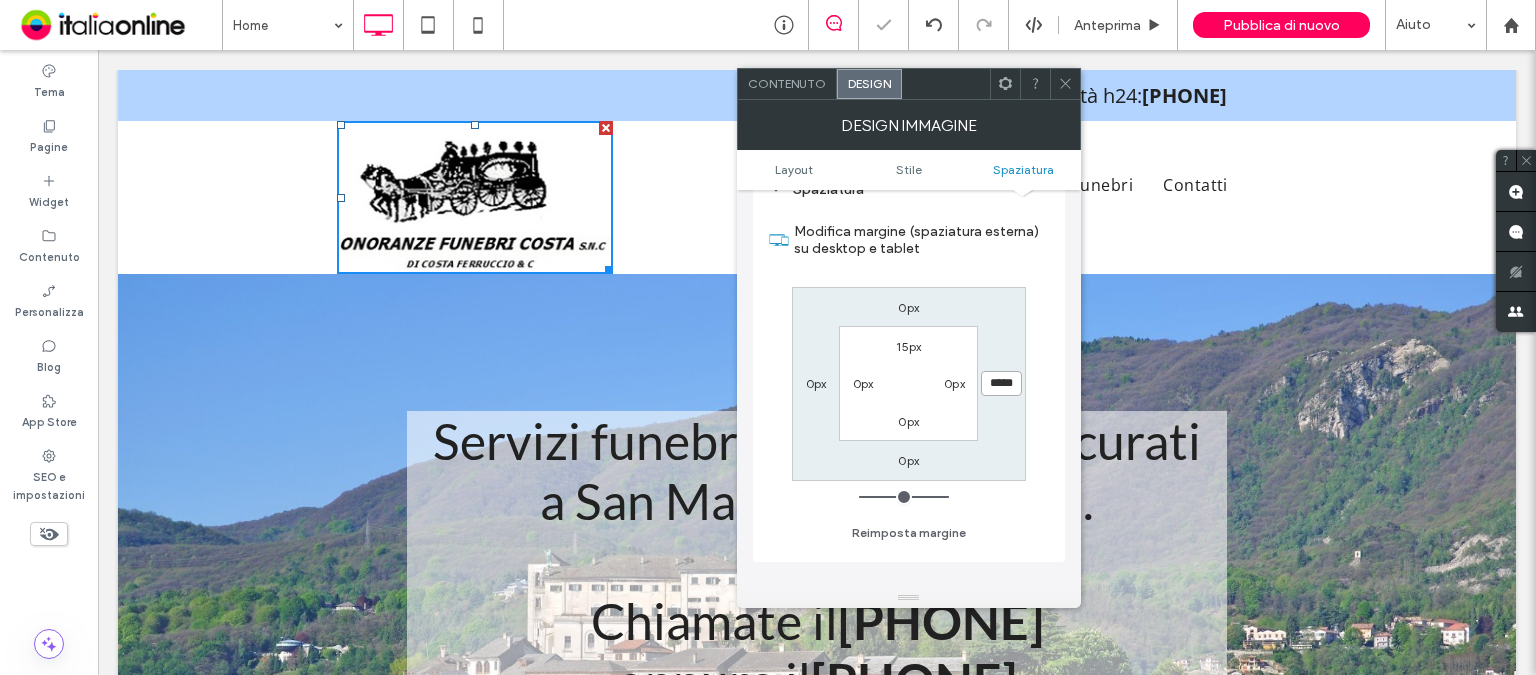 click on "*****" at bounding box center [1001, 383] 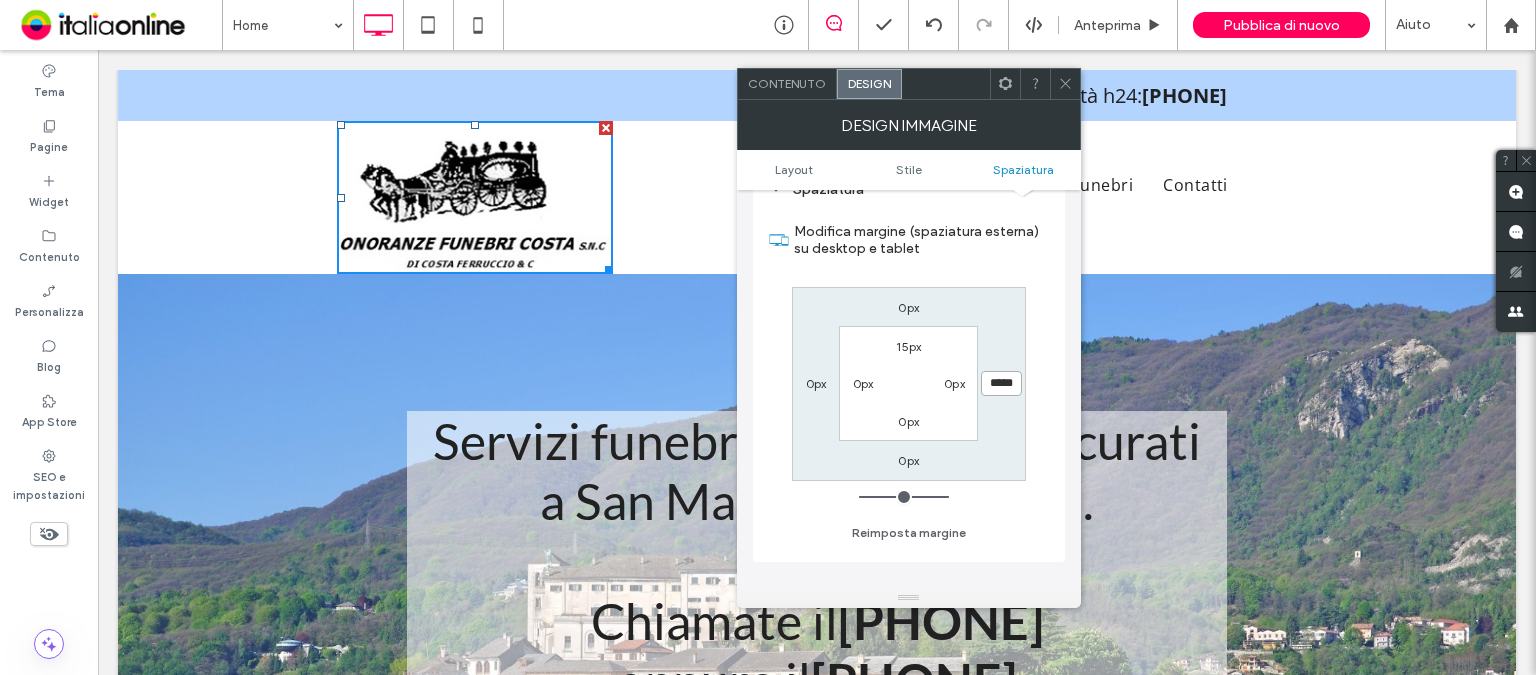 click on "*****" at bounding box center [1001, 383] 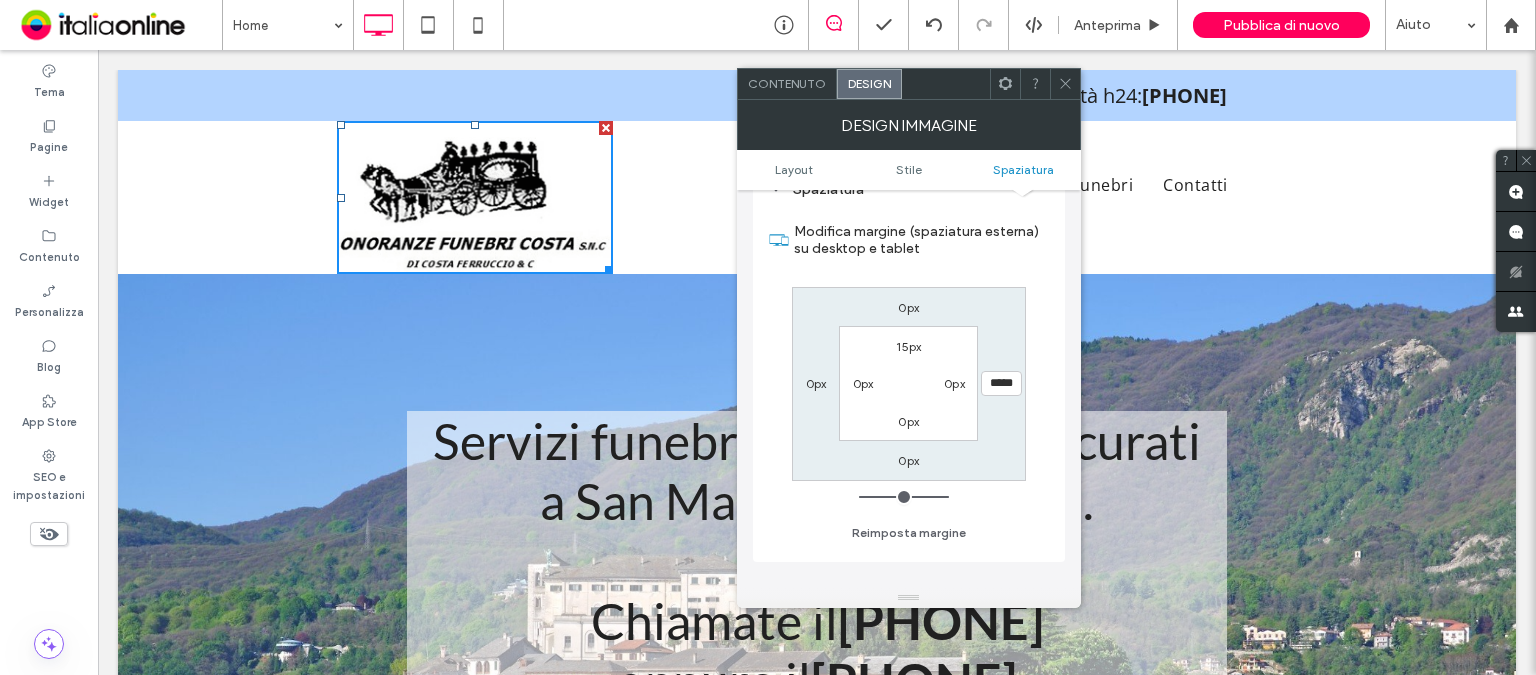 type on "***" 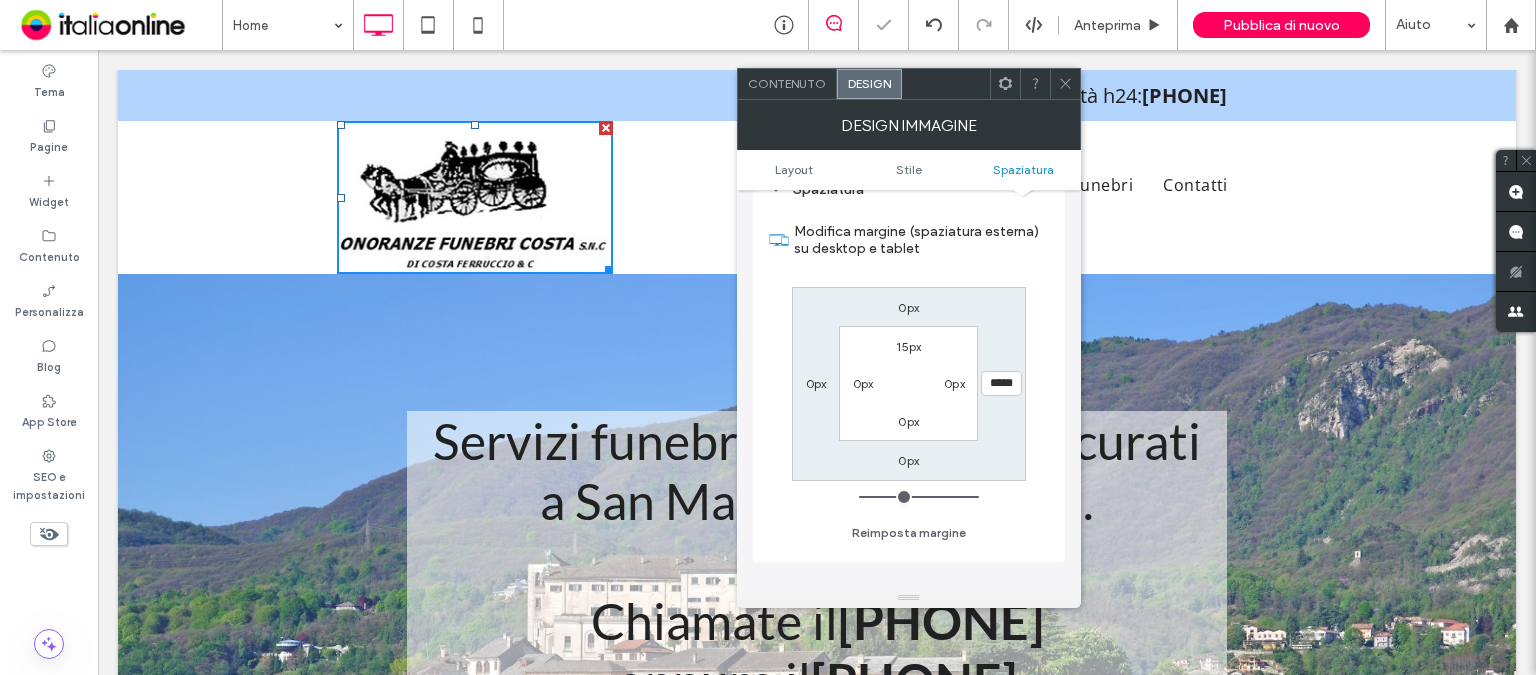 click on "Modifica margine (spaziatura esterna) su desktop e tablet 0px ***** 0px 0px 15px 0px 0px 0px Reimposta margine" at bounding box center [909, 375] 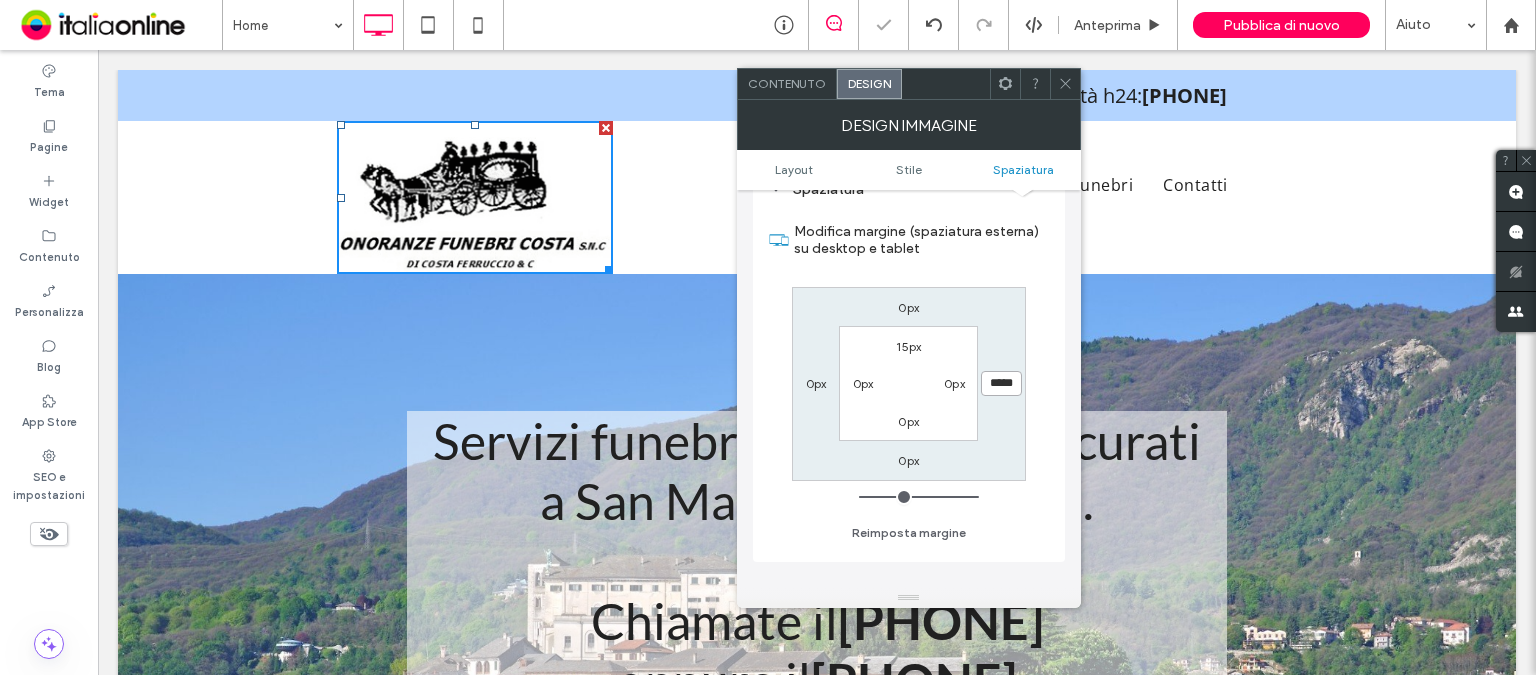 click on "*****" at bounding box center [1001, 383] 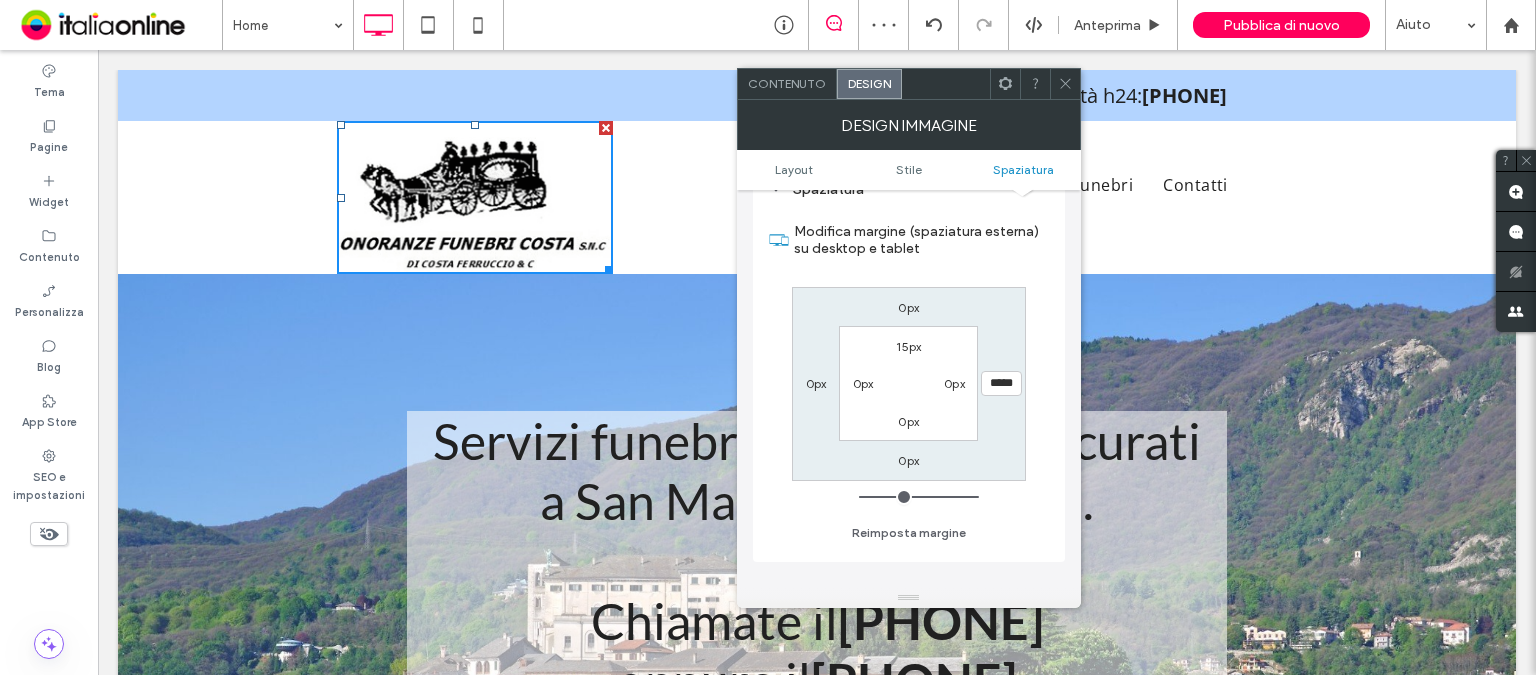 drag, startPoint x: 943, startPoint y: 500, endPoint x: 970, endPoint y: 503, distance: 27.166155 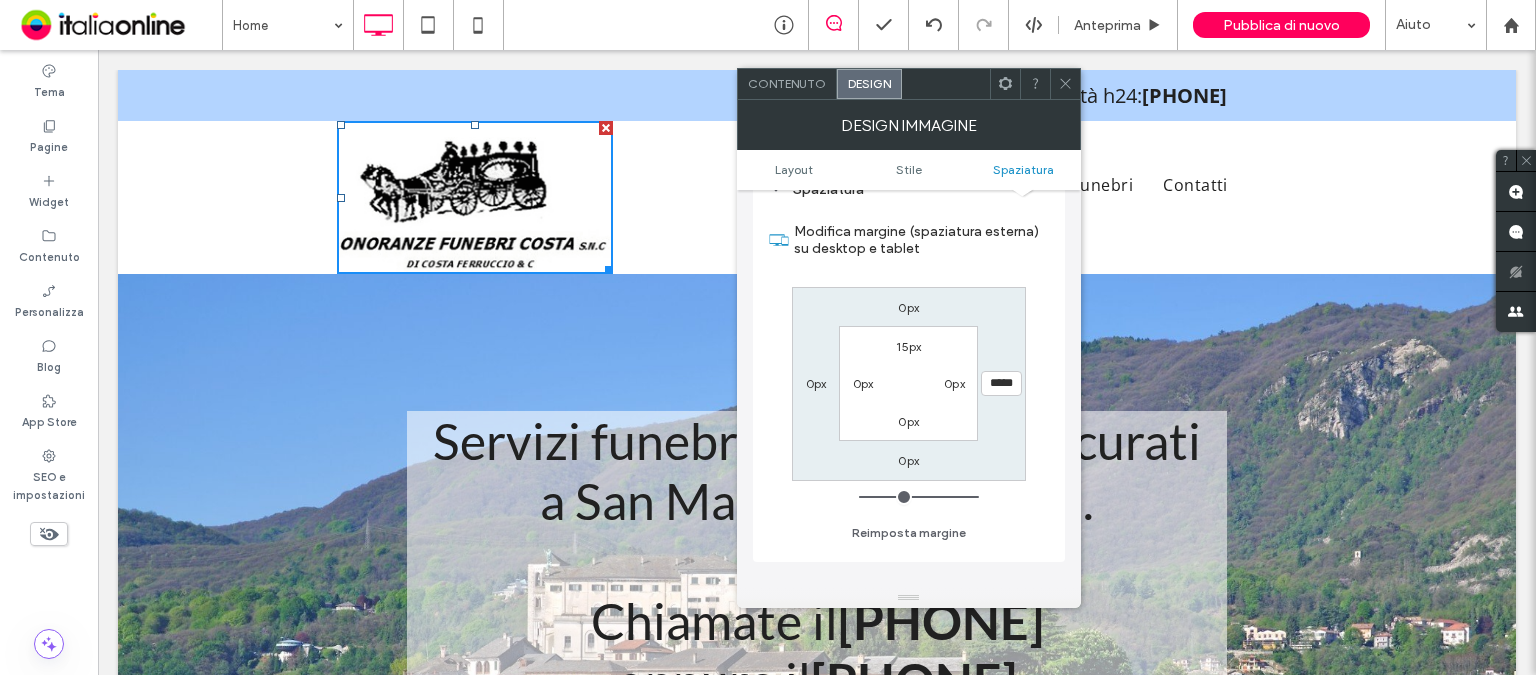 click on "Click To Paste
Home
Servizi Funebri
Contatti
Click To Paste" at bounding box center [817, 197] 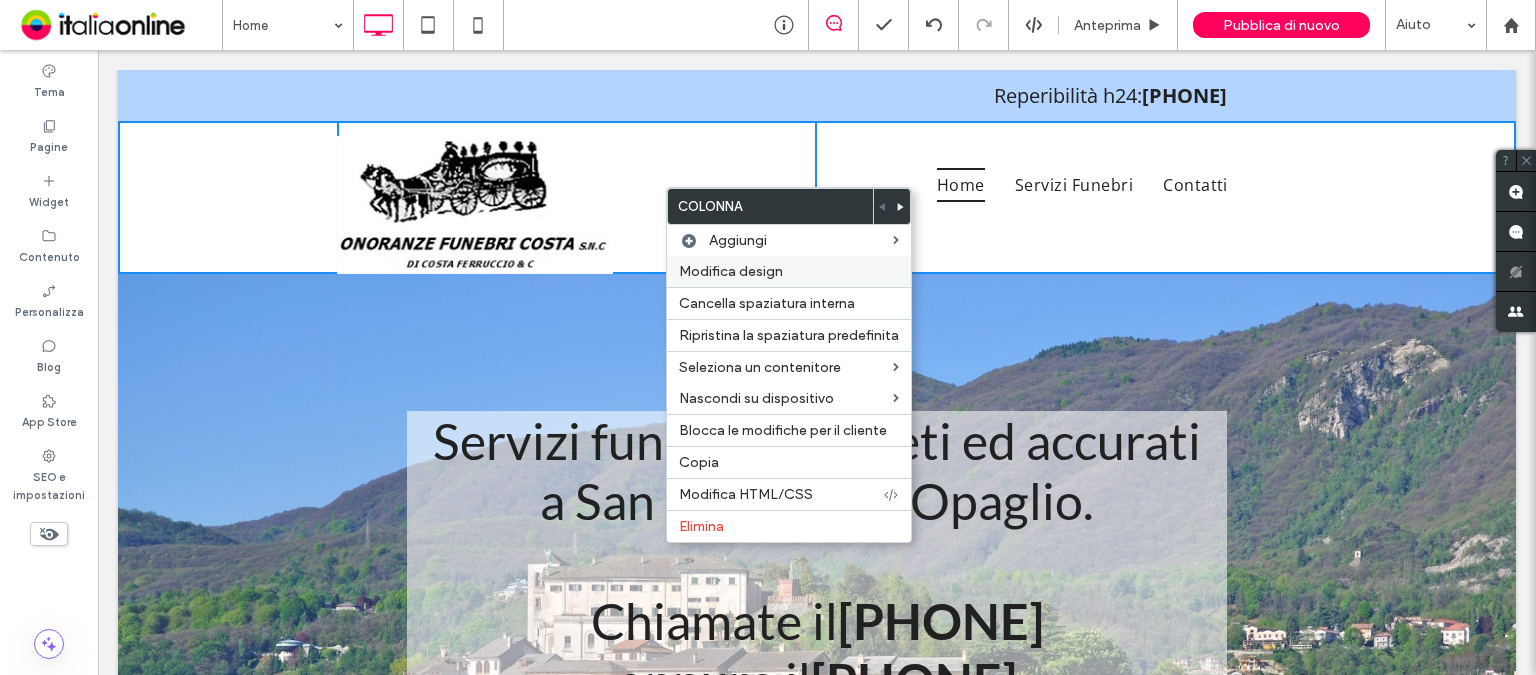 click on "Modifica design" at bounding box center [731, 271] 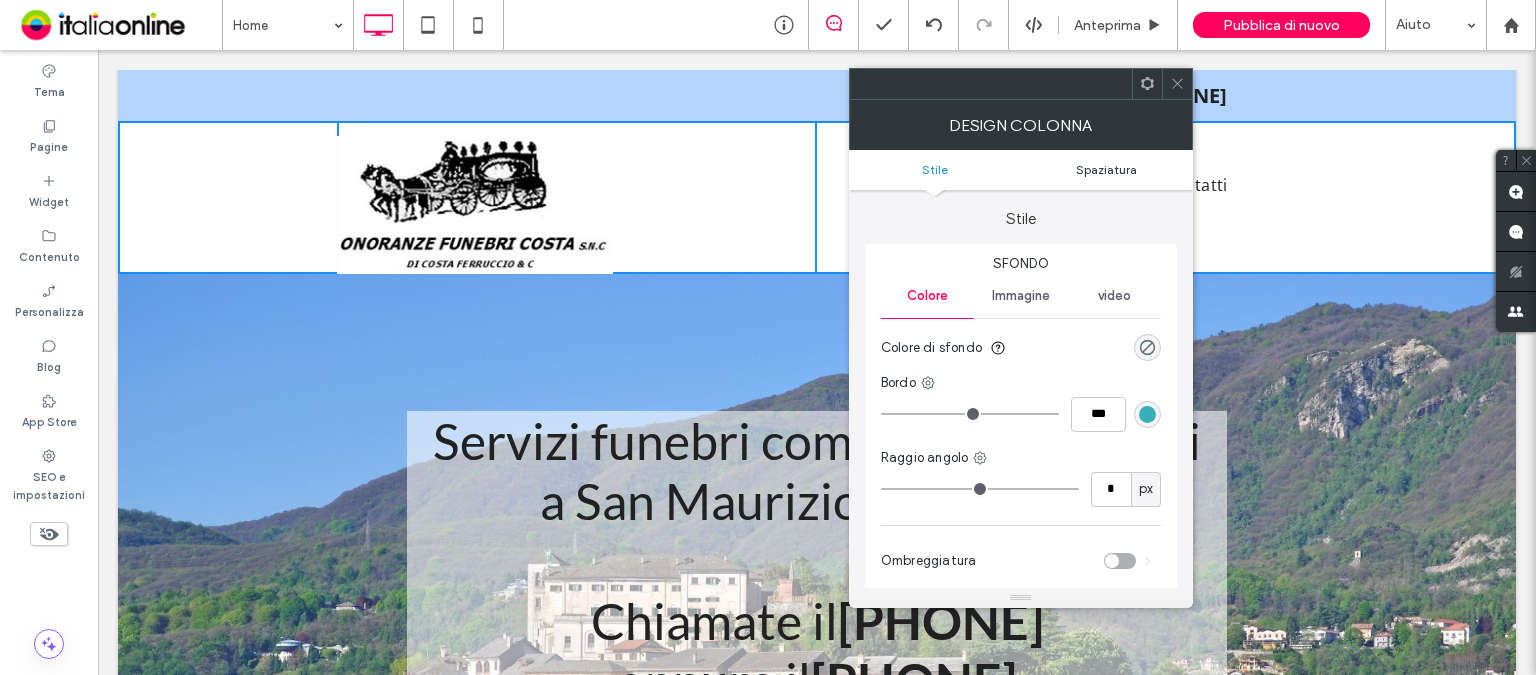 click on "Spaziatura" at bounding box center (1106, 169) 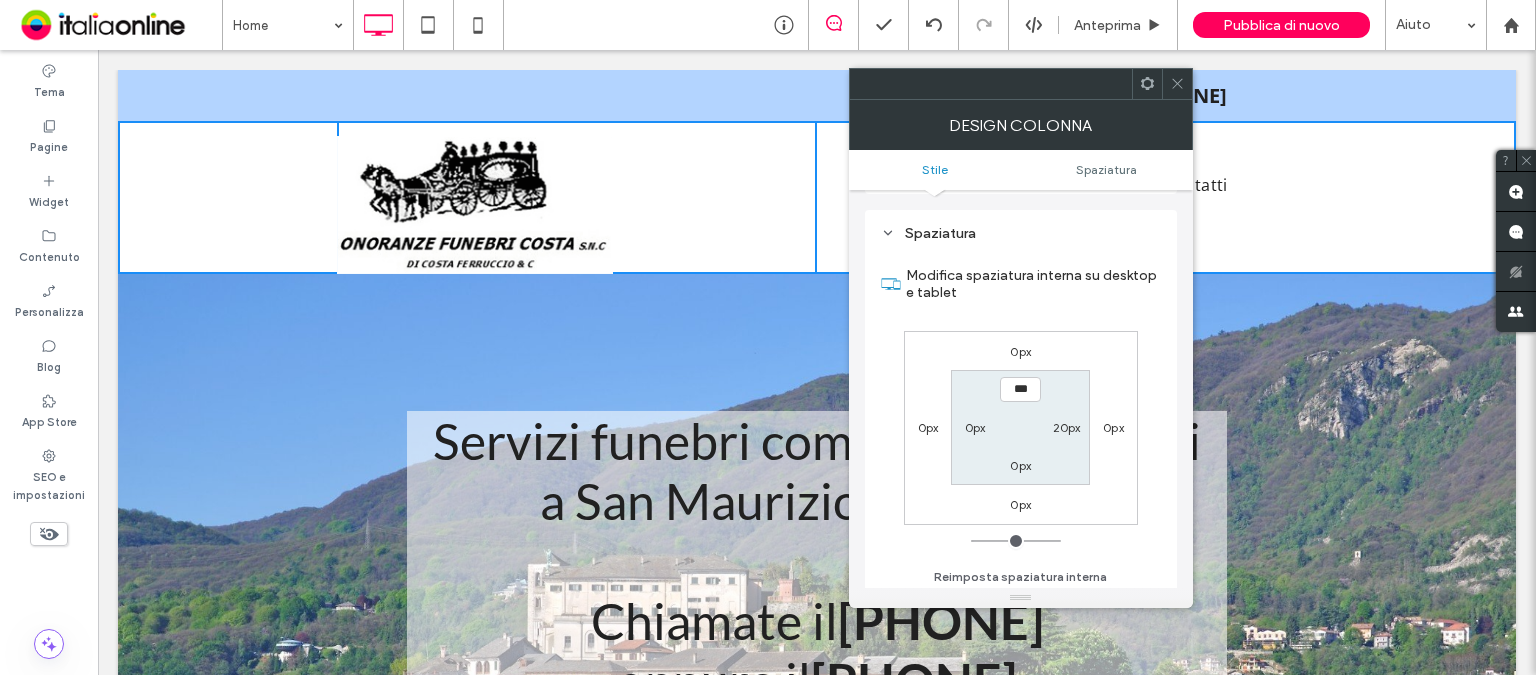 scroll, scrollTop: 405, scrollLeft: 0, axis: vertical 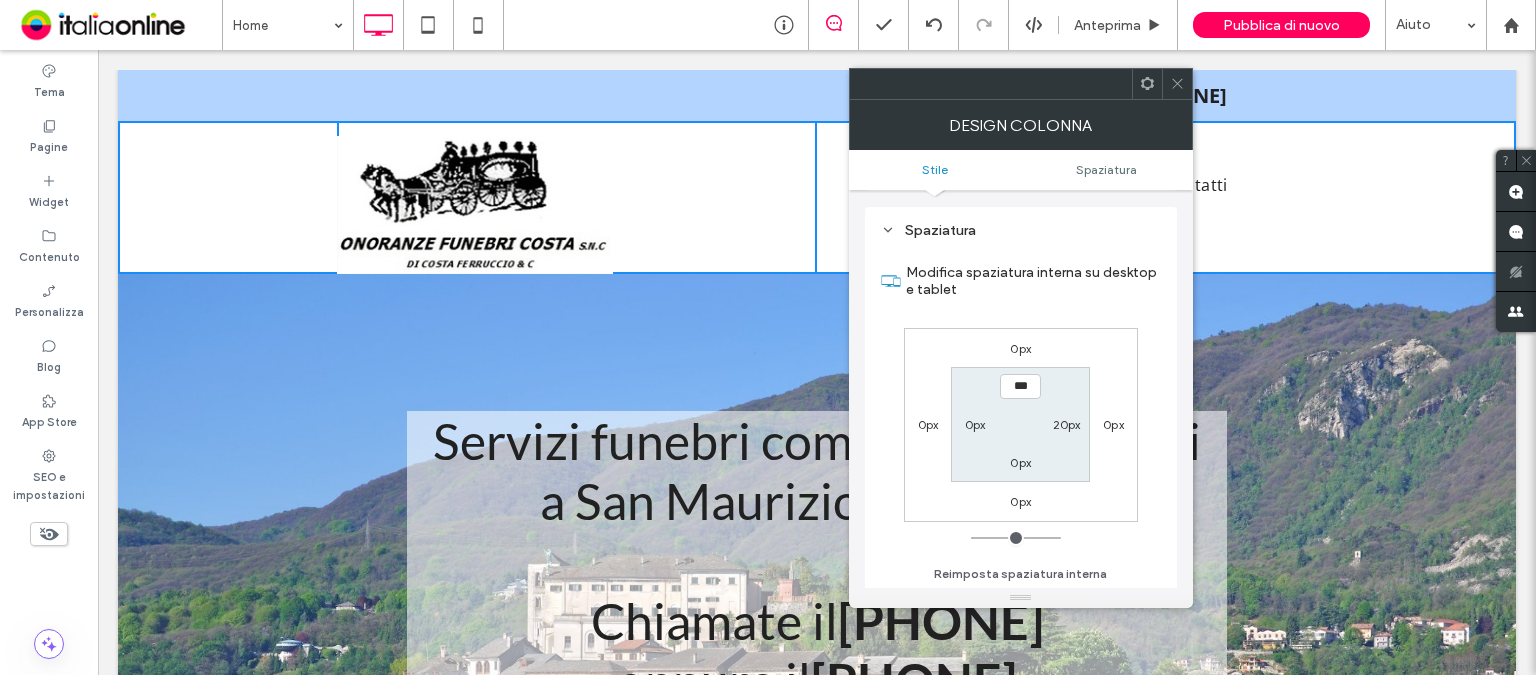 click on "0px" at bounding box center (1113, 424) 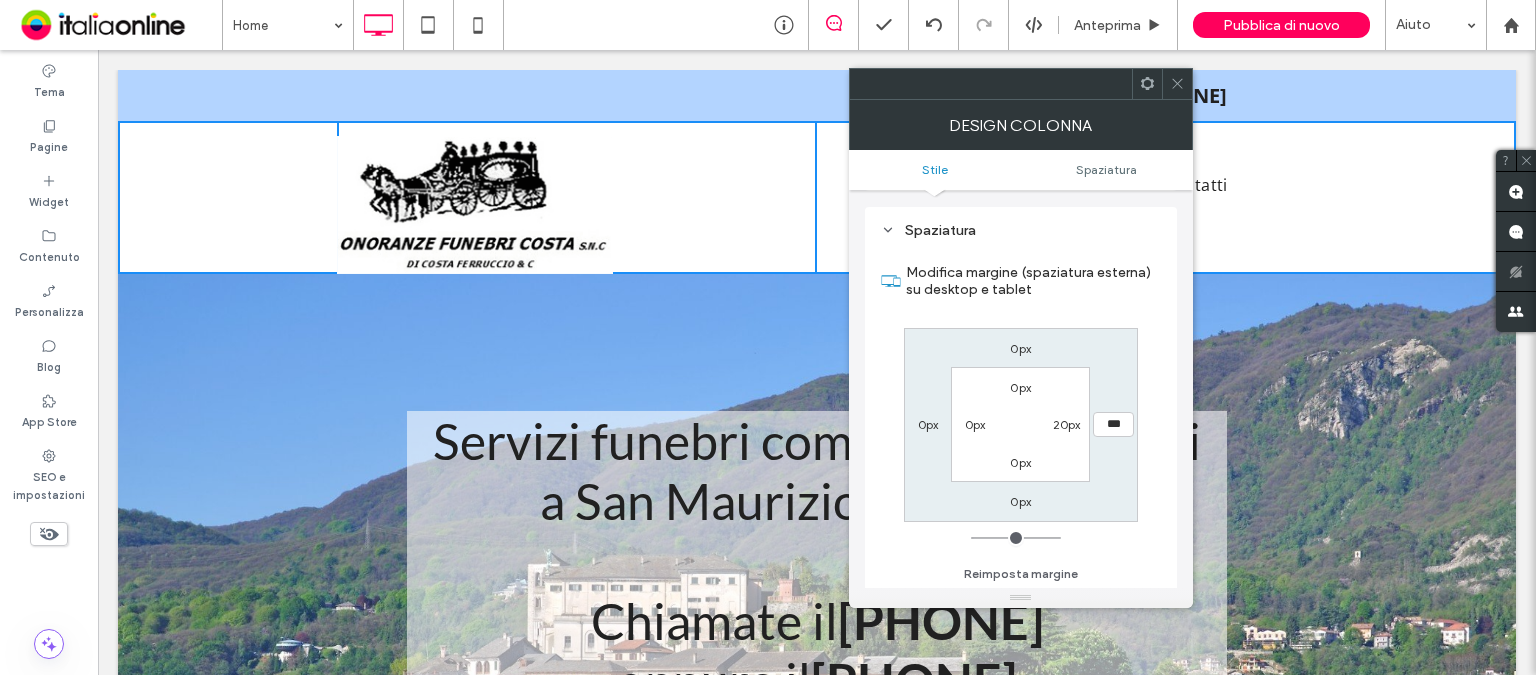 type on "**" 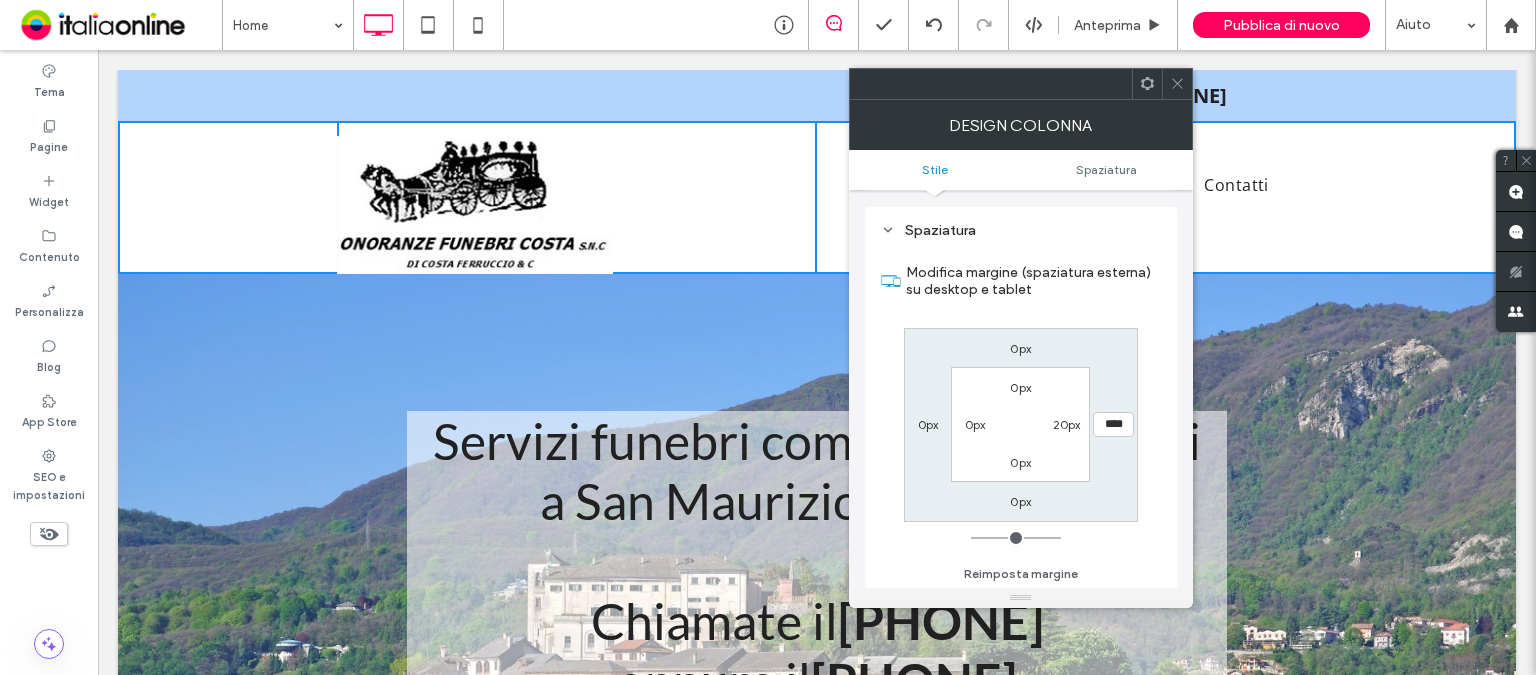 type on "**" 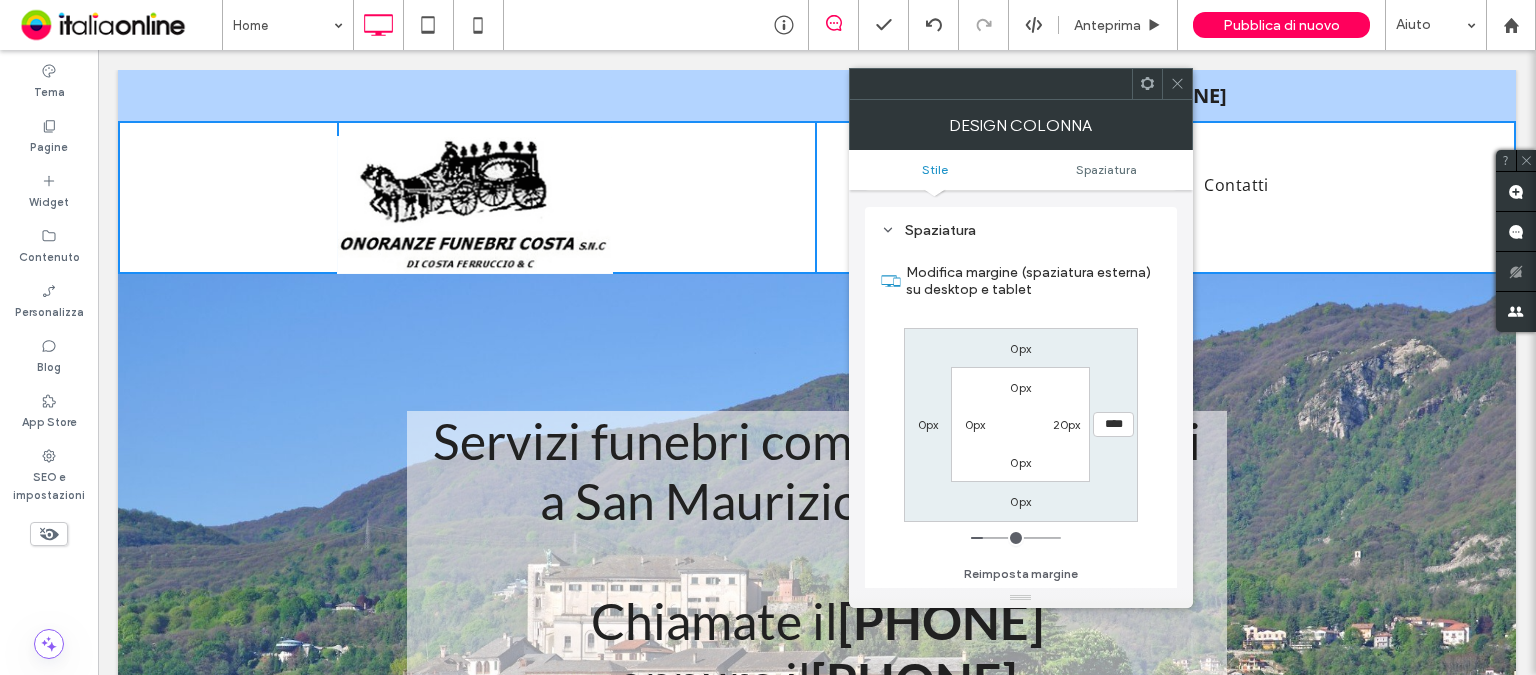 type on "**" 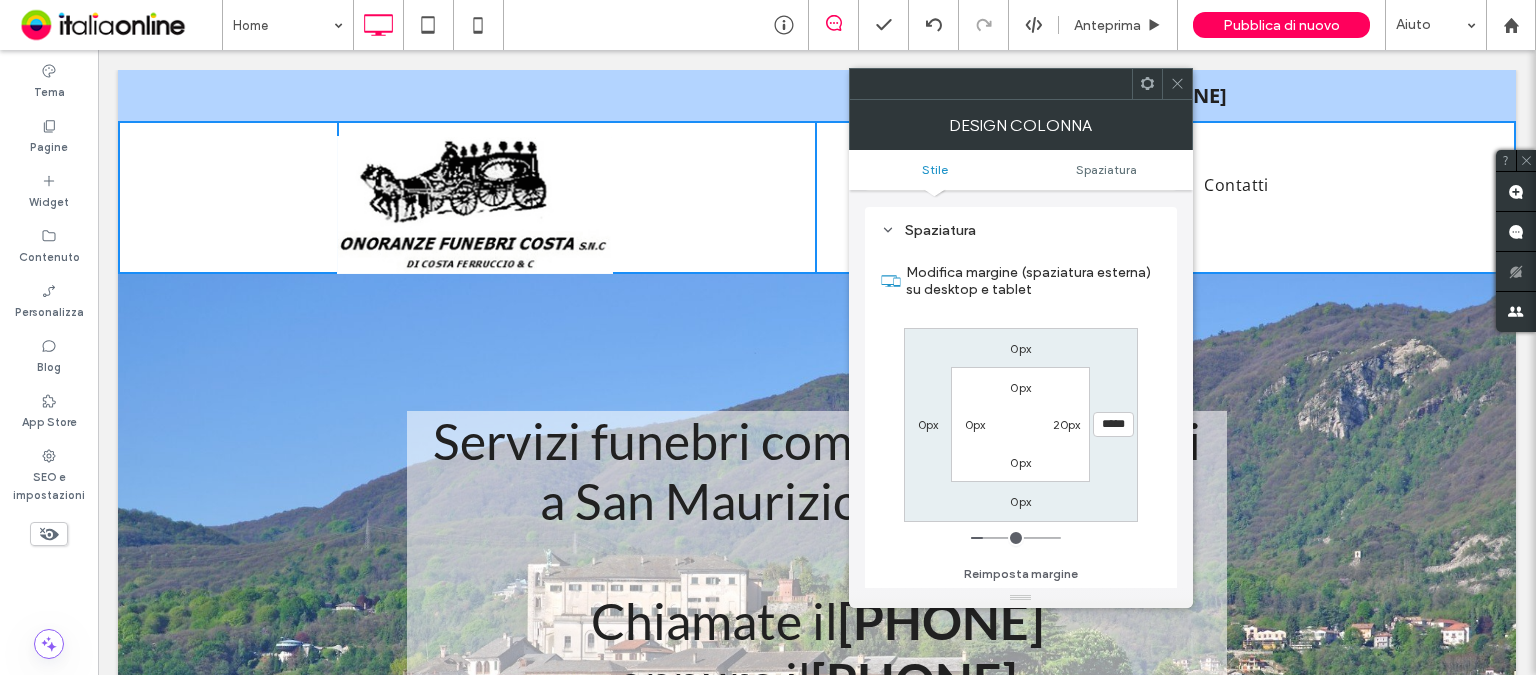 type on "***" 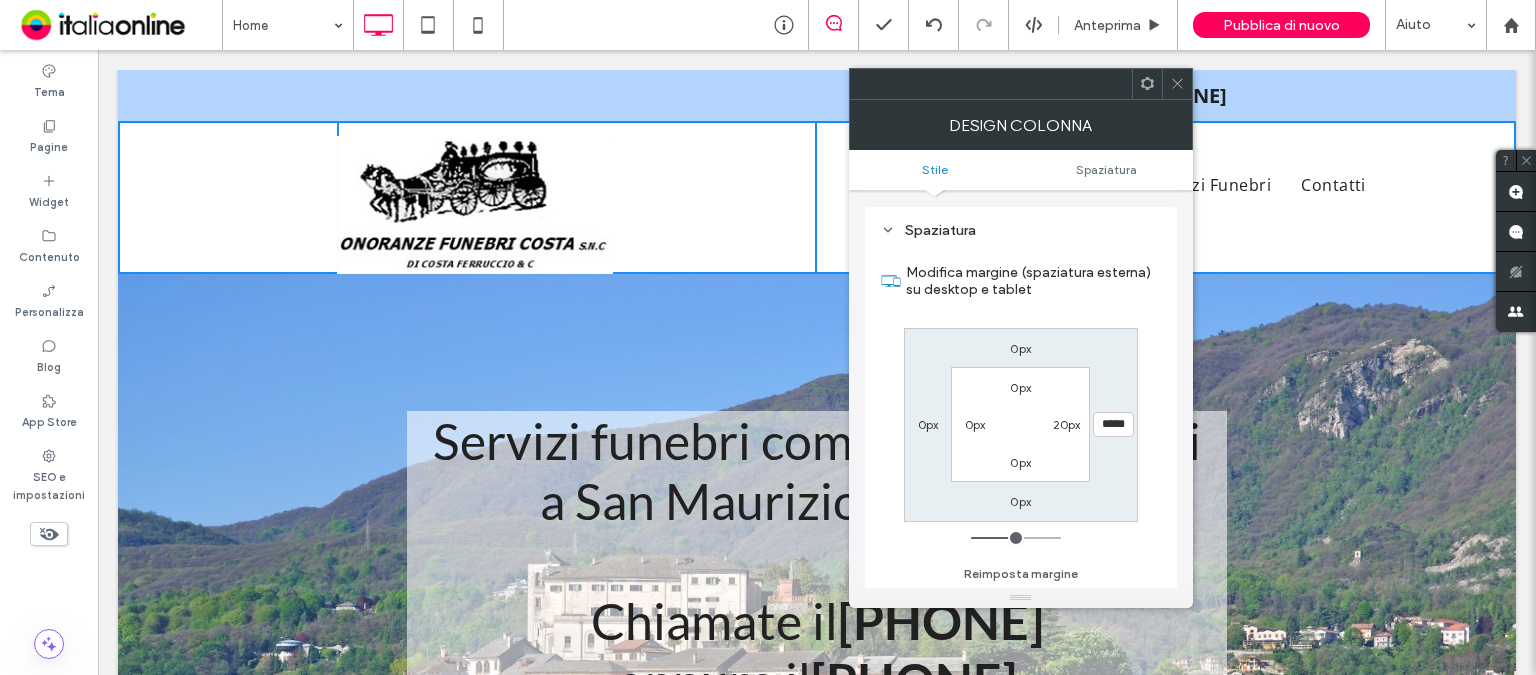 type on "*****" 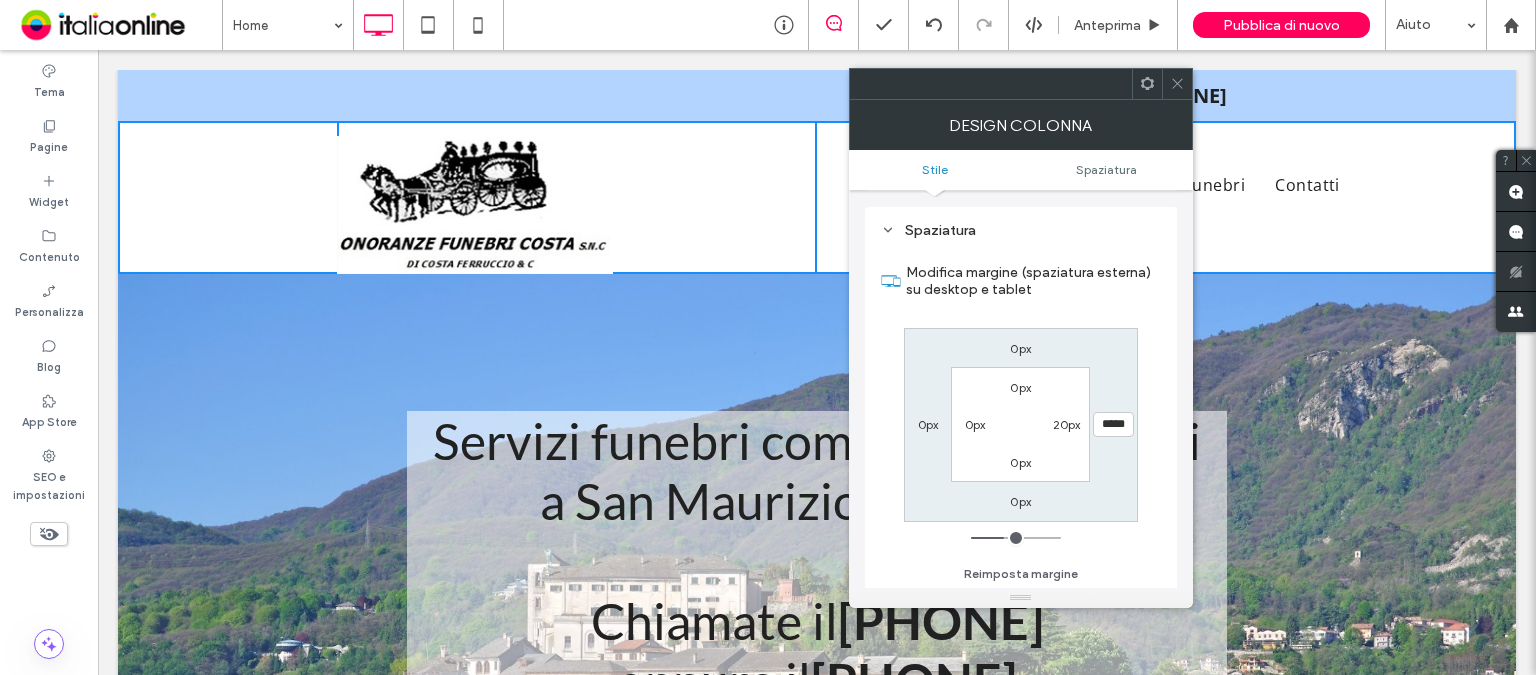 type on "*****" 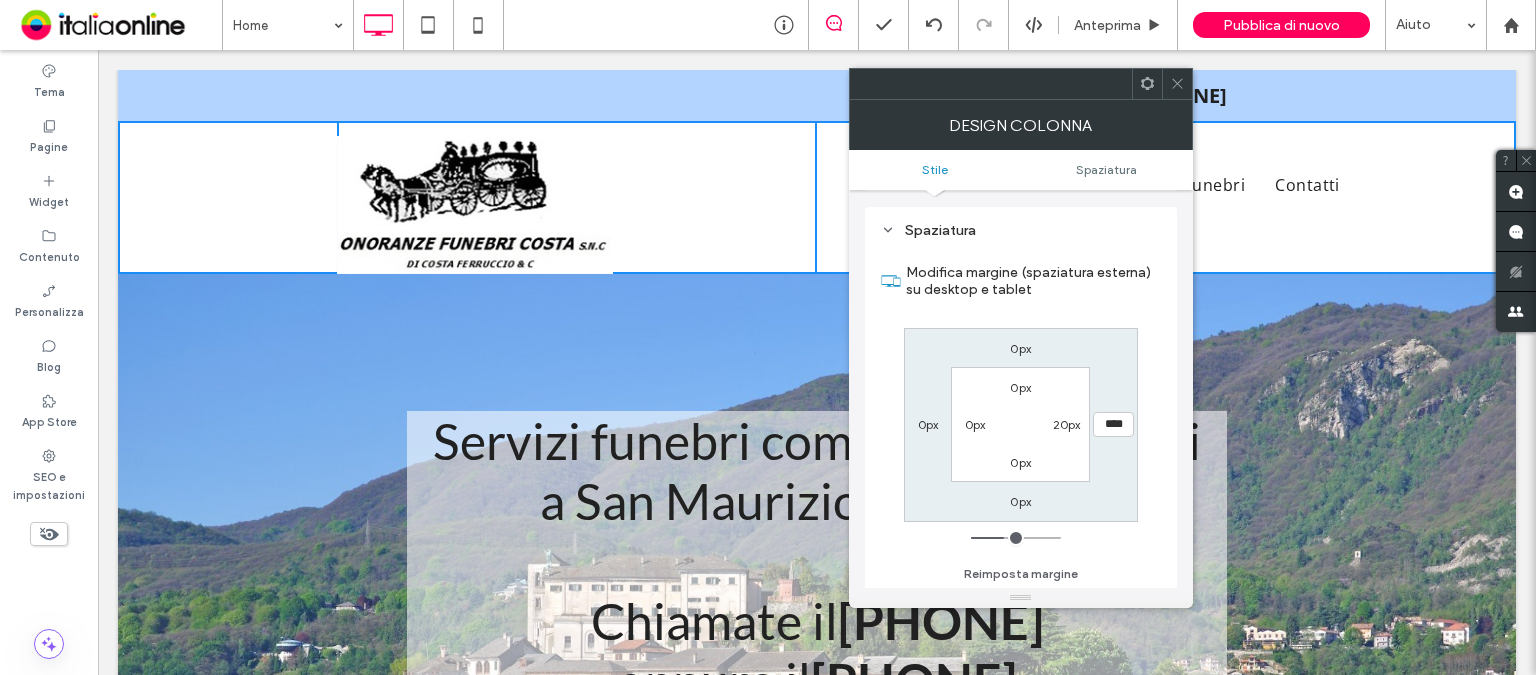 type on "**" 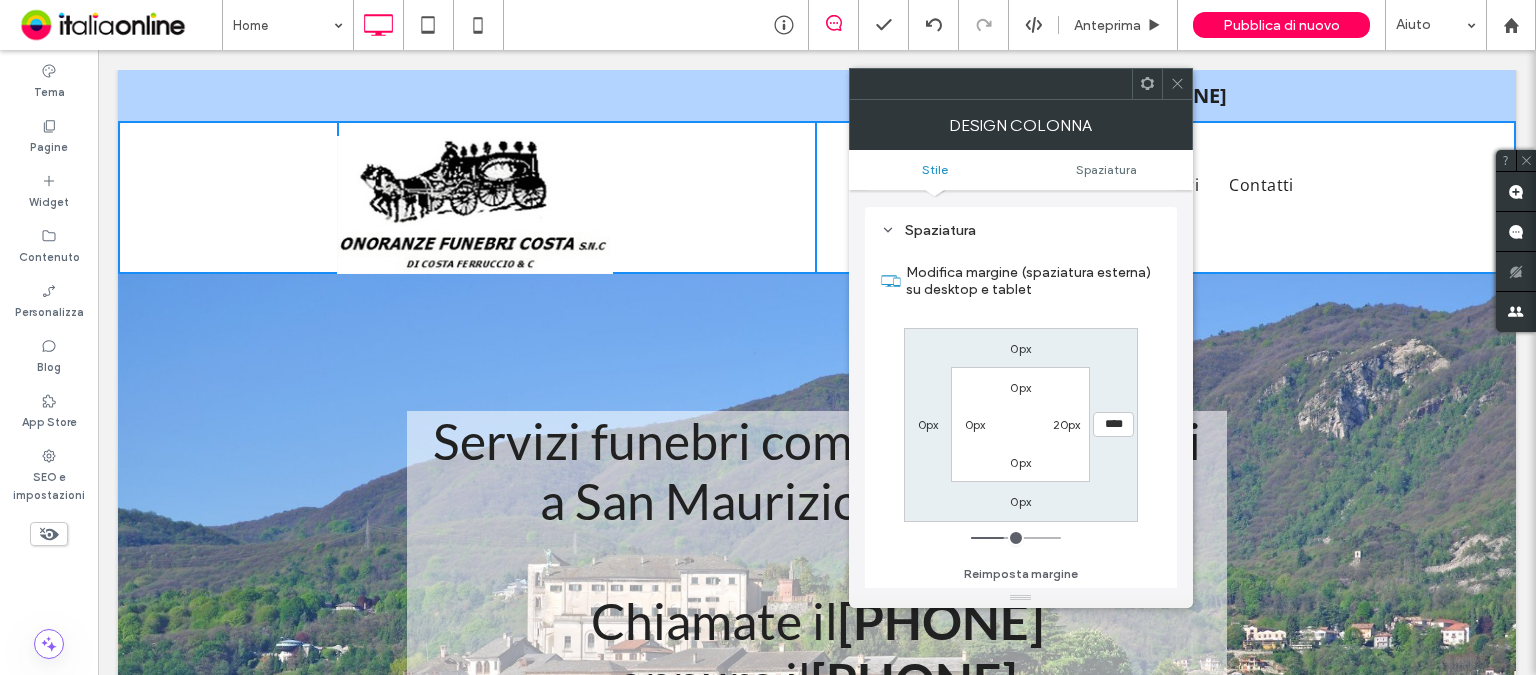 type on "****" 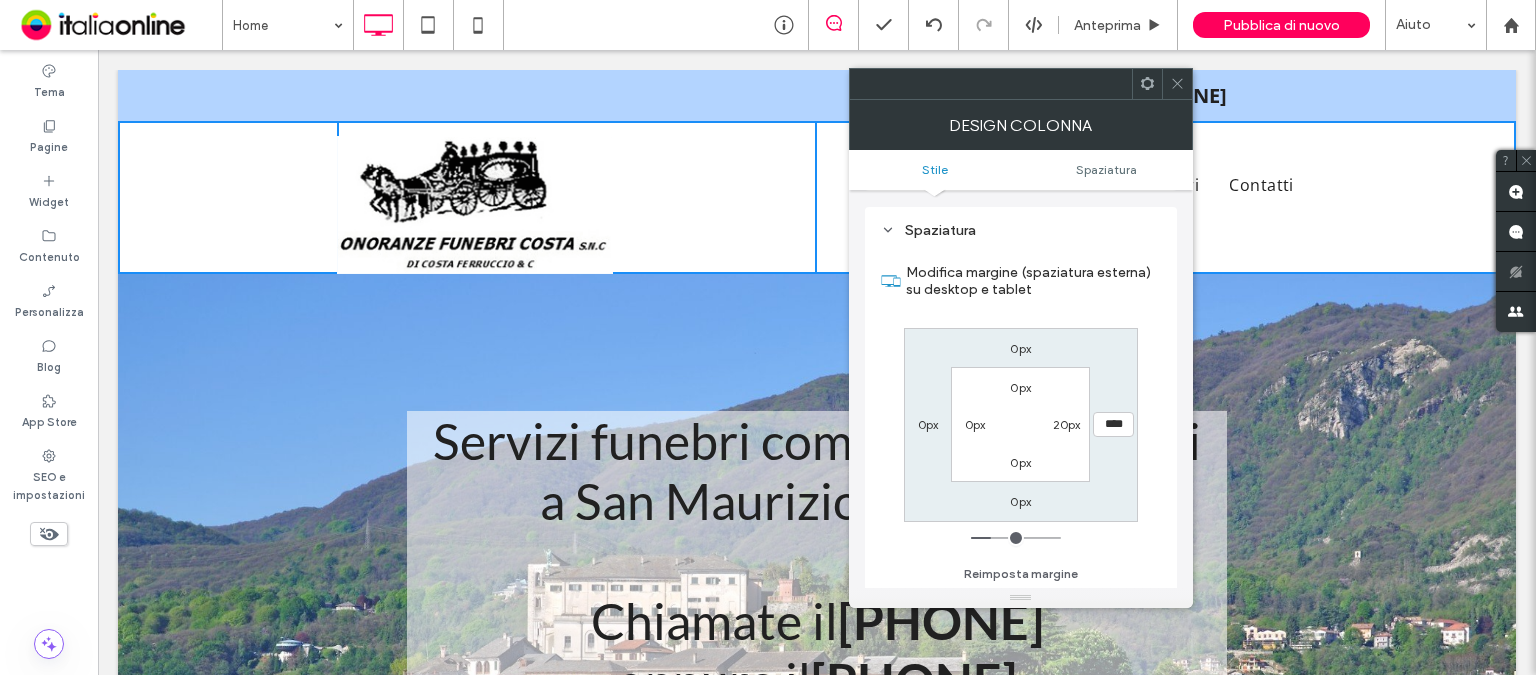 type on "**" 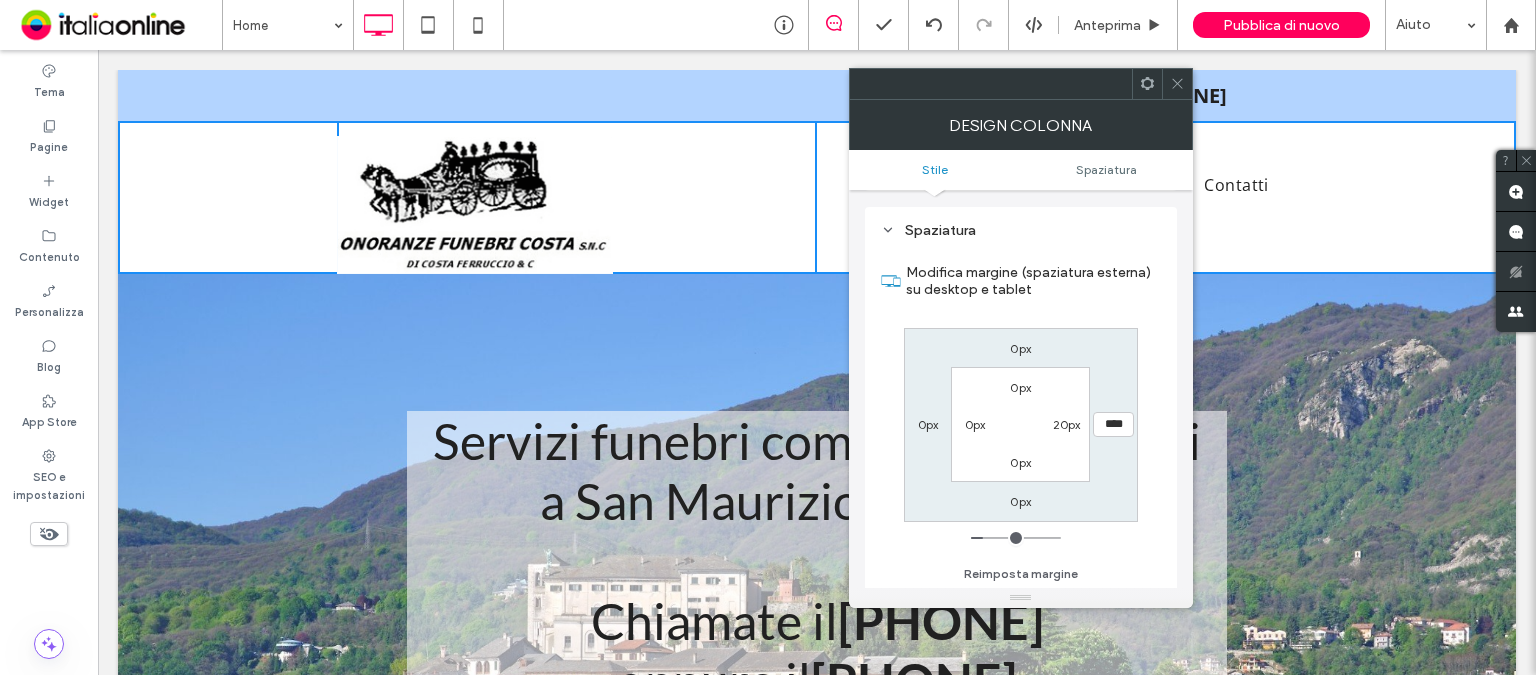 type on "**" 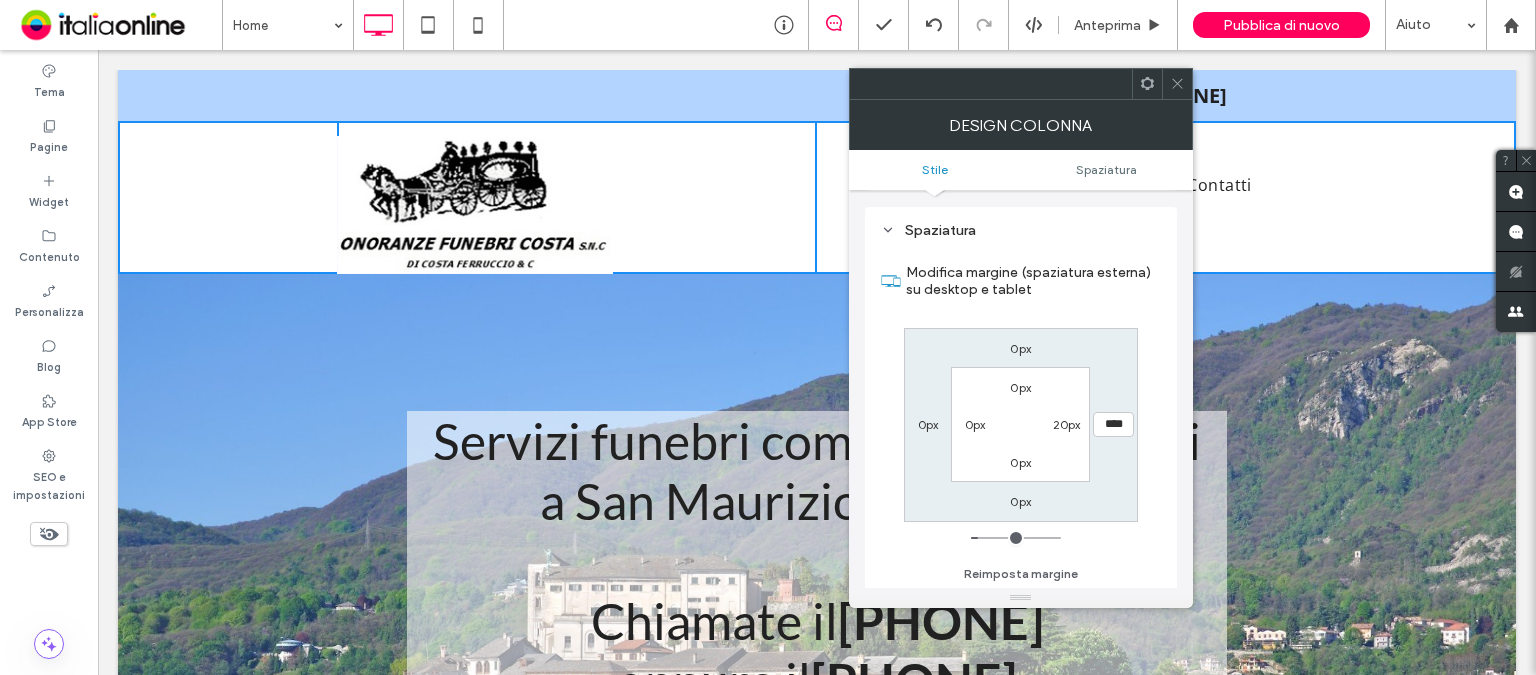 type on "**" 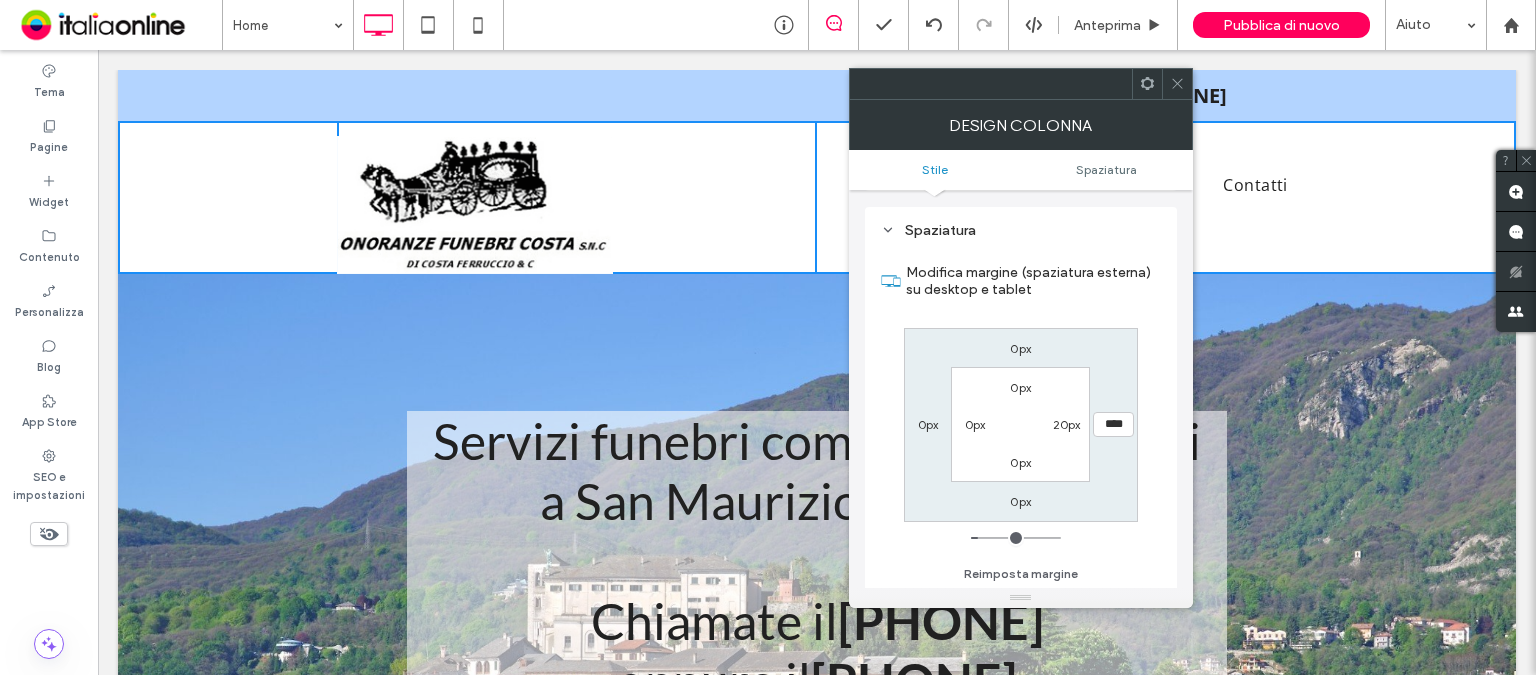 type on "****" 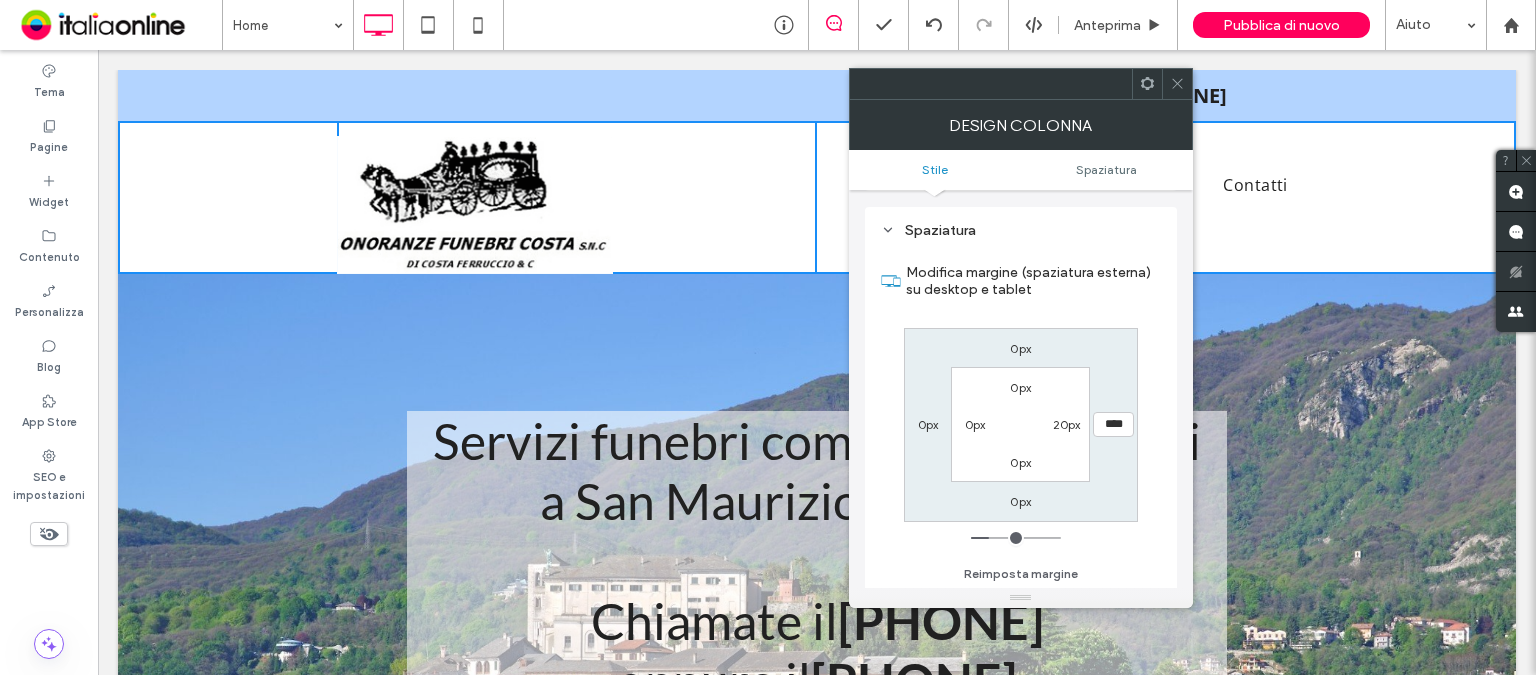 type on "**" 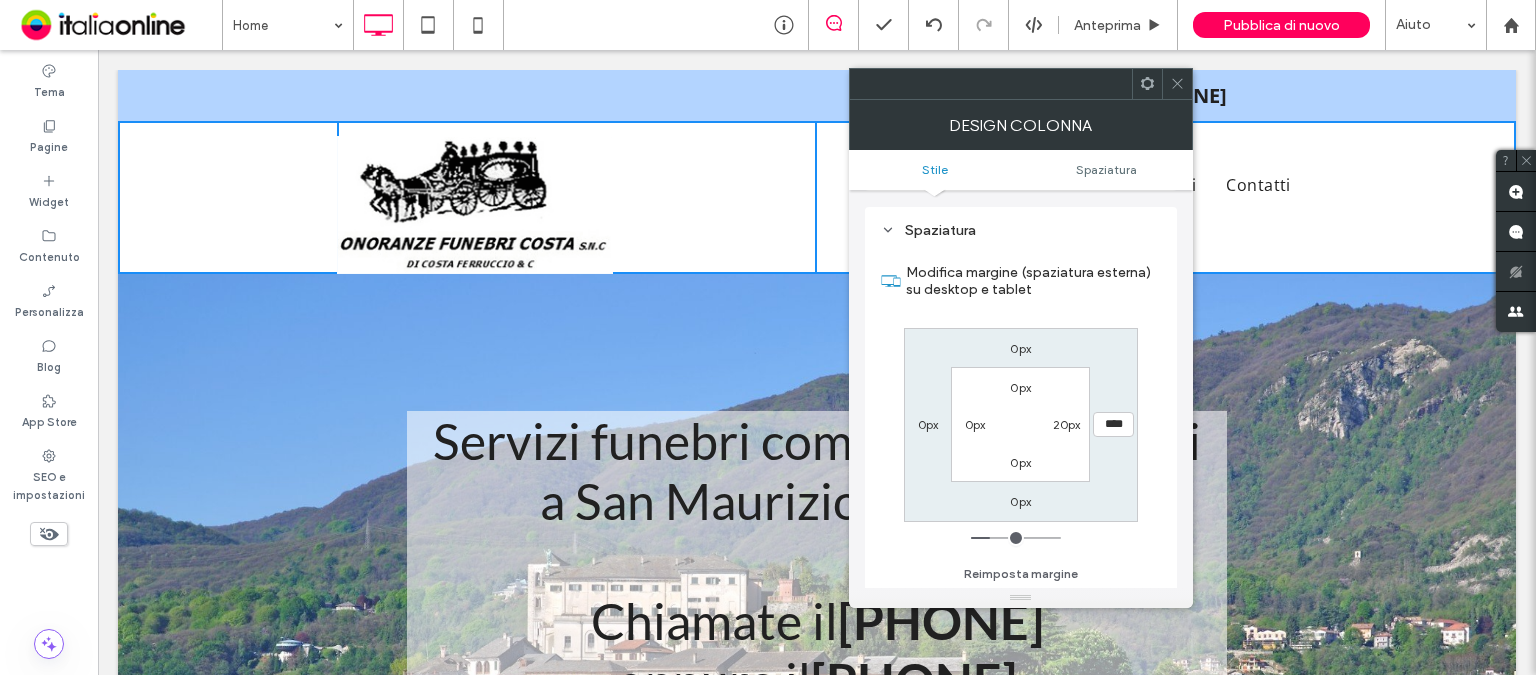 type on "**" 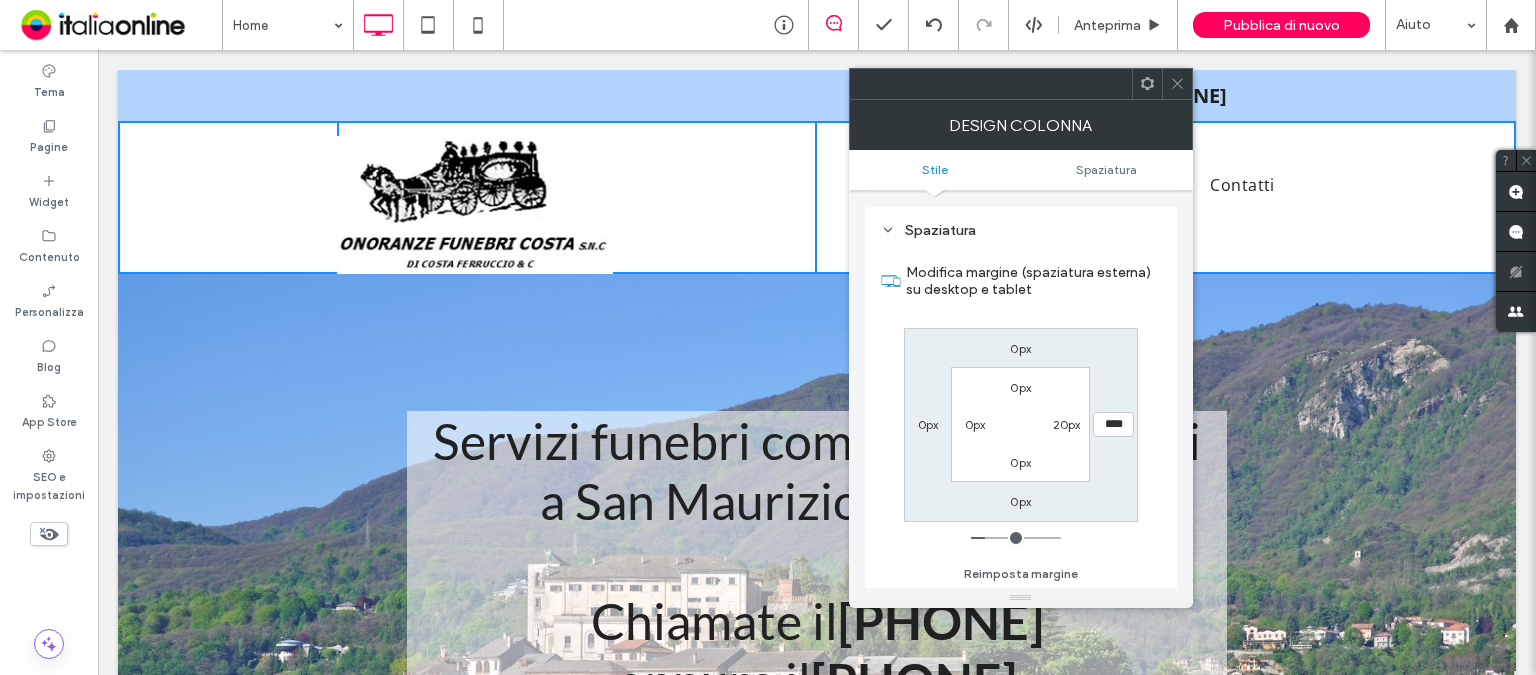 click at bounding box center [1016, 538] 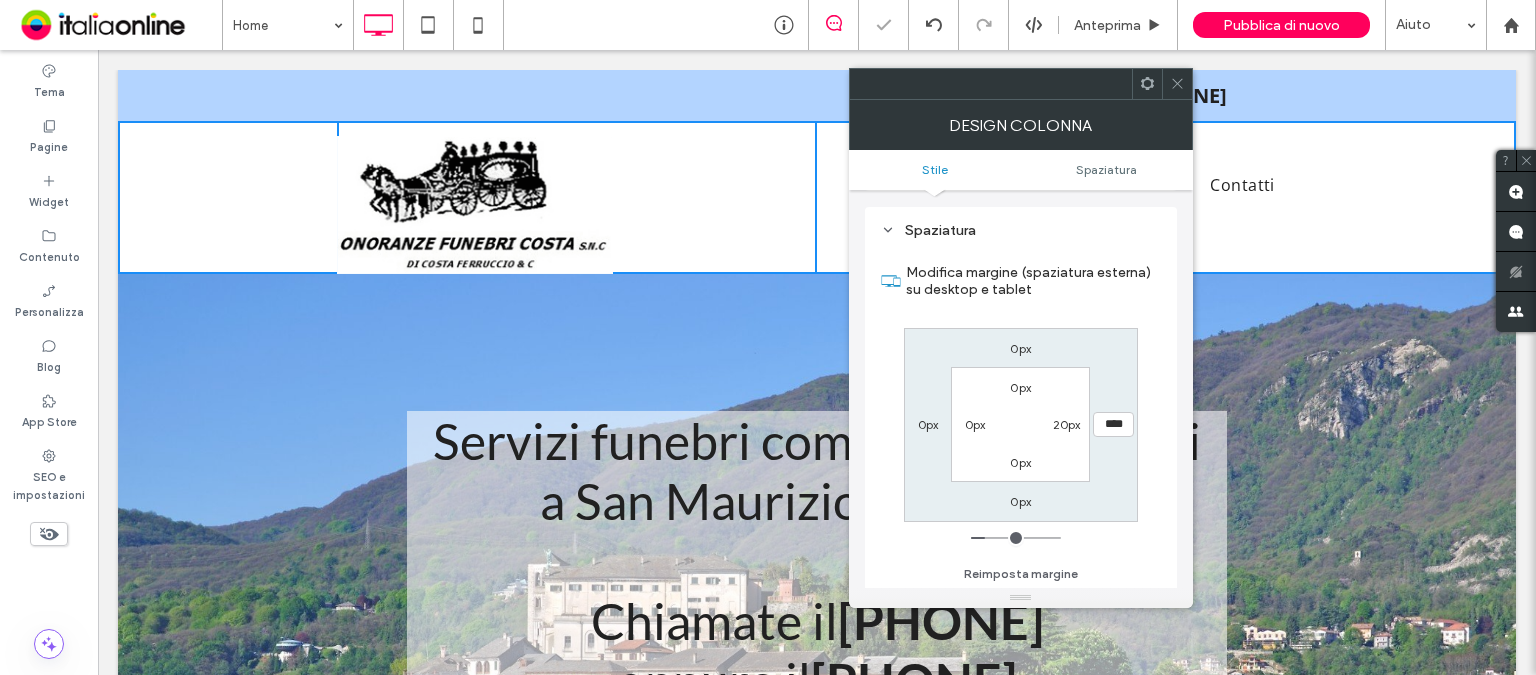 click on "0px" at bounding box center (928, 424) 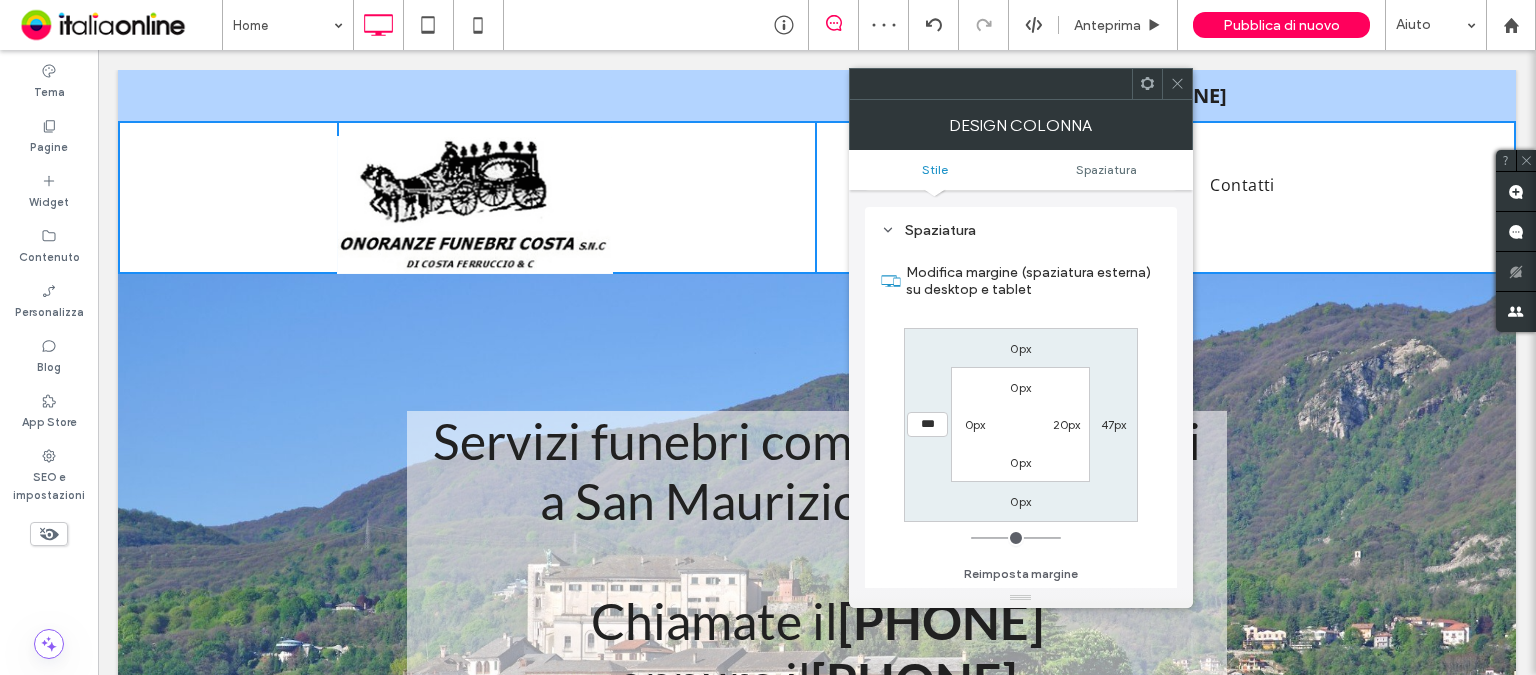 drag, startPoint x: 984, startPoint y: 535, endPoint x: 928, endPoint y: 529, distance: 56.32051 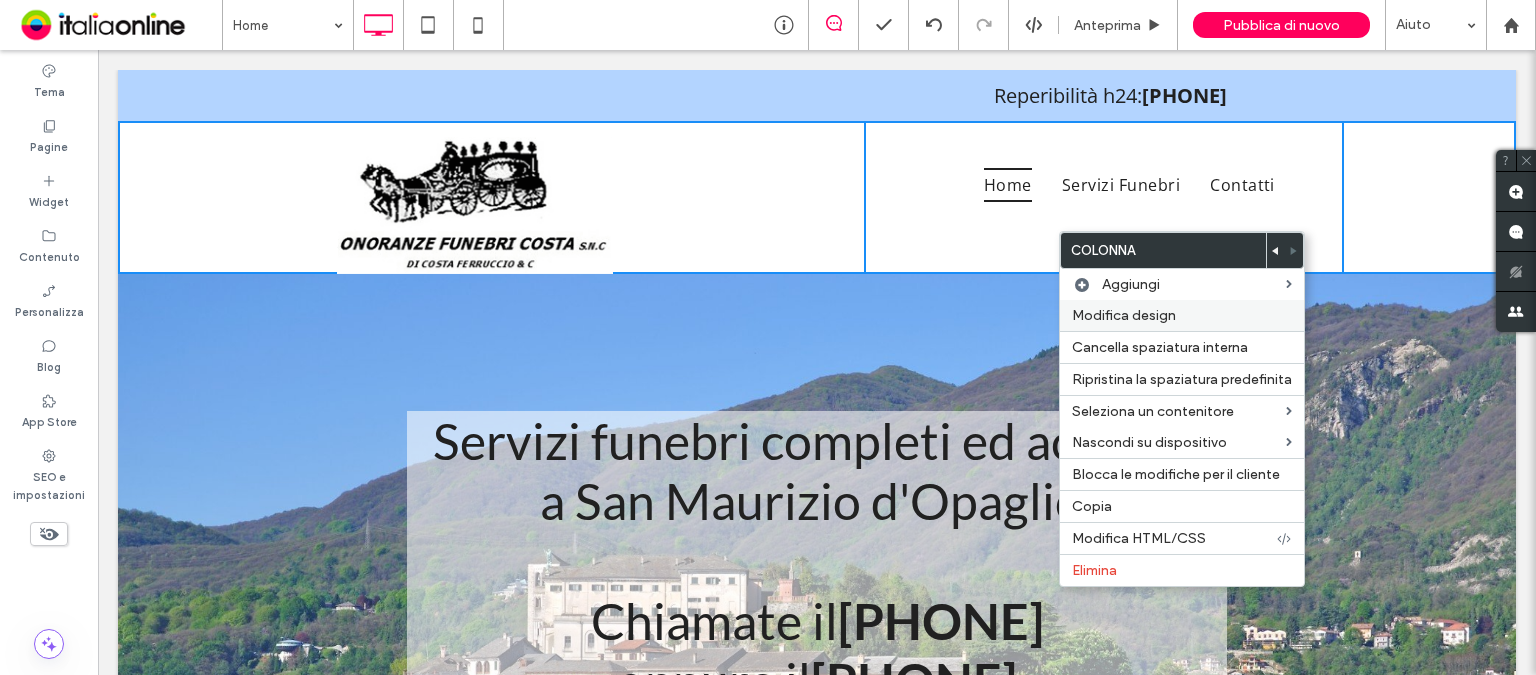 click on "Modifica design" at bounding box center (1124, 315) 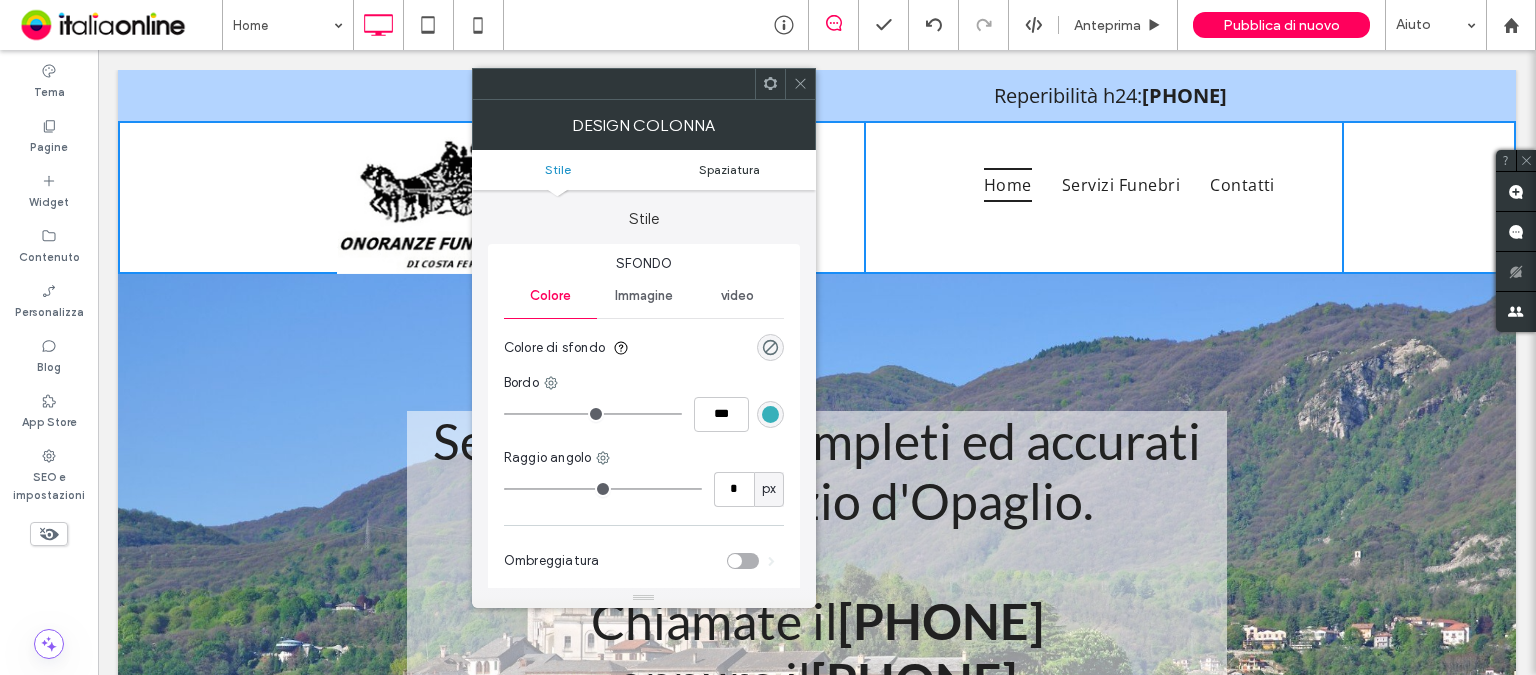 click on "Spaziatura" at bounding box center [729, 169] 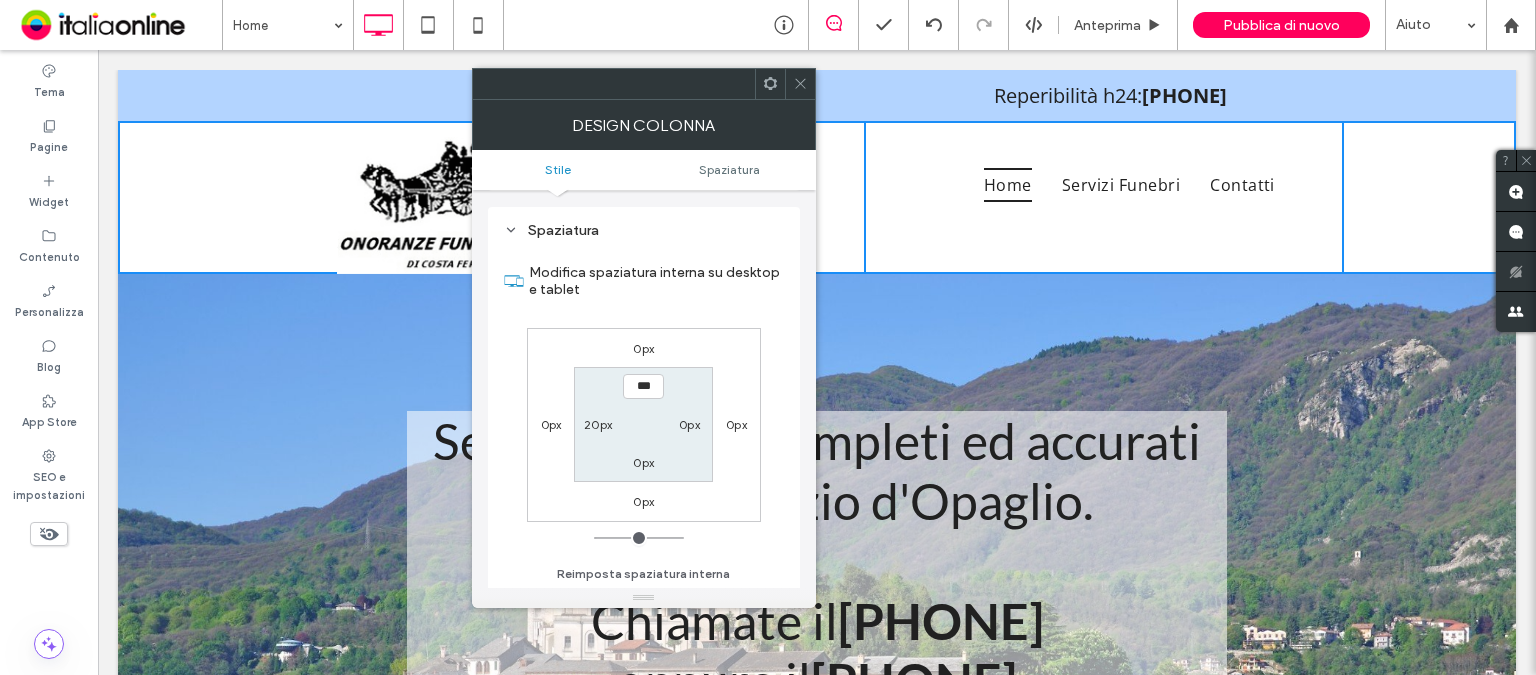 scroll, scrollTop: 405, scrollLeft: 0, axis: vertical 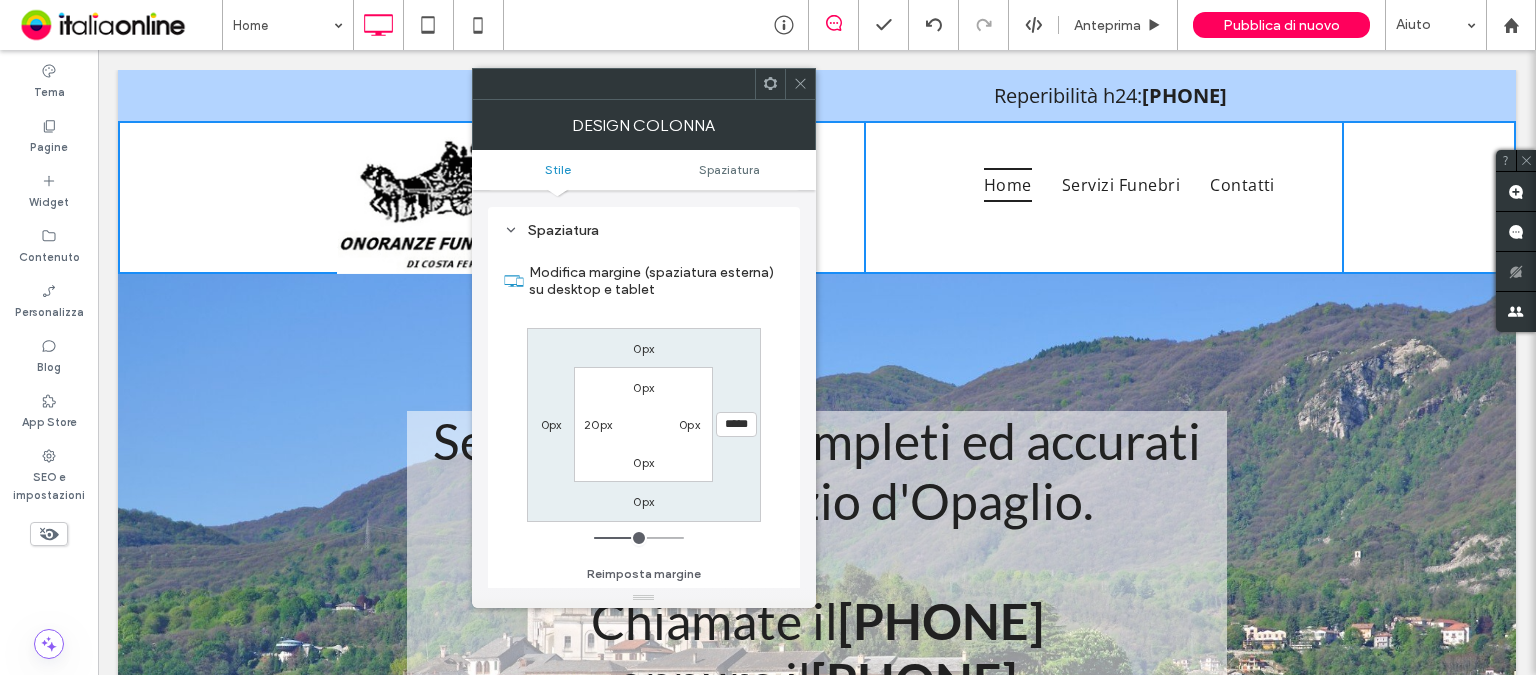 drag, startPoint x: 621, startPoint y: 533, endPoint x: 643, endPoint y: 526, distance: 23.086792 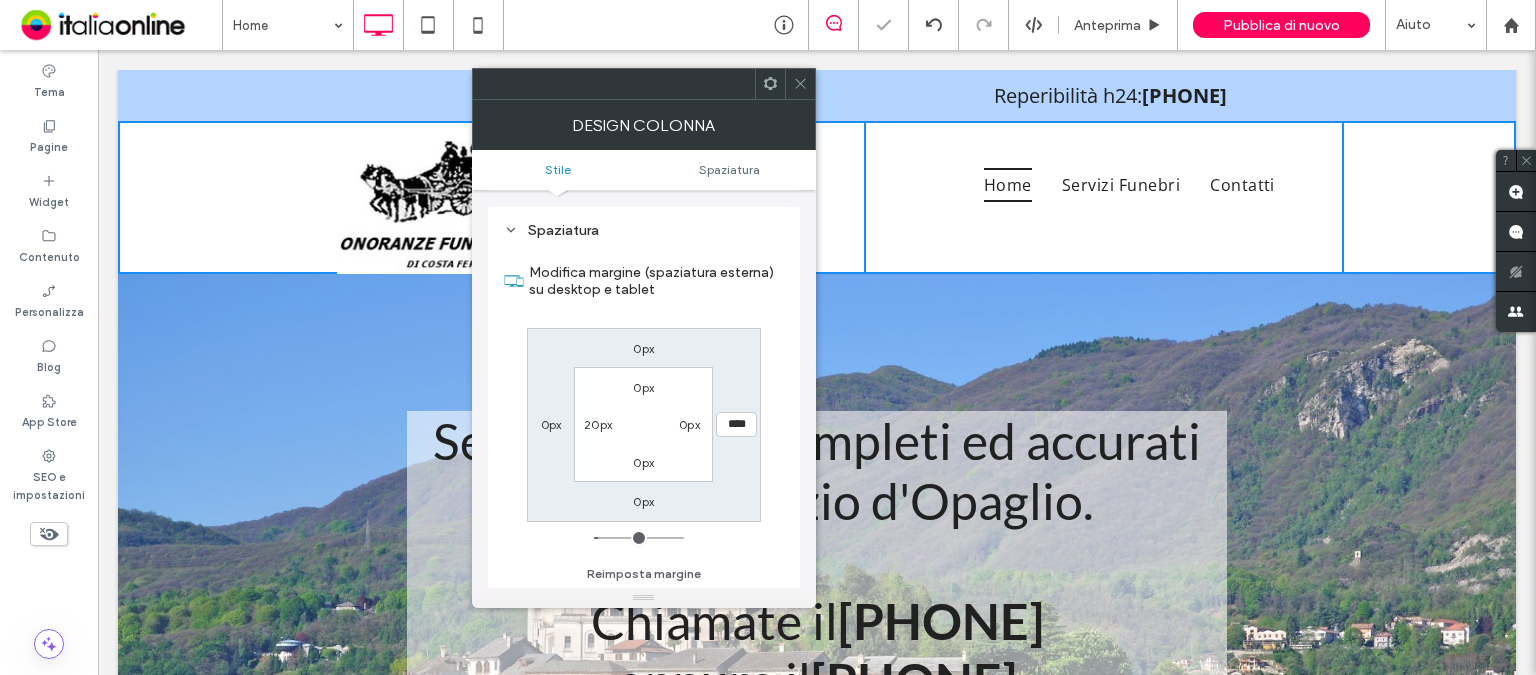 drag, startPoint x: 644, startPoint y: 532, endPoint x: 604, endPoint y: 535, distance: 40.112343 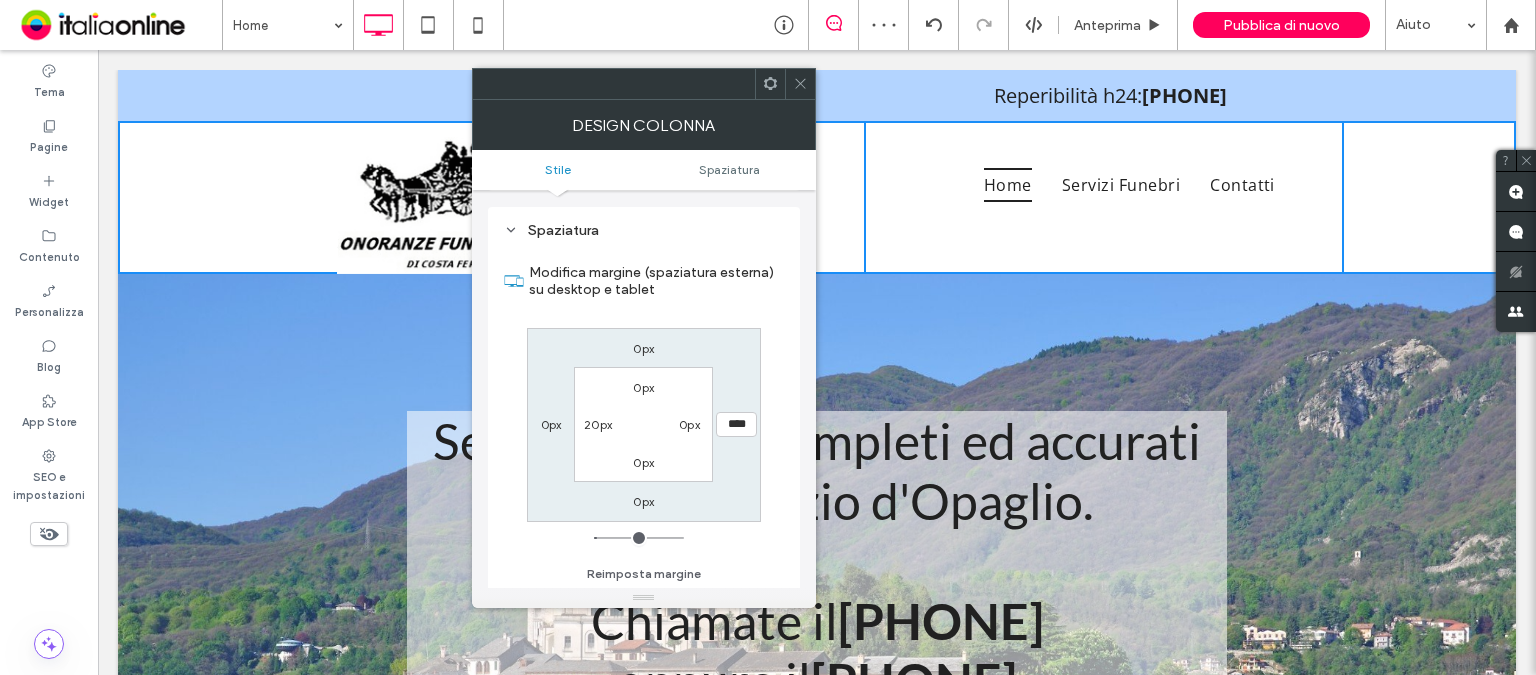 drag, startPoint x: 791, startPoint y: 88, endPoint x: 804, endPoint y: 90, distance: 13.152946 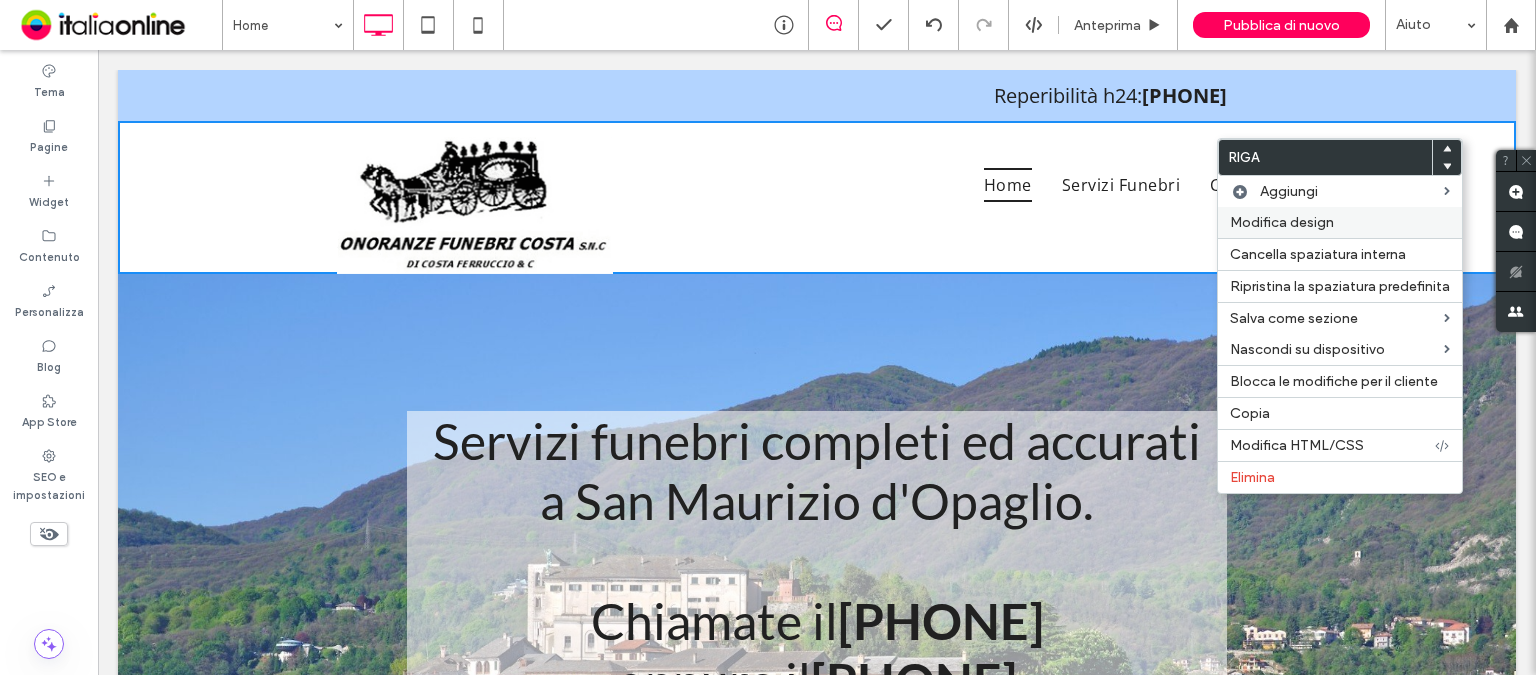 click on "Modifica design" at bounding box center (1282, 222) 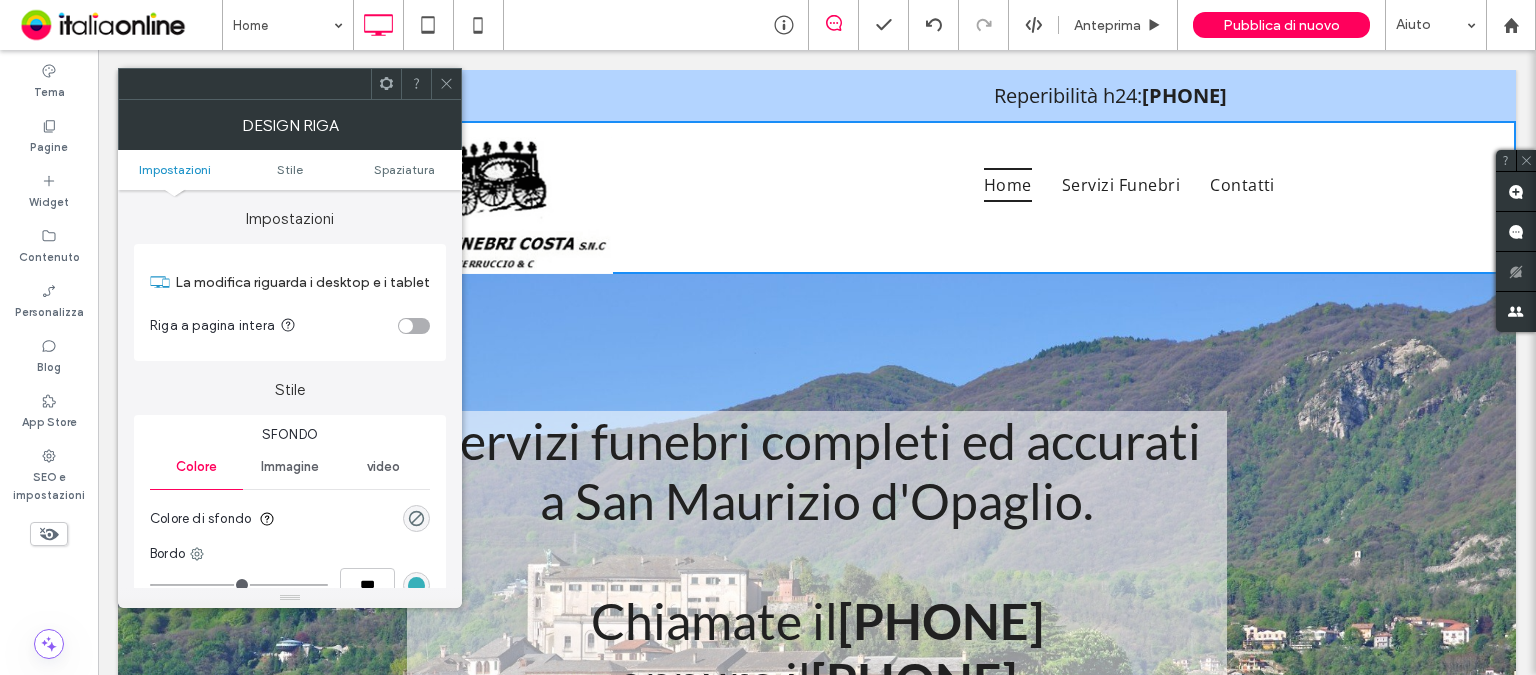 drag, startPoint x: 388, startPoint y: 167, endPoint x: 392, endPoint y: 179, distance: 12.649111 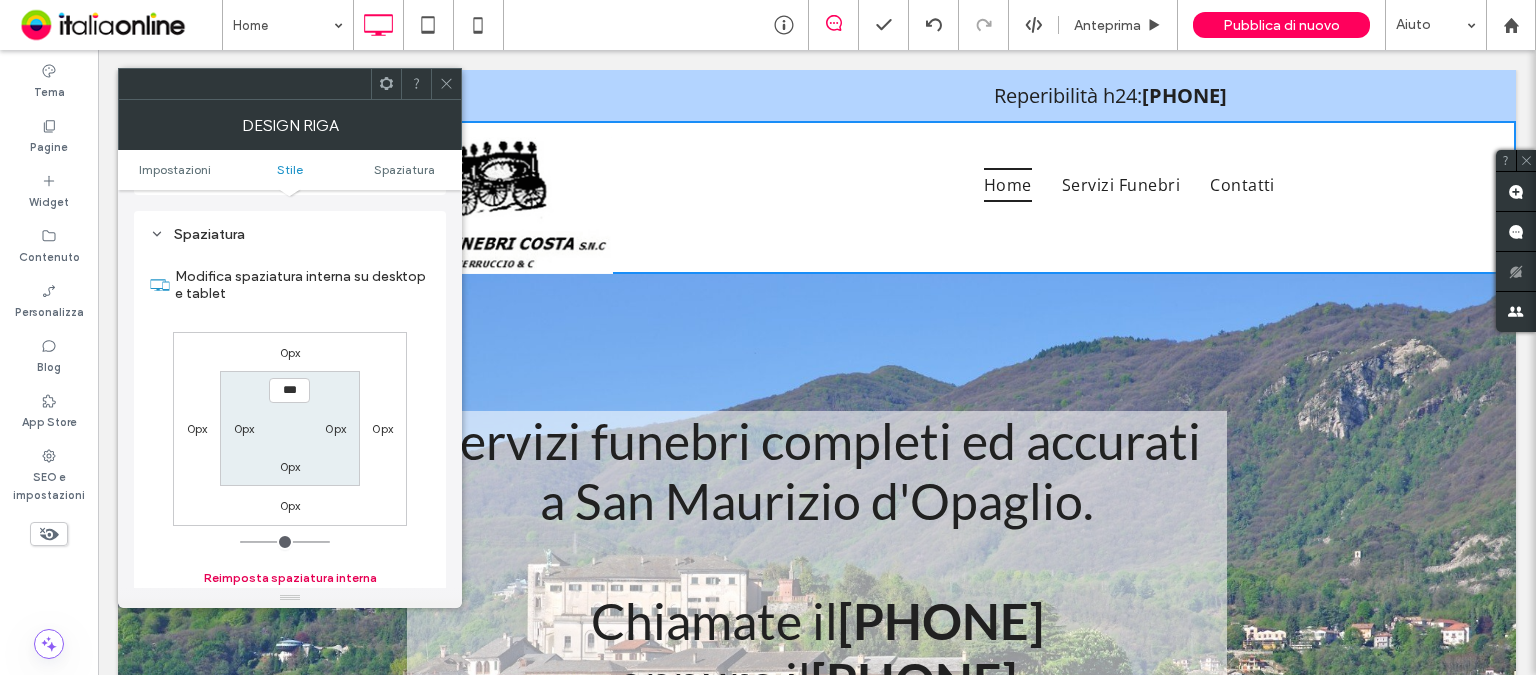 scroll, scrollTop: 501, scrollLeft: 0, axis: vertical 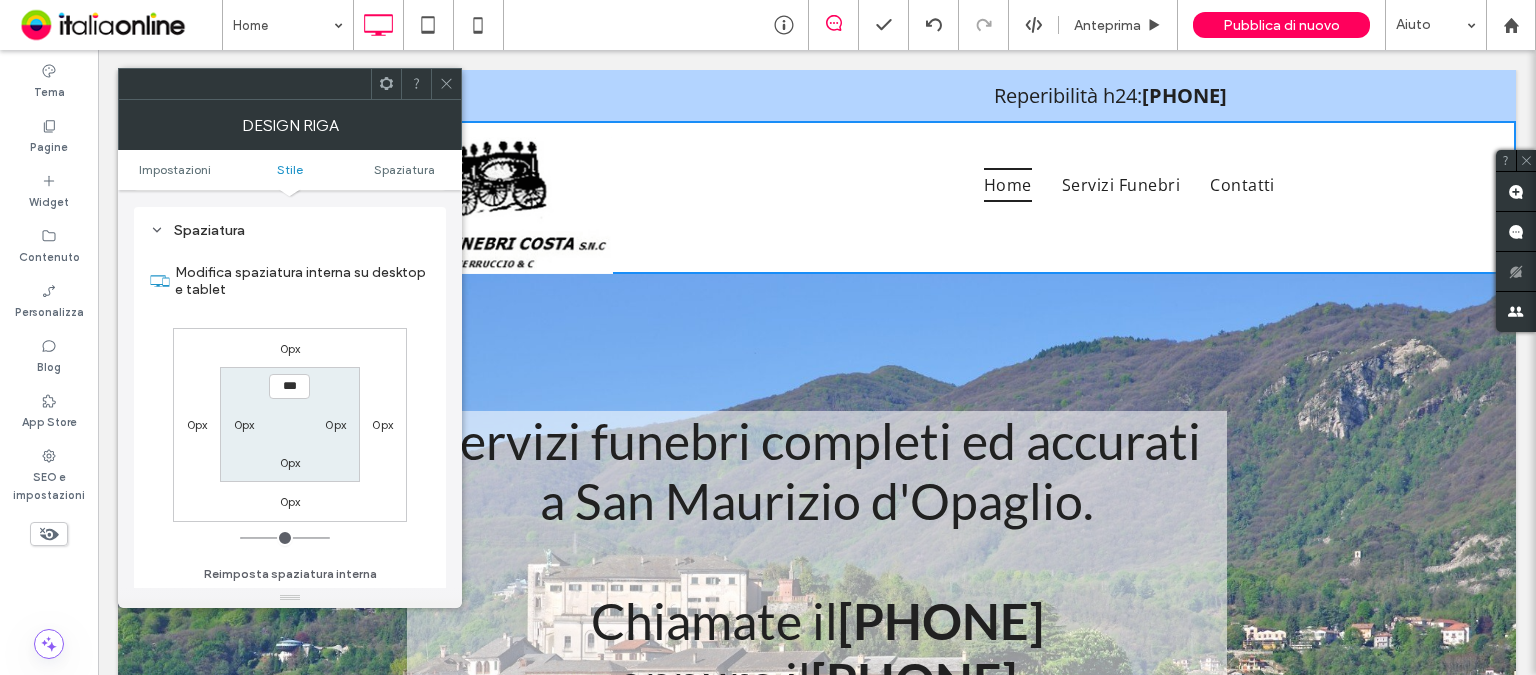 click on "0px" at bounding box center (382, 424) 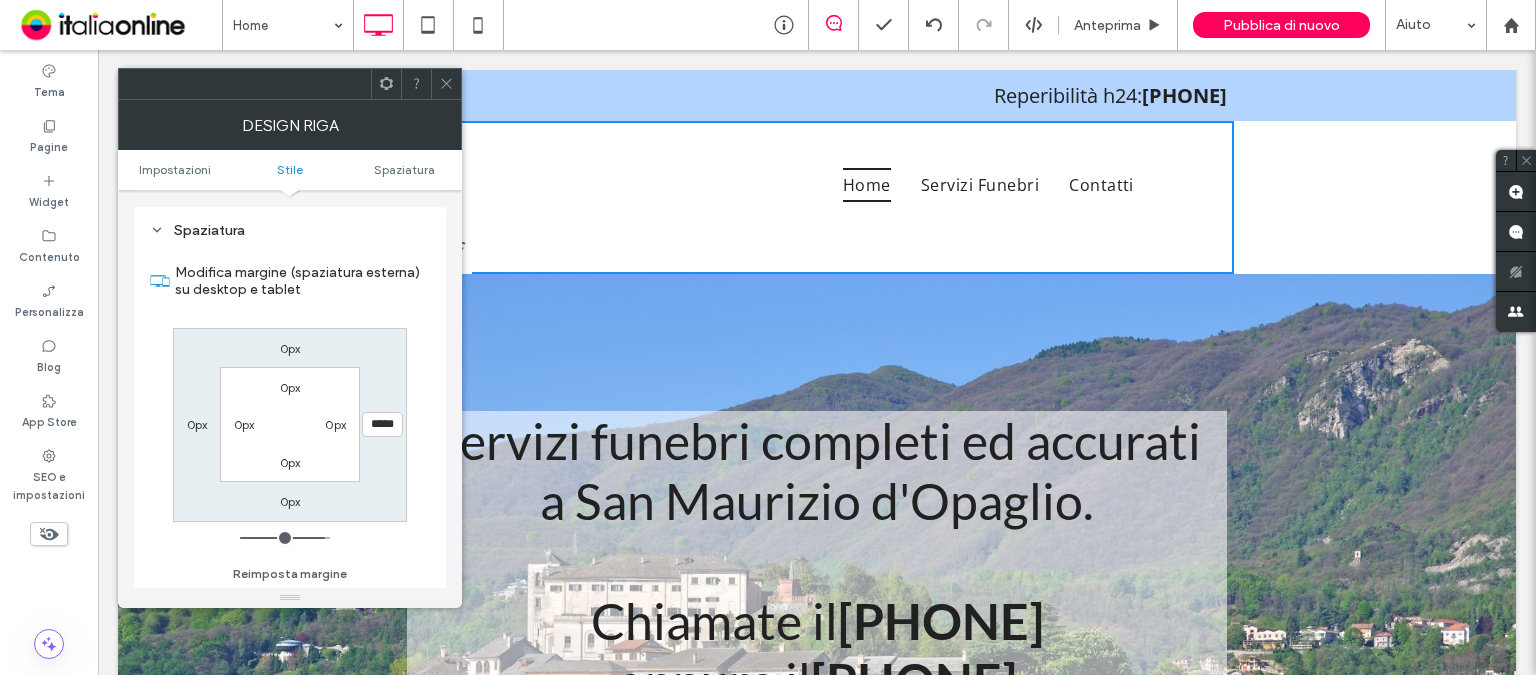 drag, startPoint x: 263, startPoint y: 529, endPoint x: 282, endPoint y: 335, distance: 194.92819 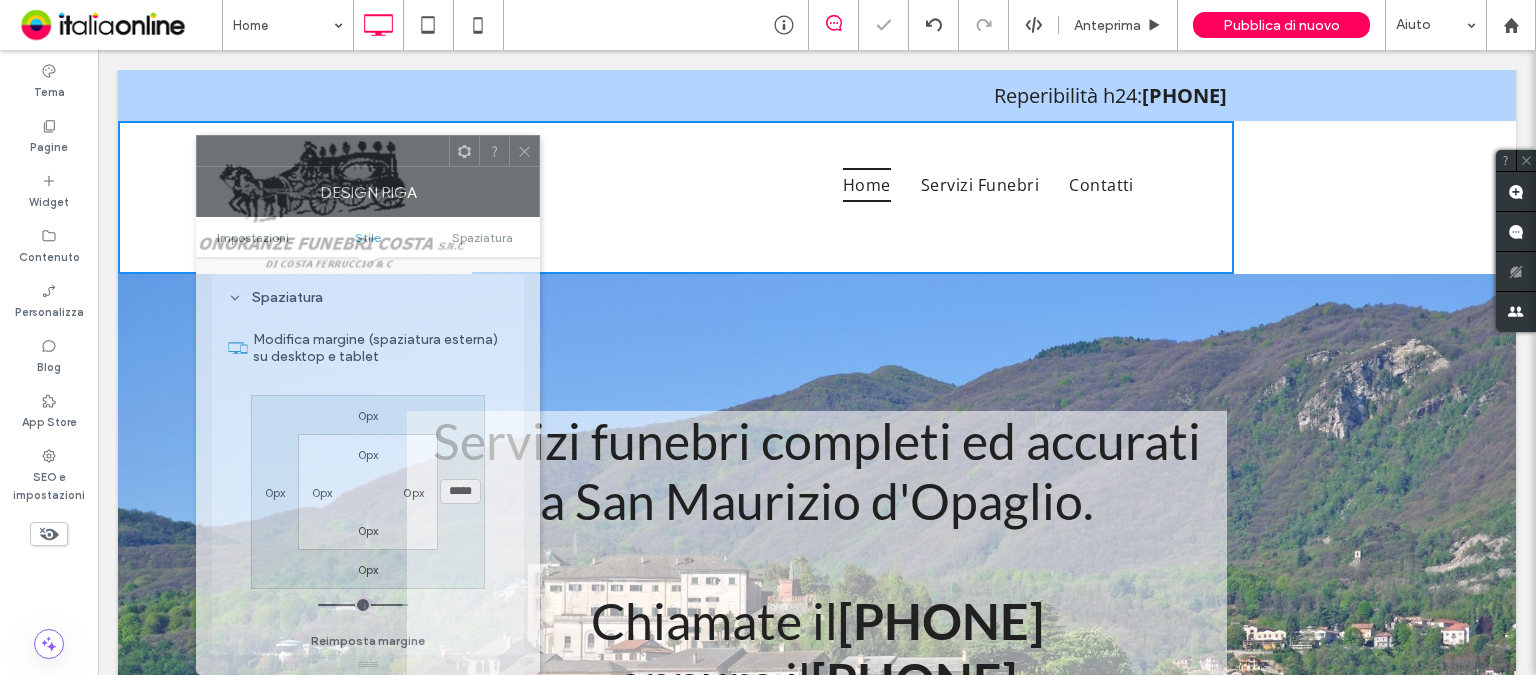 drag, startPoint x: 230, startPoint y: 97, endPoint x: 308, endPoint y: 338, distance: 253.3081 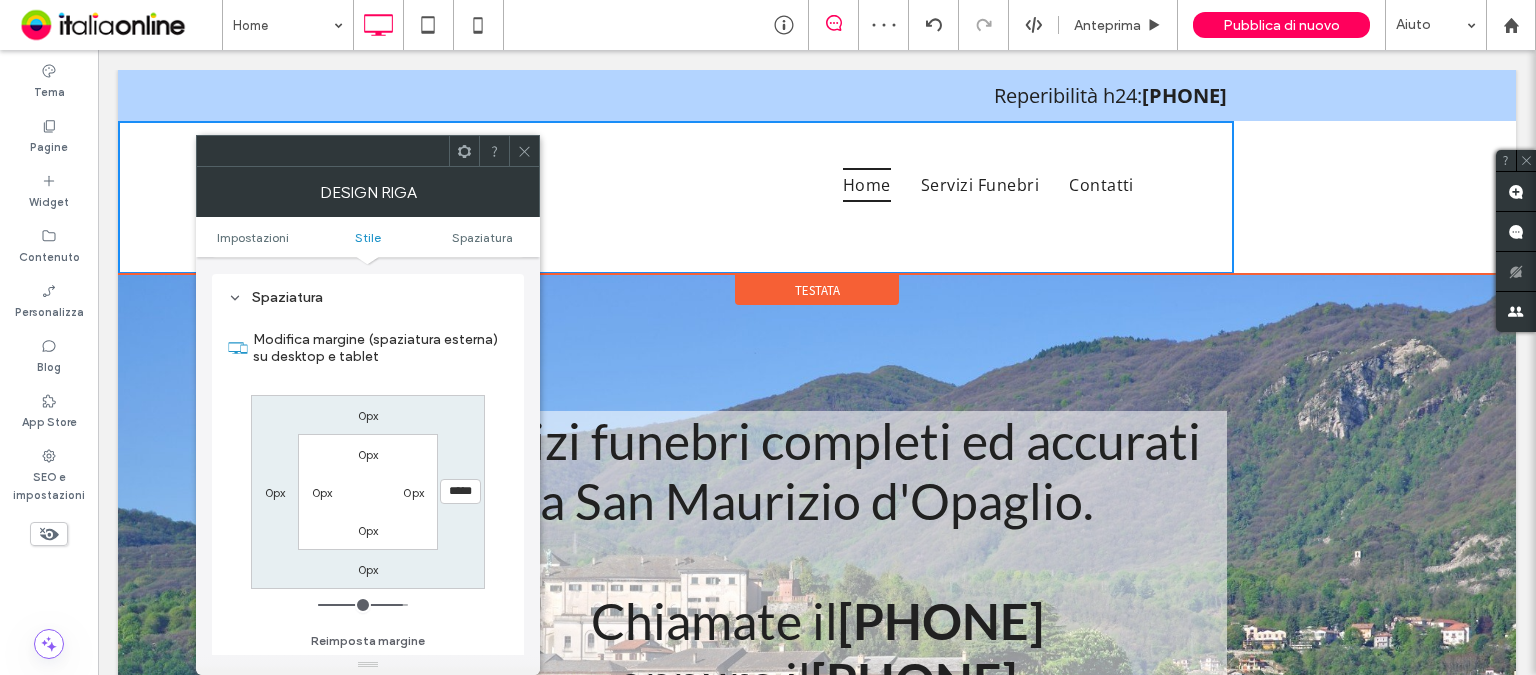 click on "Reperibilità h24:  [PHONE] Click To Paste
Click To Paste
Home
Servizi Funebri
Contatti
Click To Paste" at bounding box center (817, 172) 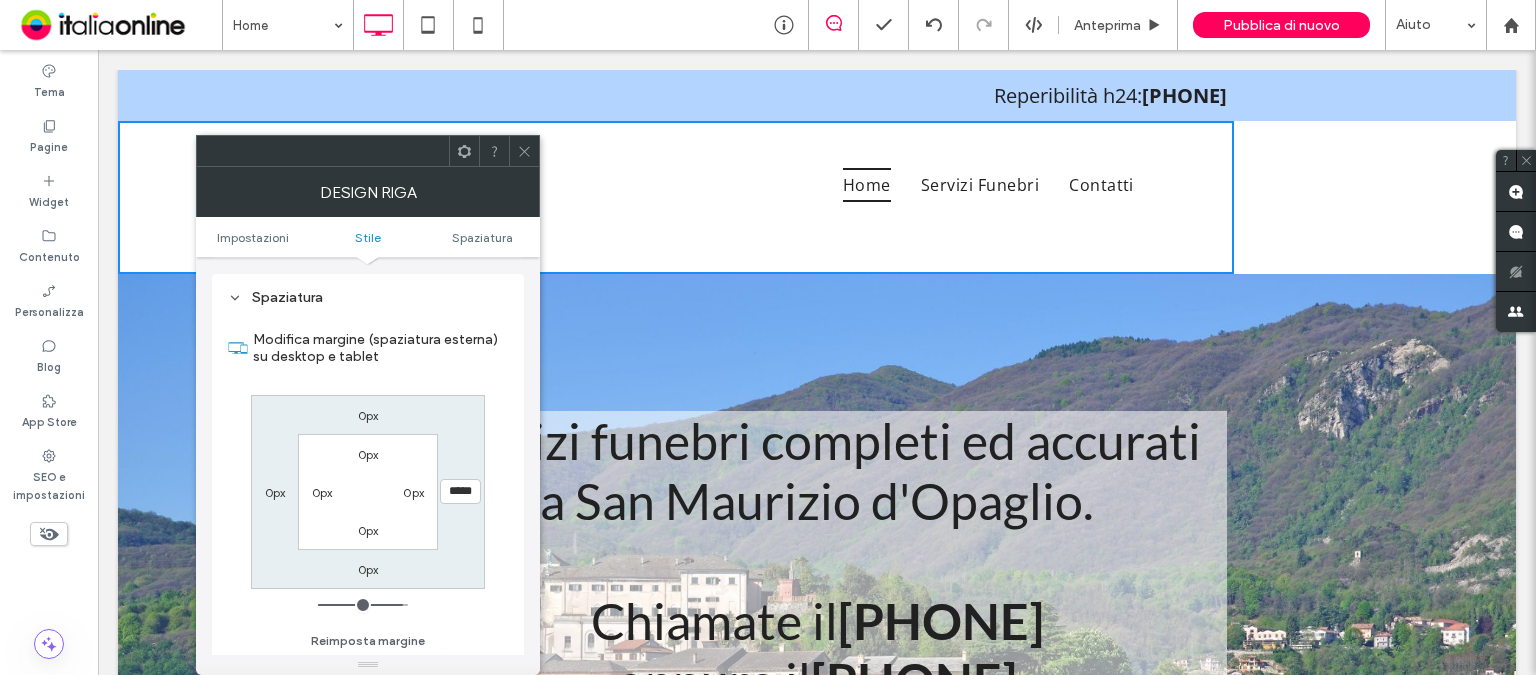 click at bounding box center [524, 151] 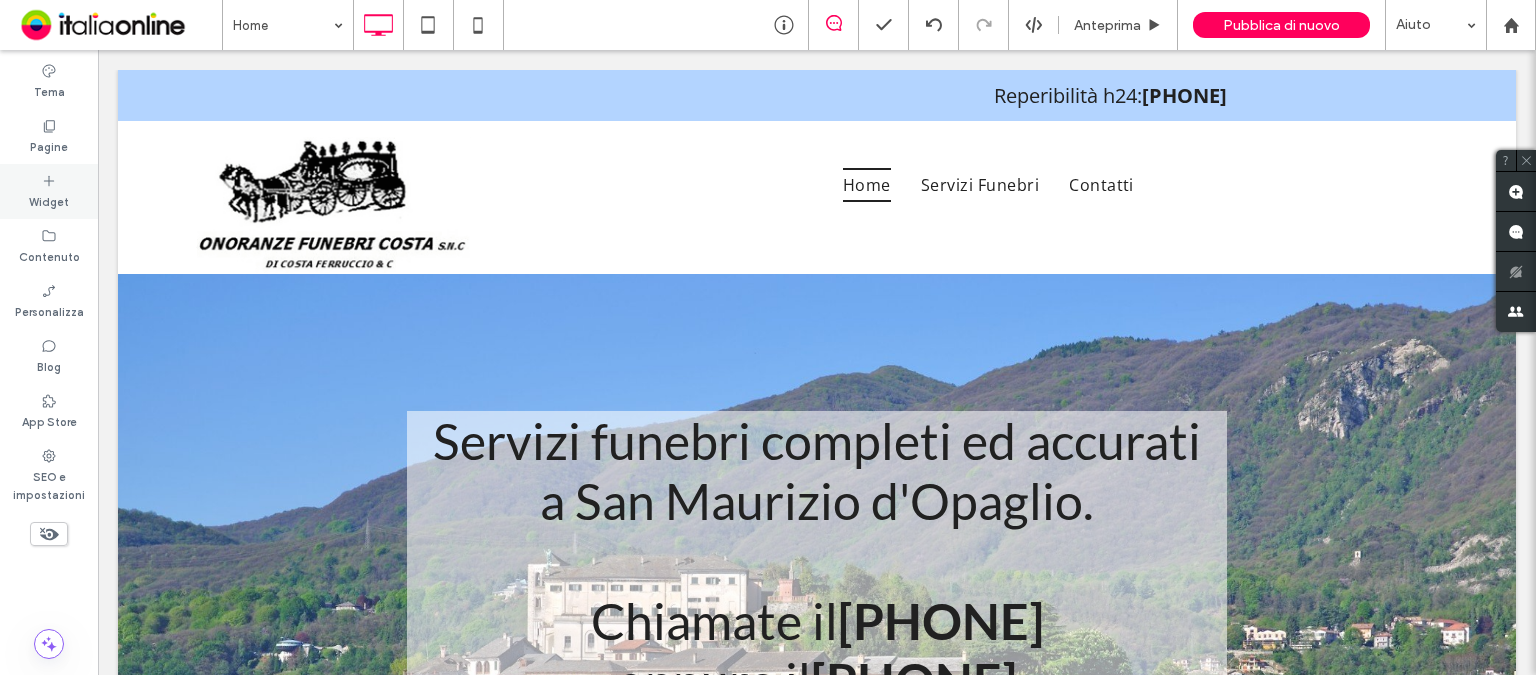 click on "Widget" at bounding box center [49, 200] 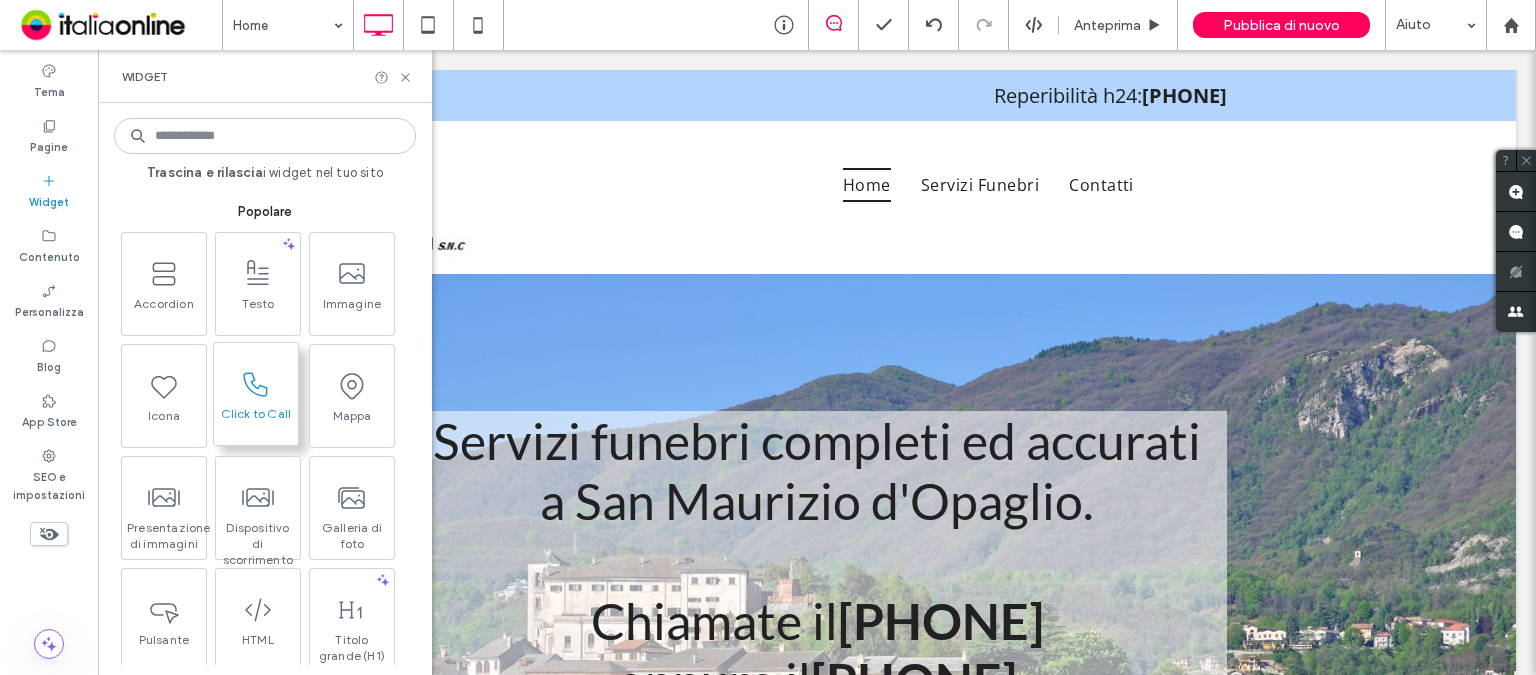 click on "Click to Call" at bounding box center (256, 420) 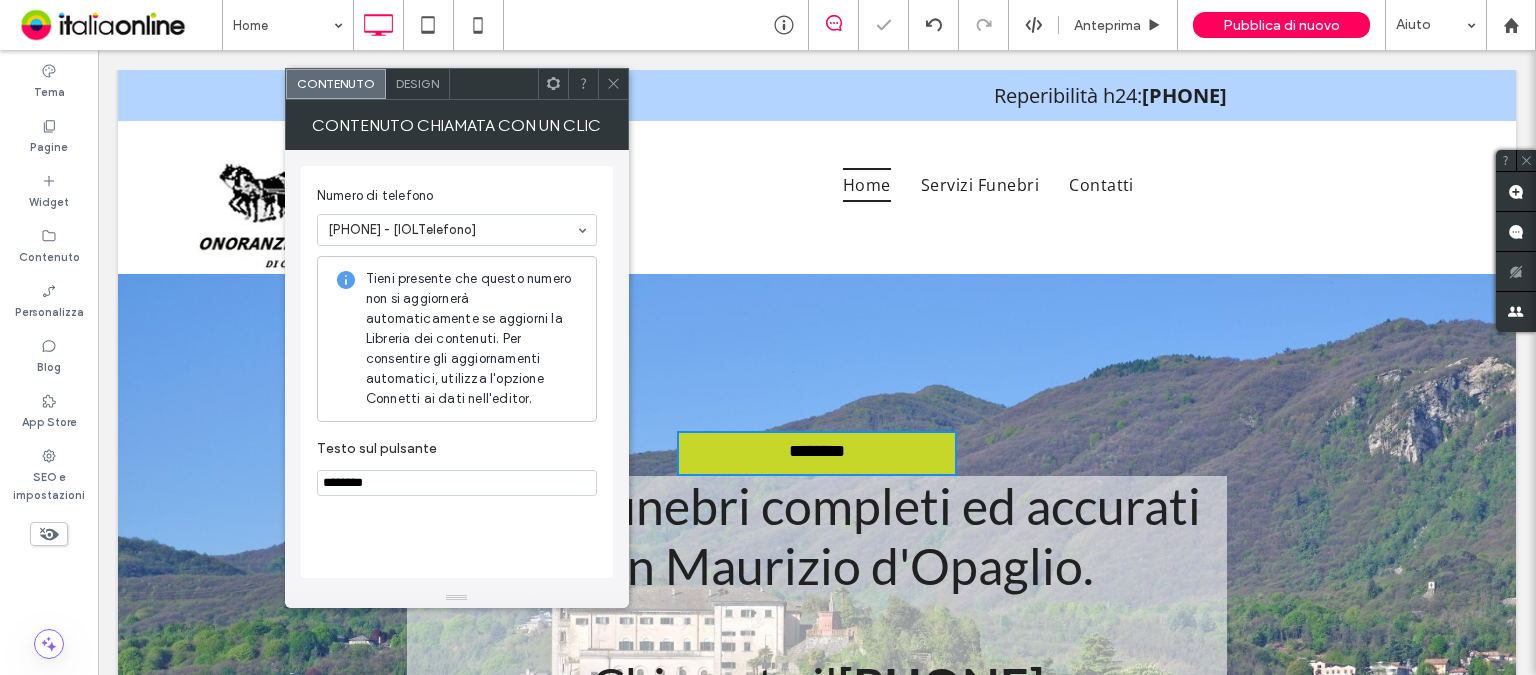 click on "Numero di telefono [PHONE] - [IOLTelefono] Tieni presente che questo numero non si aggiornerà automaticamente se aggiorni la Libreria dei contenuti. Per consentire gli aggiornamenti automatici, utilizza l'opzione Connetti ai dati nell'editor. Testo sul pulsante ********" at bounding box center (457, 372) 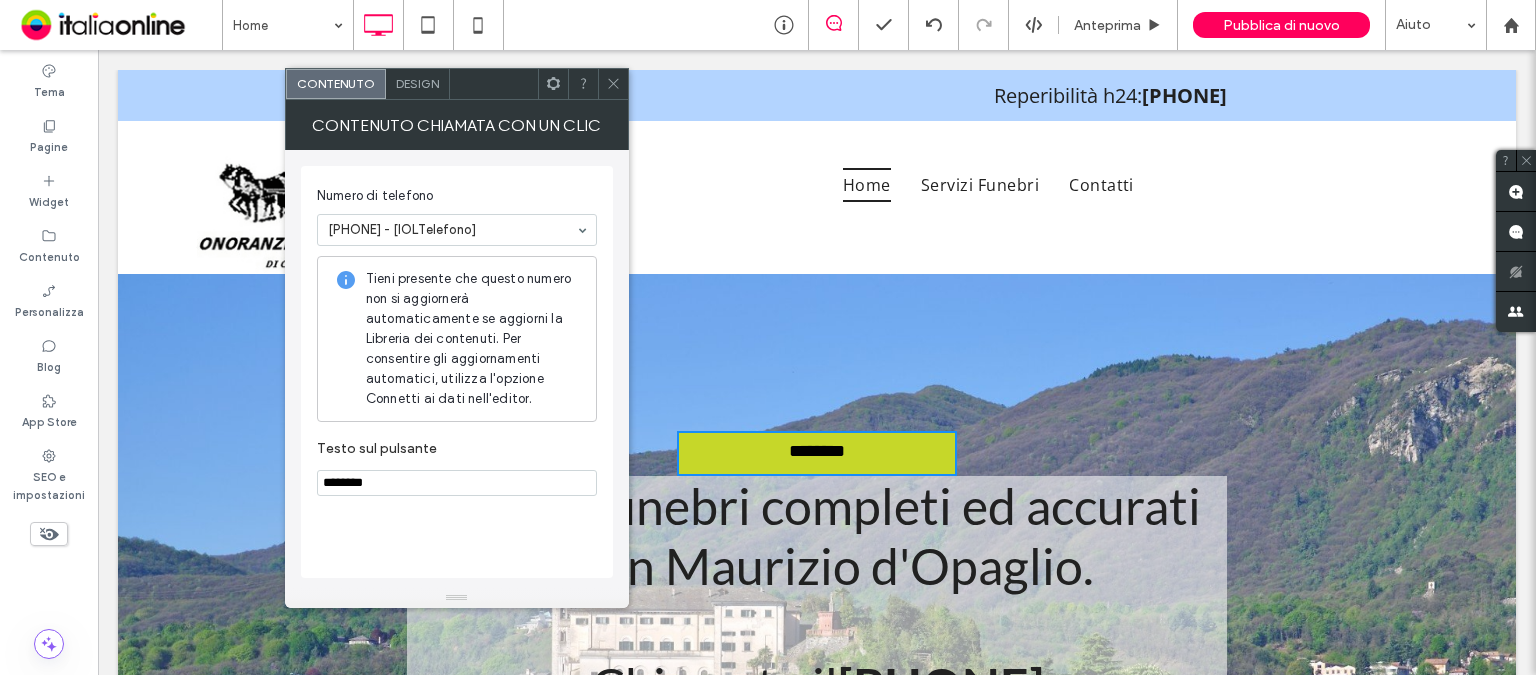 drag, startPoint x: 400, startPoint y: 472, endPoint x: 310, endPoint y: 480, distance: 90.35486 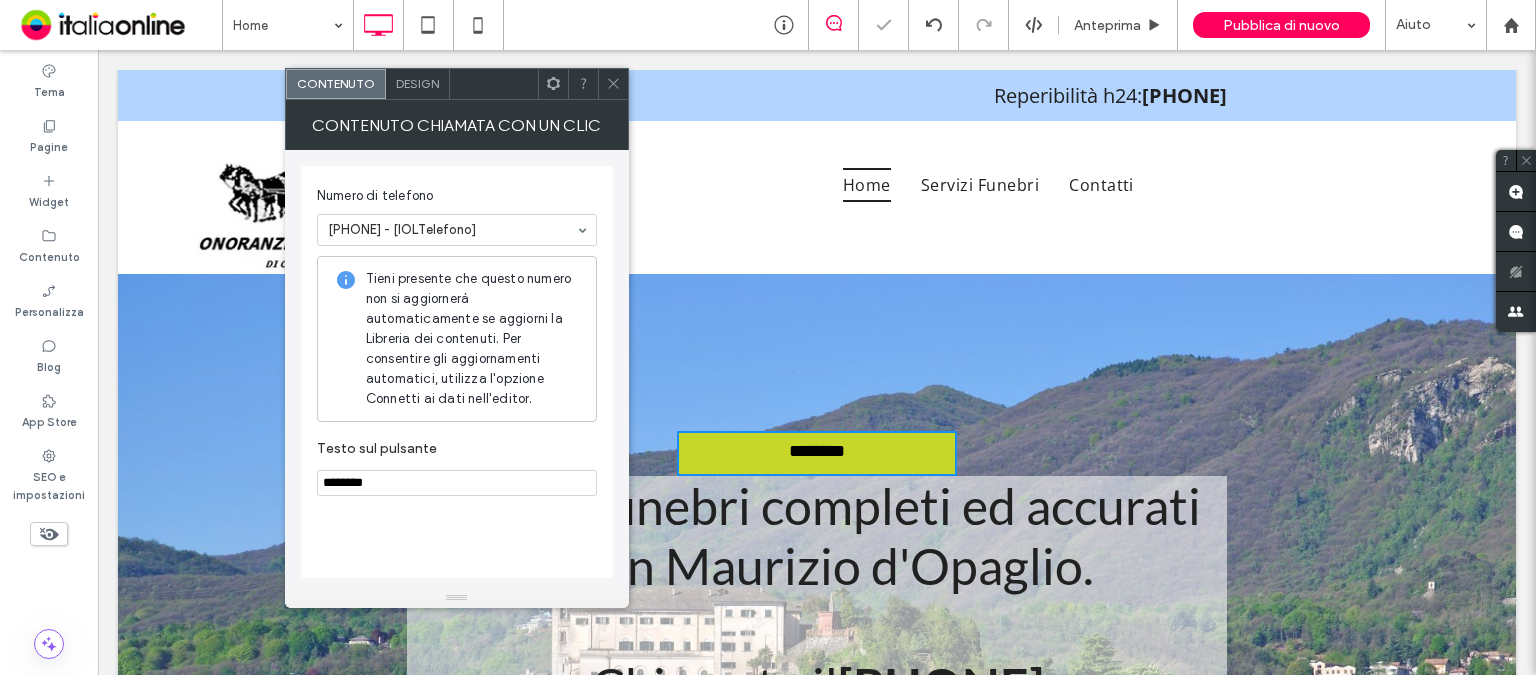 click on "Numero di telefono [PHONE] - [IOLTelefono] Tieni presente che questo numero non si aggiornerà automaticamente se aggiorni la Libreria dei contenuti. Per consentire gli aggiornamenti automatici, utilizza l'opzione Connetti ai dati nell'editor. Testo sul pulsante ********" at bounding box center [457, 372] 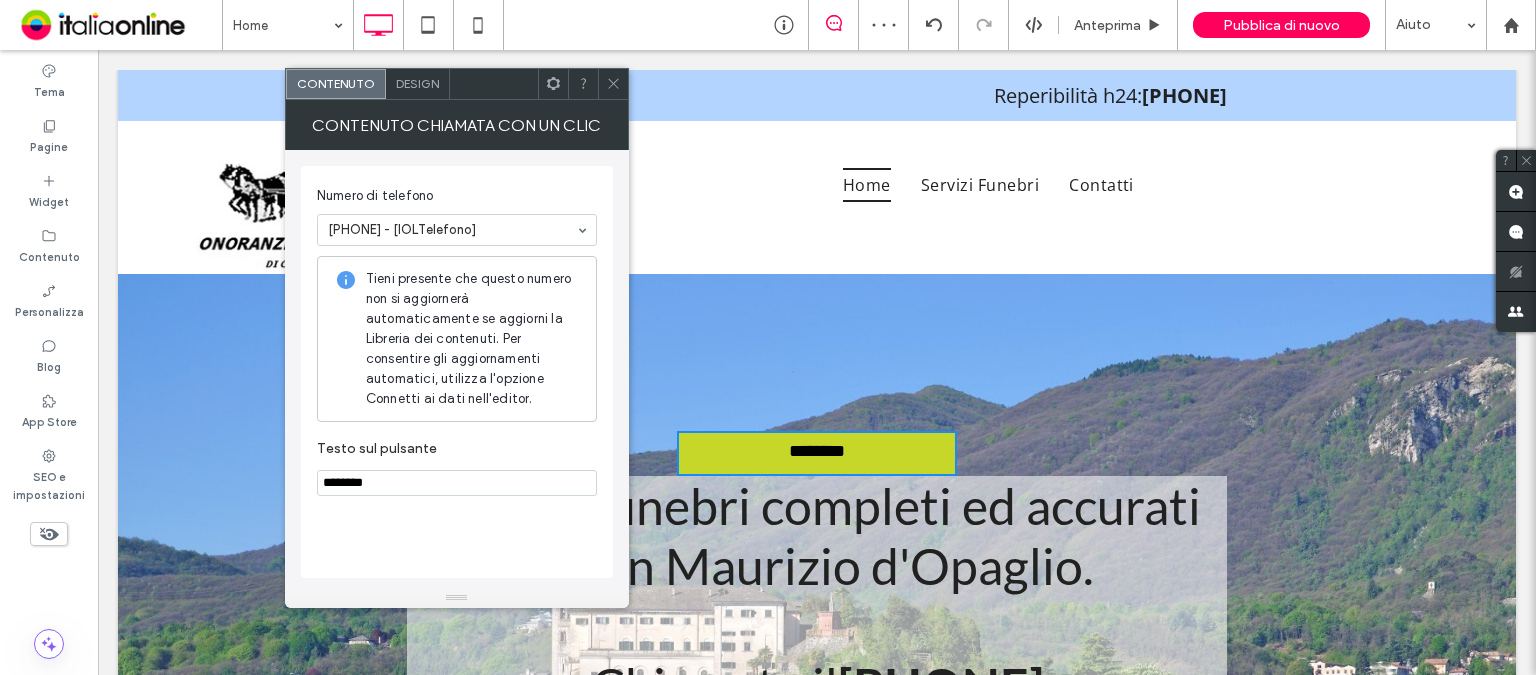 click on "Design" at bounding box center [417, 83] 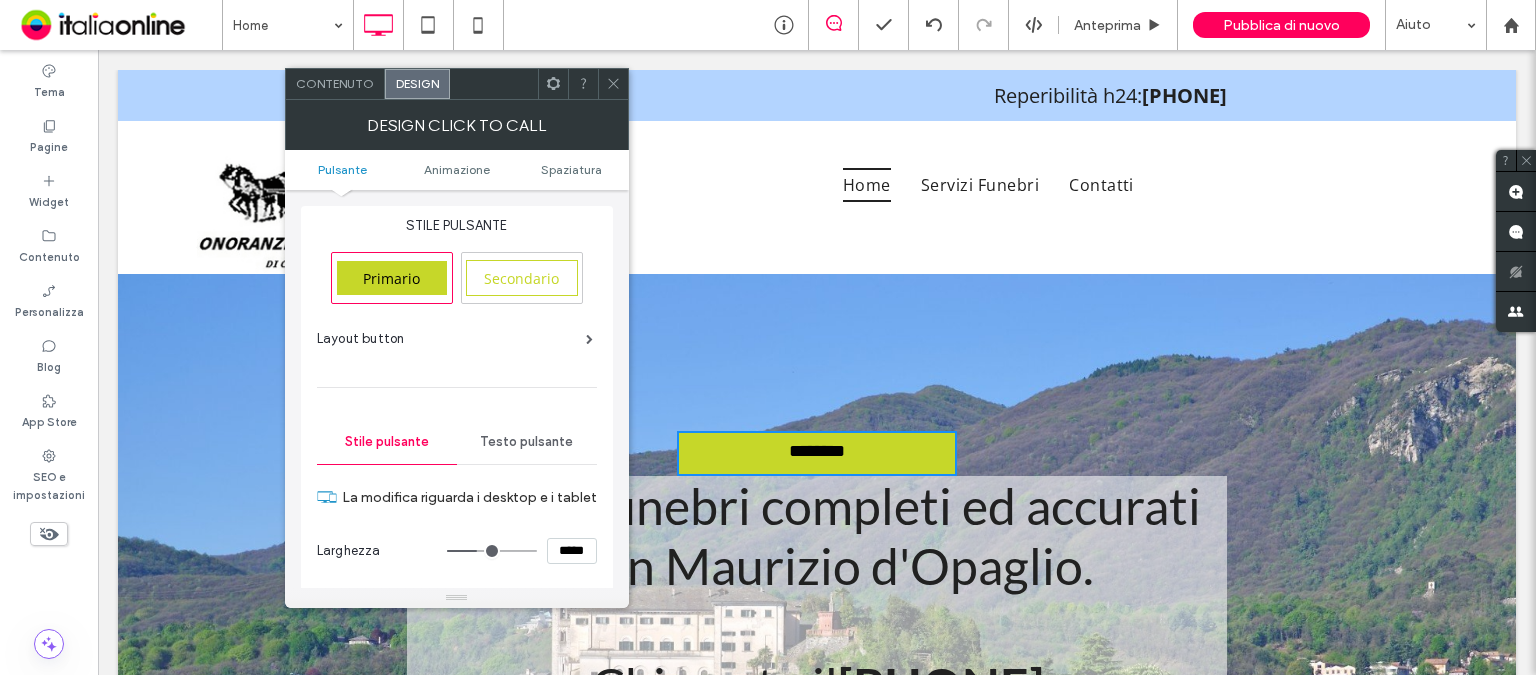 scroll, scrollTop: 100, scrollLeft: 0, axis: vertical 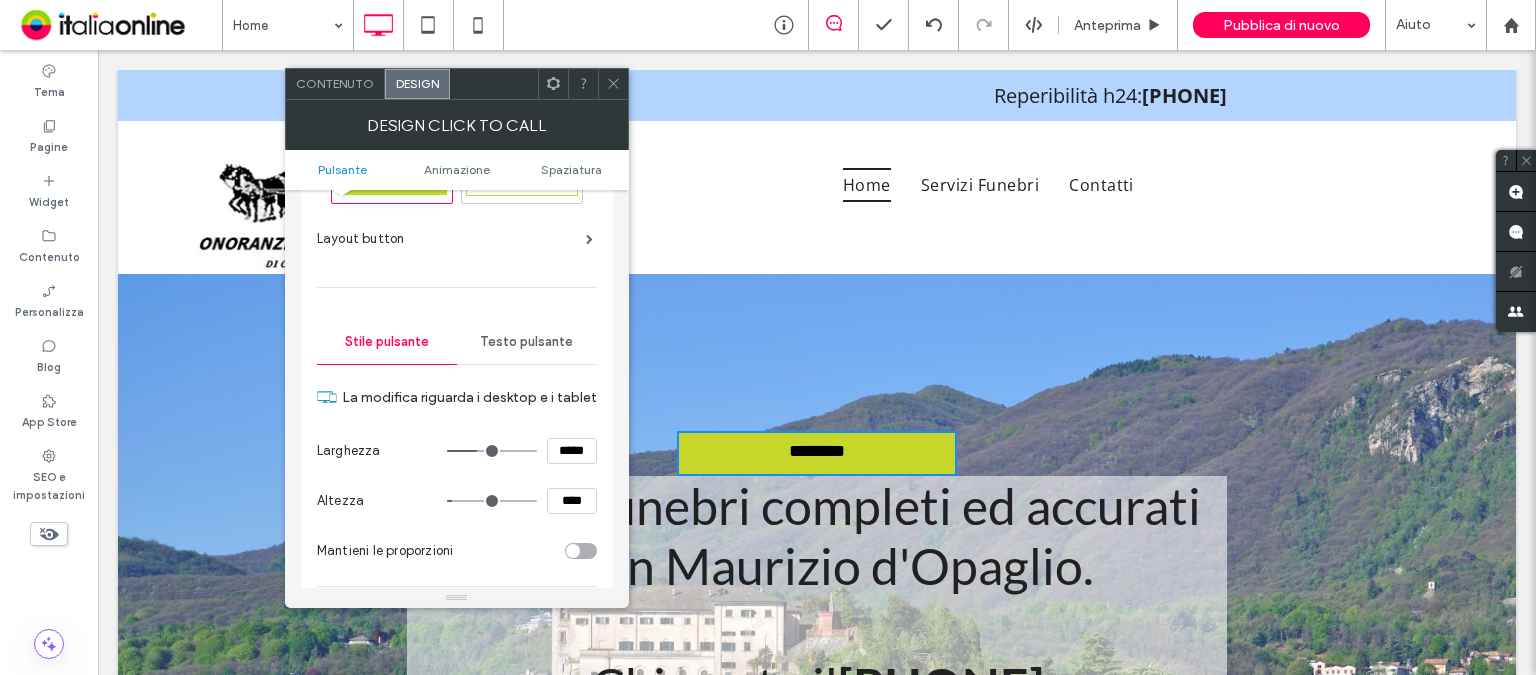 click on "Testo pulsante" at bounding box center (526, 342) 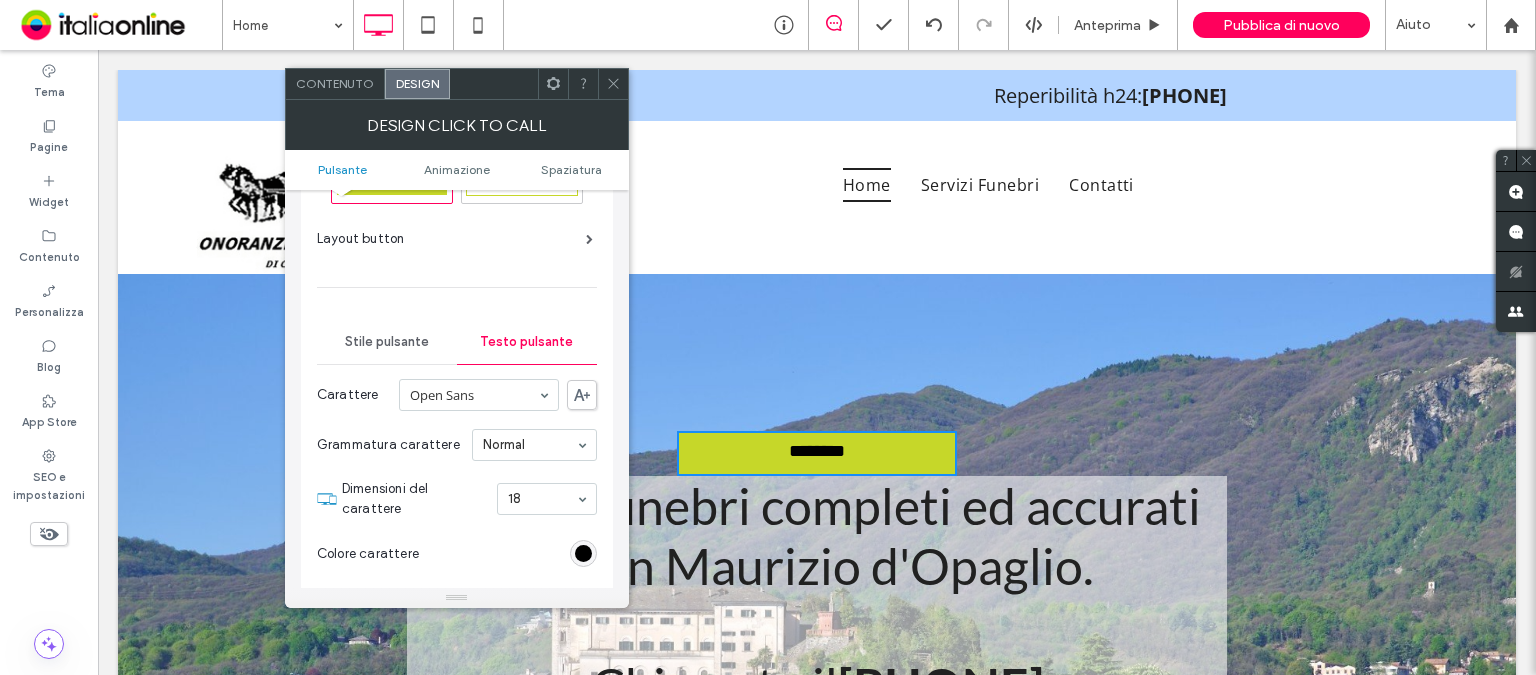 click on "Stile pulsante" at bounding box center (387, 342) 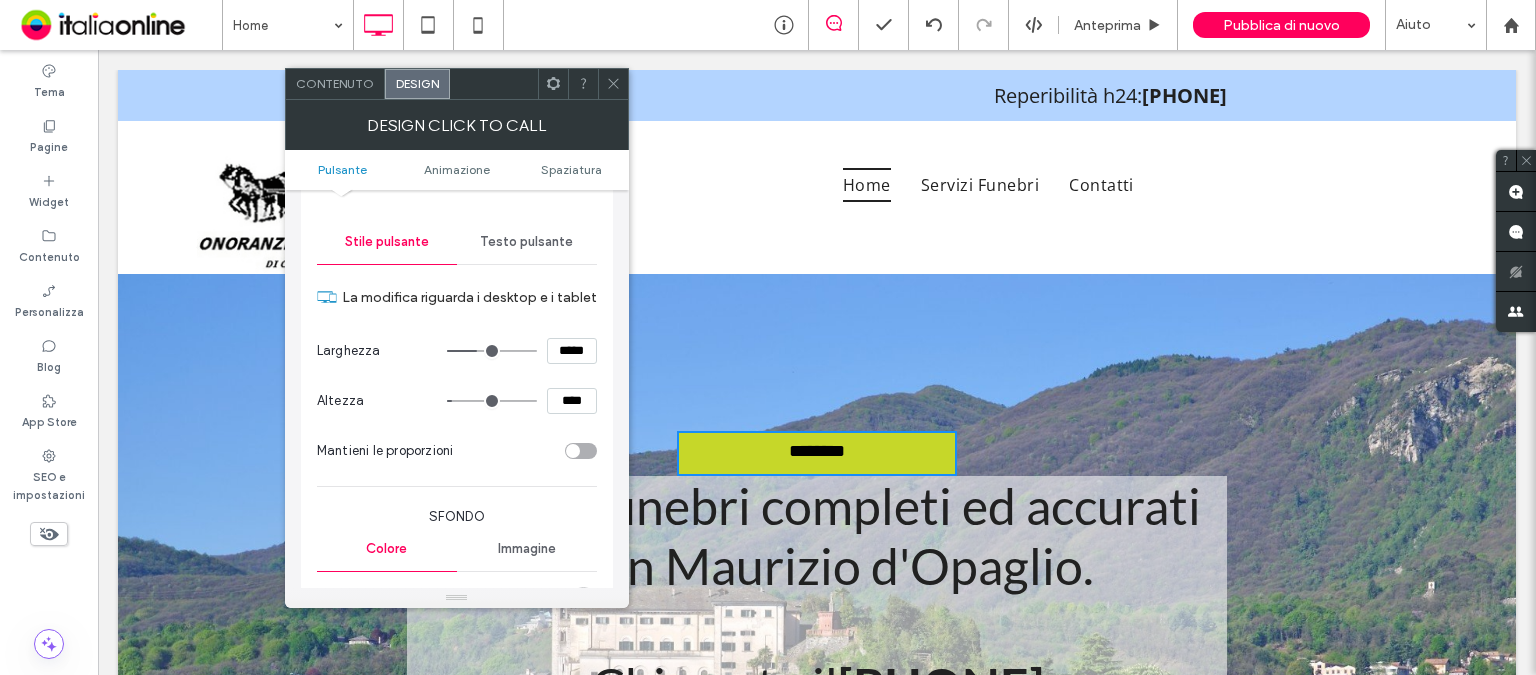 scroll, scrollTop: 400, scrollLeft: 0, axis: vertical 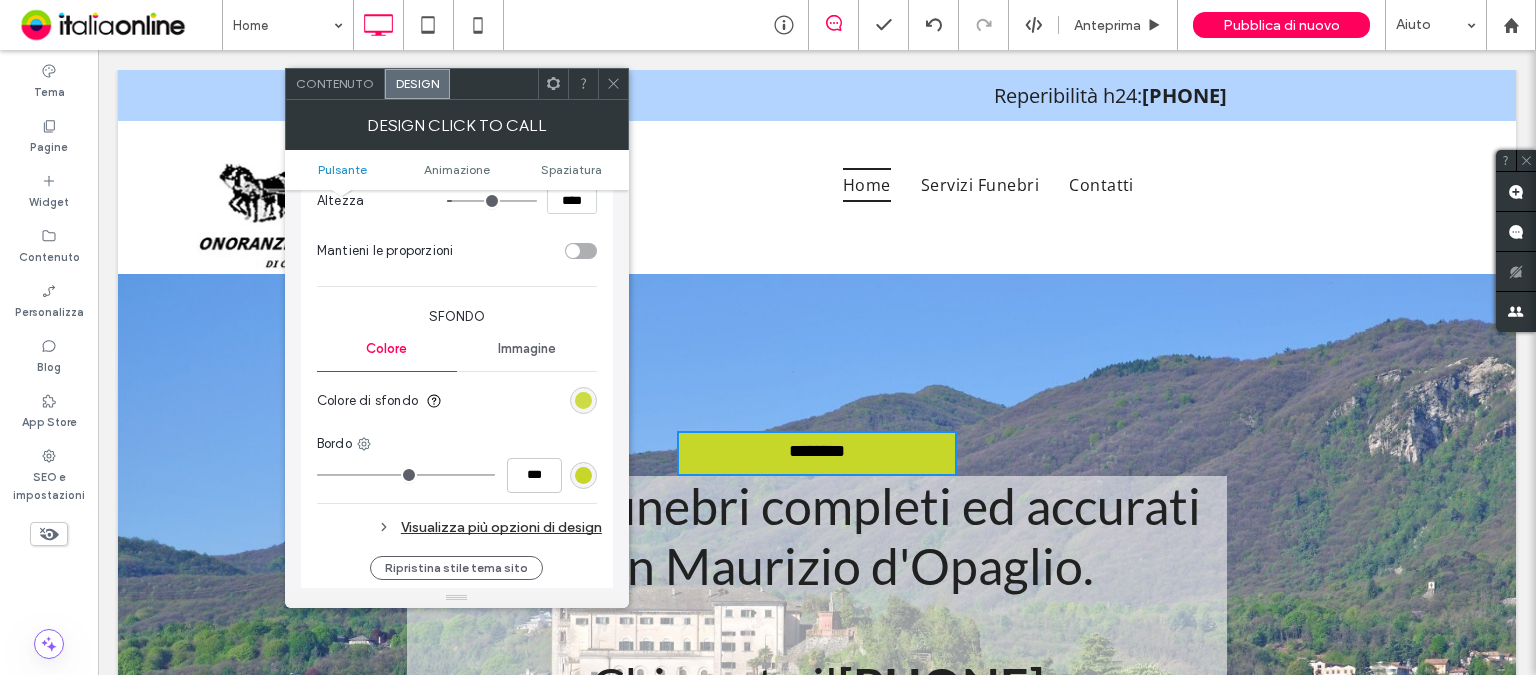 click at bounding box center (583, 400) 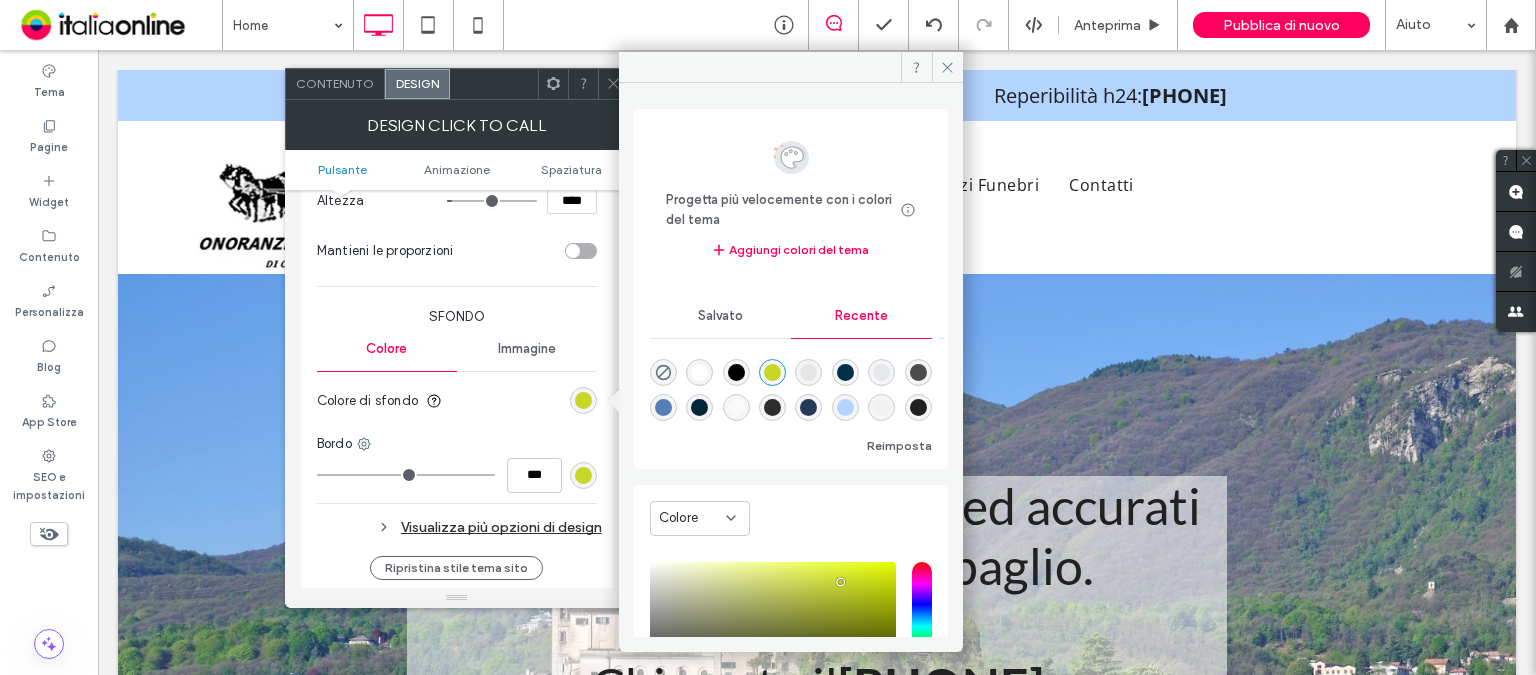 click at bounding box center (663, 407) 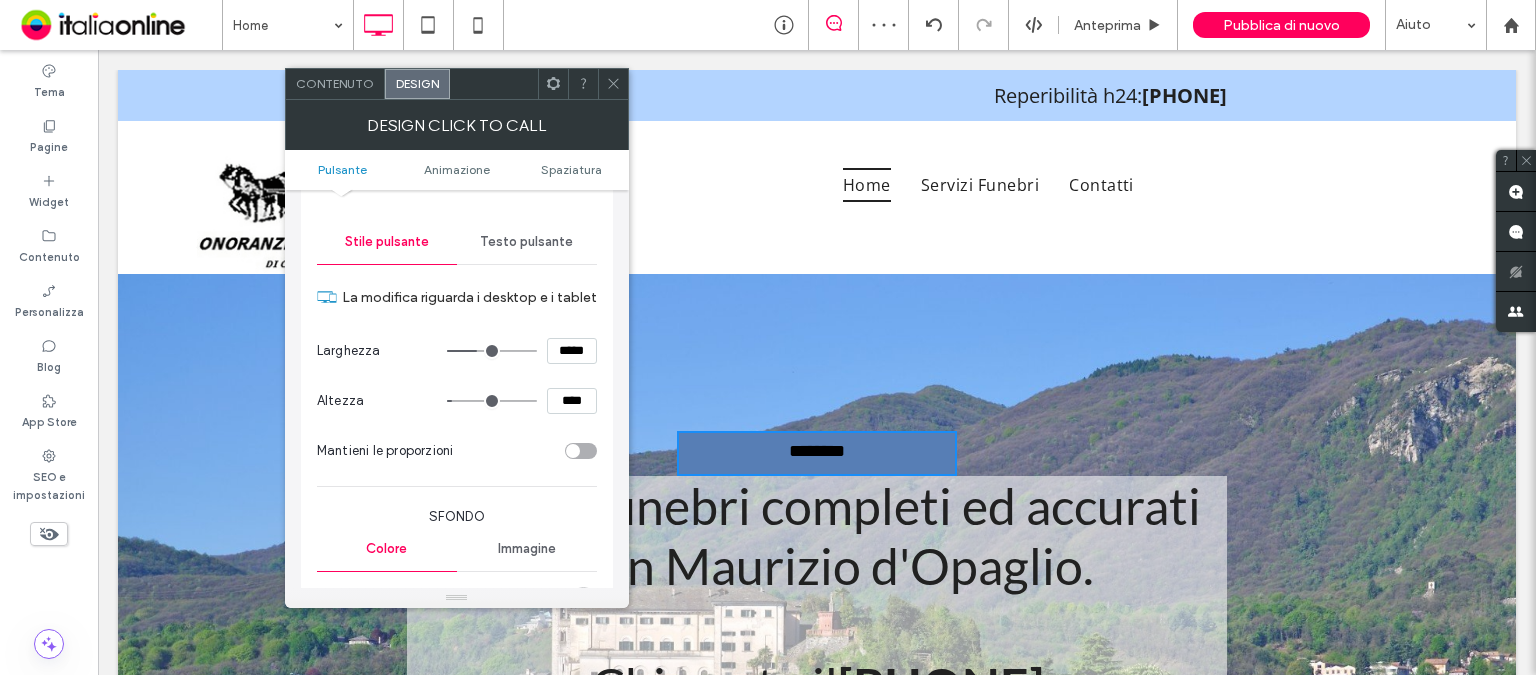 scroll, scrollTop: 500, scrollLeft: 0, axis: vertical 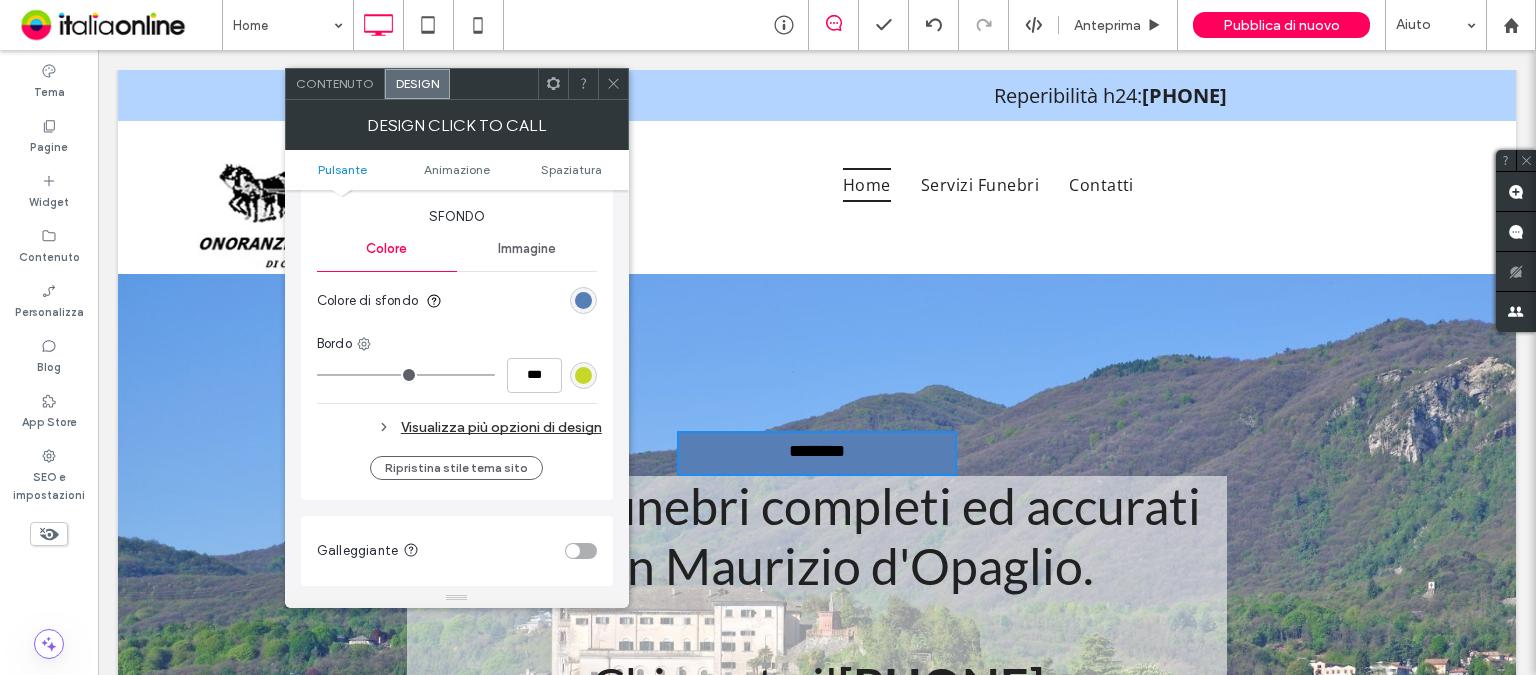 click at bounding box center [583, 375] 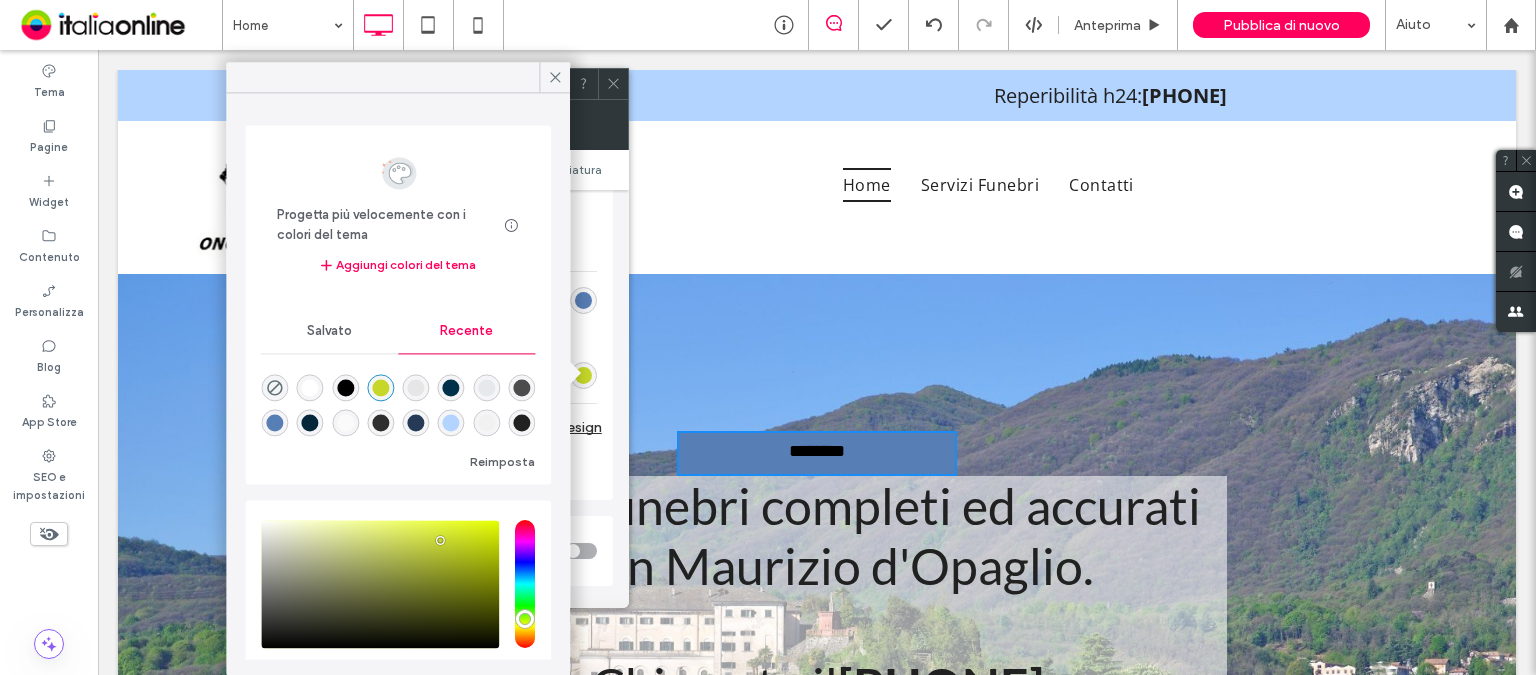 click at bounding box center (451, 423) 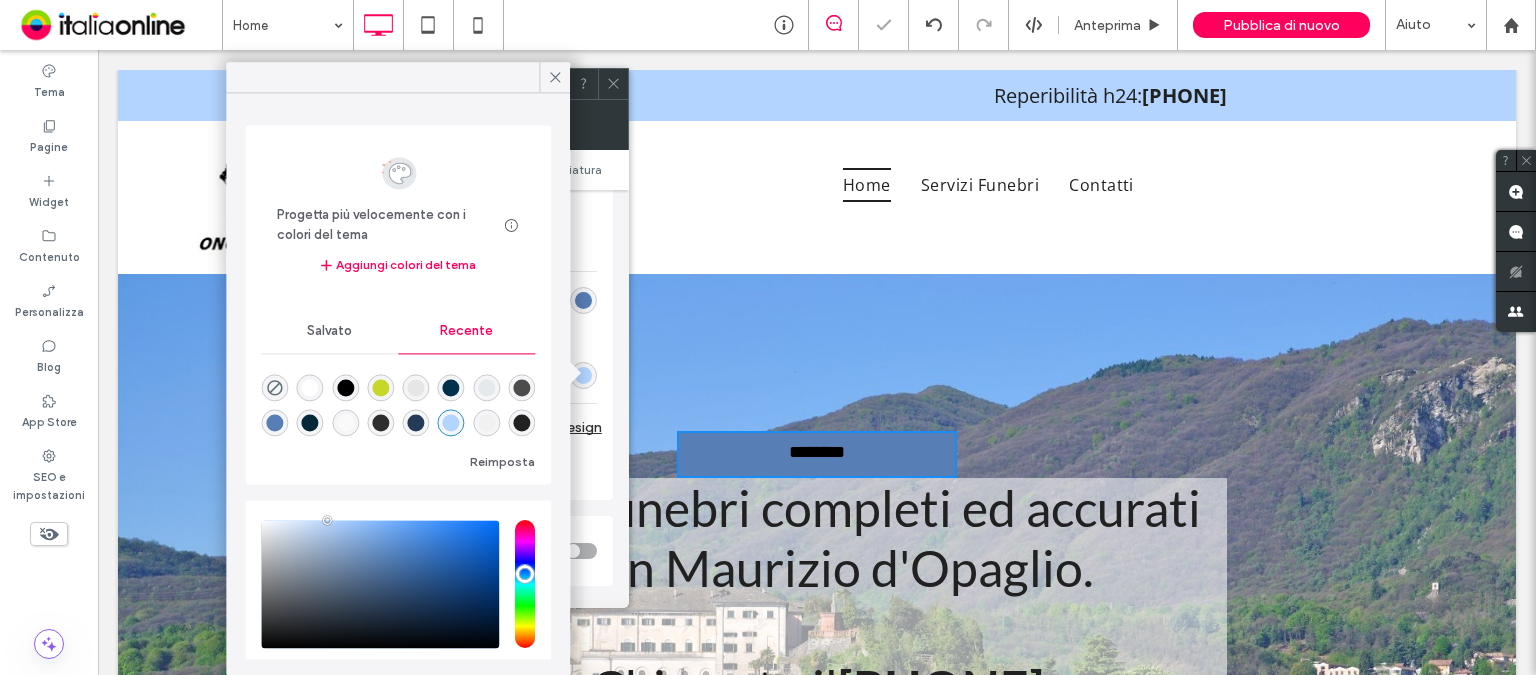 click on "Ripristina stile tema sito" at bounding box center (457, 468) 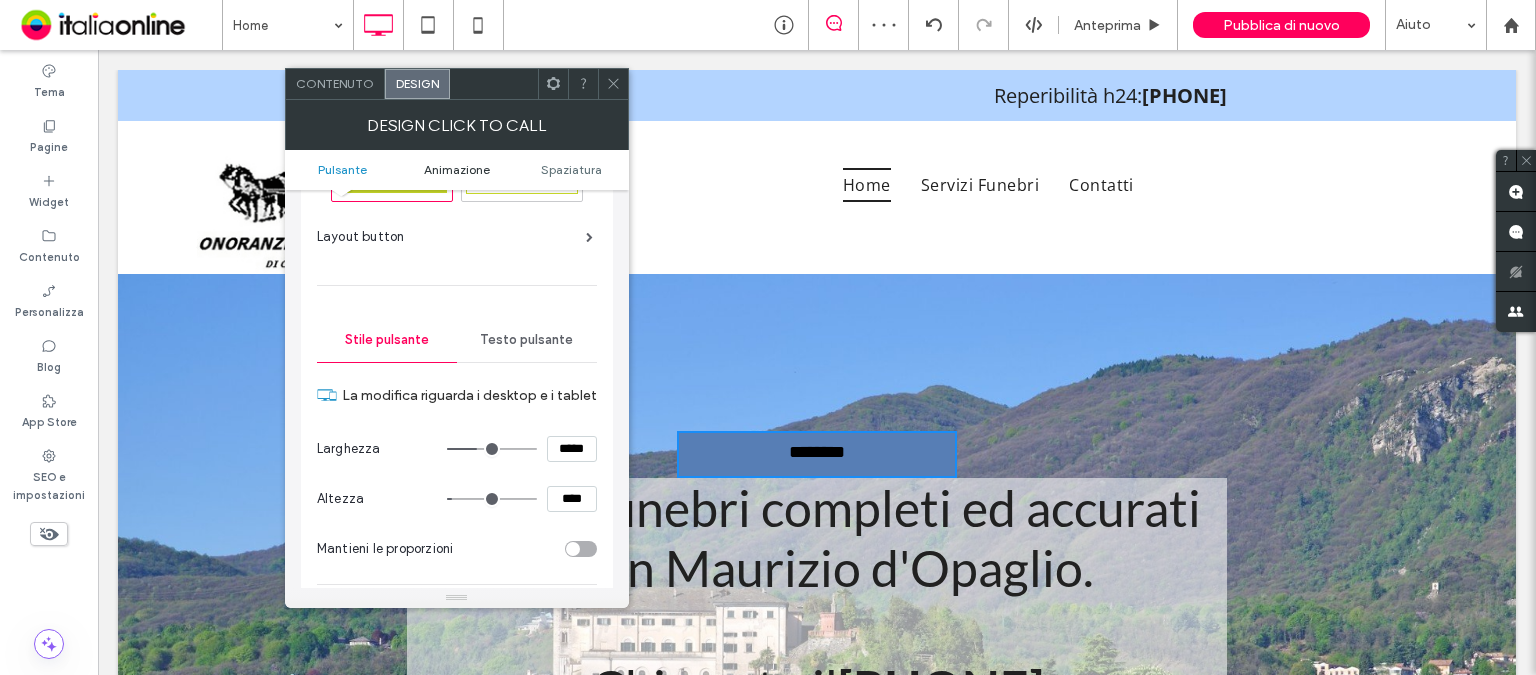 scroll, scrollTop: 0, scrollLeft: 0, axis: both 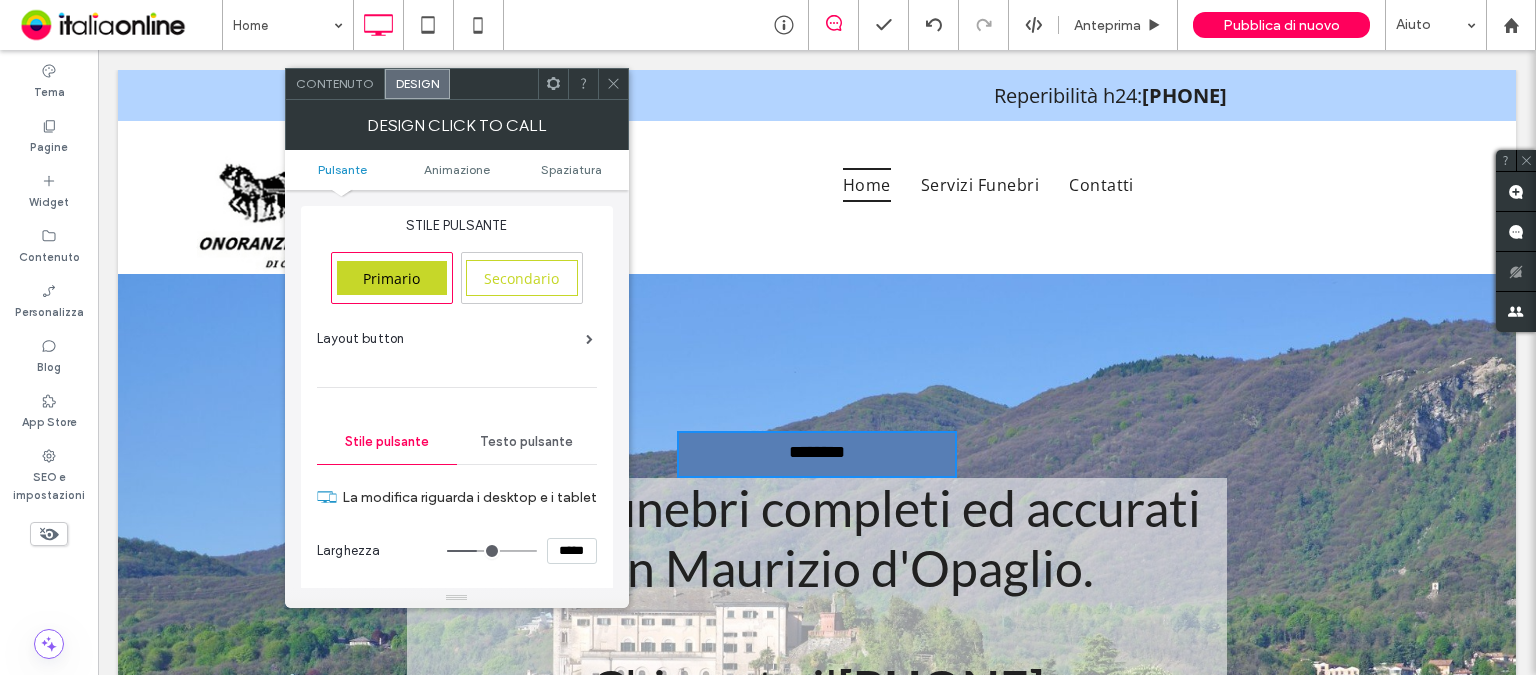 click on "Layout button" at bounding box center [455, 339] 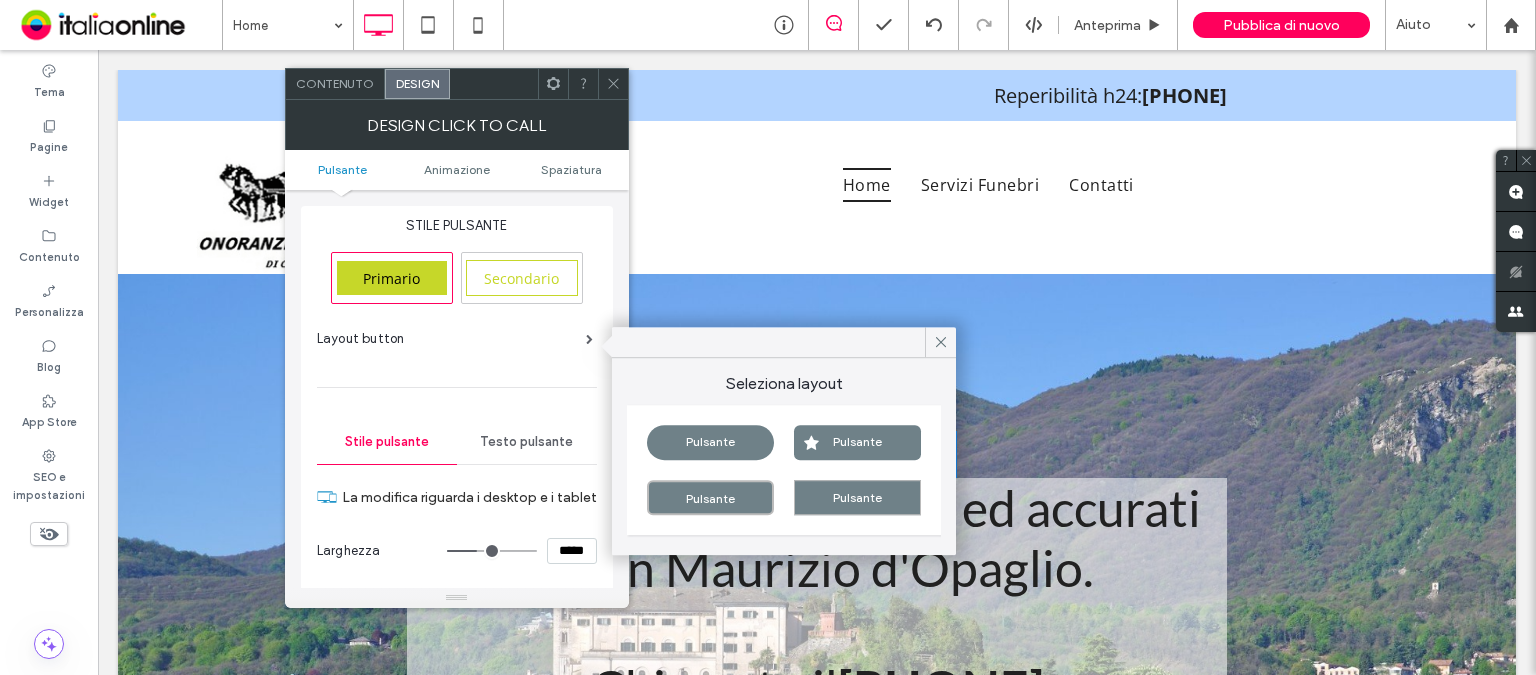 click on "Pulsante" at bounding box center (710, 442) 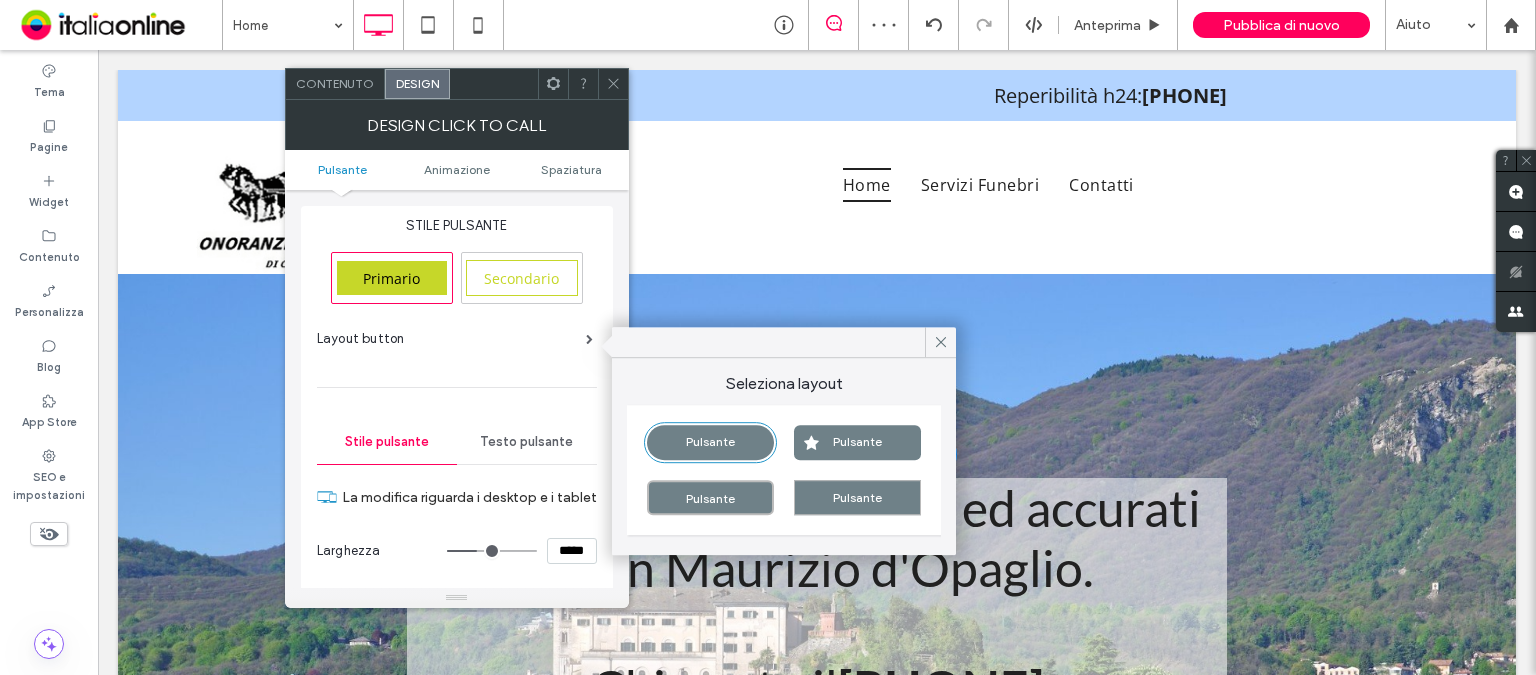 click on "Pulsante" at bounding box center [710, 442] 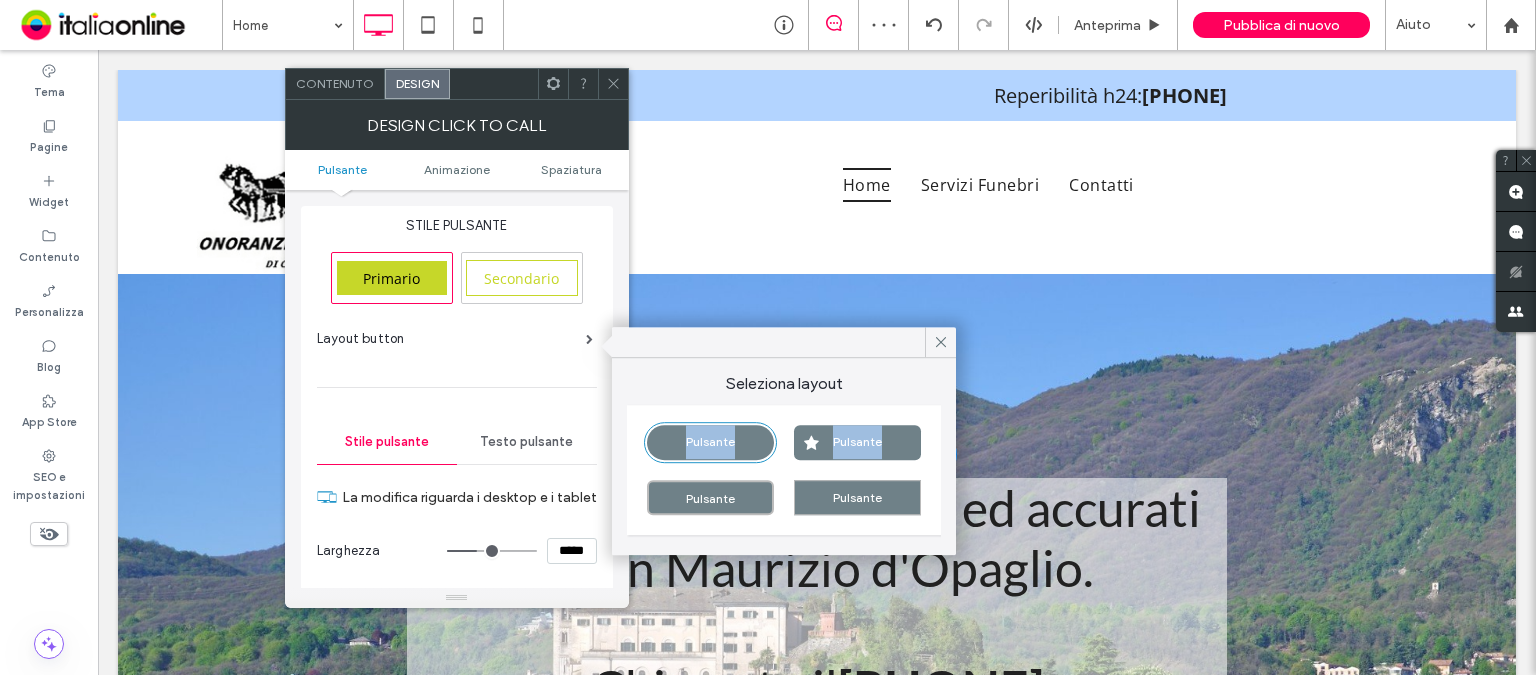 click on "Pulsante" at bounding box center [710, 442] 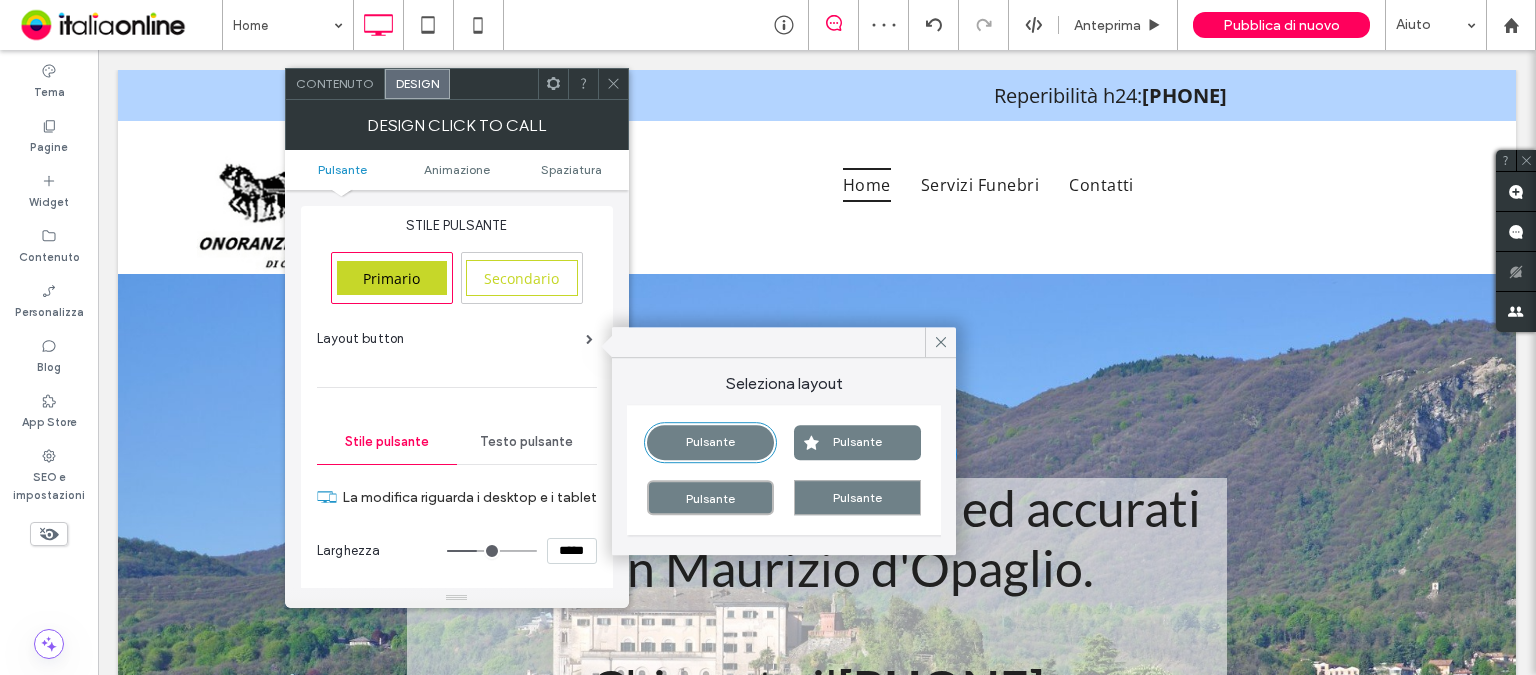 click on "Layout button" at bounding box center [457, 347] 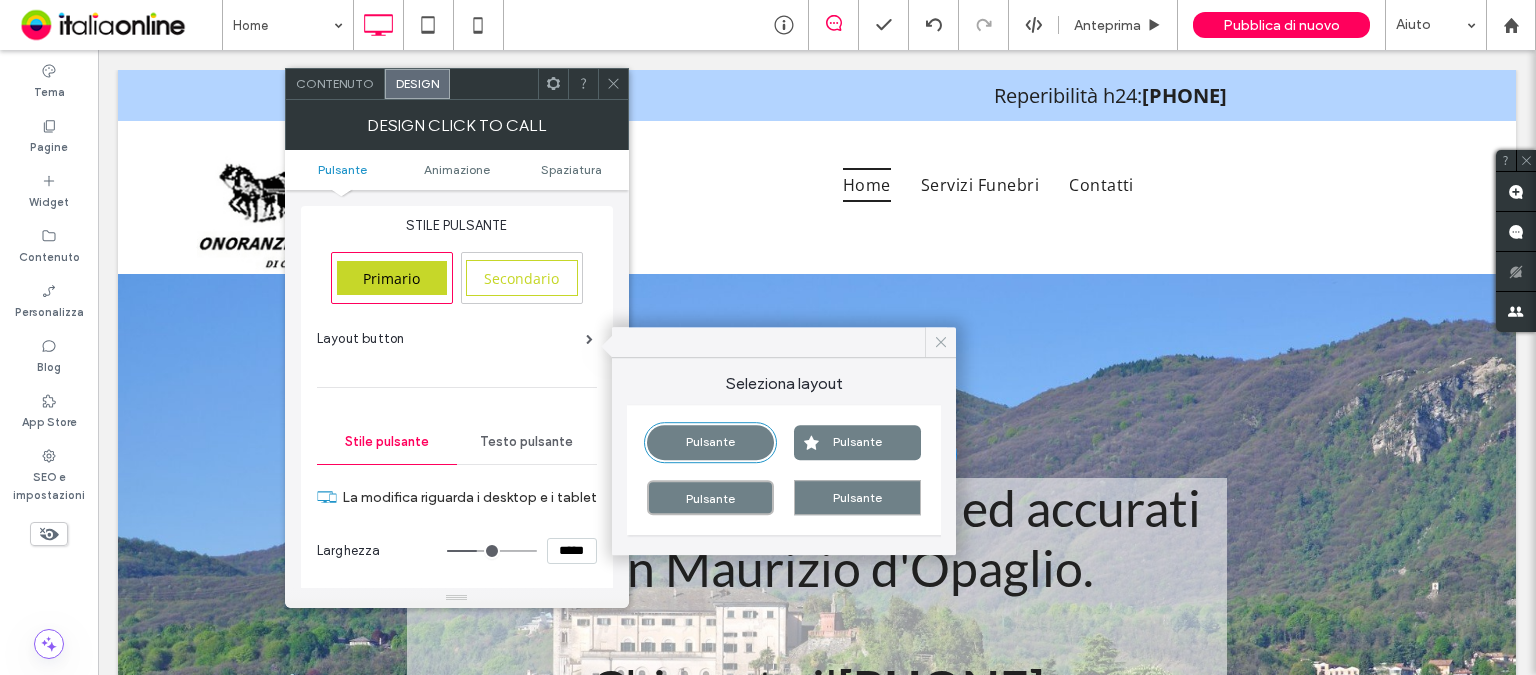 click 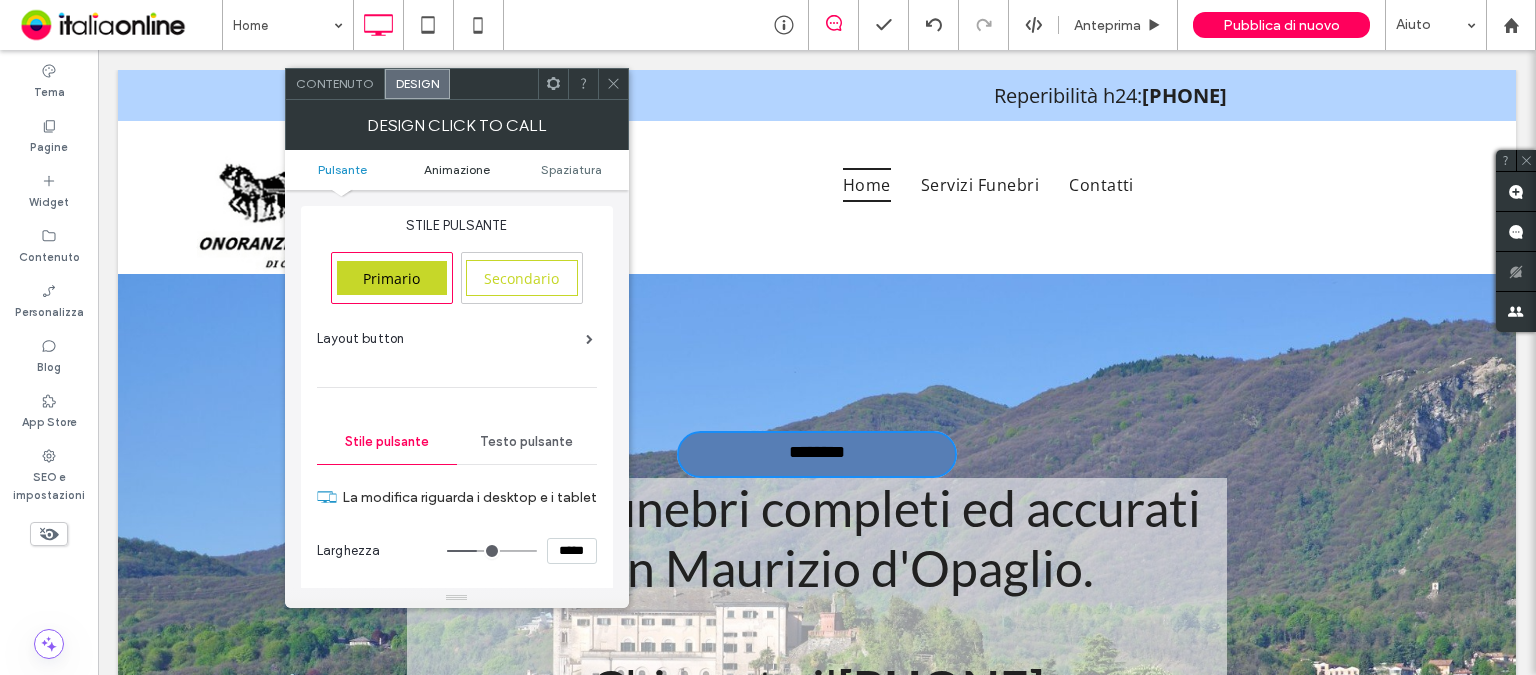 click on "Animazione" at bounding box center (457, 169) 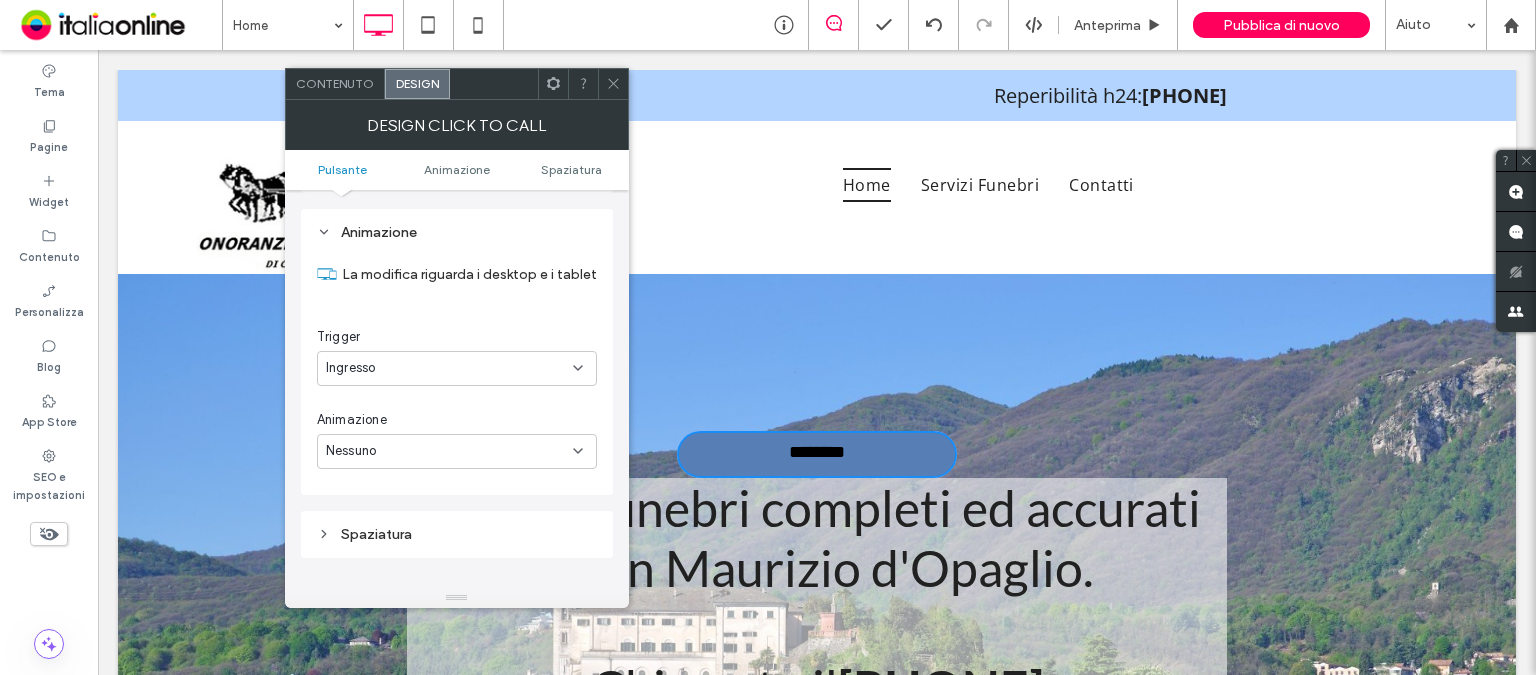 drag, startPoint x: 342, startPoint y: 175, endPoint x: 365, endPoint y: 196, distance: 31.144823 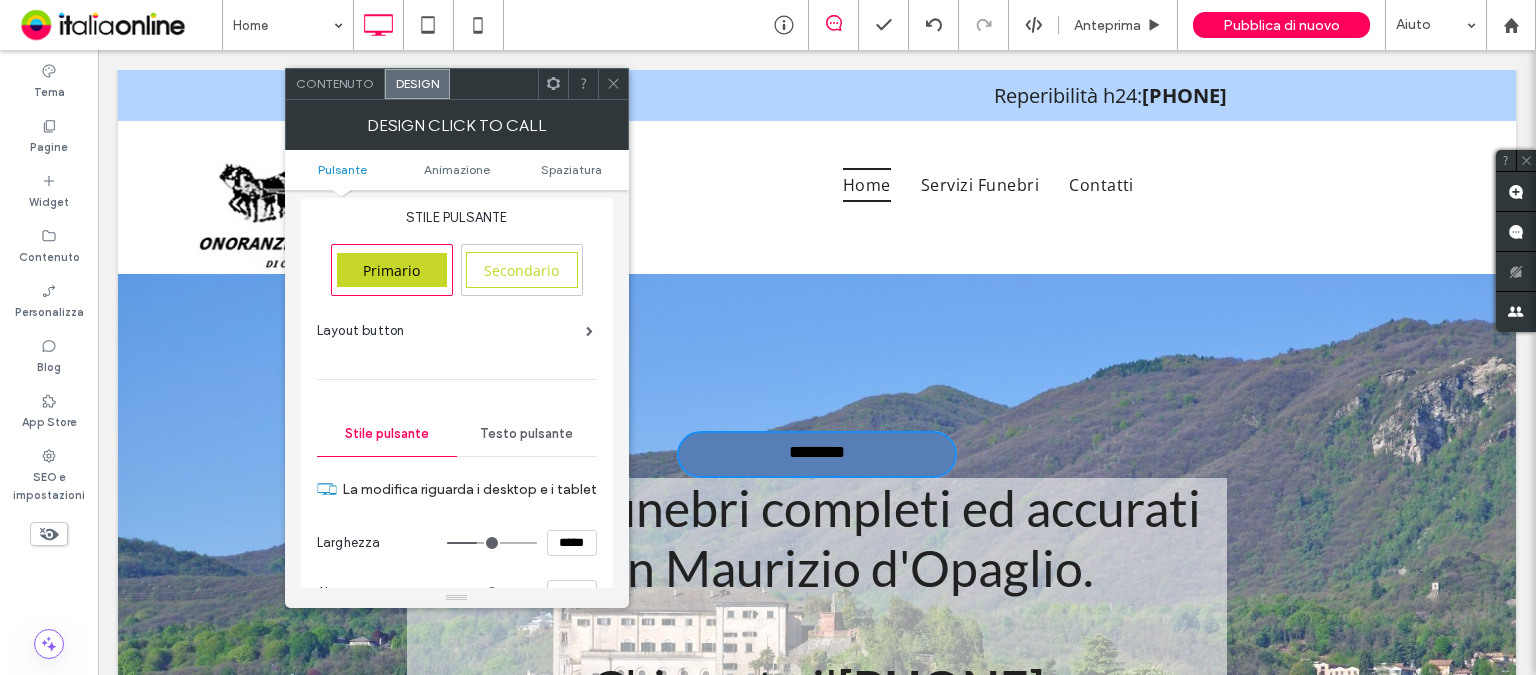 scroll, scrollTop: 0, scrollLeft: 0, axis: both 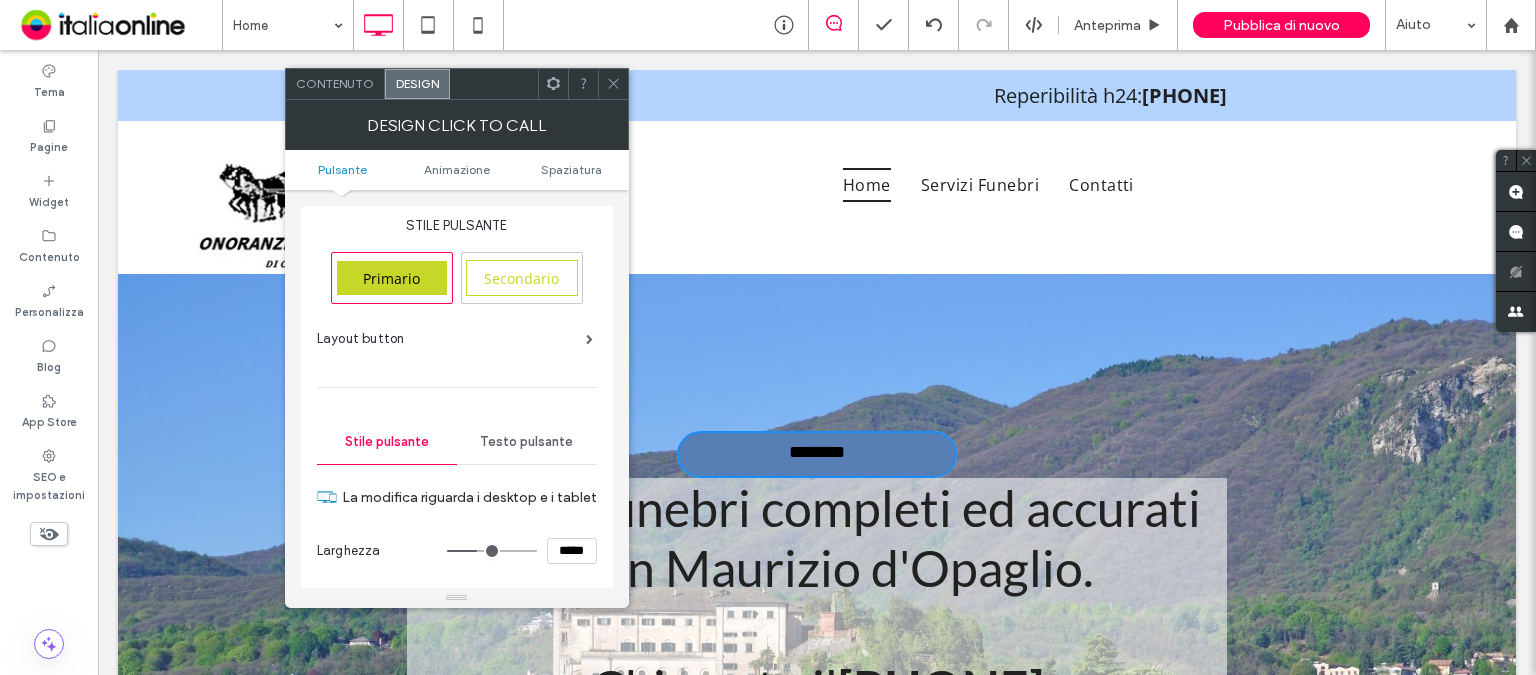 drag, startPoint x: 523, startPoint y: 2, endPoint x: 611, endPoint y: 99, distance: 130.96947 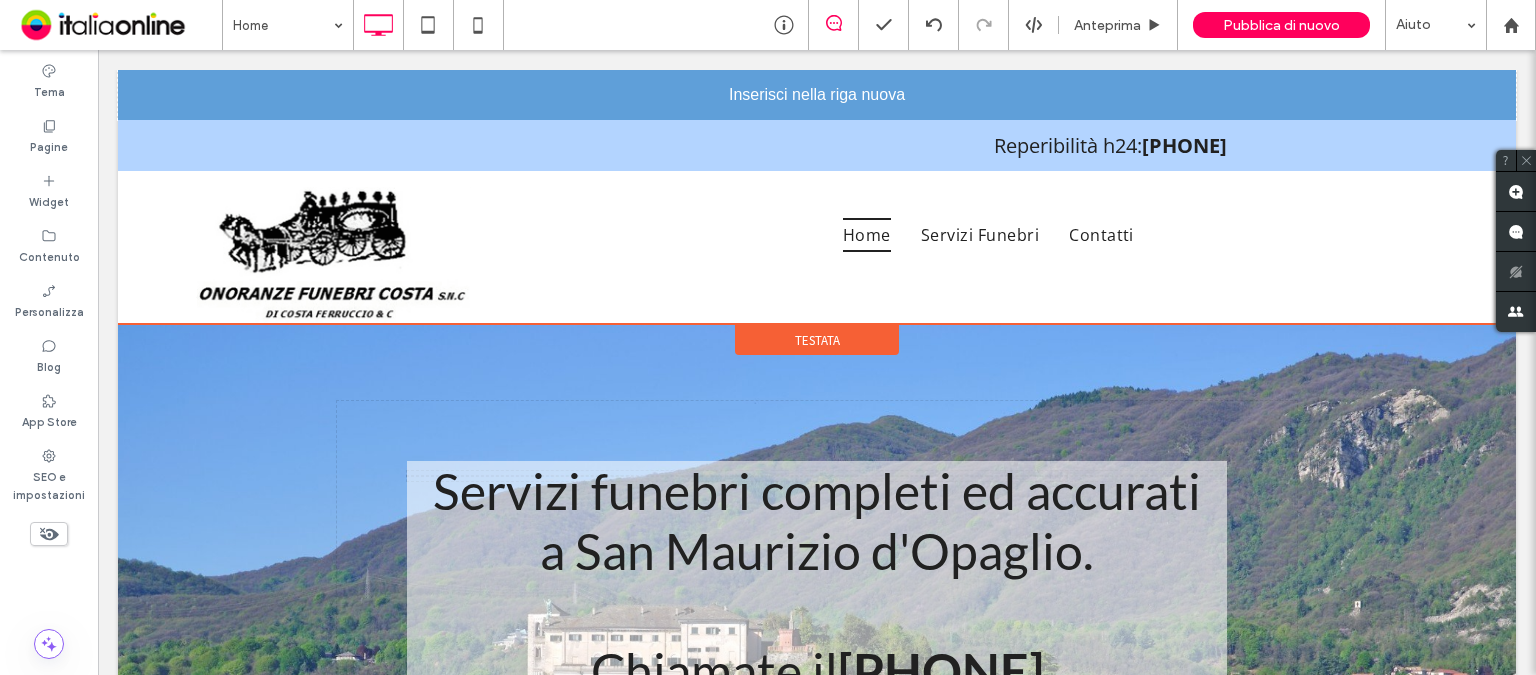 drag, startPoint x: 838, startPoint y: 447, endPoint x: 1168, endPoint y: 91, distance: 485.42352 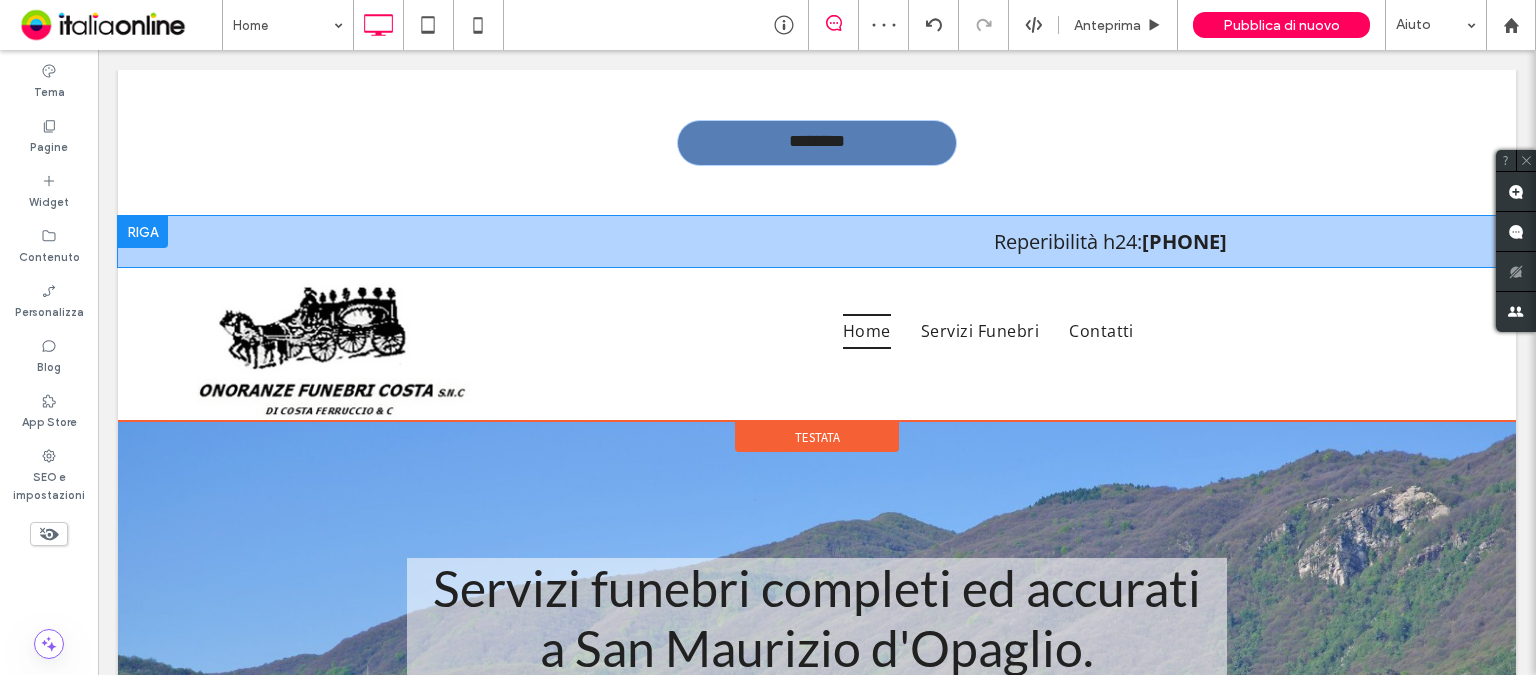 click on "Reperibilità h24:  [PHONE] Click To Paste" at bounding box center [817, 241] 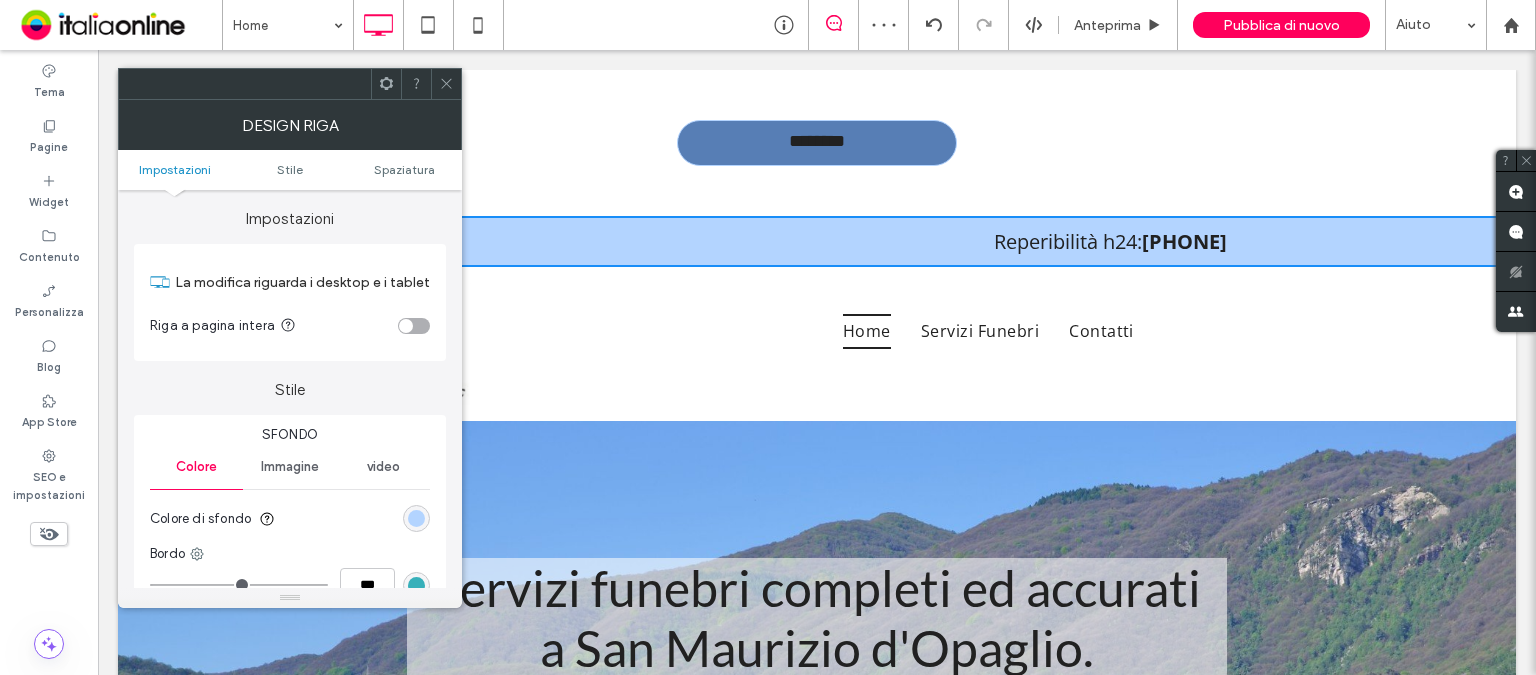 click on "[PHONE]" at bounding box center (1184, 241) 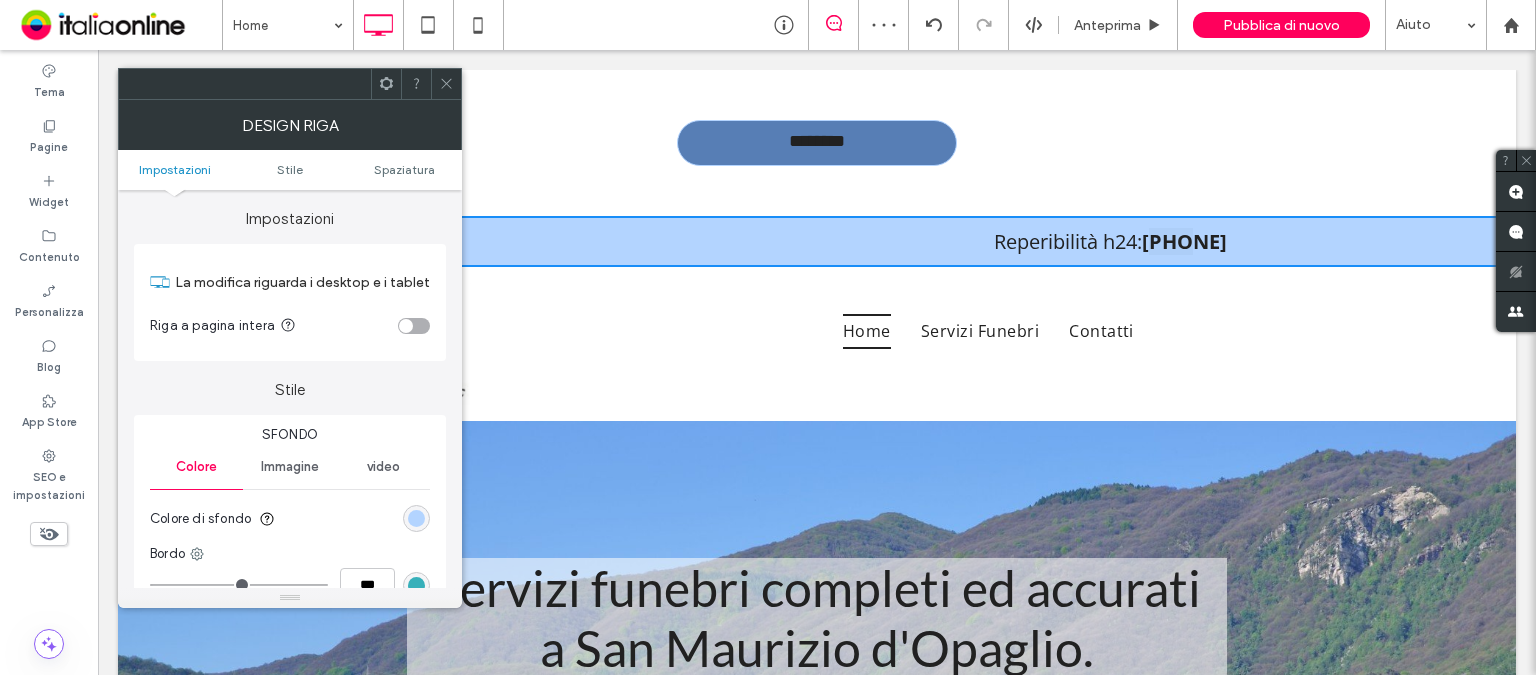 click on "[PHONE]" at bounding box center (1184, 241) 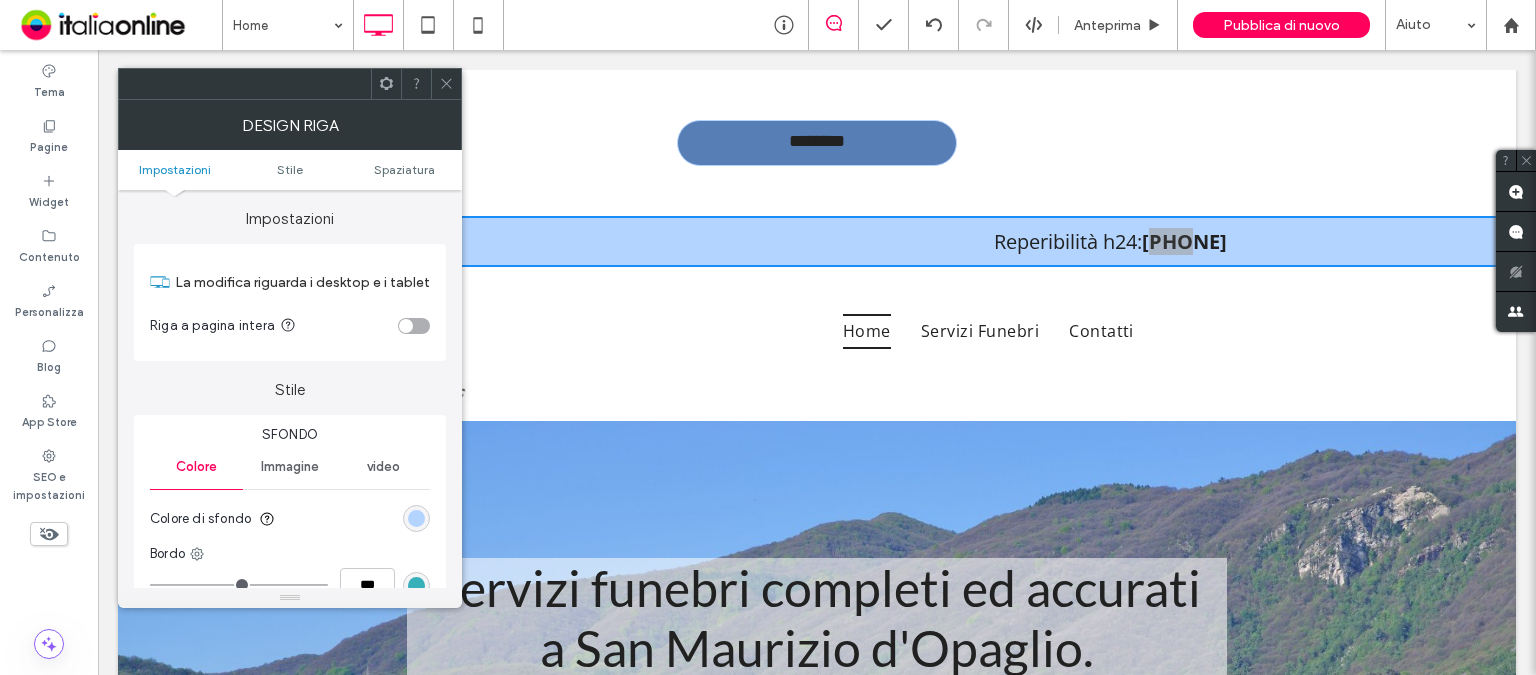 click 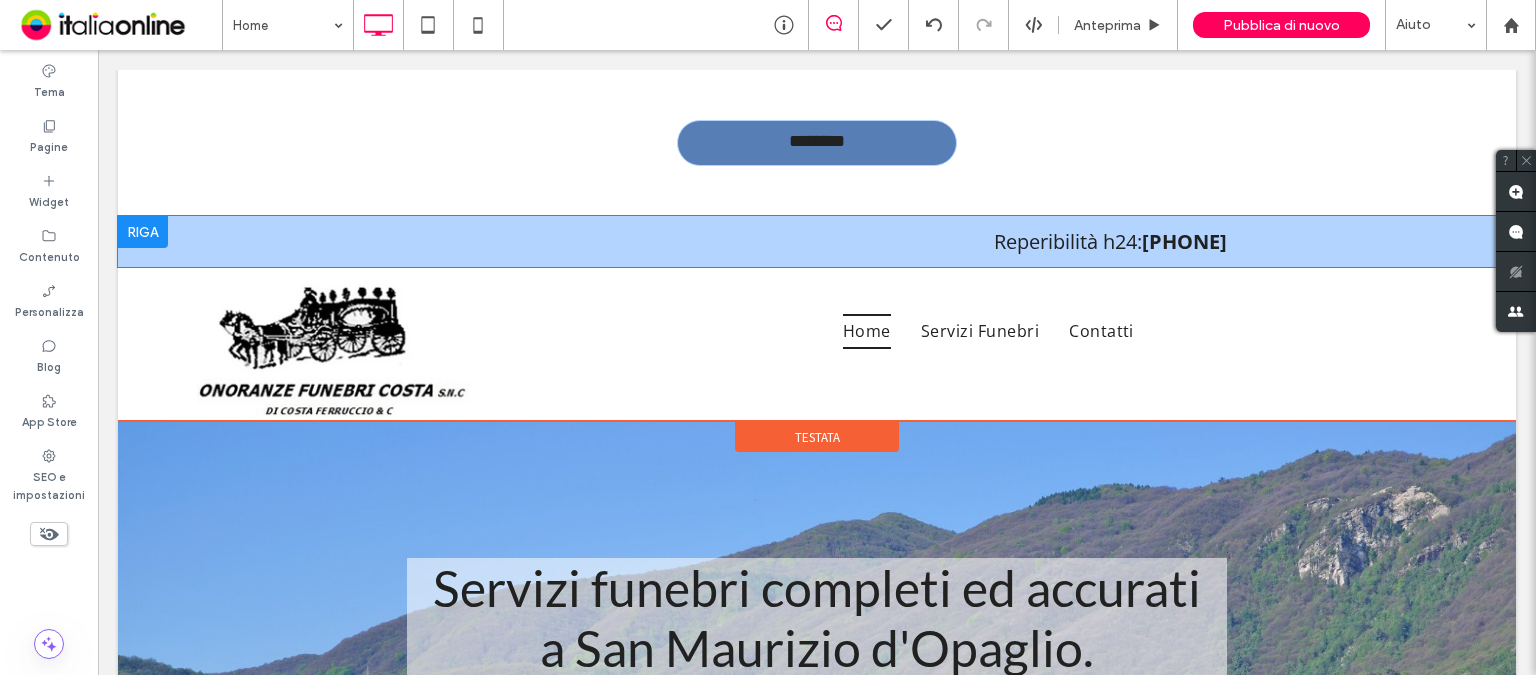 click on "Reperibilità h24:  [PHONE] Click To Paste" at bounding box center (817, 241) 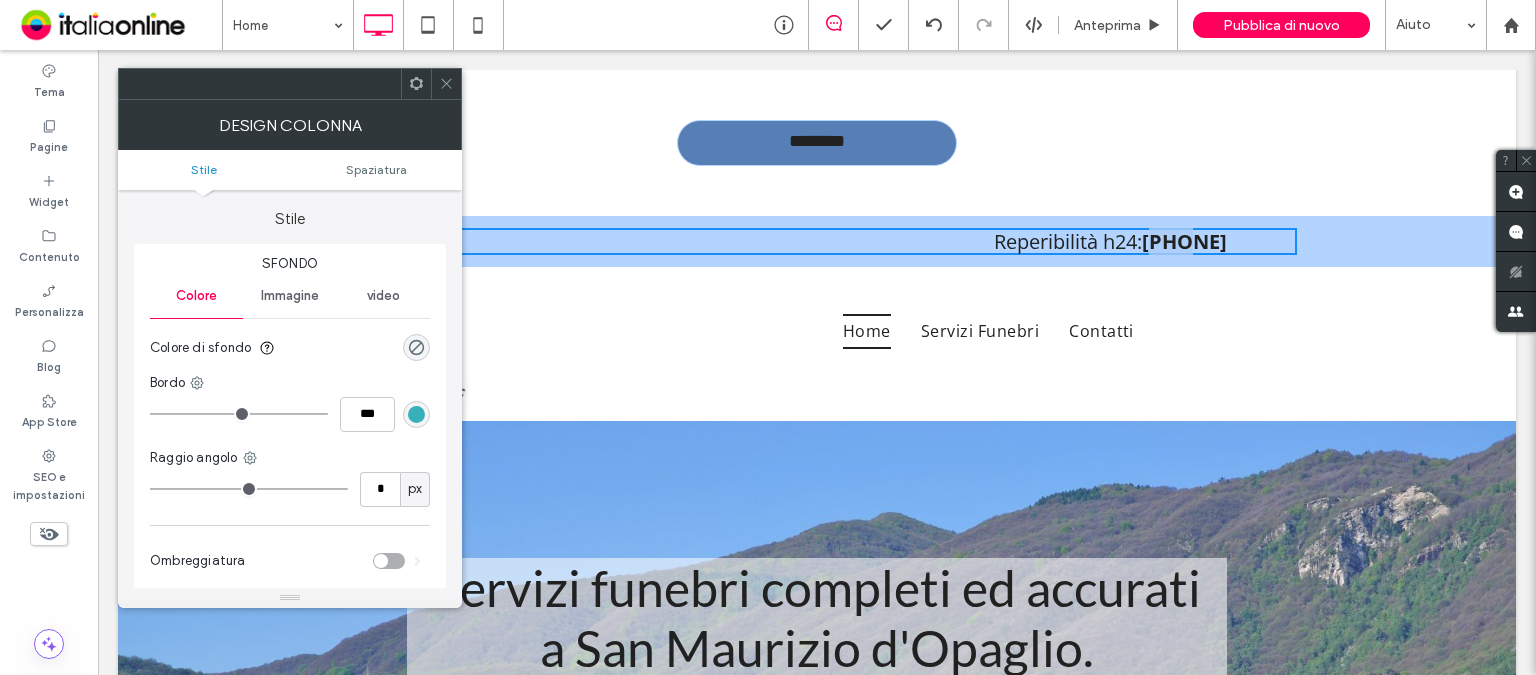 click on "Reperibilità h24:  [PHONE] Click To Paste" at bounding box center [817, 241] 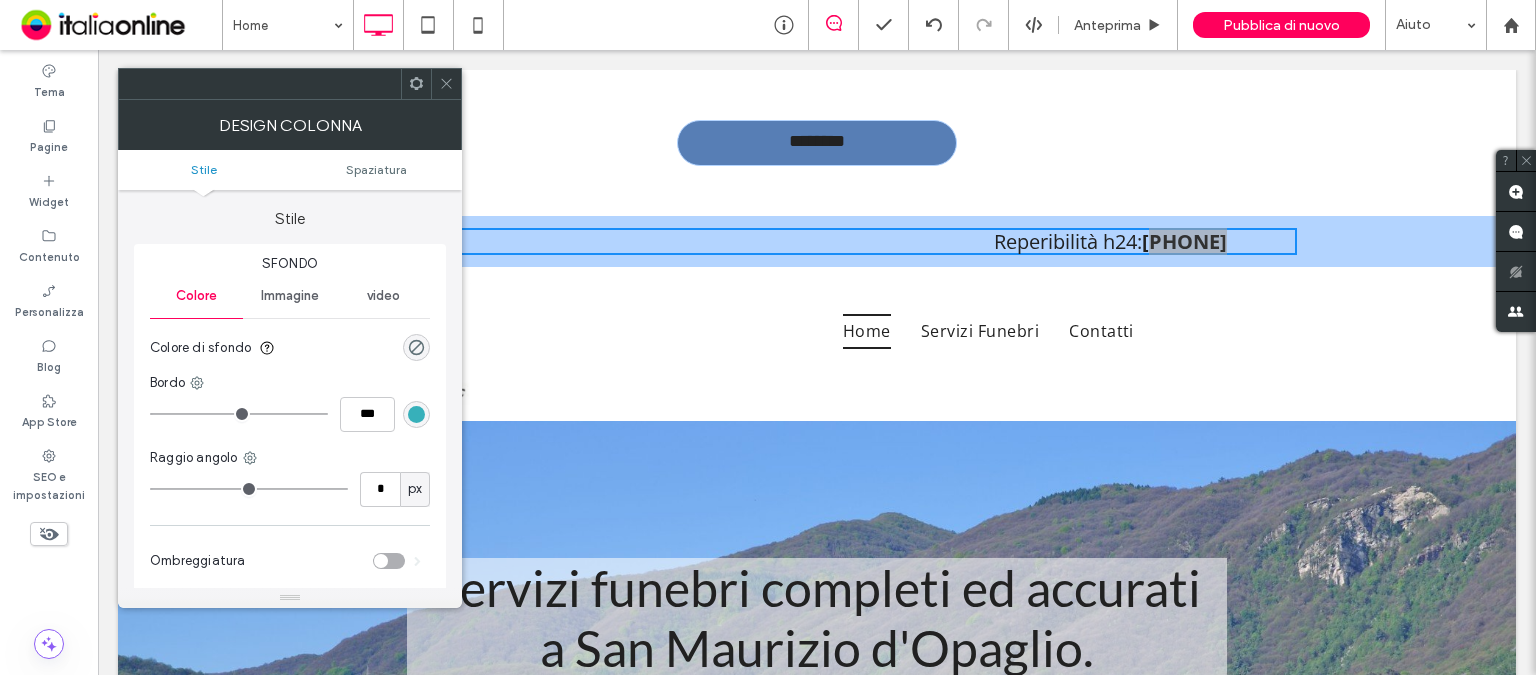 click 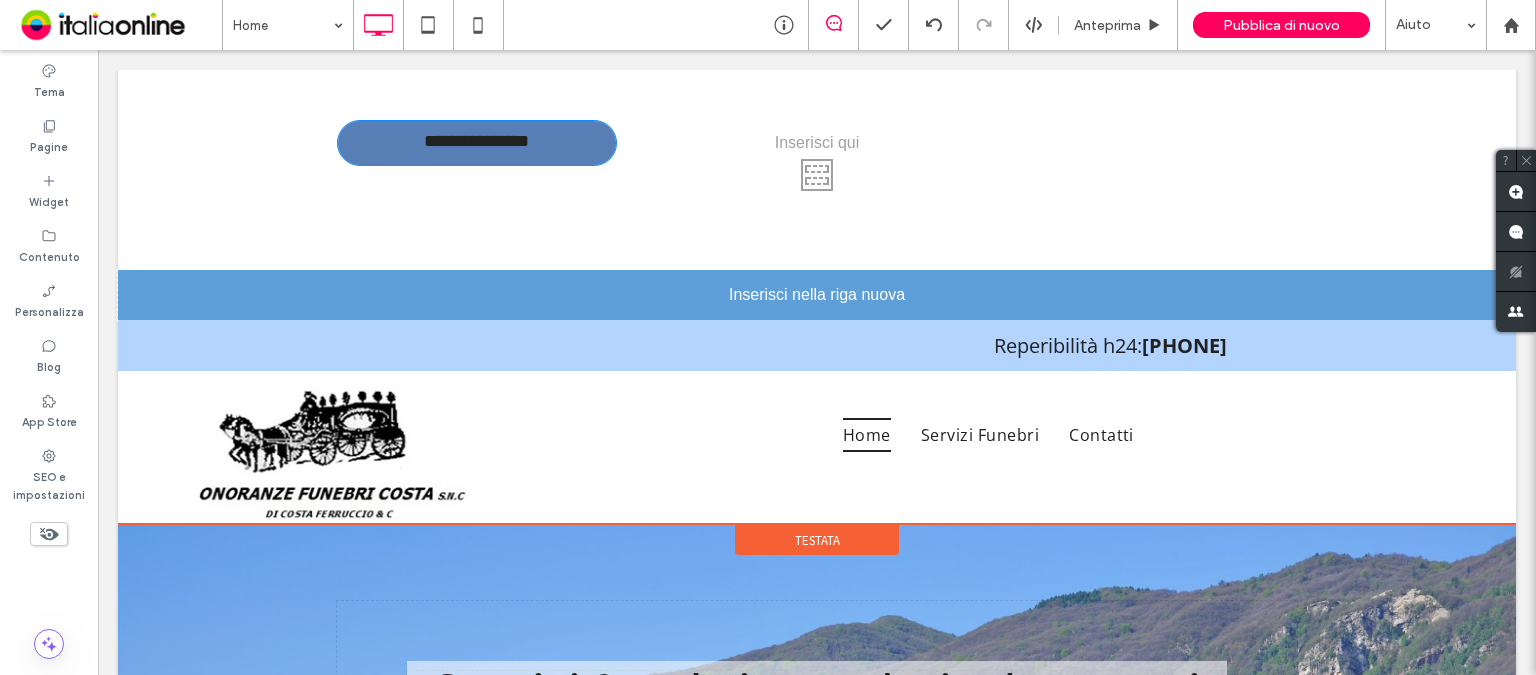 drag, startPoint x: 764, startPoint y: 139, endPoint x: 1279, endPoint y: 309, distance: 542.33295 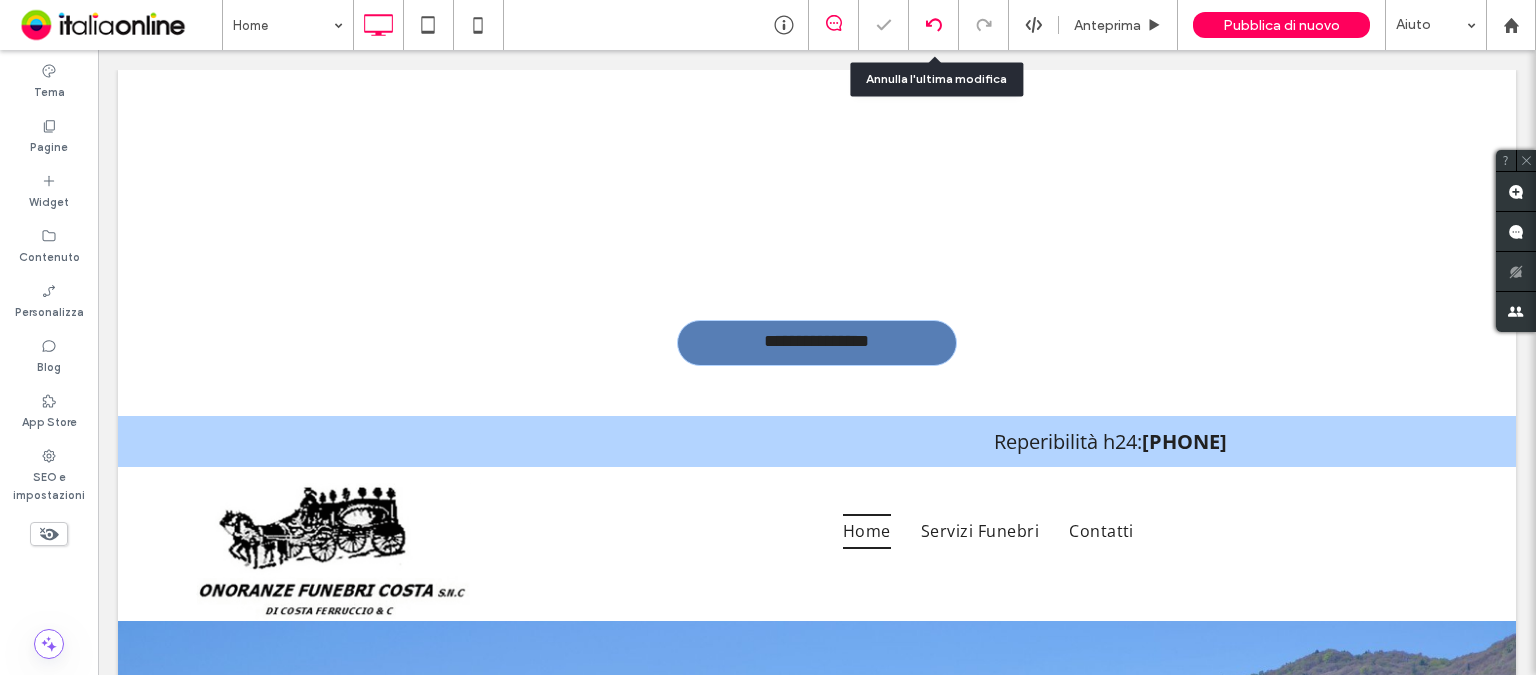 click at bounding box center [933, 25] 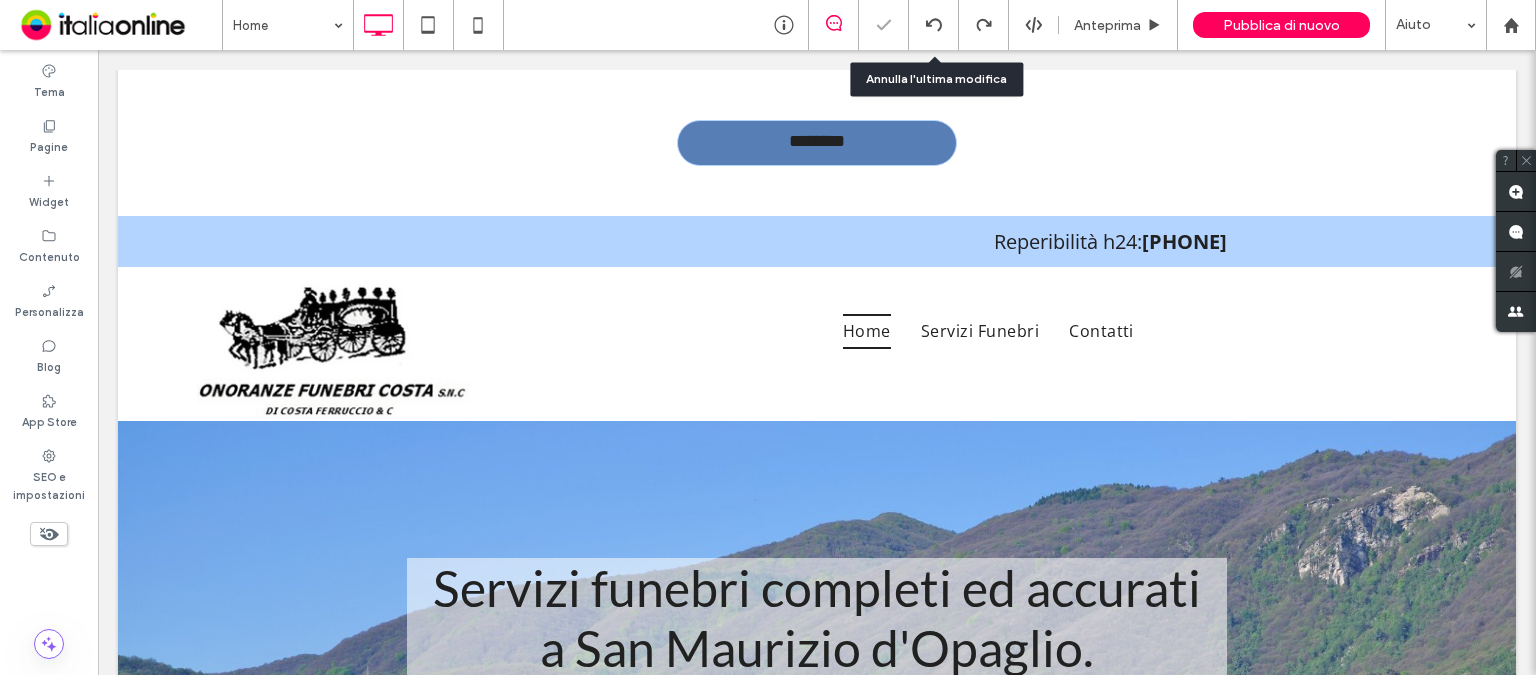 scroll, scrollTop: 0, scrollLeft: 0, axis: both 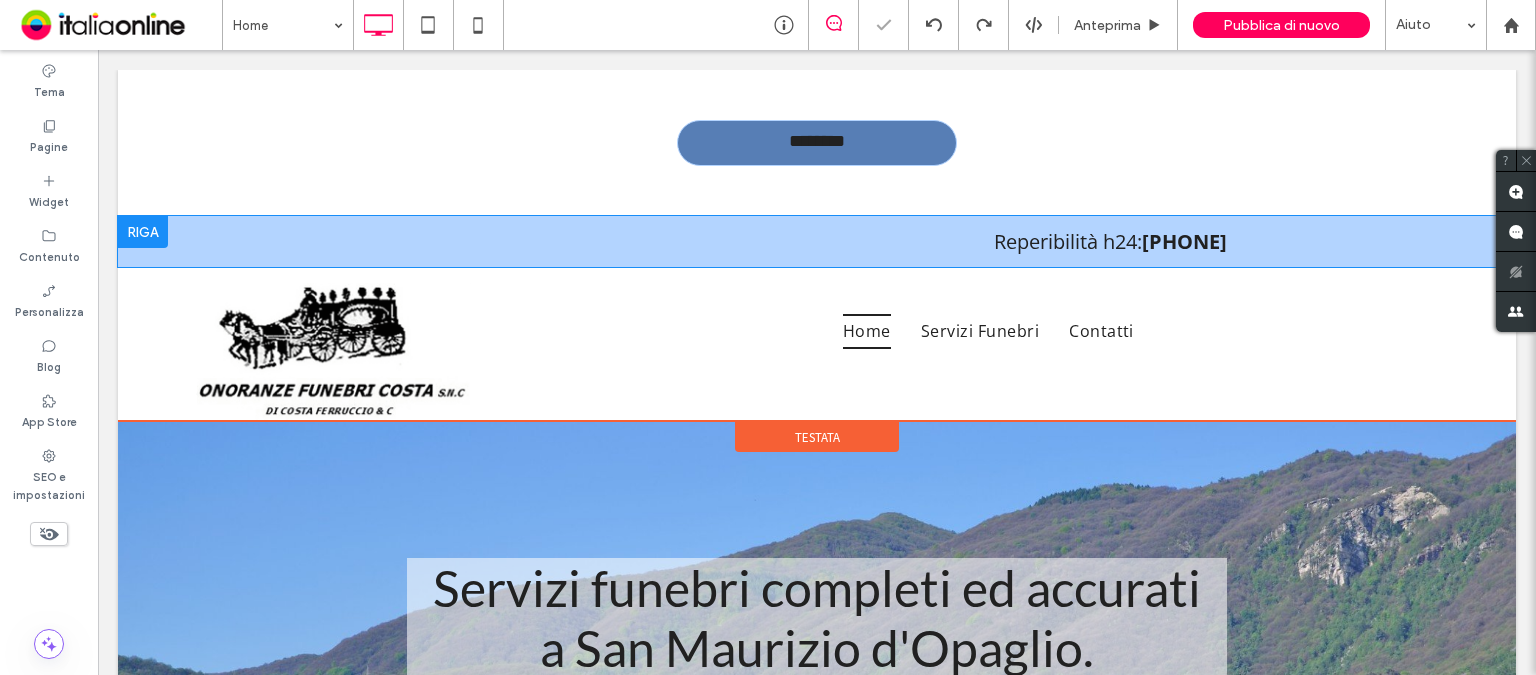 click on "Reperibilità h24:  [PHONE] Click To Paste" at bounding box center (817, 241) 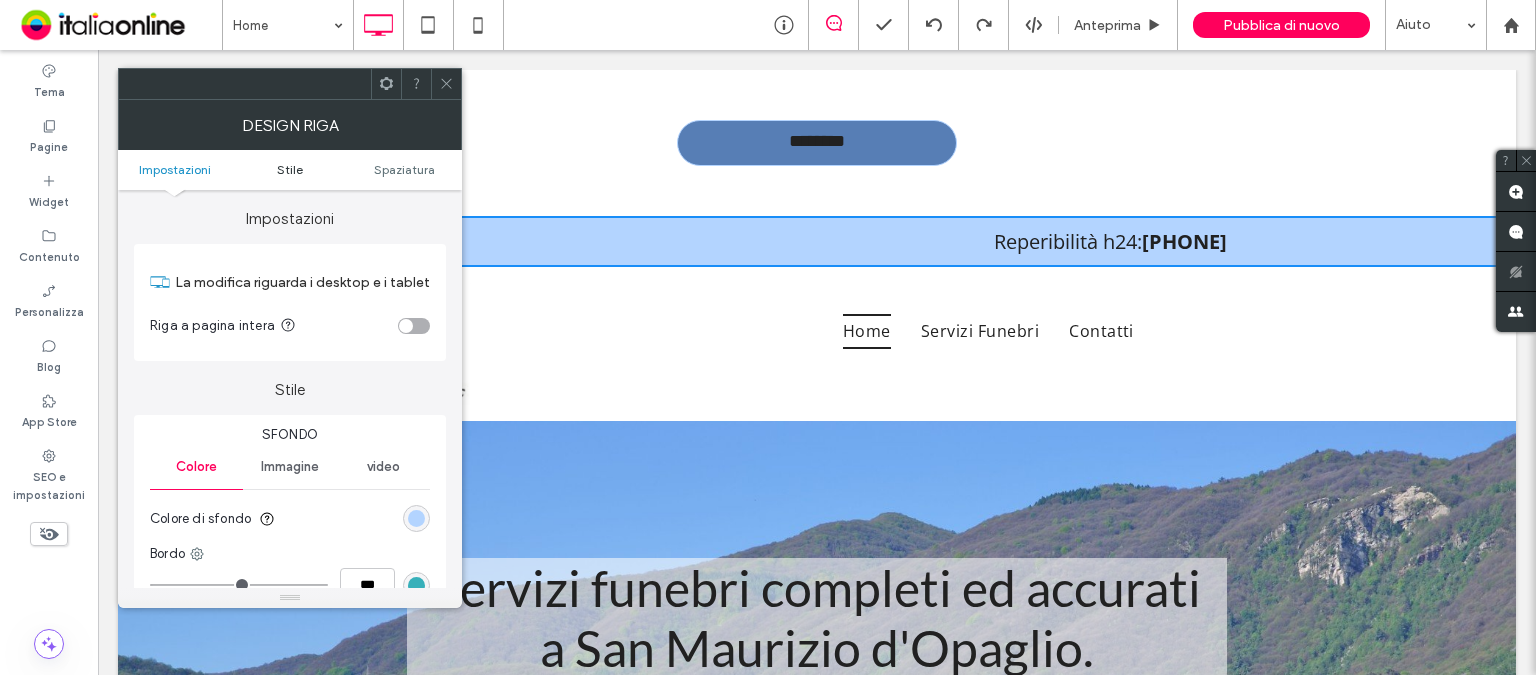 click on "Stile" at bounding box center [290, 169] 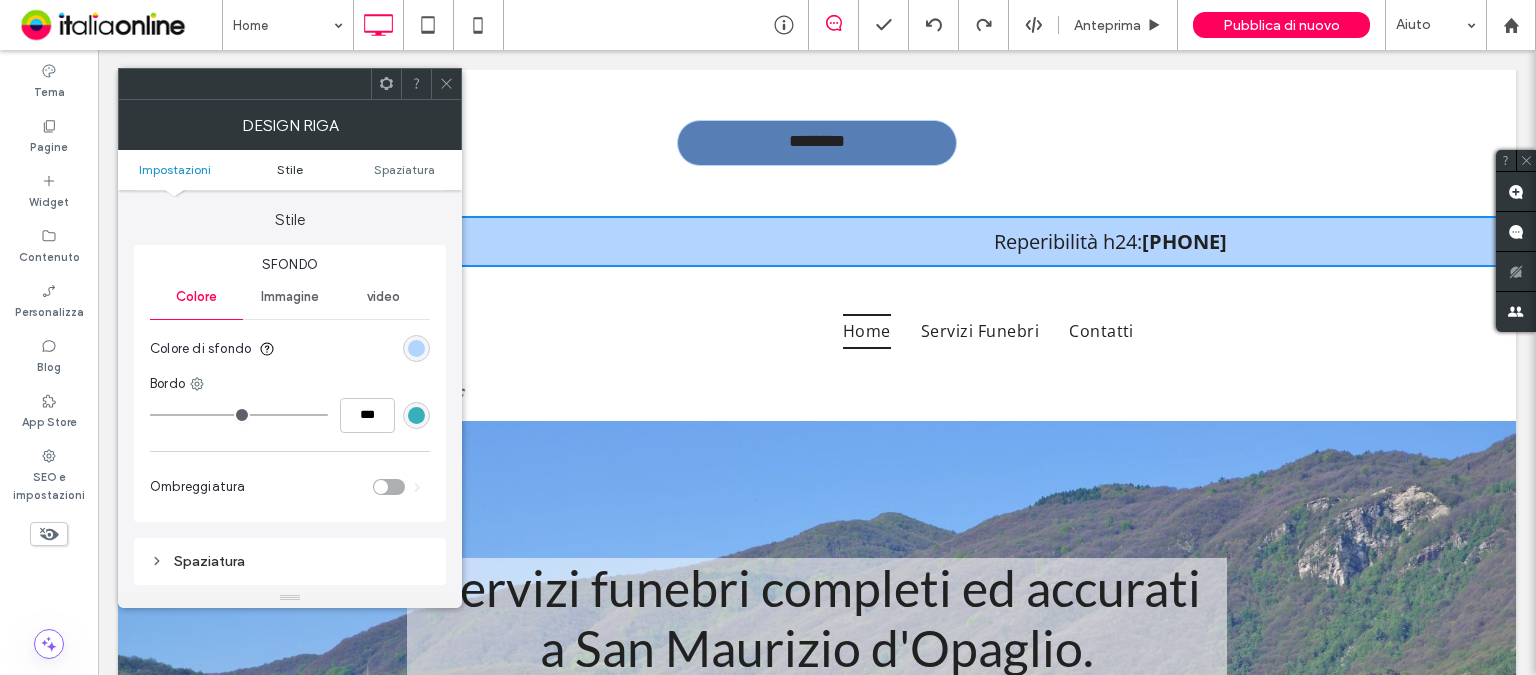scroll, scrollTop: 170, scrollLeft: 0, axis: vertical 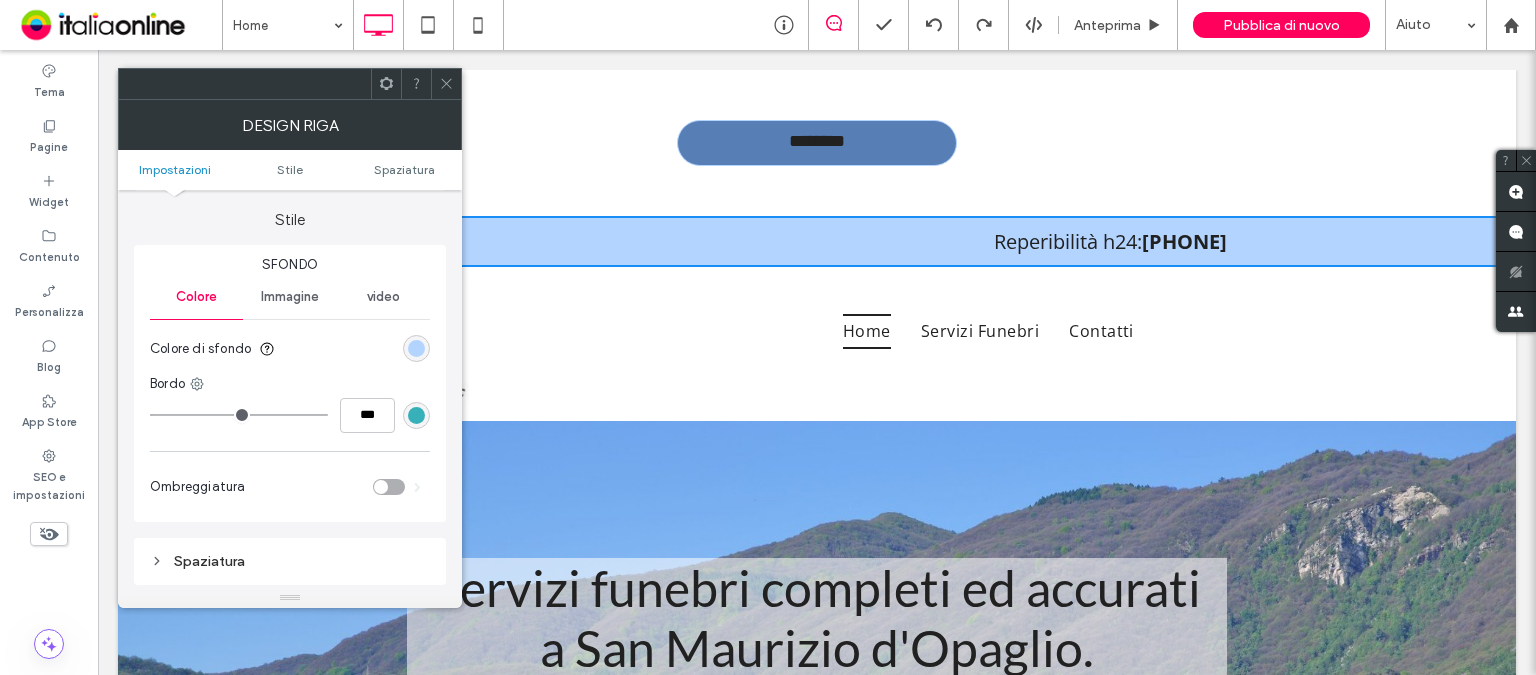 click on "Impostazioni Stile Spaziatura" at bounding box center [290, 170] 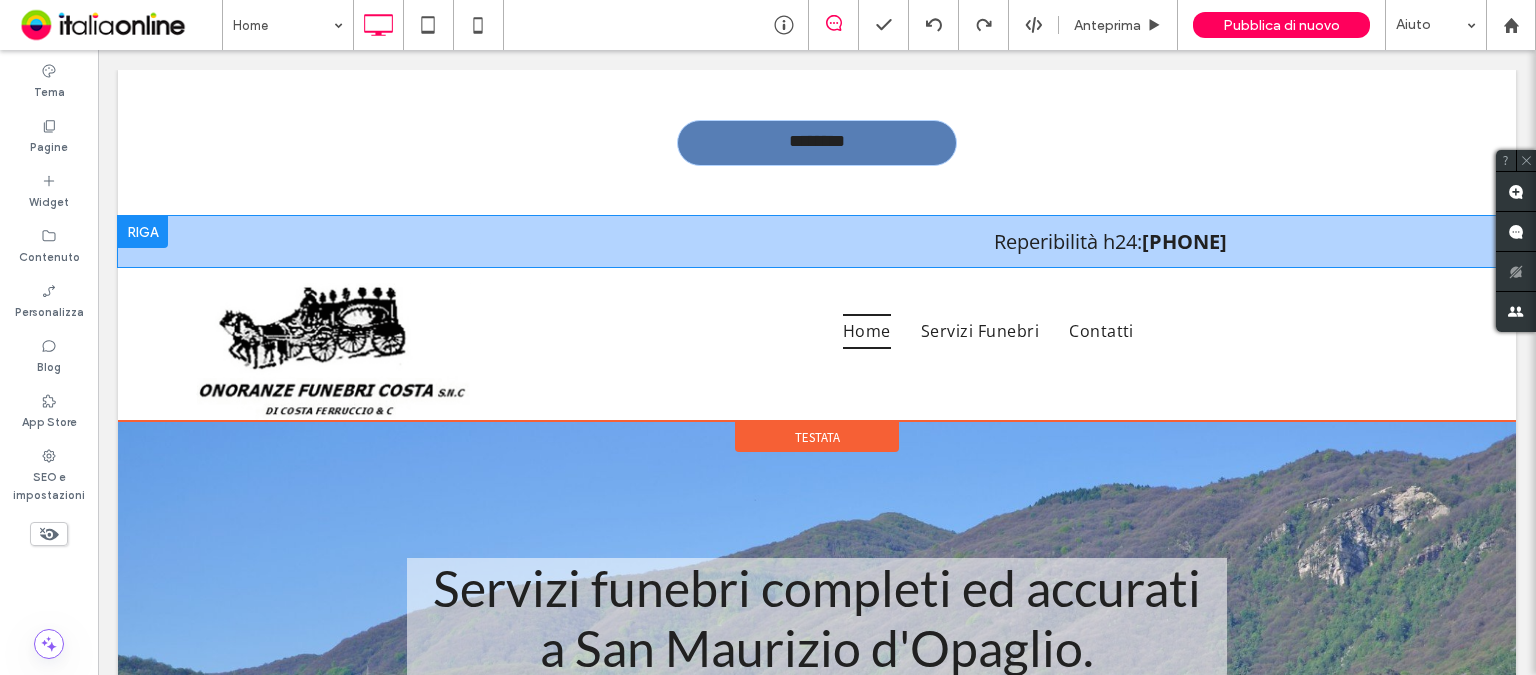 click on "Reperibilità h24:  [PHONE] Click To Paste" at bounding box center [817, 241] 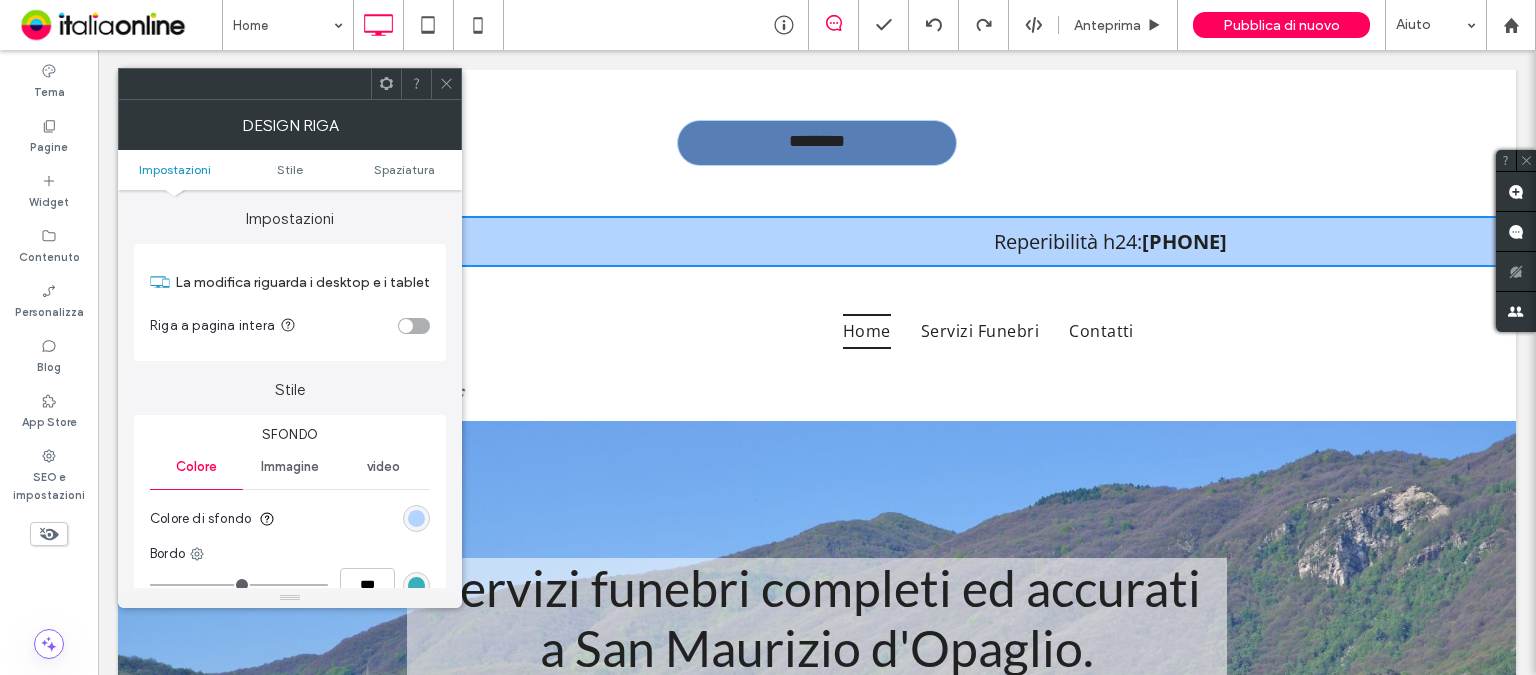 click 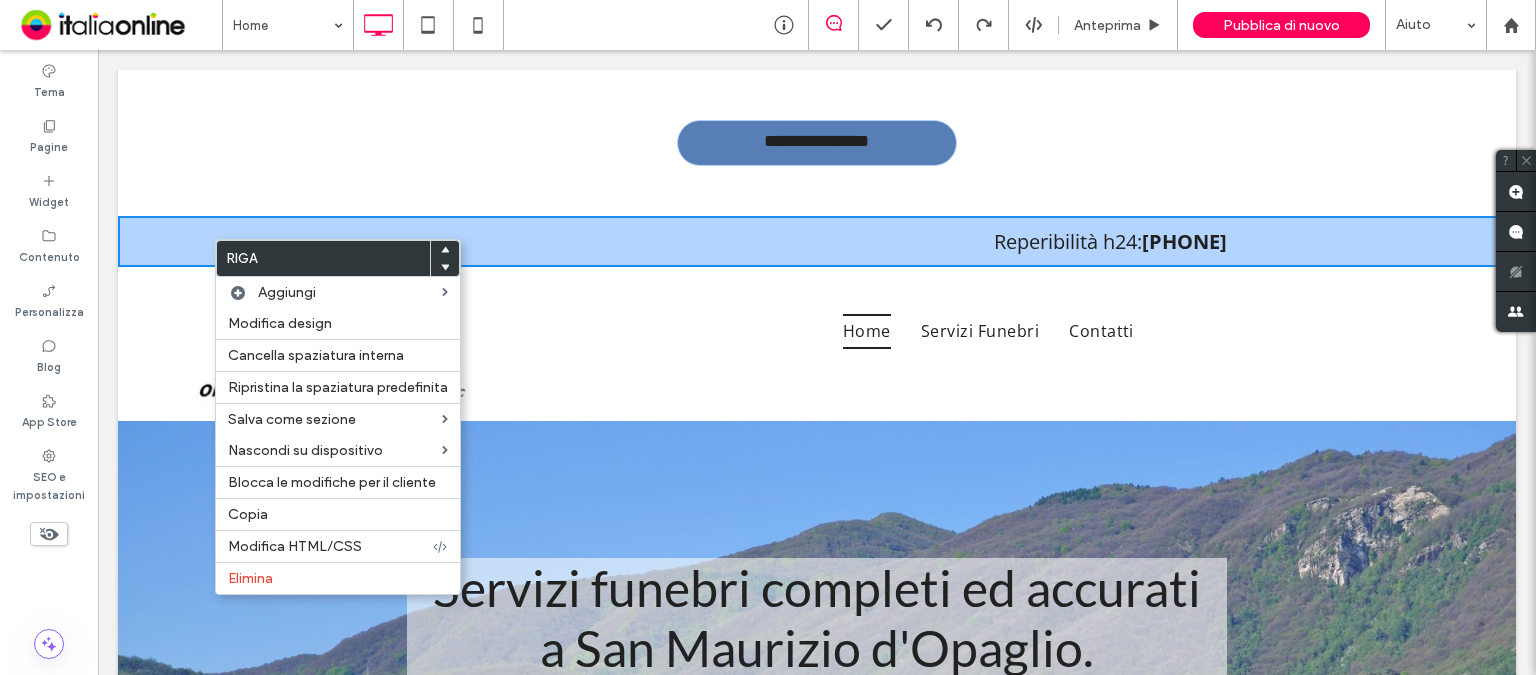 drag, startPoint x: 759, startPoint y: 149, endPoint x: 711, endPoint y: 244, distance: 106.437775 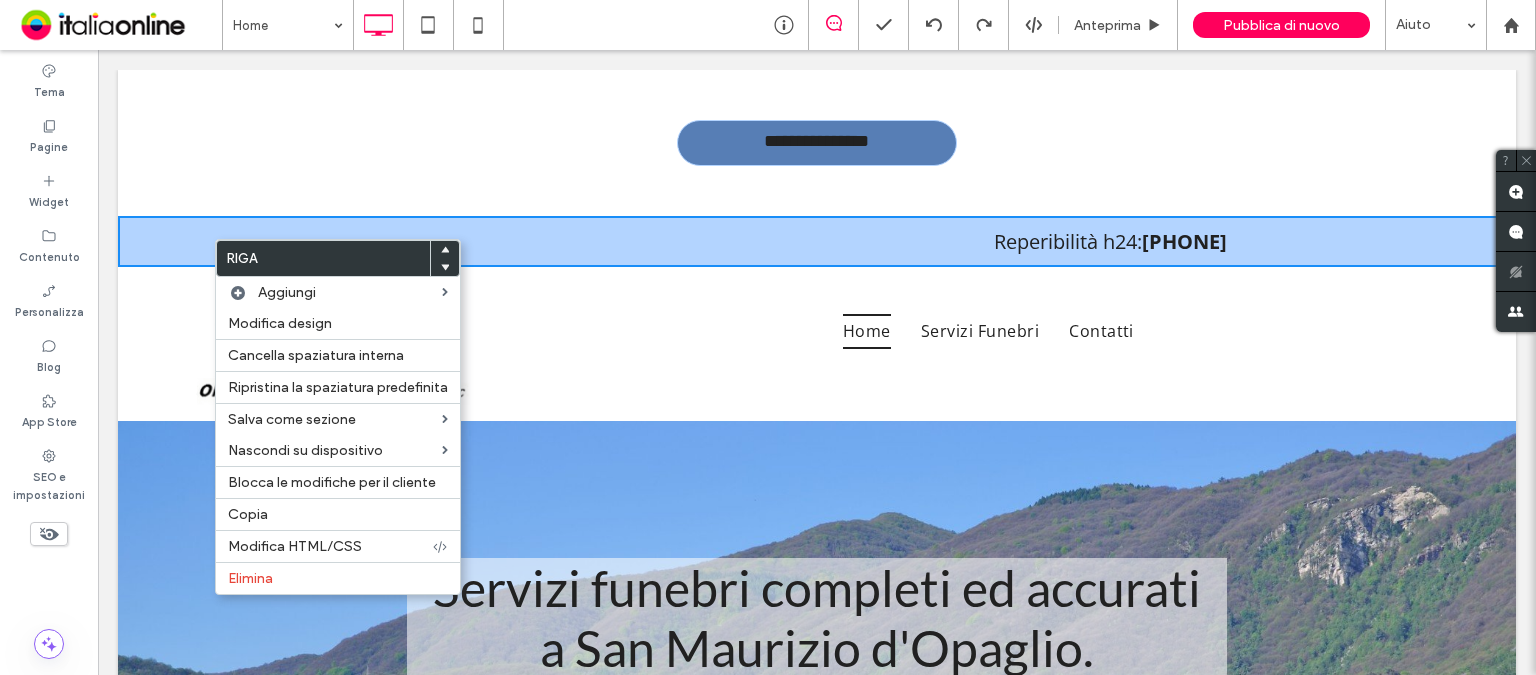 click on "**********" at bounding box center (817, 245) 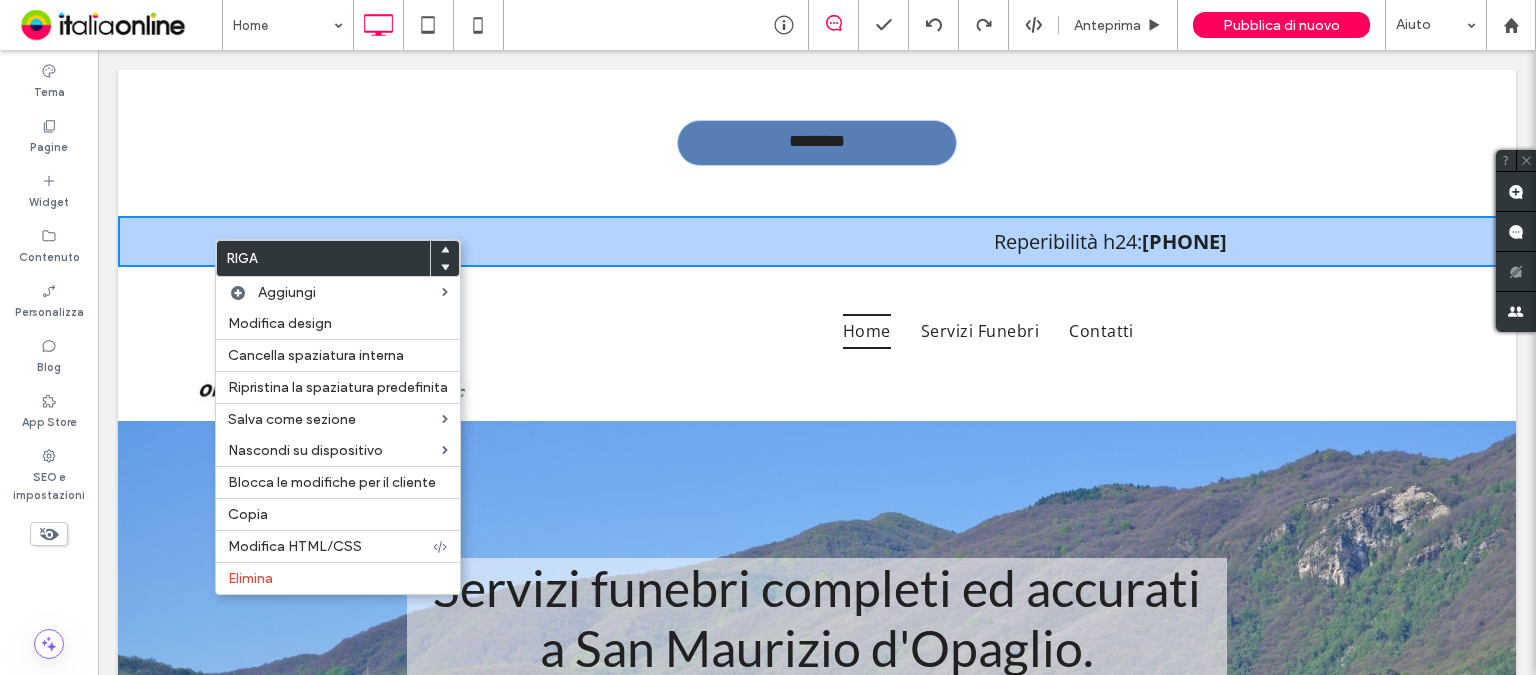 drag, startPoint x: 793, startPoint y: 143, endPoint x: 804, endPoint y: 251, distance: 108.55874 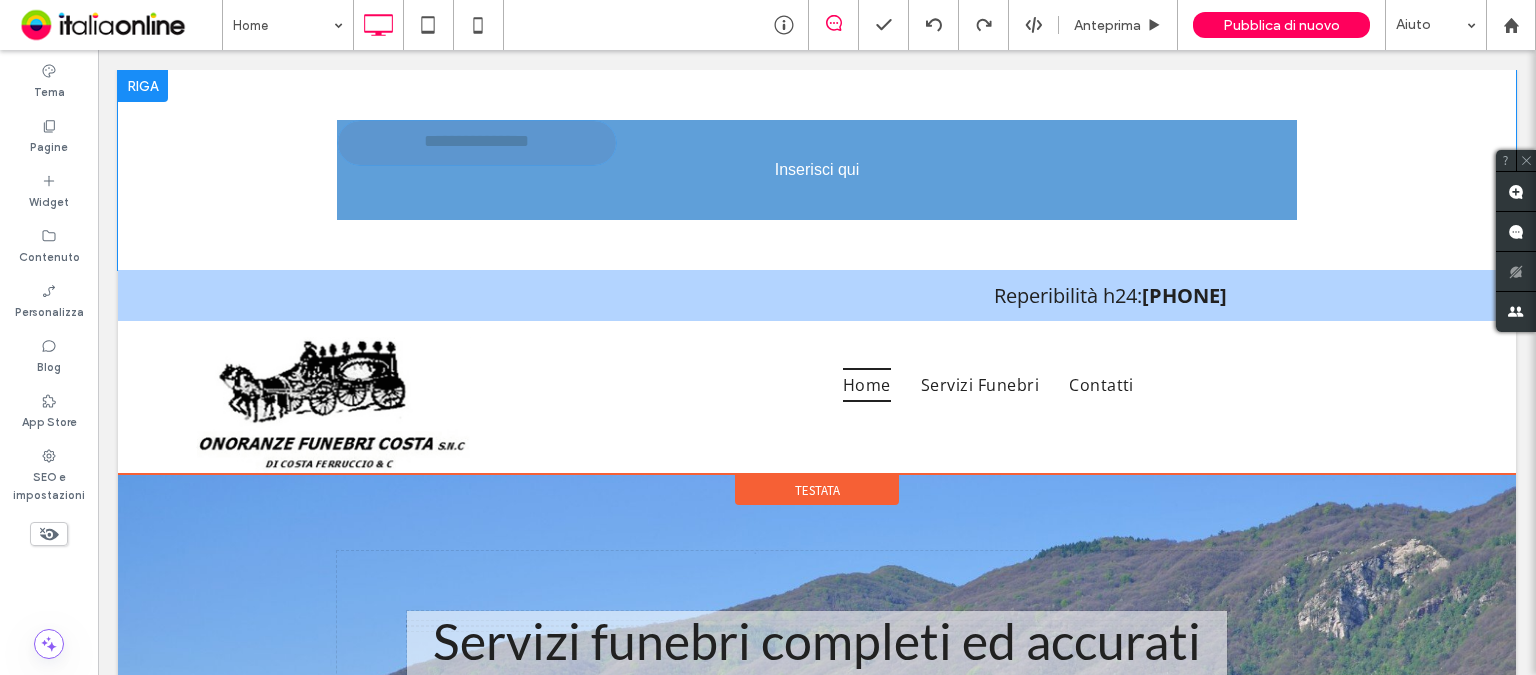 drag, startPoint x: 780, startPoint y: 139, endPoint x: 777, endPoint y: 183, distance: 44.102154 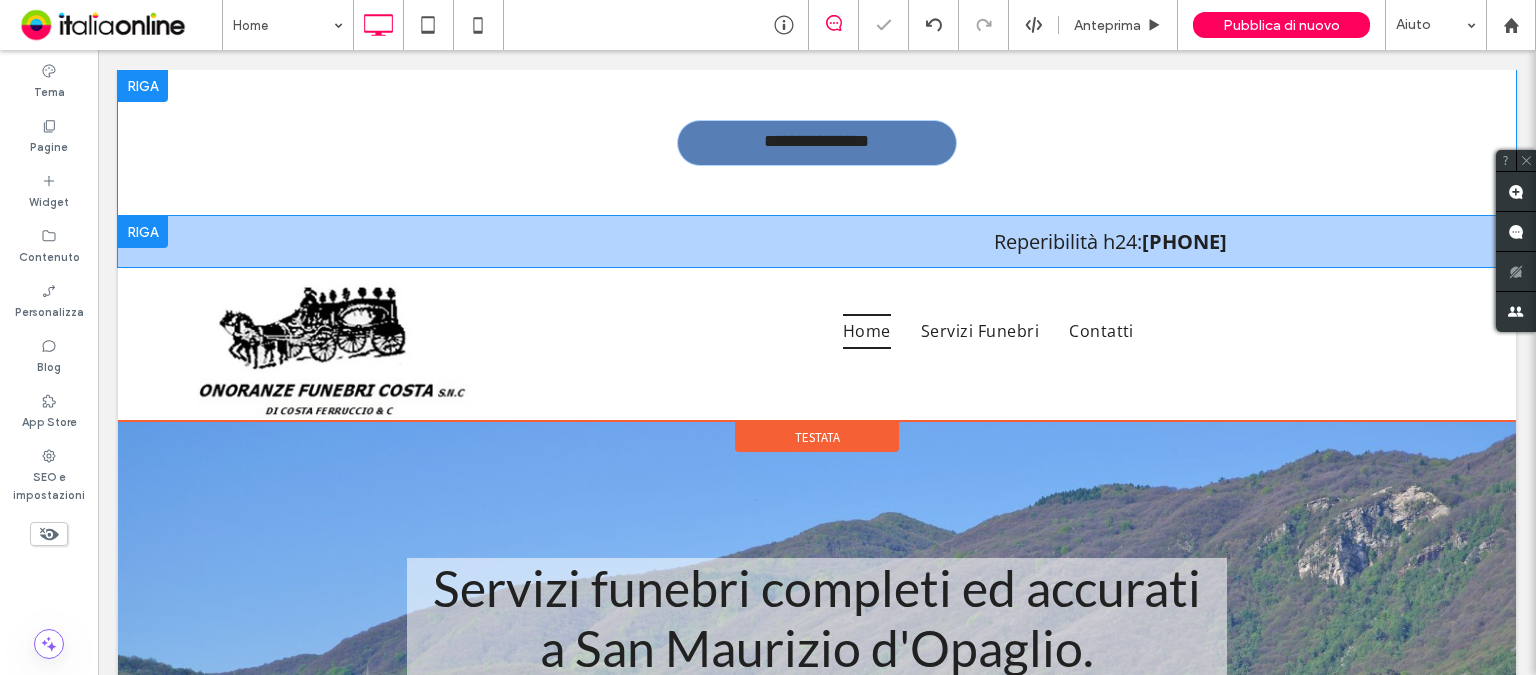 click on "Reperibilità h24:  [PHONE] Click To Paste" at bounding box center [817, 241] 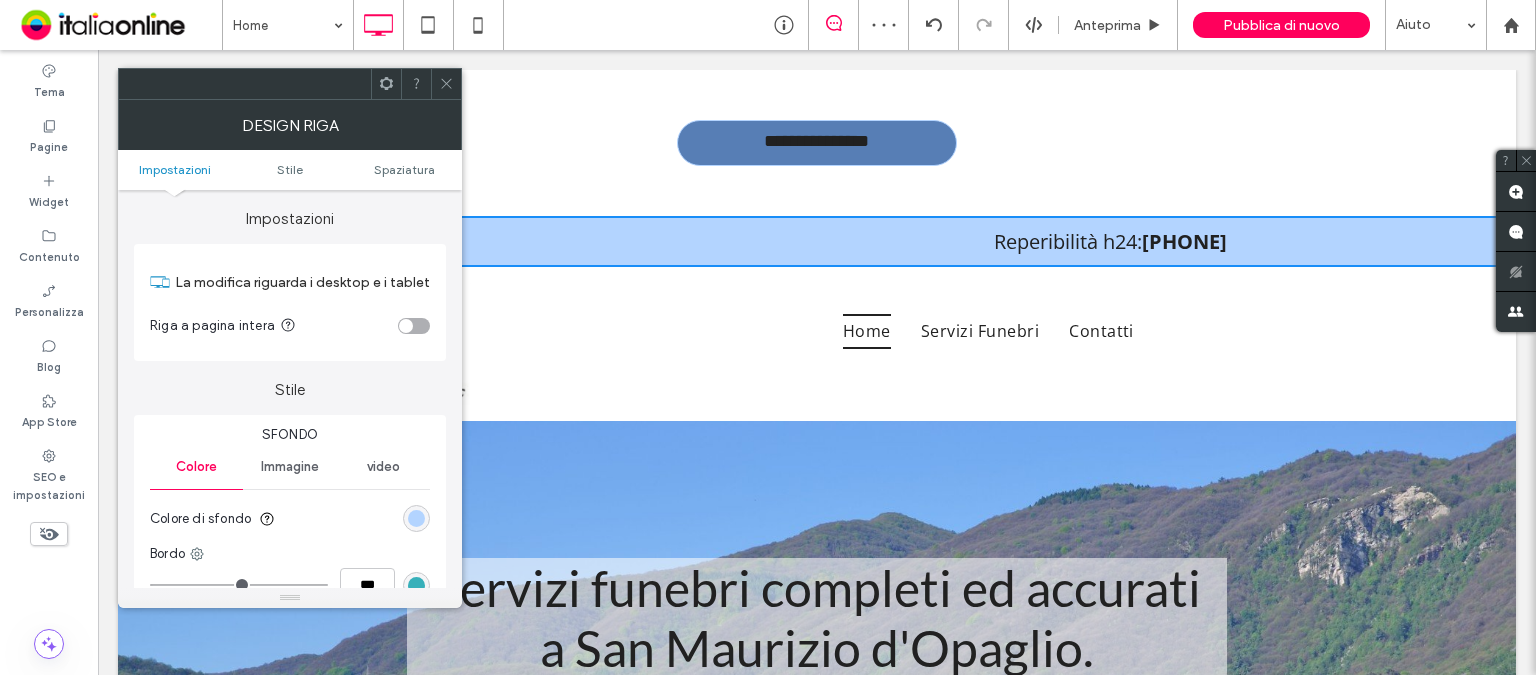 click at bounding box center (446, 84) 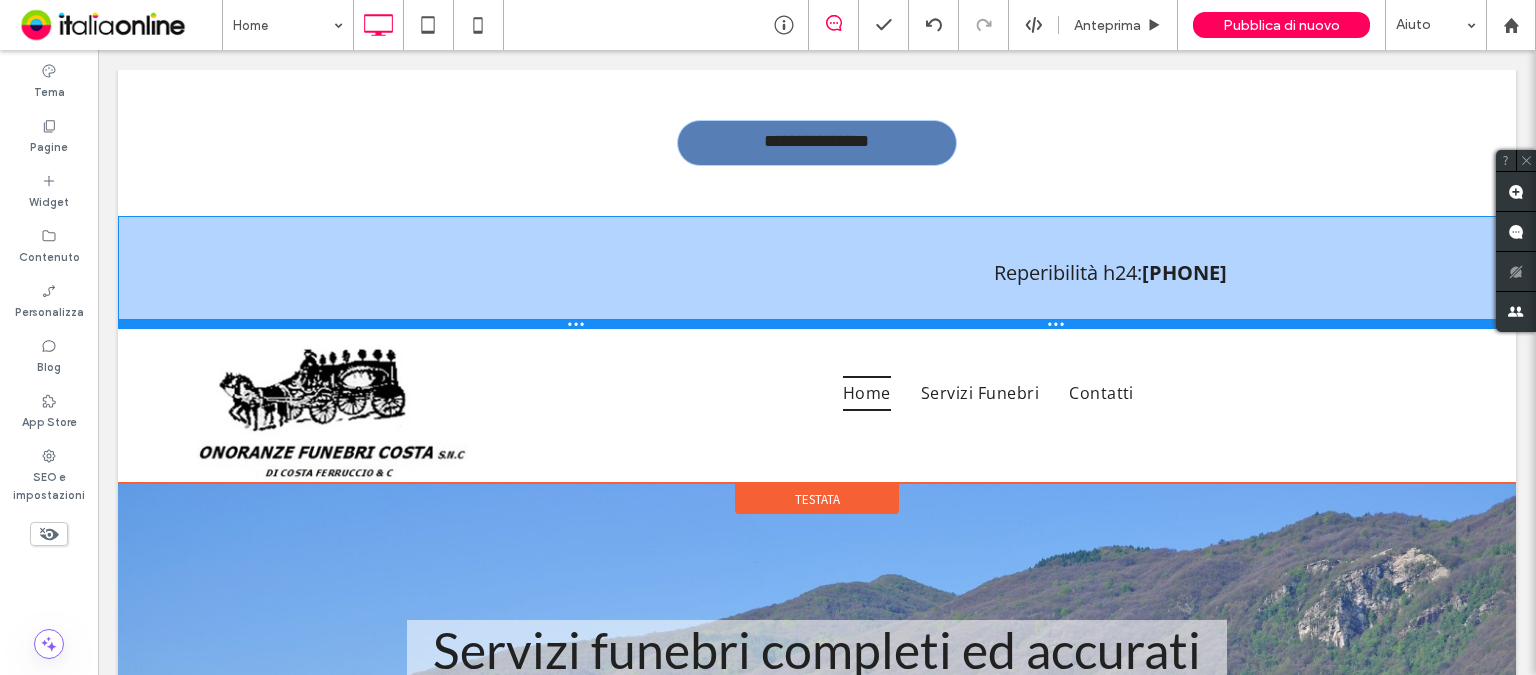 drag, startPoint x: 710, startPoint y: 265, endPoint x: 720, endPoint y: 327, distance: 62.801273 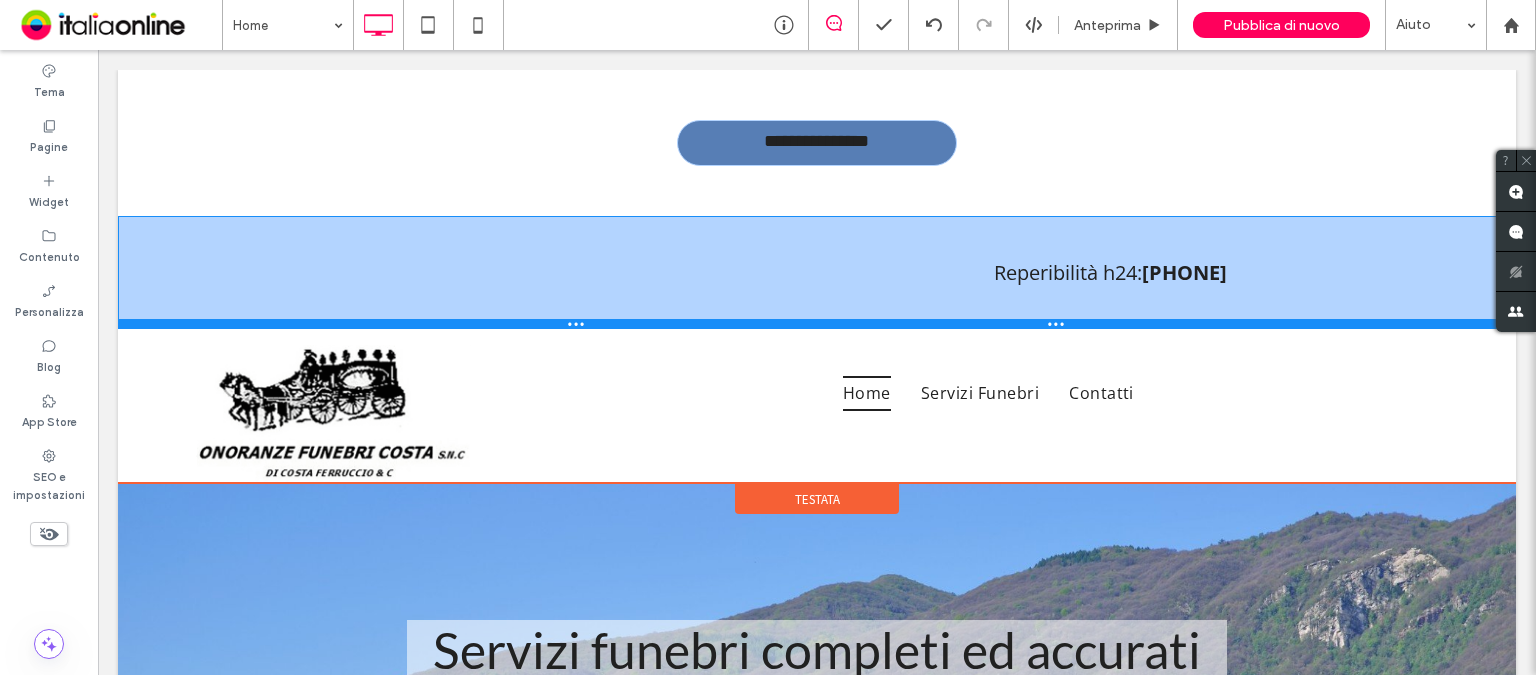 click at bounding box center [817, 324] 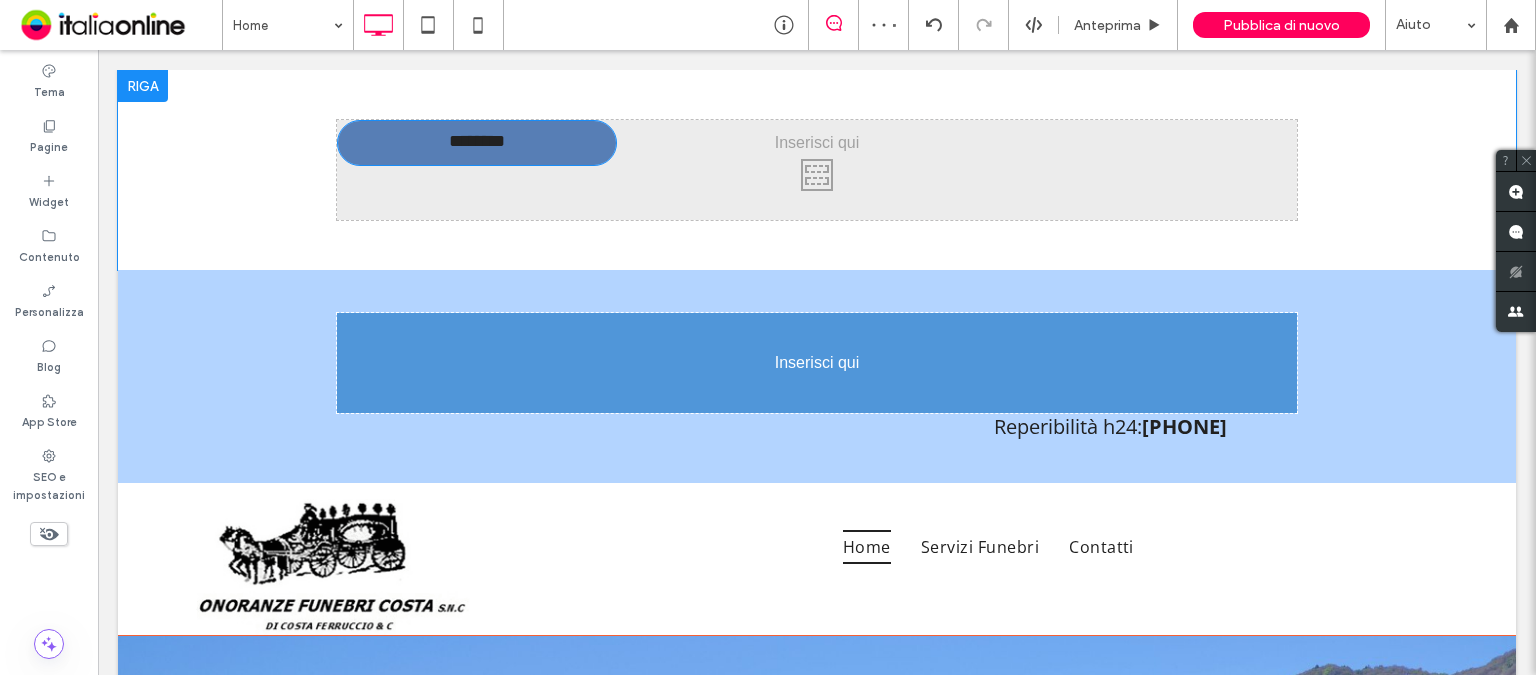 drag, startPoint x: 740, startPoint y: 142, endPoint x: 787, endPoint y: 410, distance: 272.09006 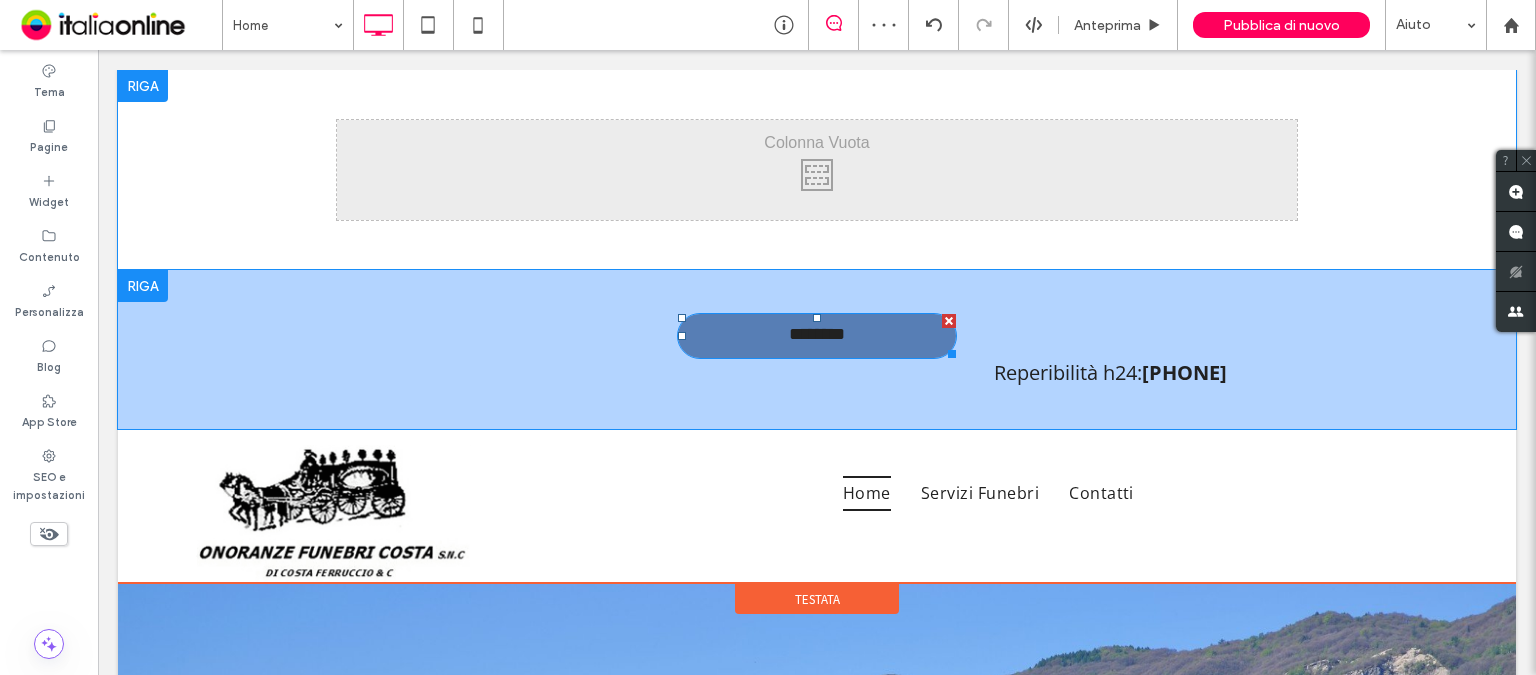 click on "**********" at bounding box center (817, 336) 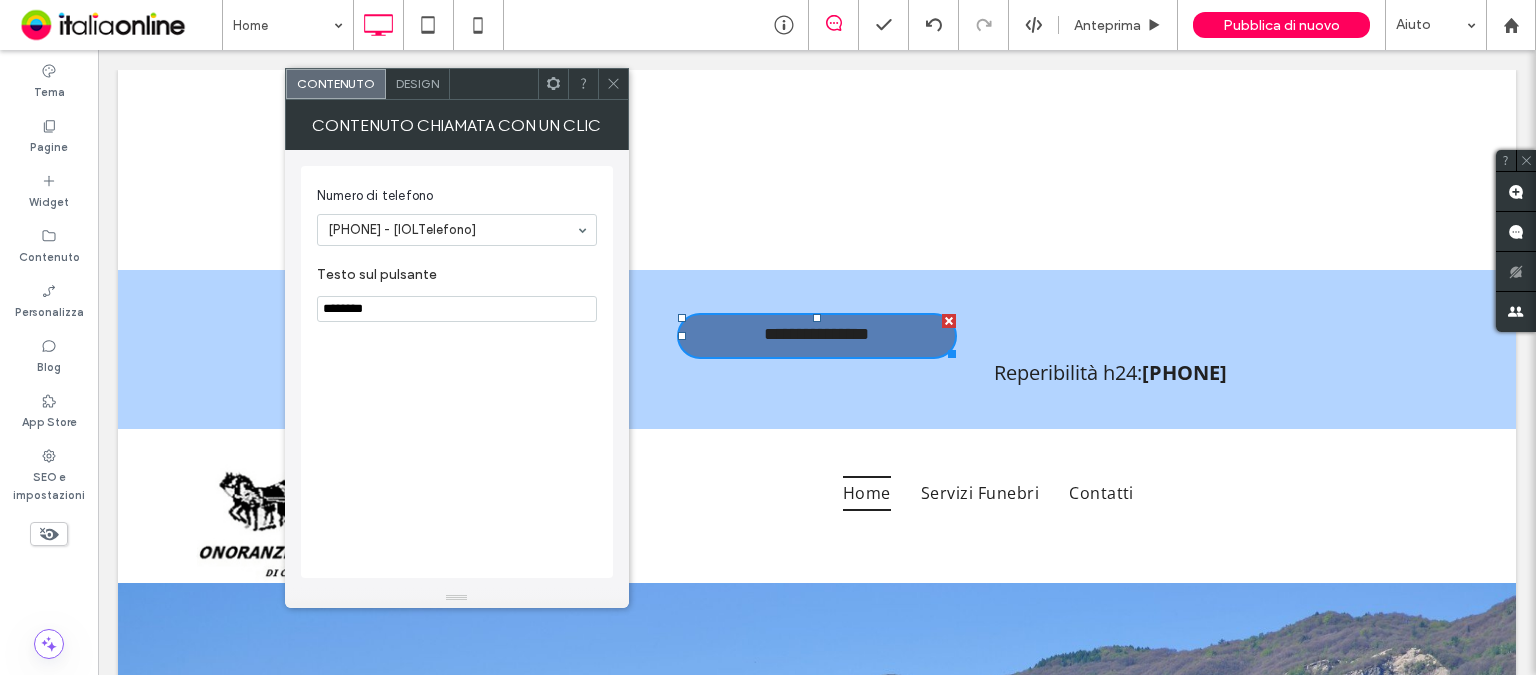 click on "Click To Paste" at bounding box center (817, 170) 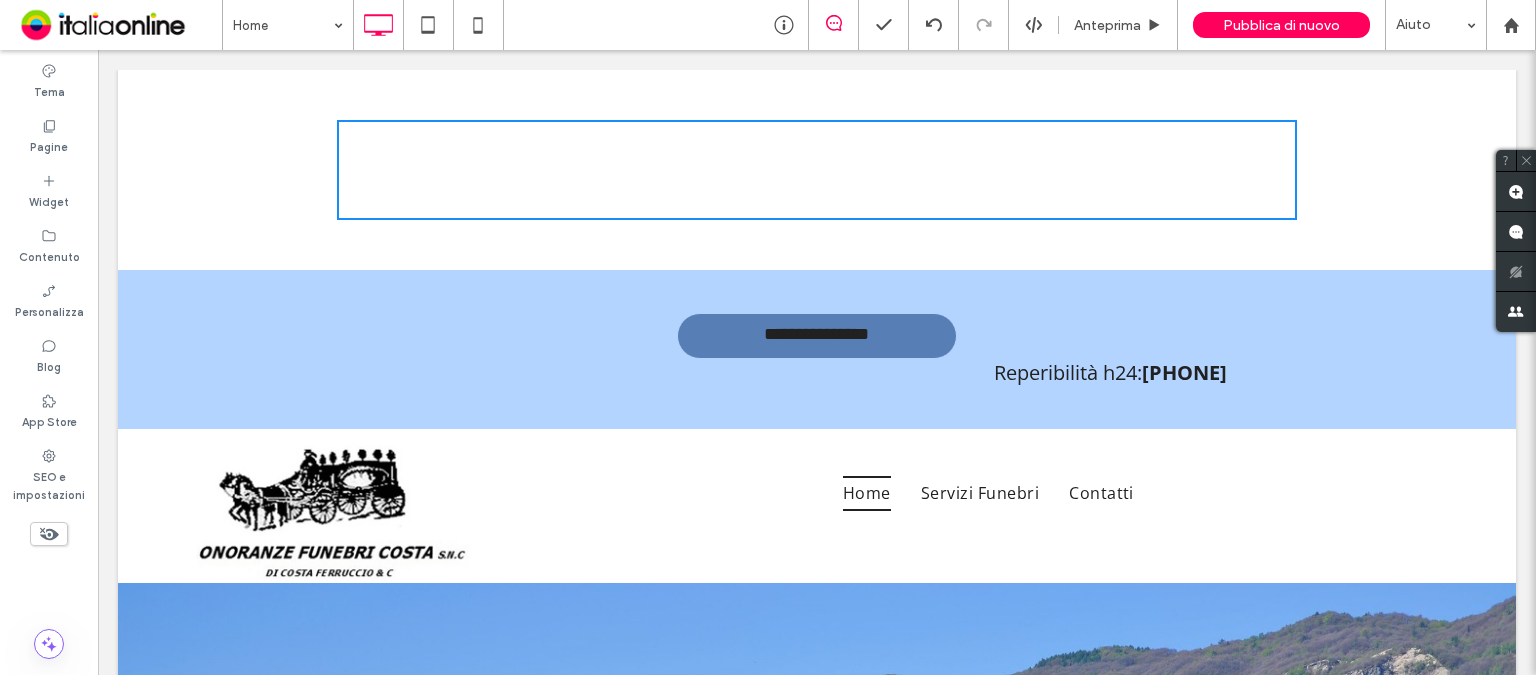 click on "Click To Paste" at bounding box center (817, 170) 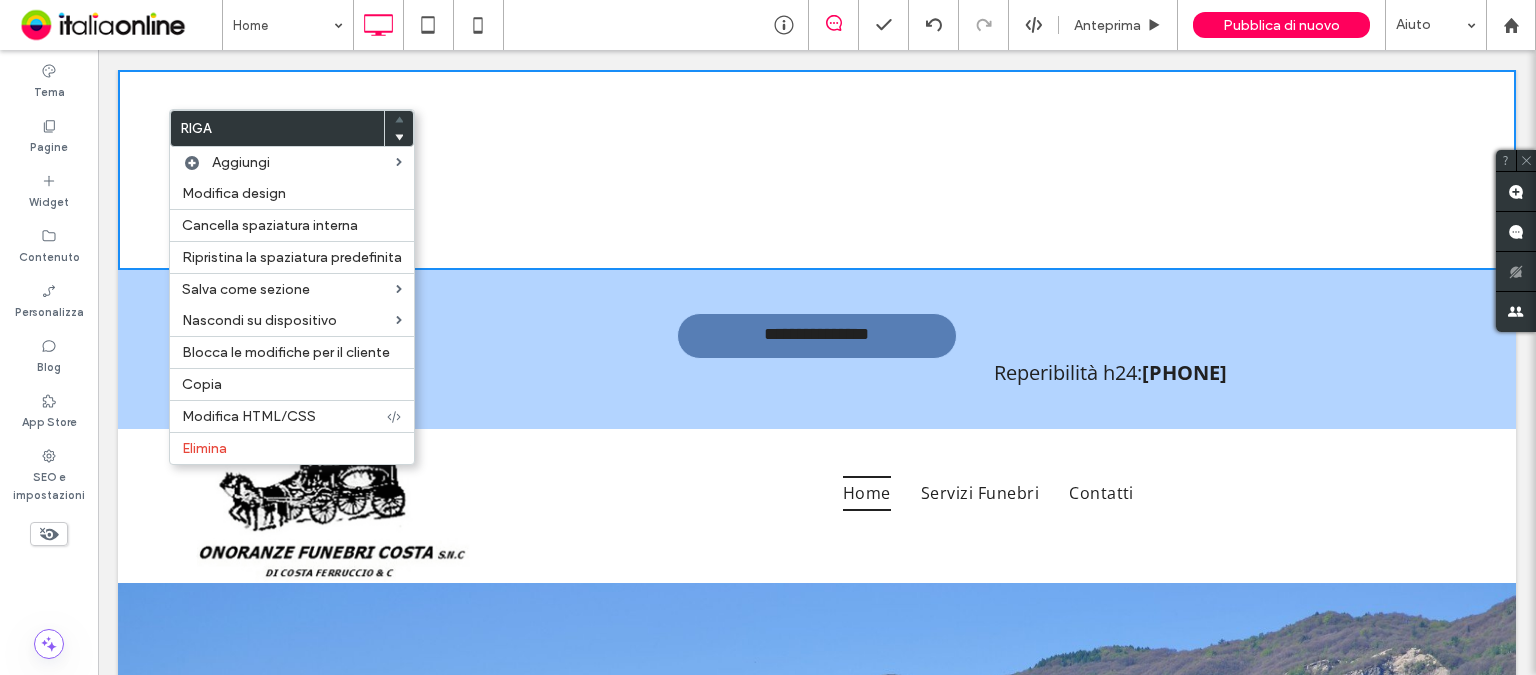 click on "Click To Paste" at bounding box center [817, 170] 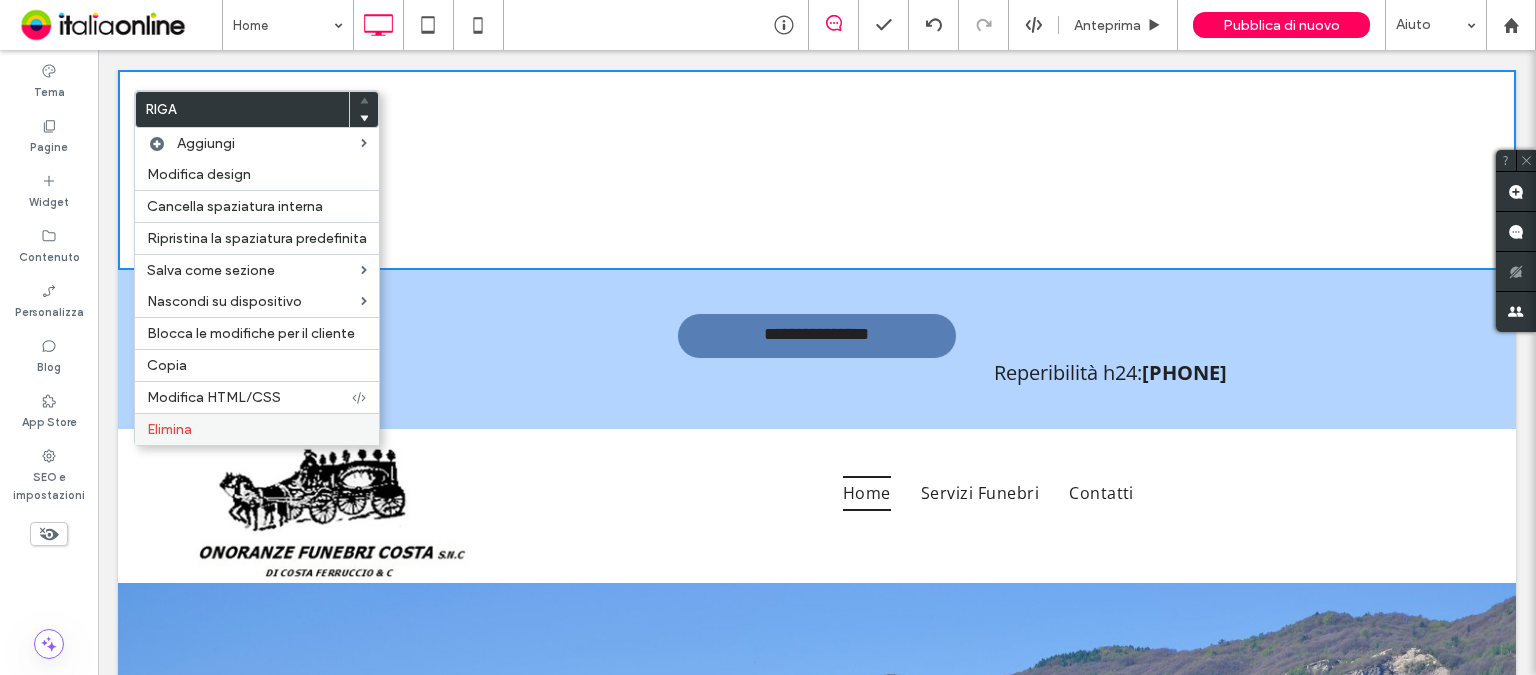 click on "Elimina" at bounding box center (257, 429) 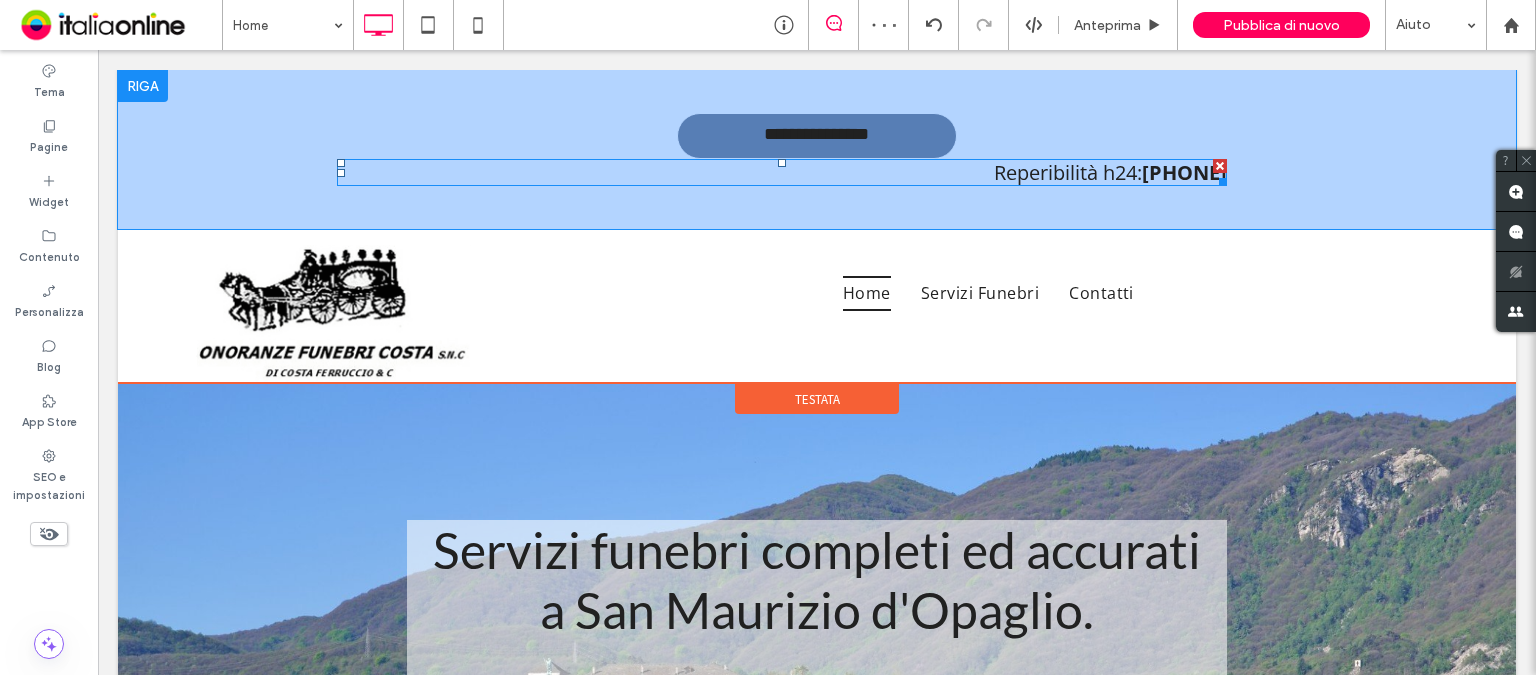 drag, startPoint x: 1108, startPoint y: 165, endPoint x: 1076, endPoint y: 175, distance: 33.526108 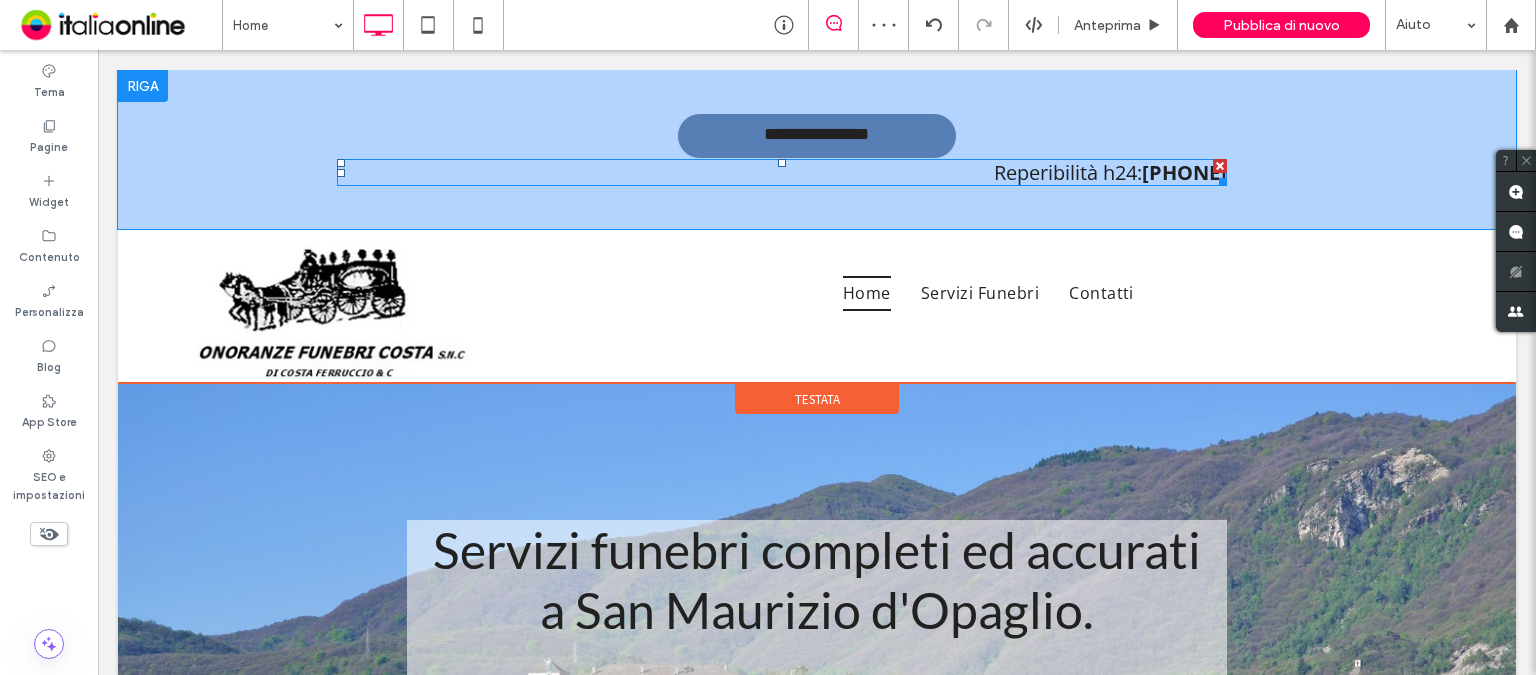 click on "[PHONE]" at bounding box center [1184, 172] 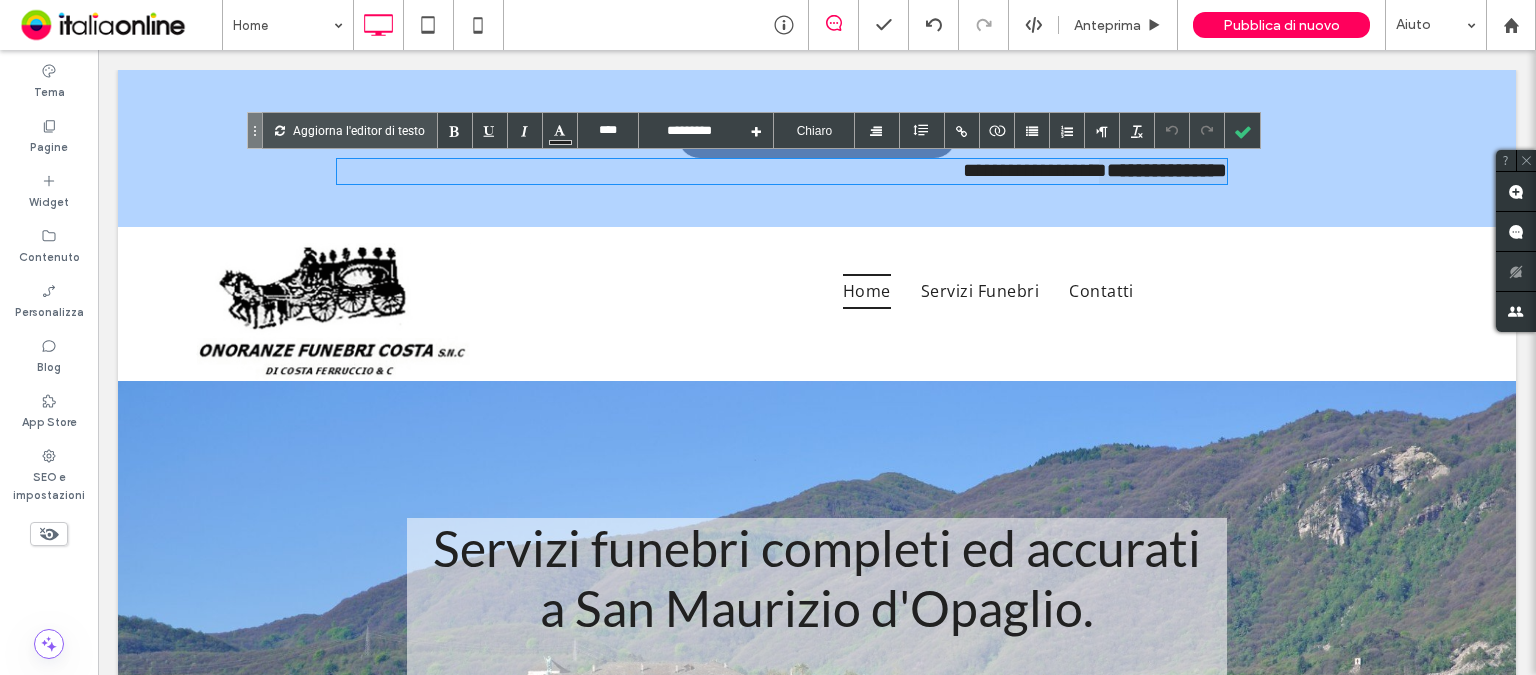 drag, startPoint x: 1053, startPoint y: 174, endPoint x: 1227, endPoint y: 168, distance: 174.10342 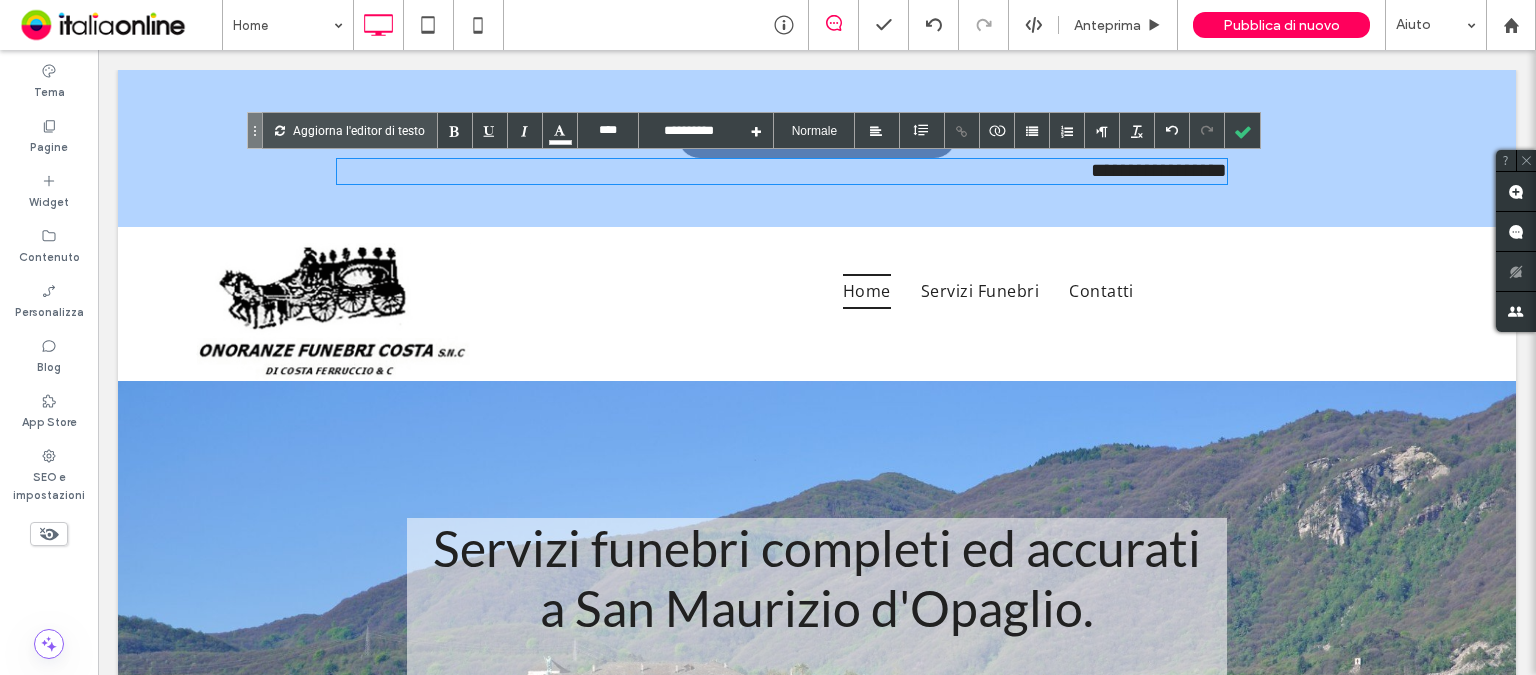 click on "**********" at bounding box center (817, 148) 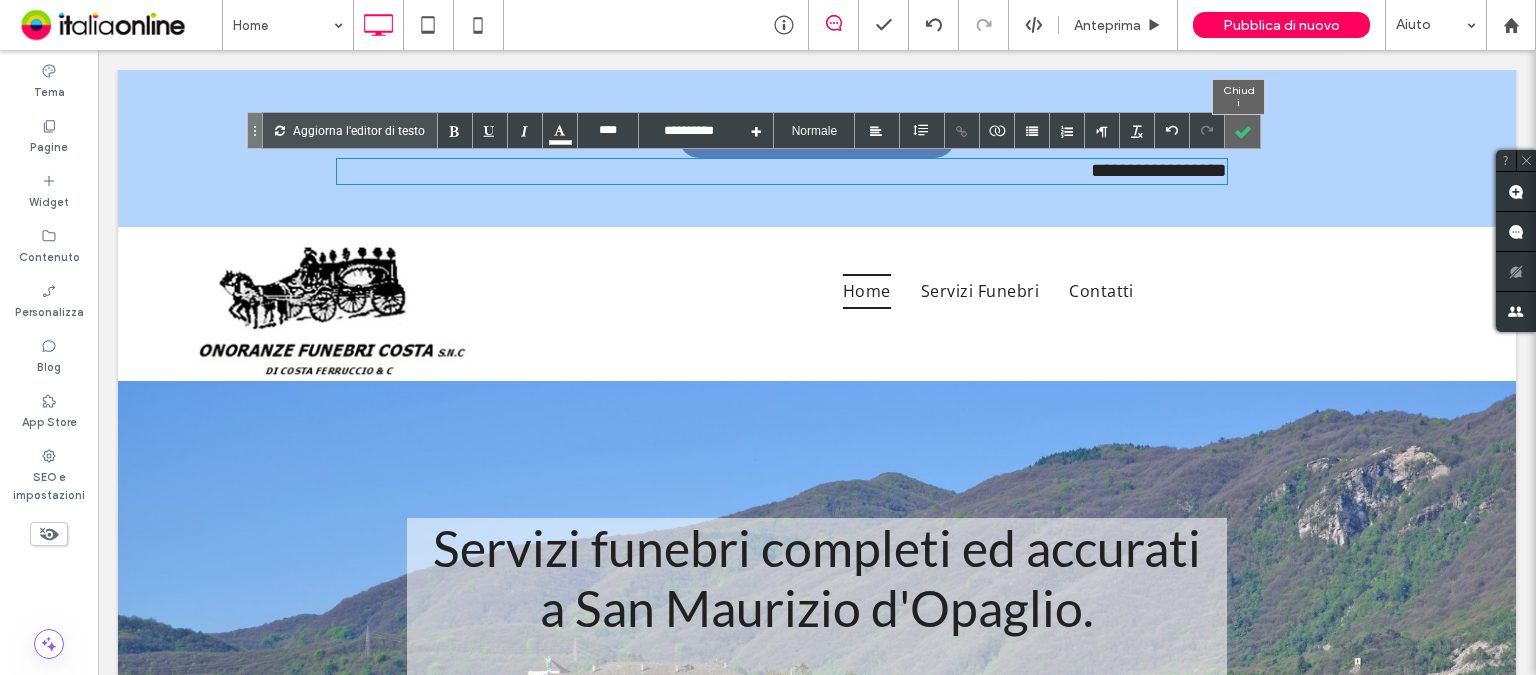 click at bounding box center (1242, 130) 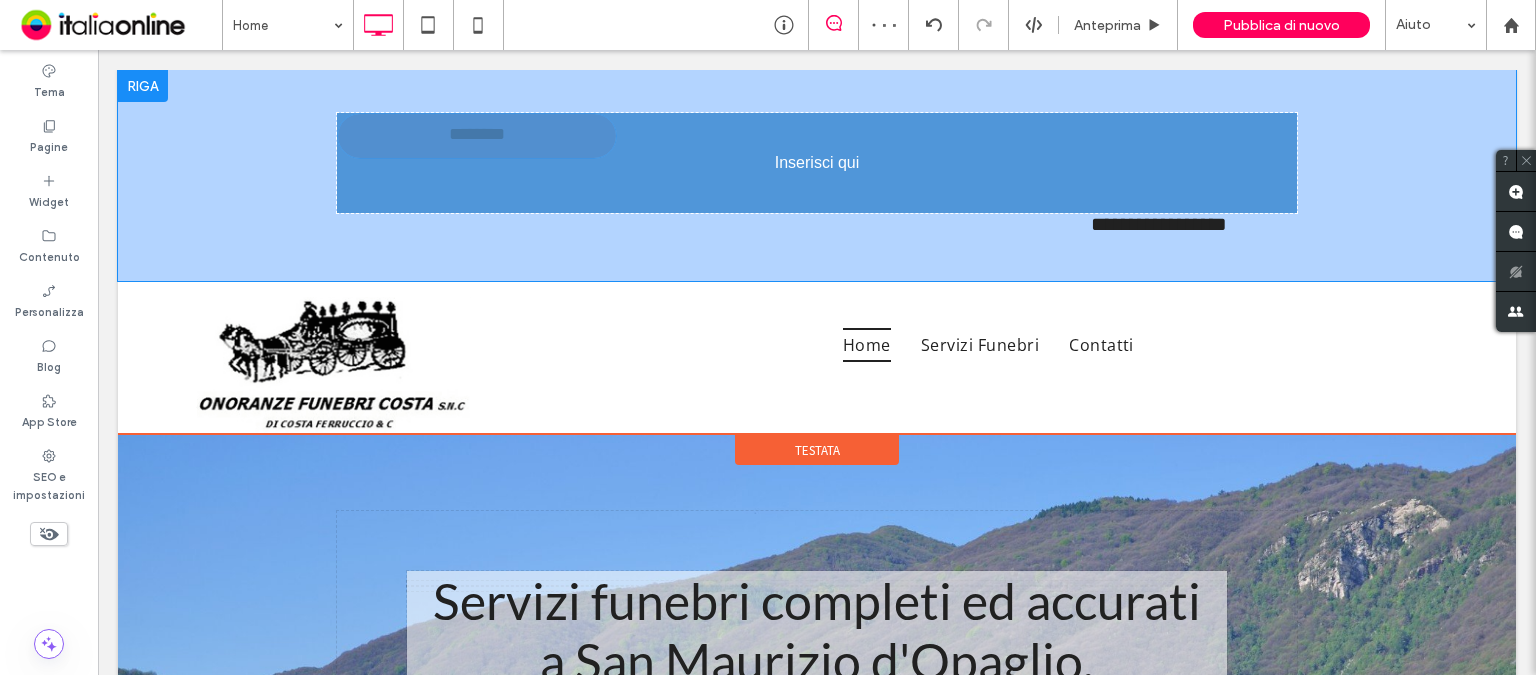 drag, startPoint x: 780, startPoint y: 135, endPoint x: 1236, endPoint y: 158, distance: 456.57968 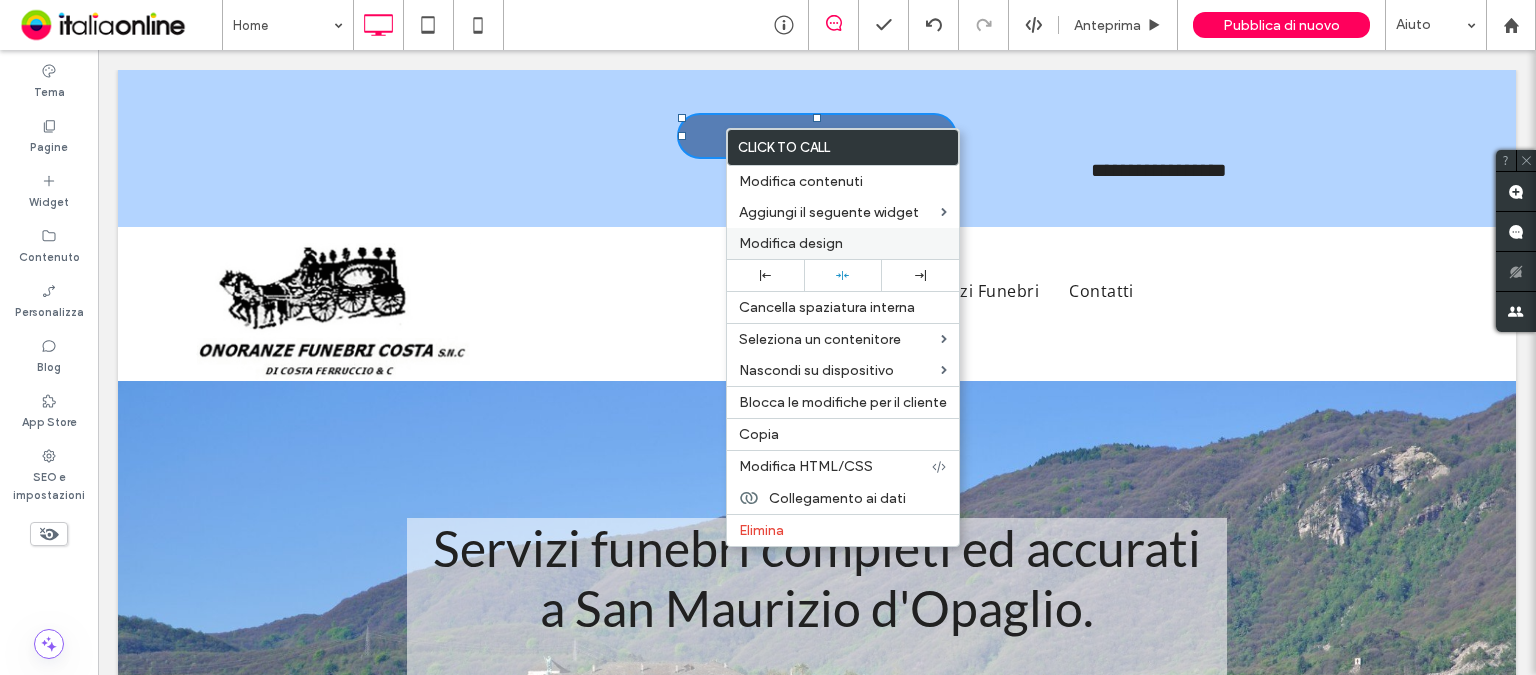 click on "Modifica design" at bounding box center (791, 243) 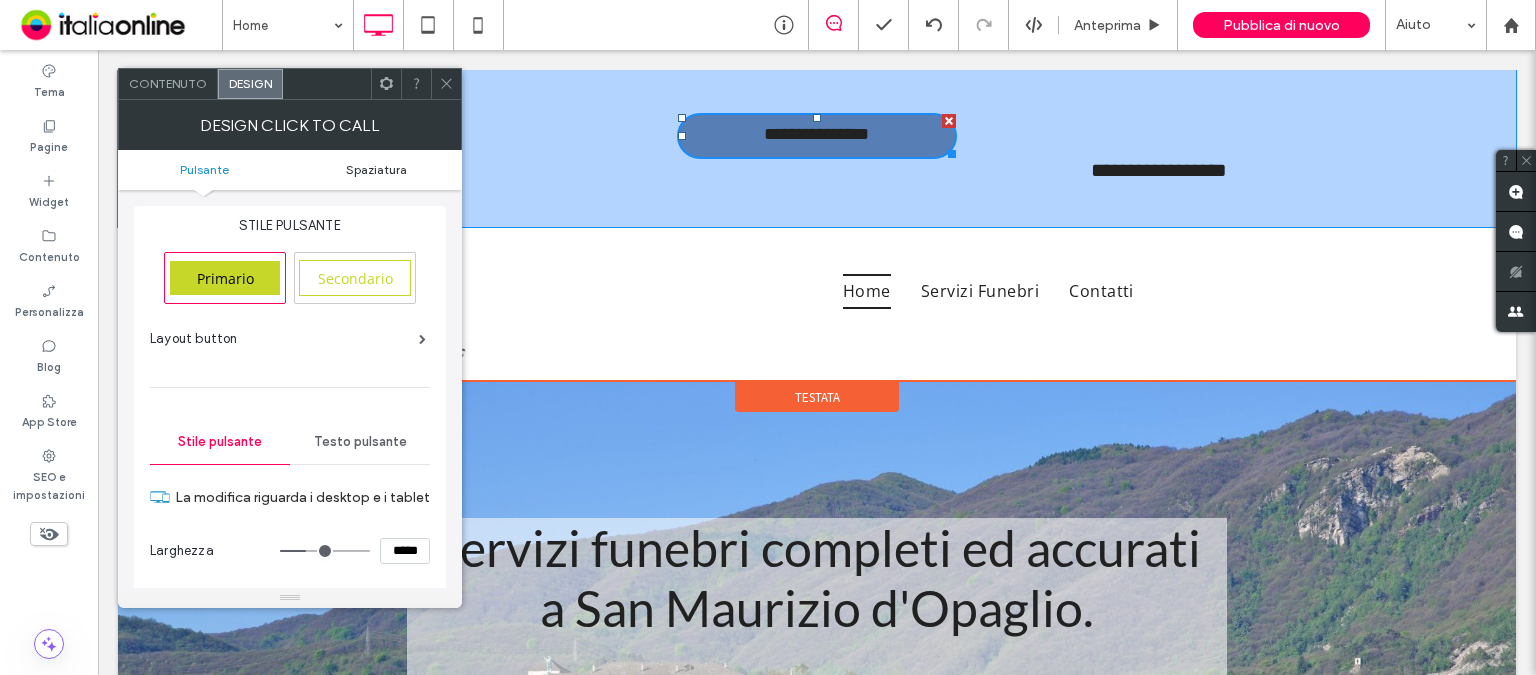 click on "Spaziatura" at bounding box center (376, 169) 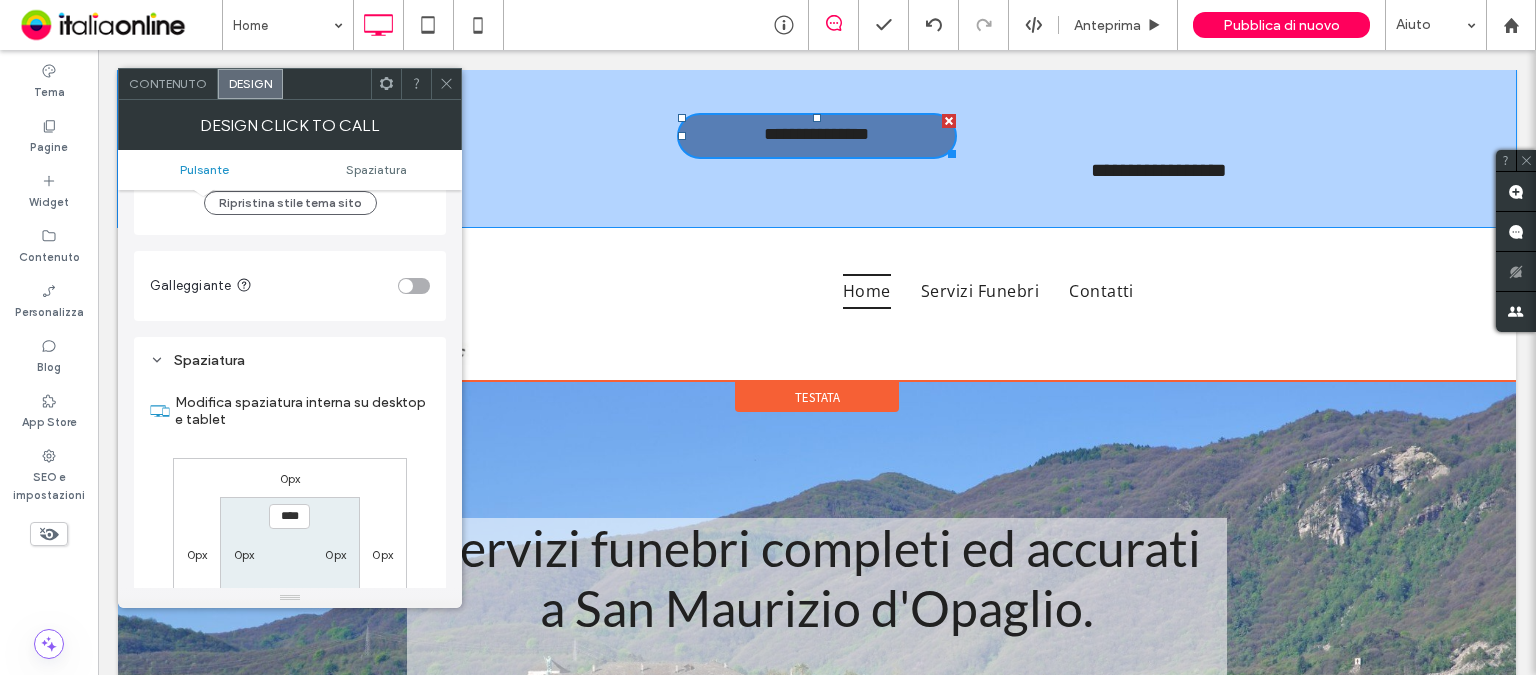 scroll, scrollTop: 893, scrollLeft: 0, axis: vertical 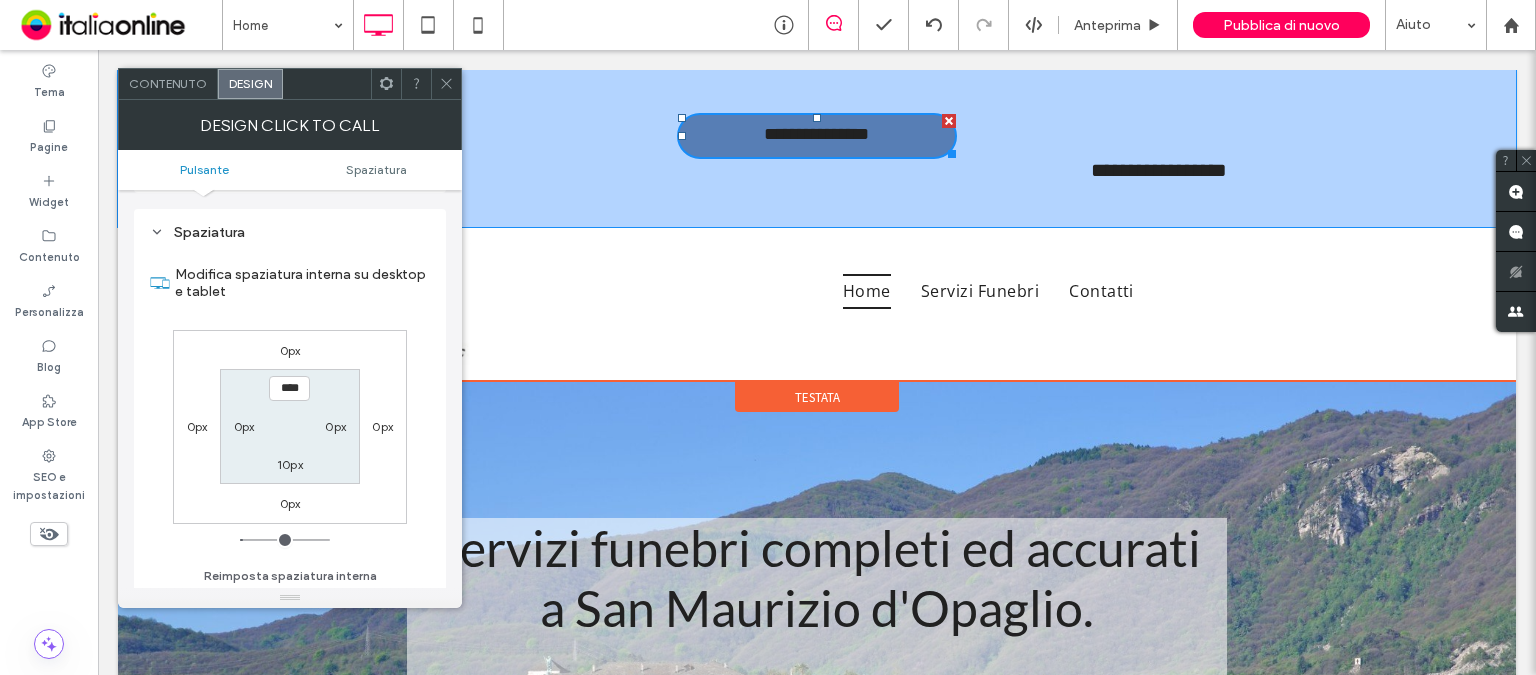 click on "0px" at bounding box center [197, 426] 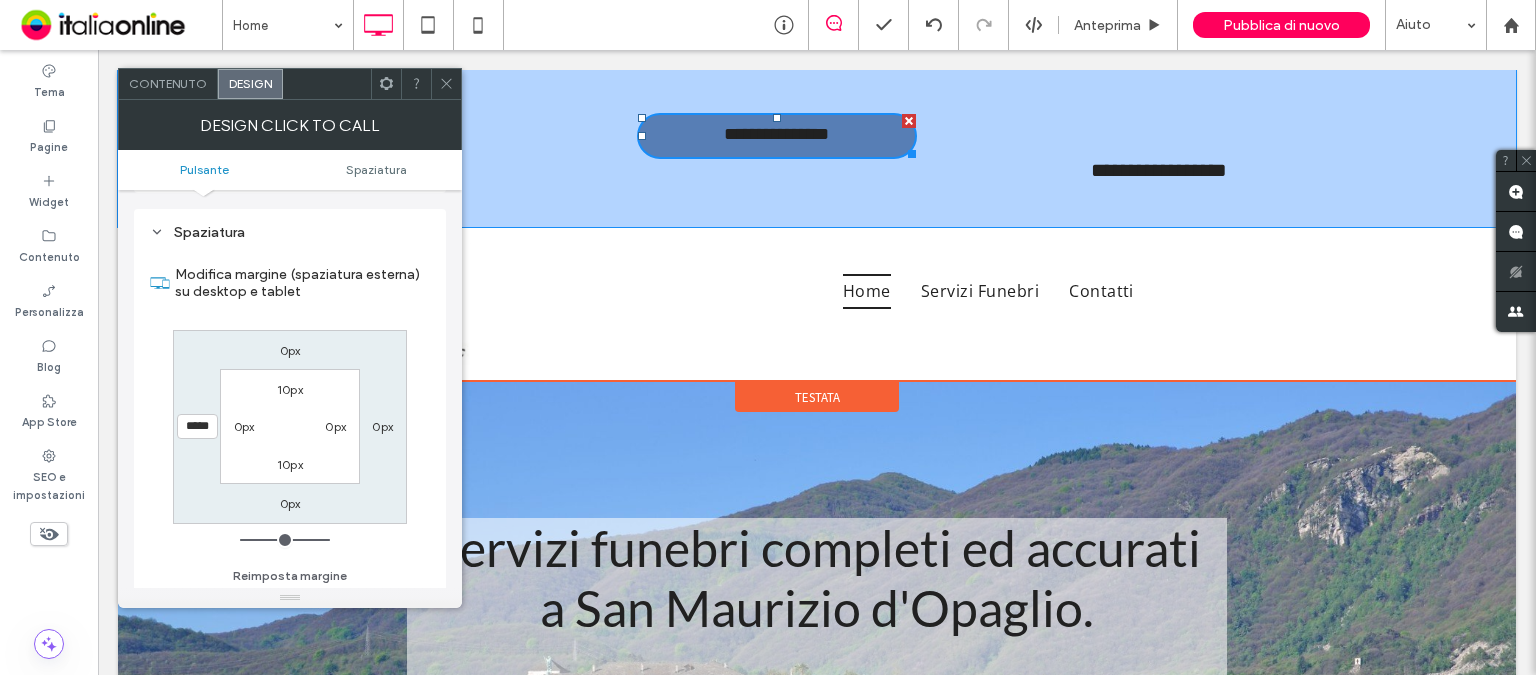 drag, startPoint x: 251, startPoint y: 536, endPoint x: 376, endPoint y: 535, distance: 125.004 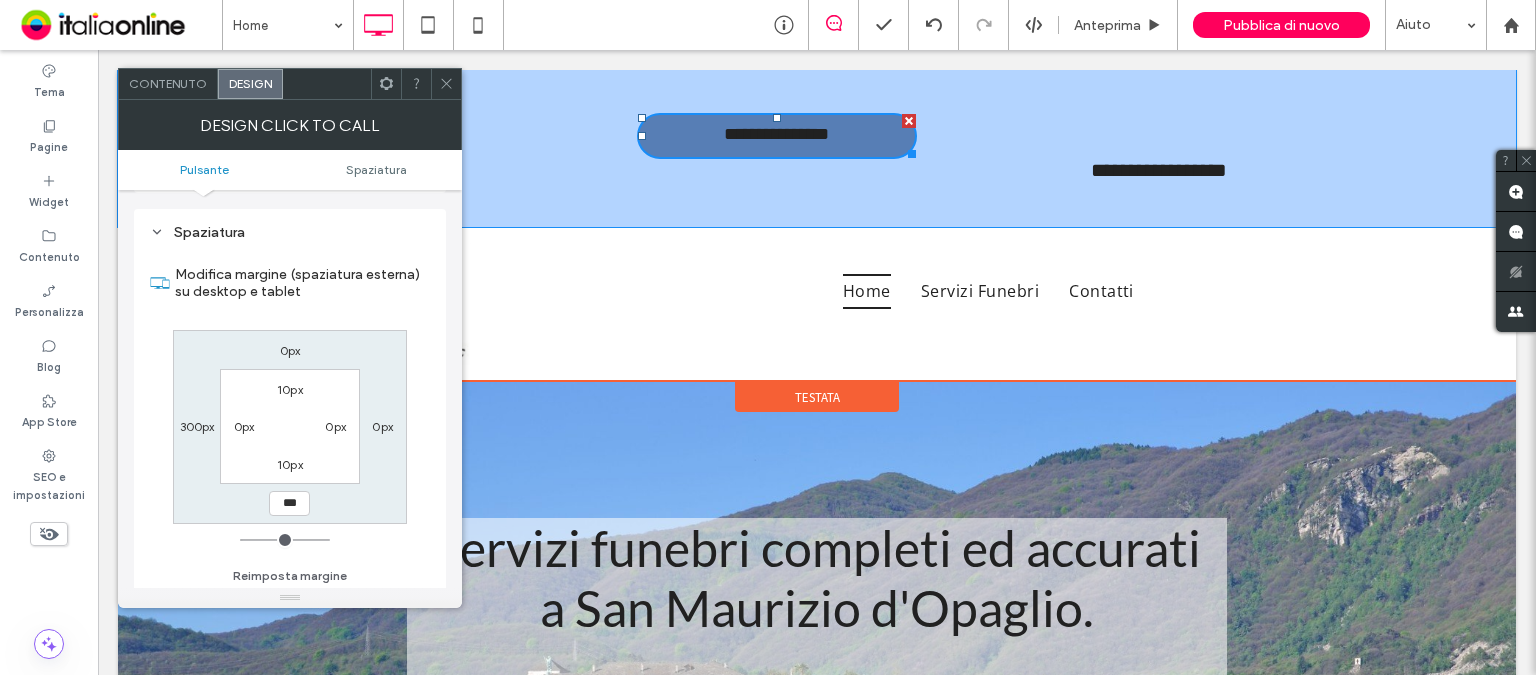 drag, startPoint x: 244, startPoint y: 535, endPoint x: 225, endPoint y: 521, distance: 23.600847 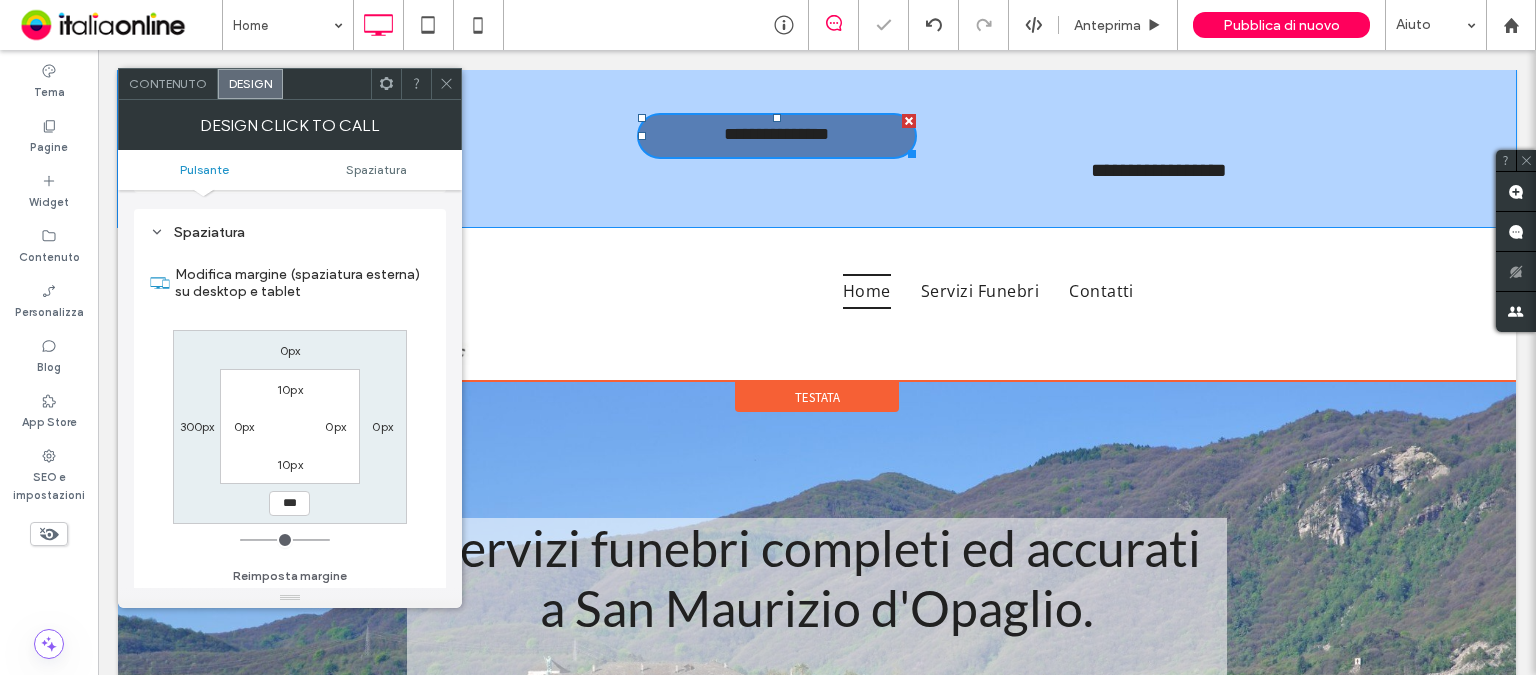 click on "10px" at bounding box center [290, 464] 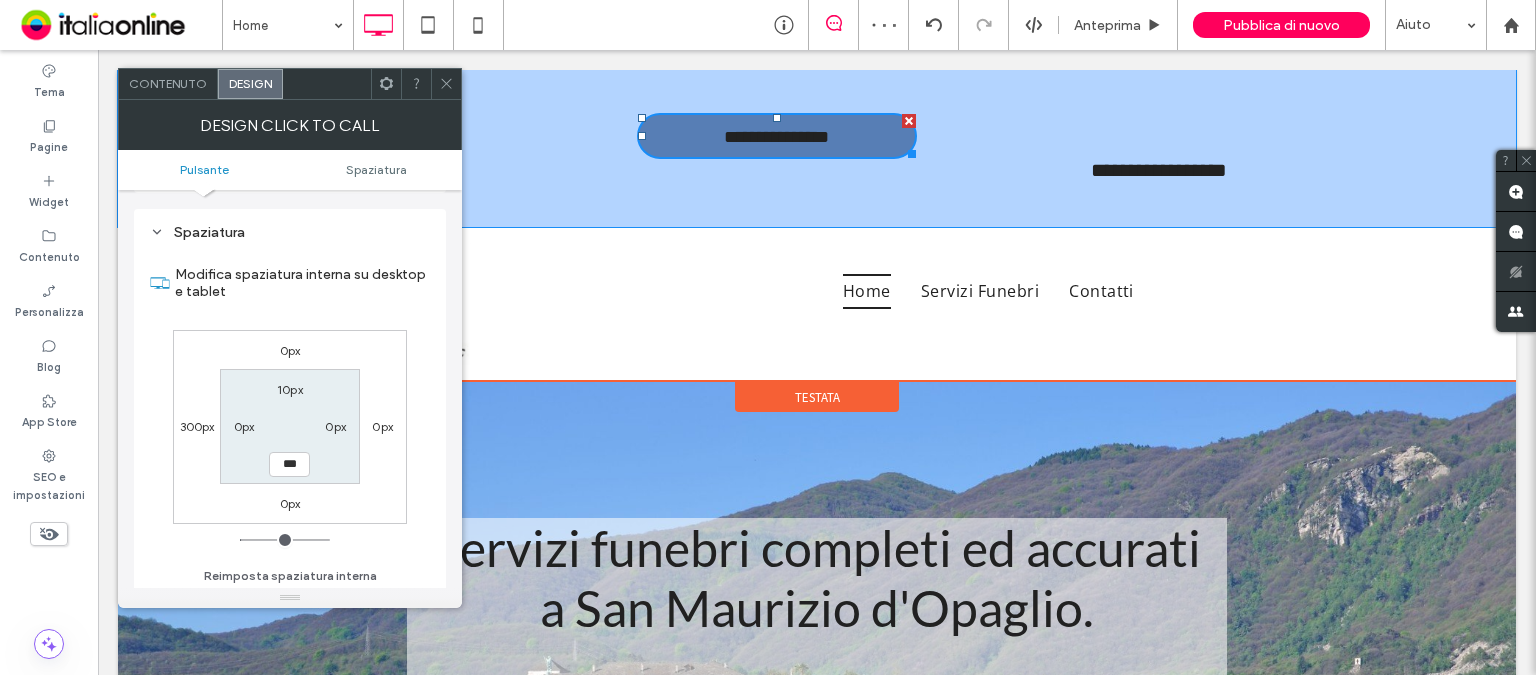 drag, startPoint x: 248, startPoint y: 531, endPoint x: 248, endPoint y: 519, distance: 12 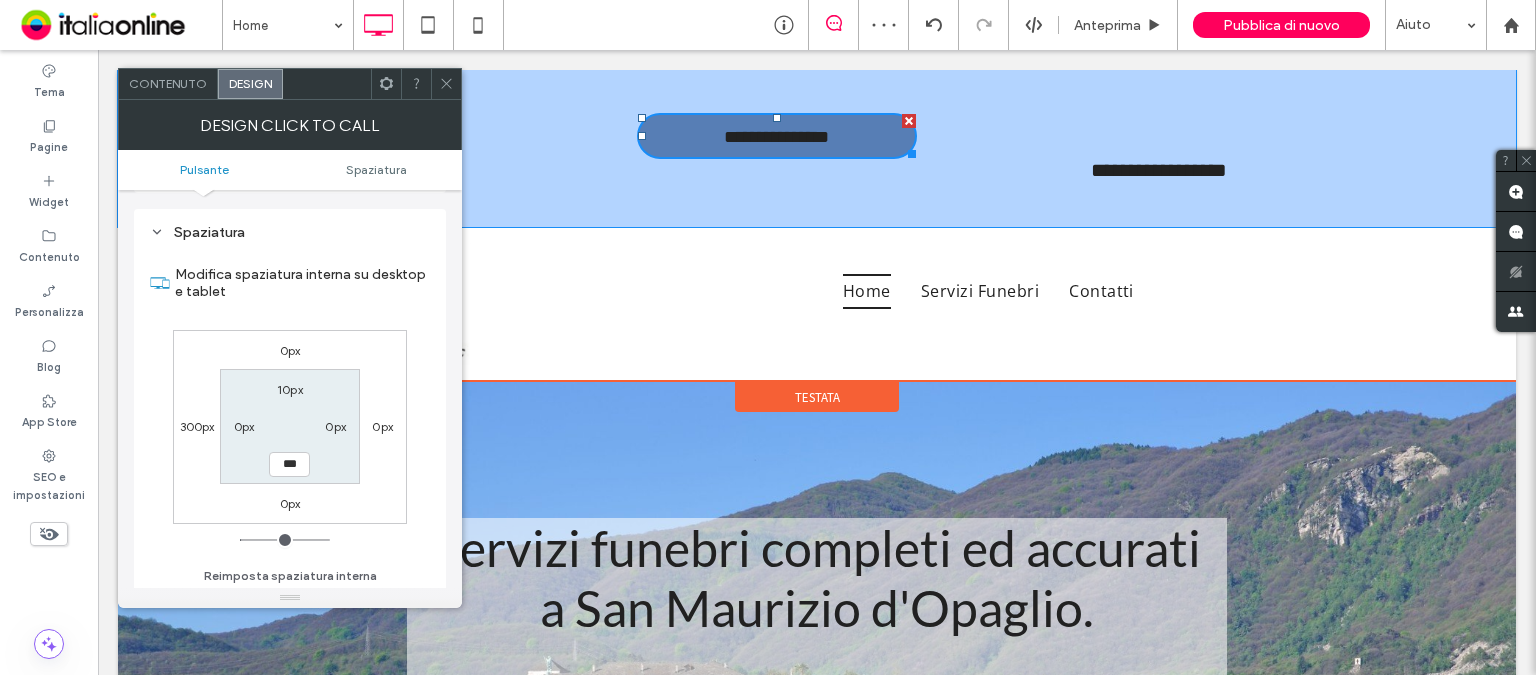 click at bounding box center [285, 540] 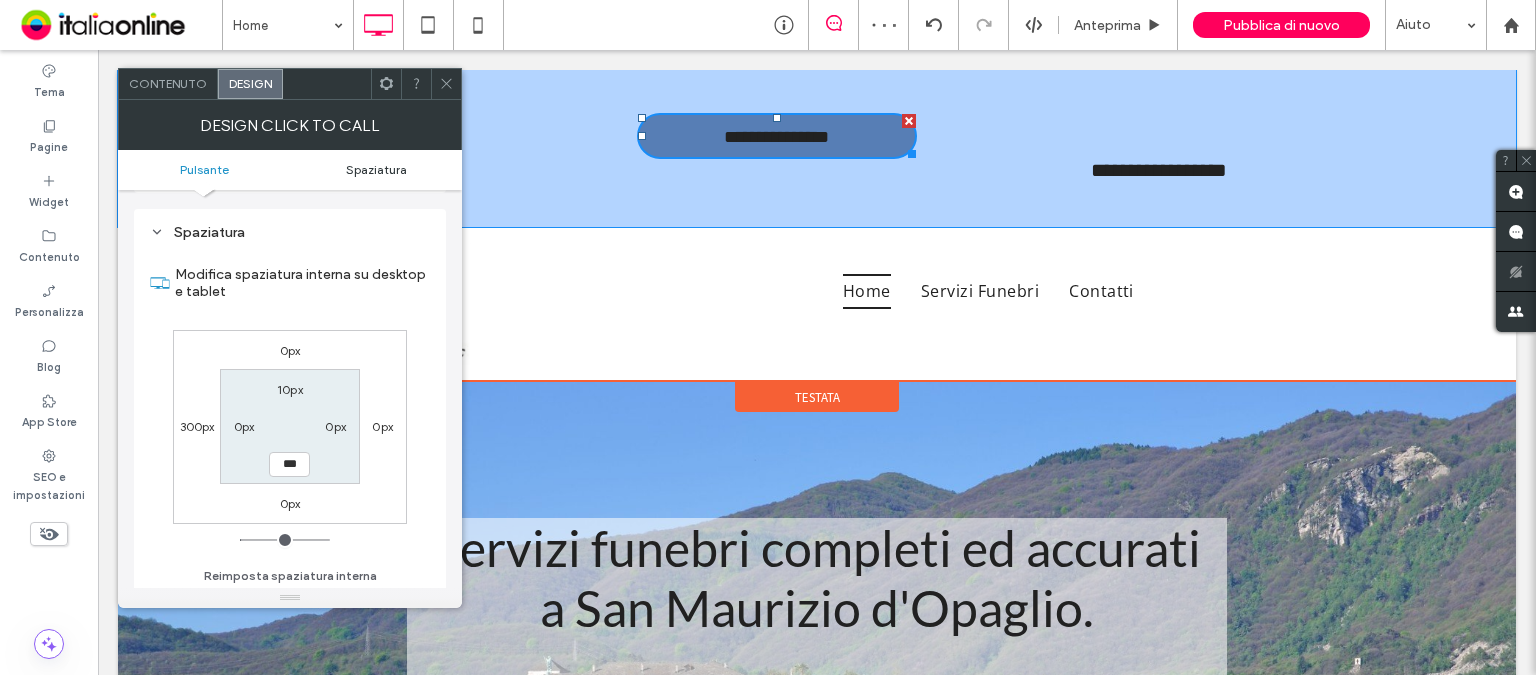 click on "Spaziatura" at bounding box center [376, 169] 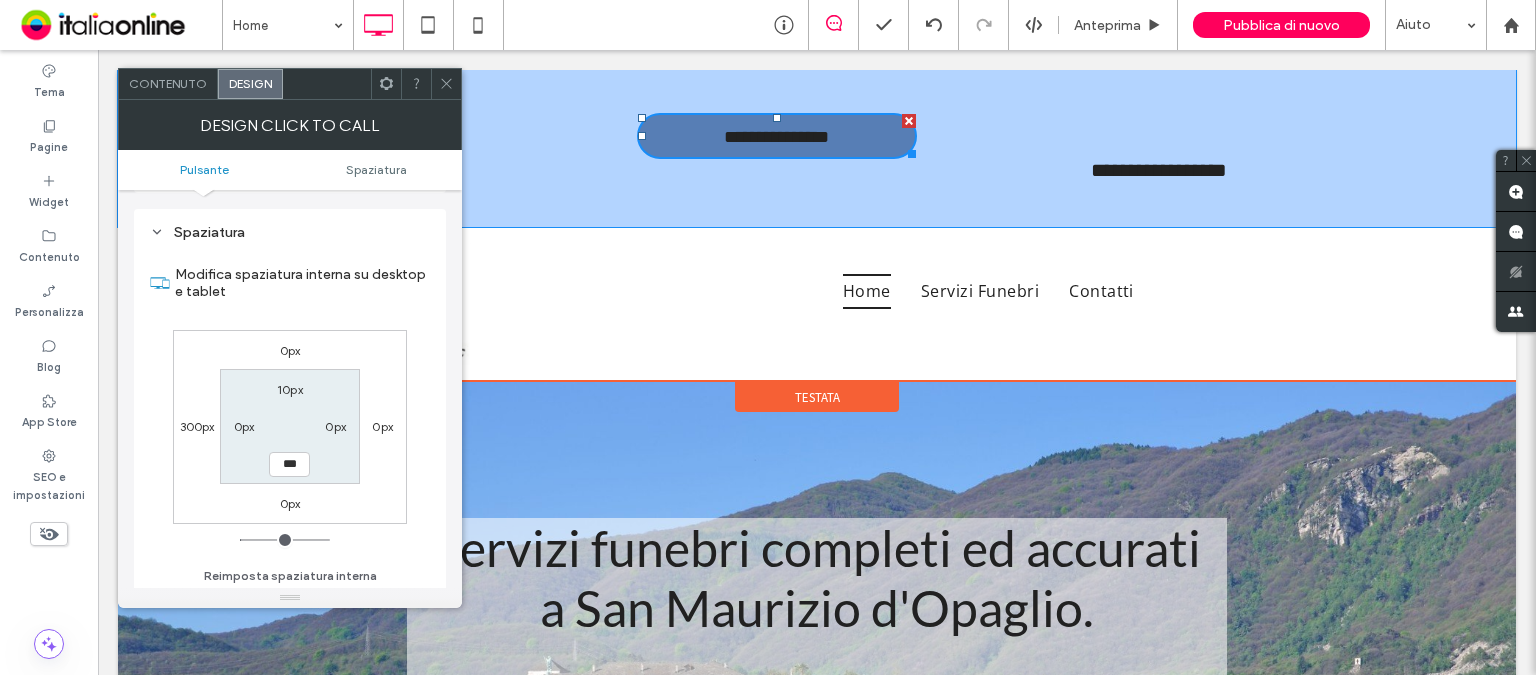 click 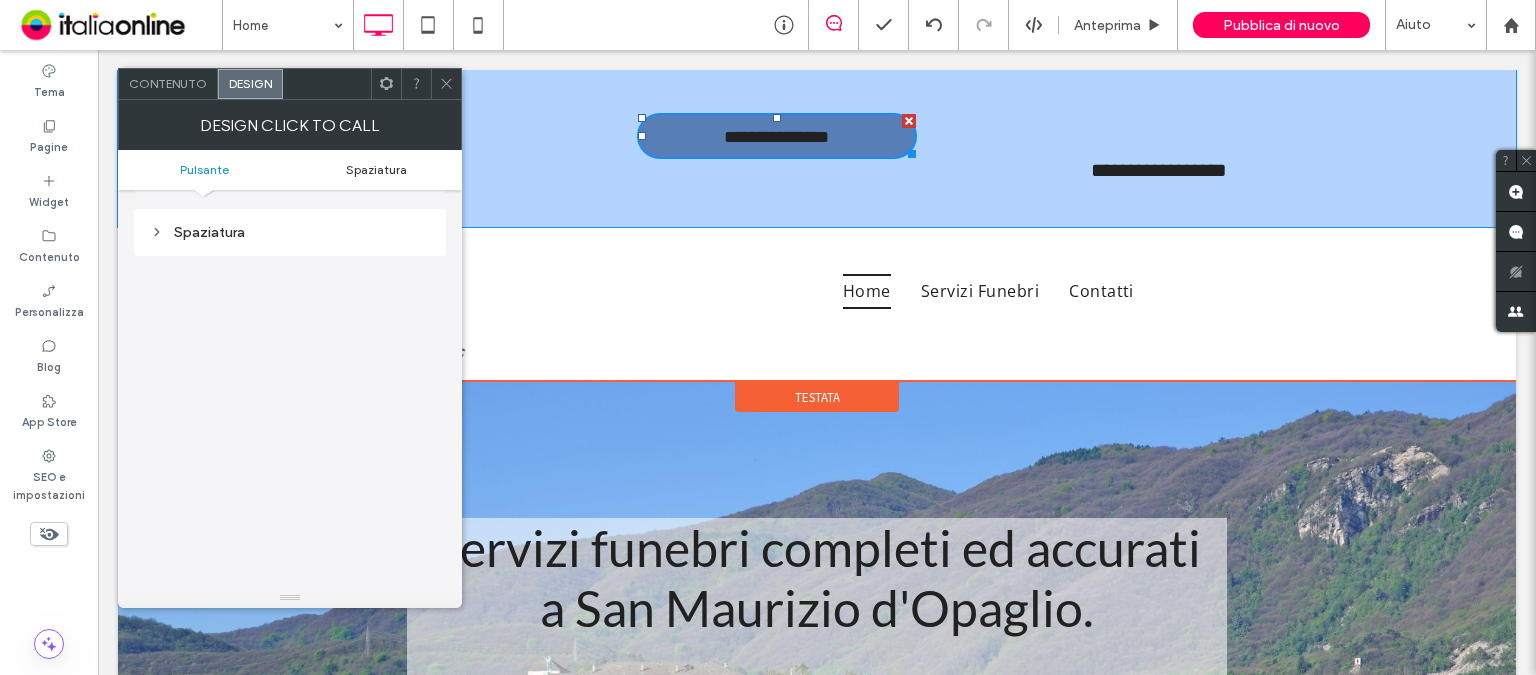 click on "Spaziatura" at bounding box center (376, 169) 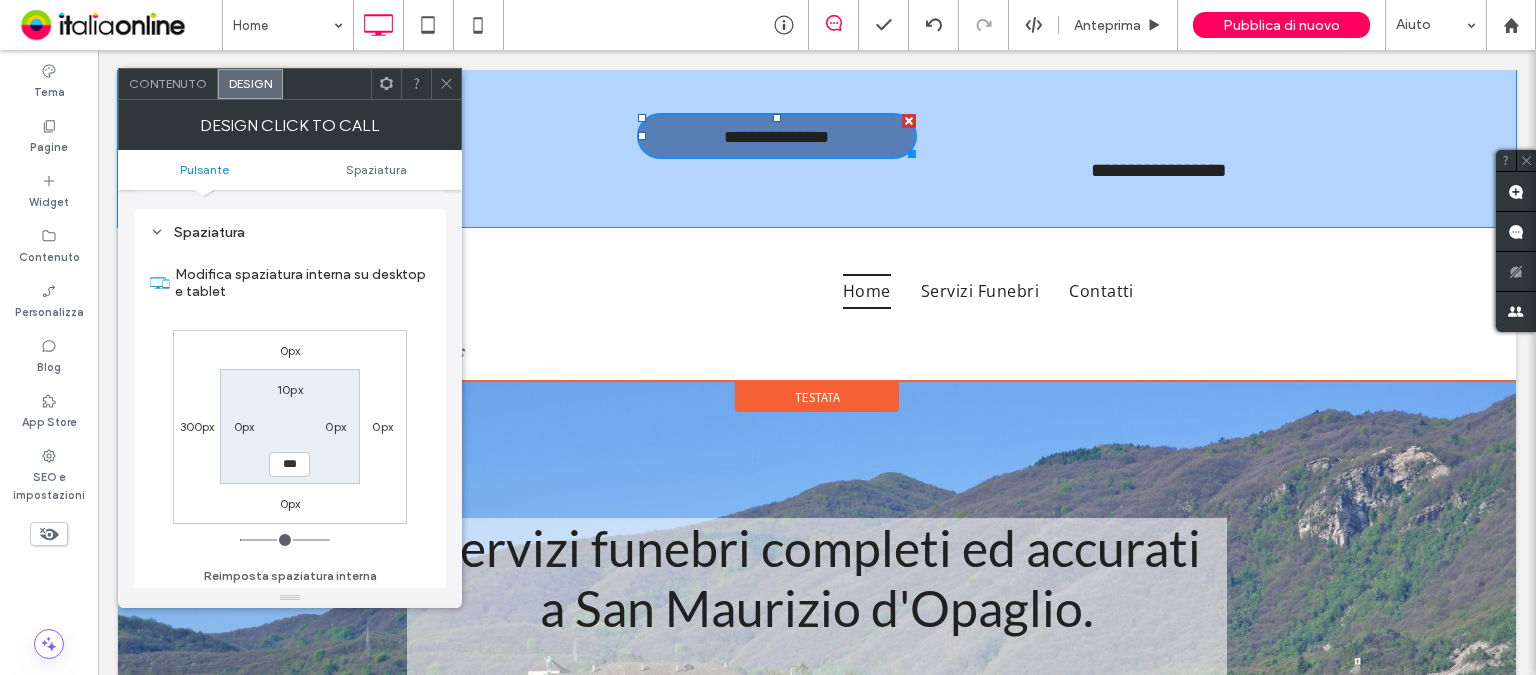 click on "Pulsante" at bounding box center (204, 169) 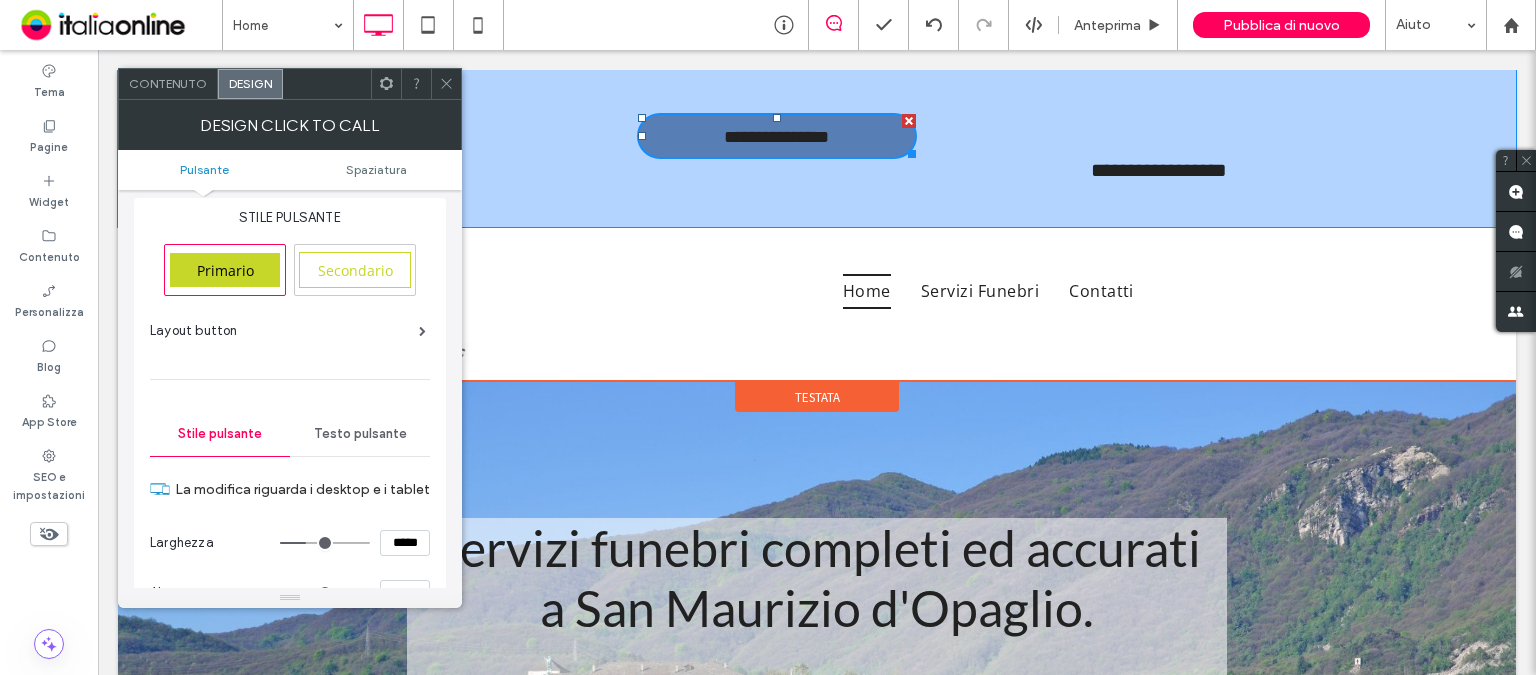 scroll, scrollTop: 0, scrollLeft: 0, axis: both 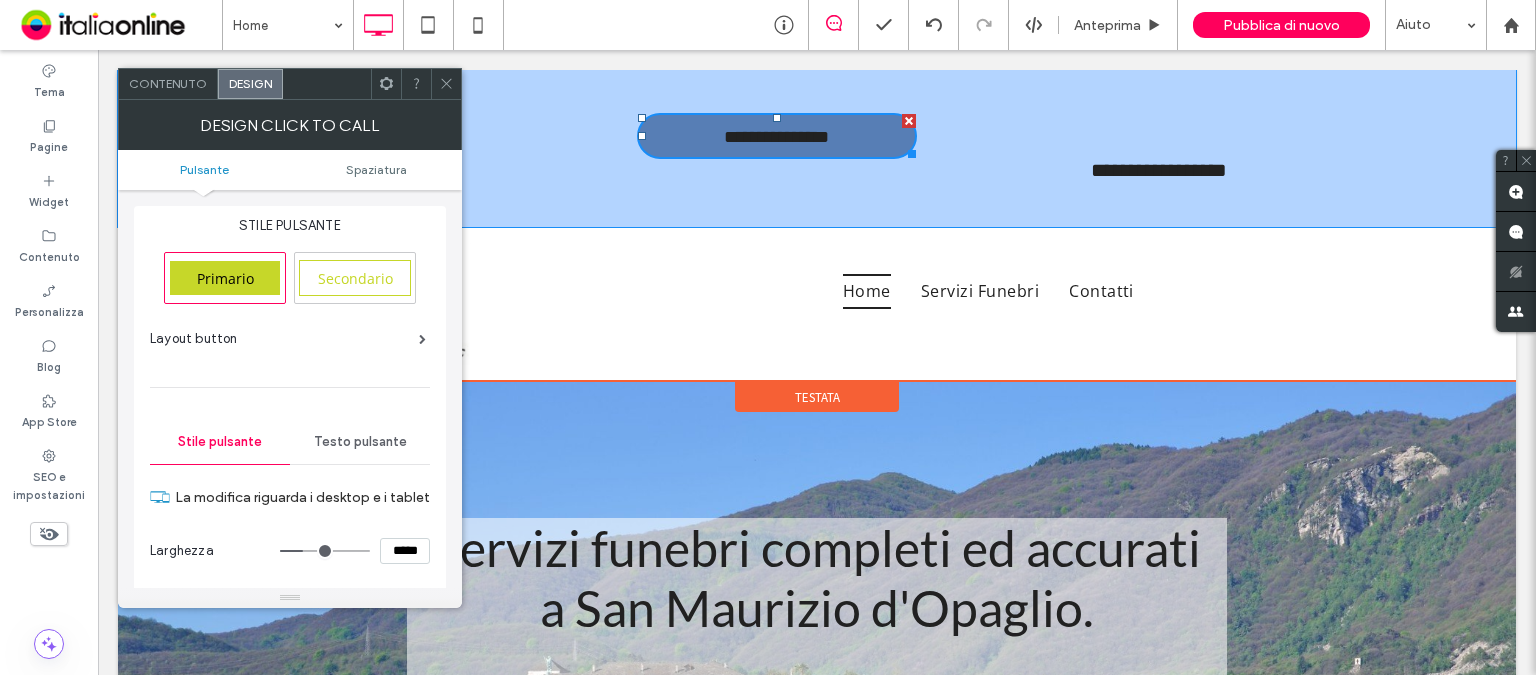 drag, startPoint x: 307, startPoint y: 551, endPoint x: 307, endPoint y: 540, distance: 11 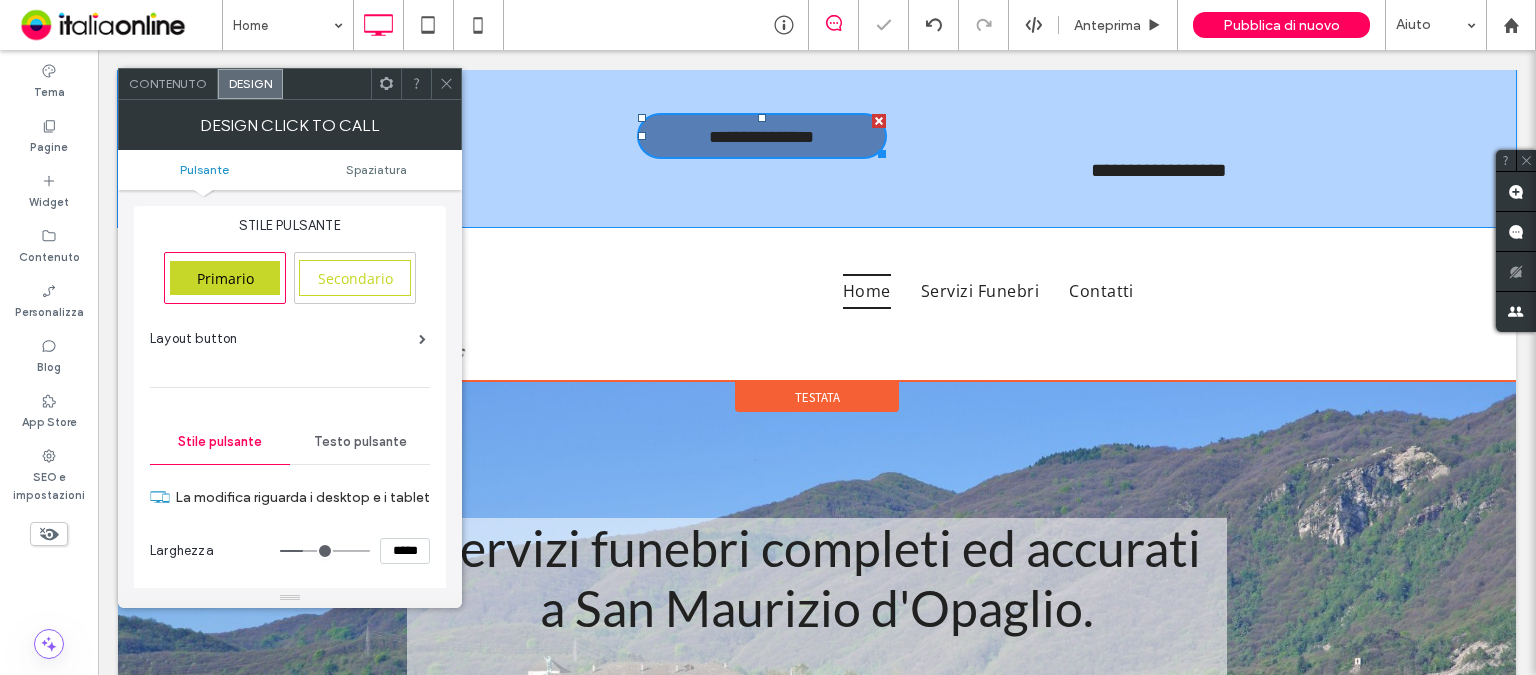scroll, scrollTop: 200, scrollLeft: 0, axis: vertical 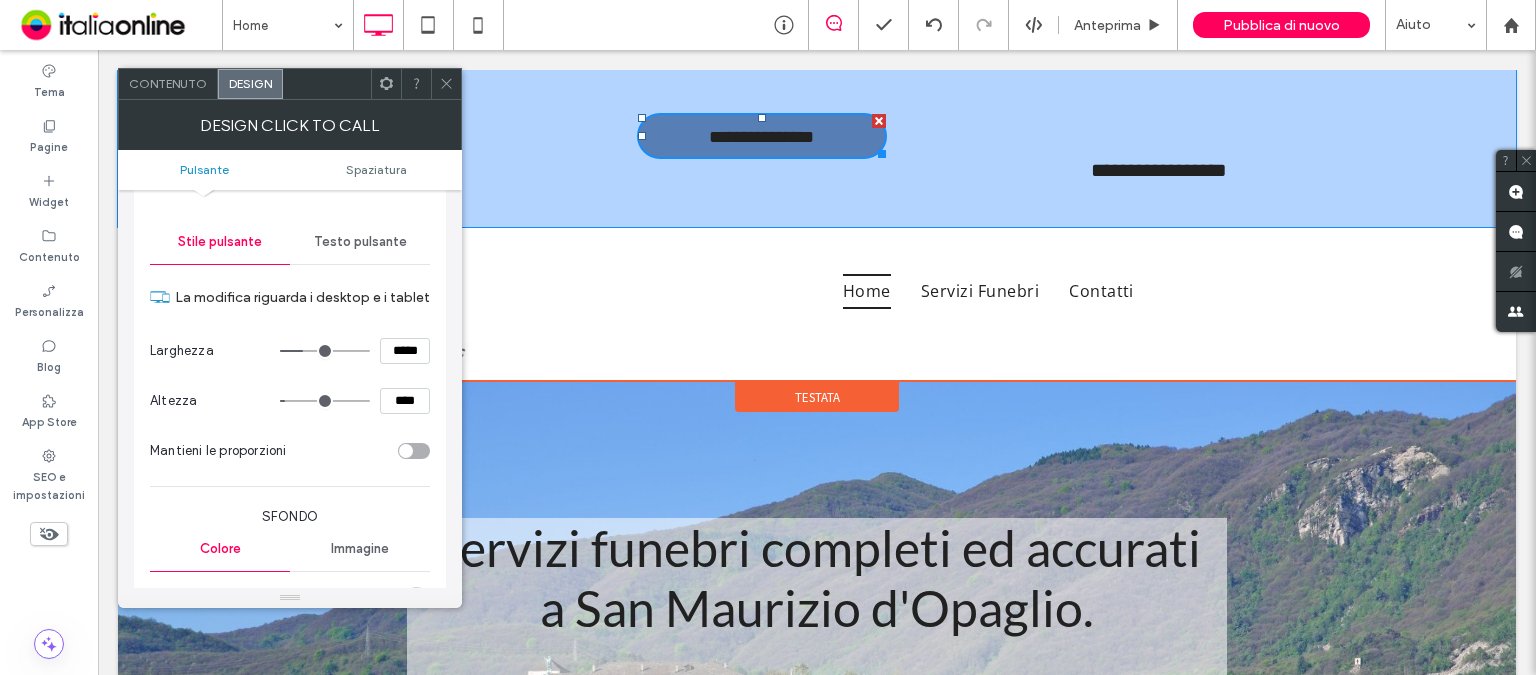 drag, startPoint x: 421, startPoint y: 451, endPoint x: 404, endPoint y: 467, distance: 23.345236 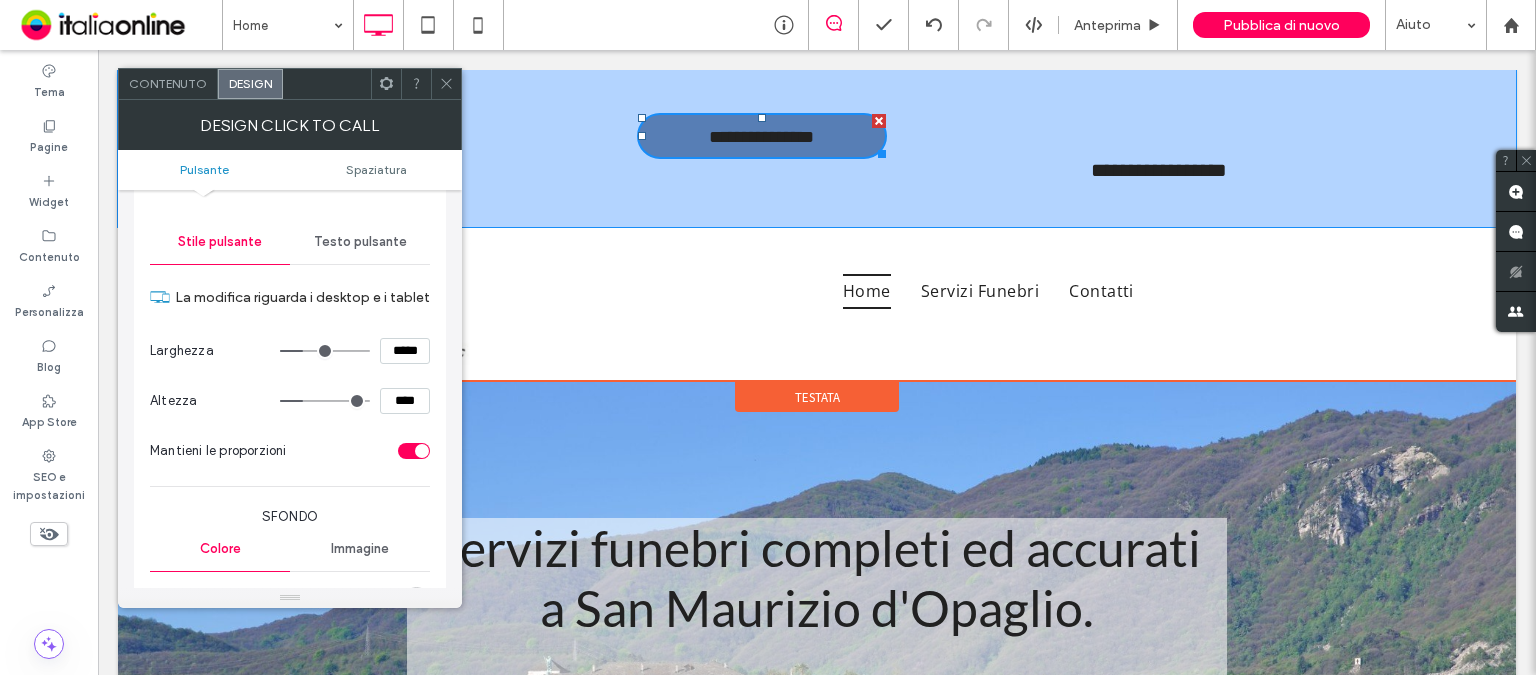 scroll, scrollTop: 400, scrollLeft: 0, axis: vertical 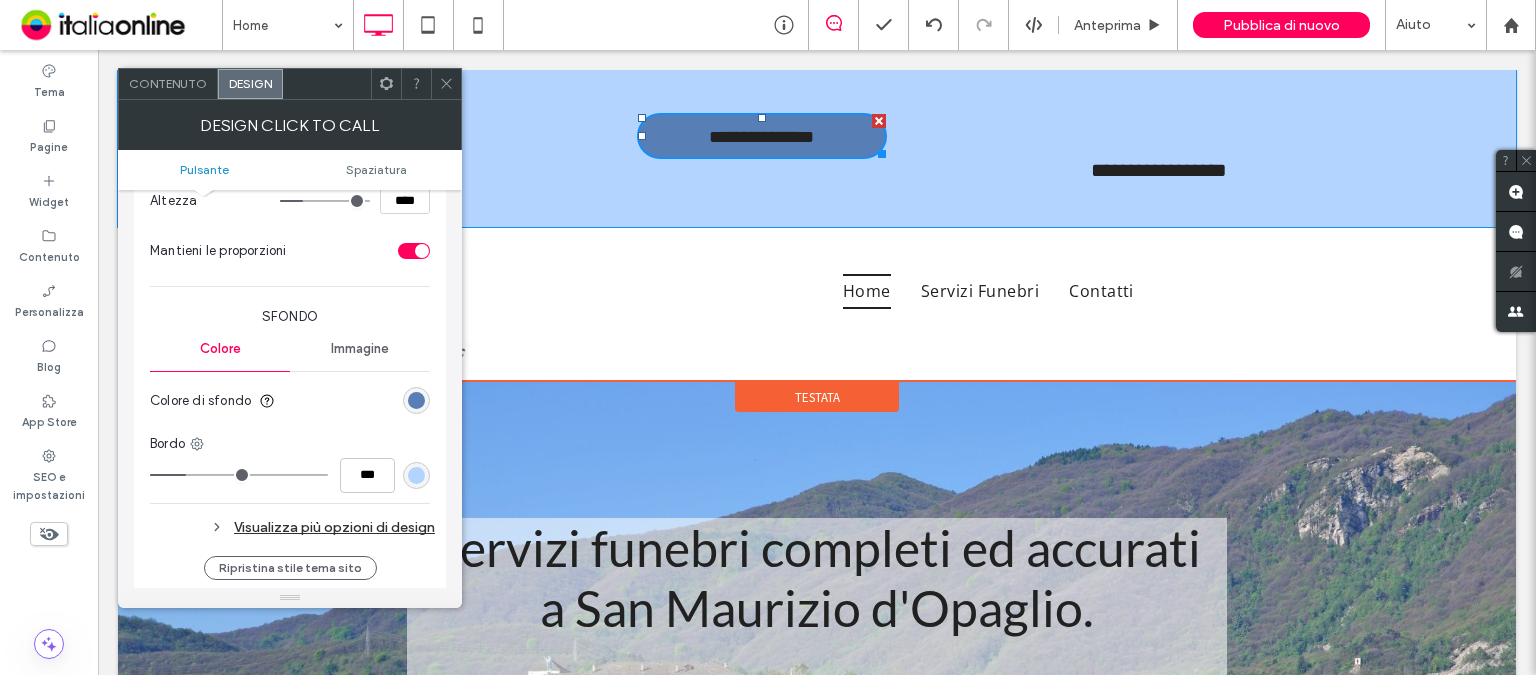 drag, startPoint x: 166, startPoint y: 473, endPoint x: 188, endPoint y: 472, distance: 22.022715 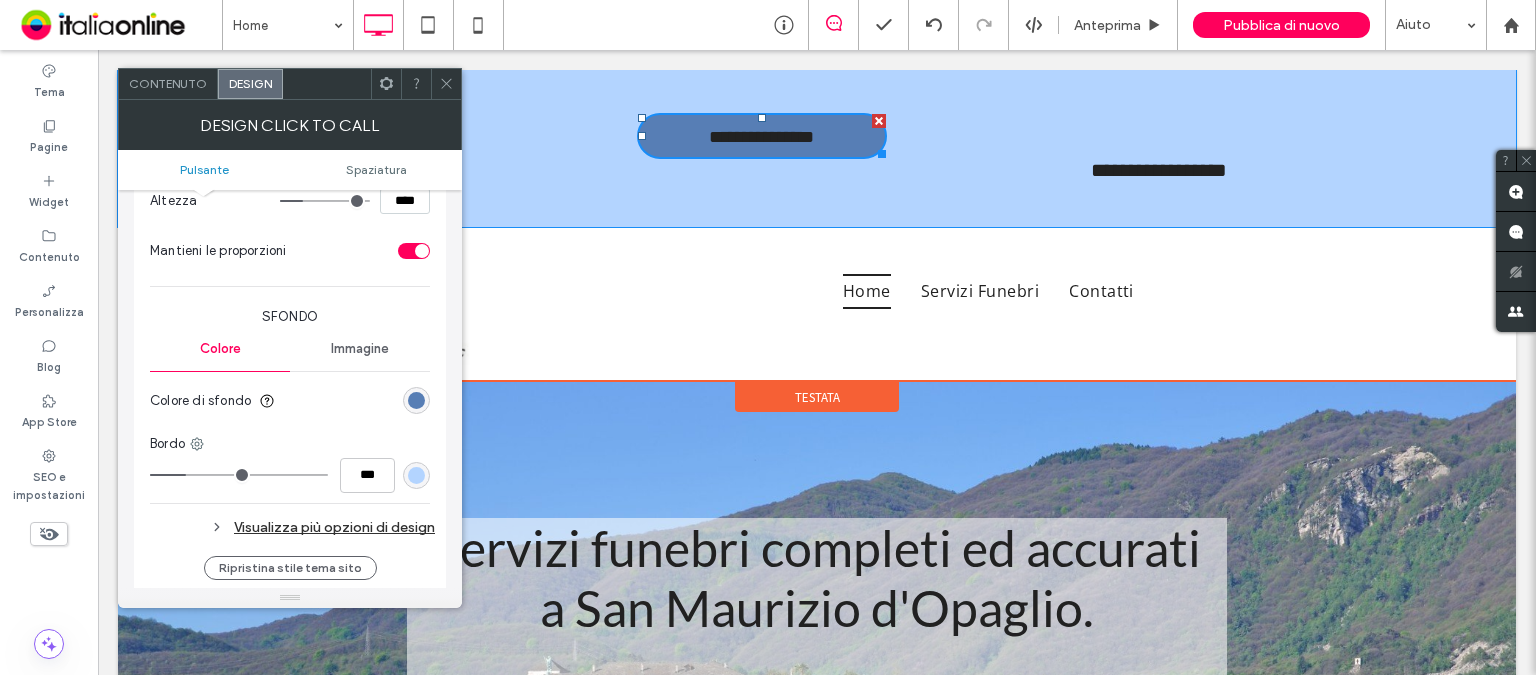 click at bounding box center [239, 475] 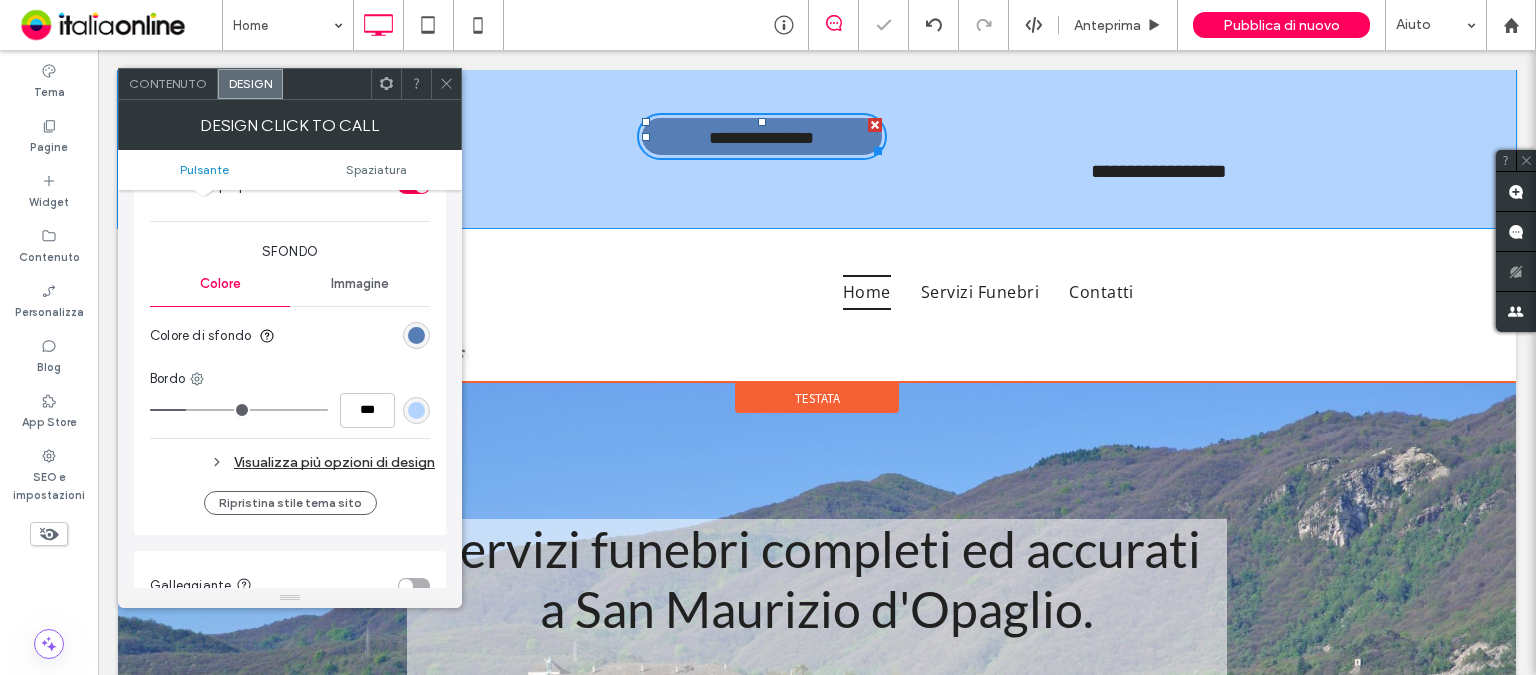 scroll, scrollTop: 500, scrollLeft: 0, axis: vertical 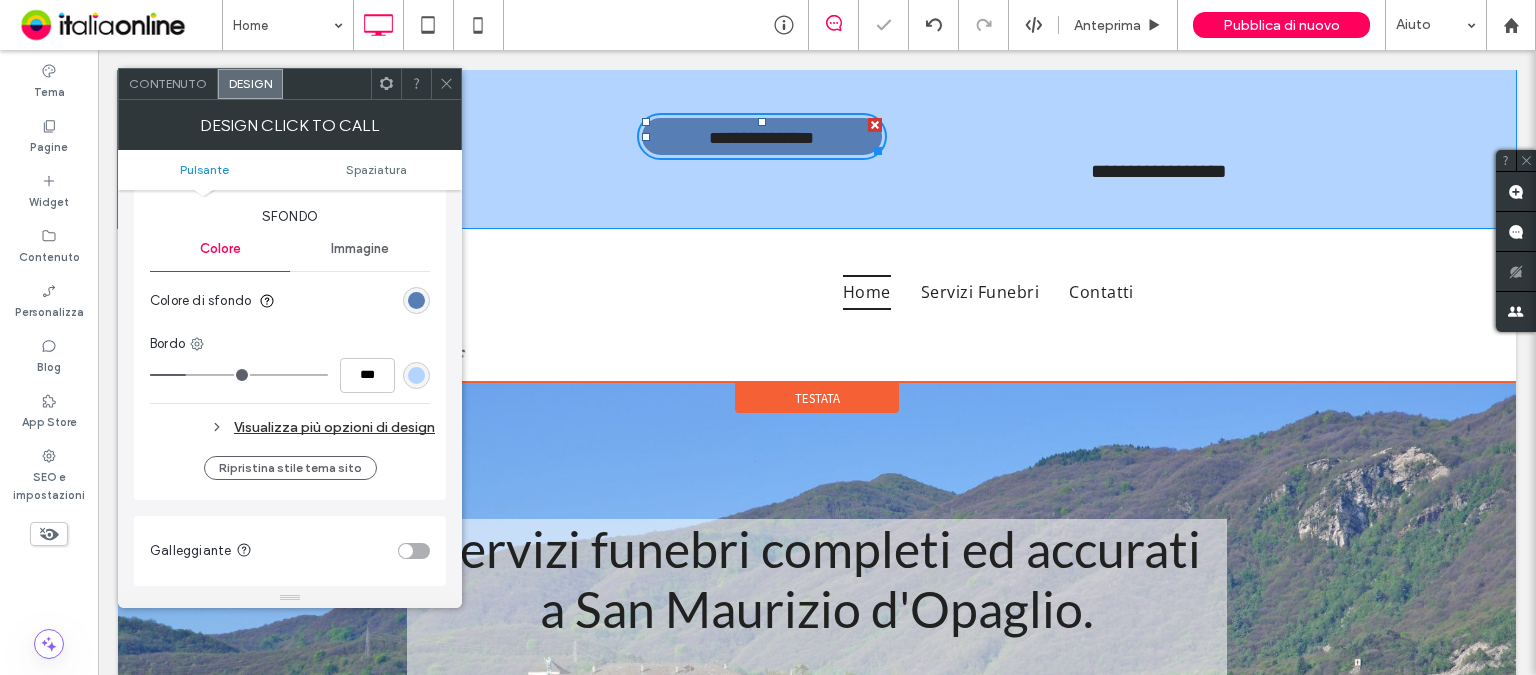 click on "Visualizza più opzioni di design" at bounding box center (292, 427) 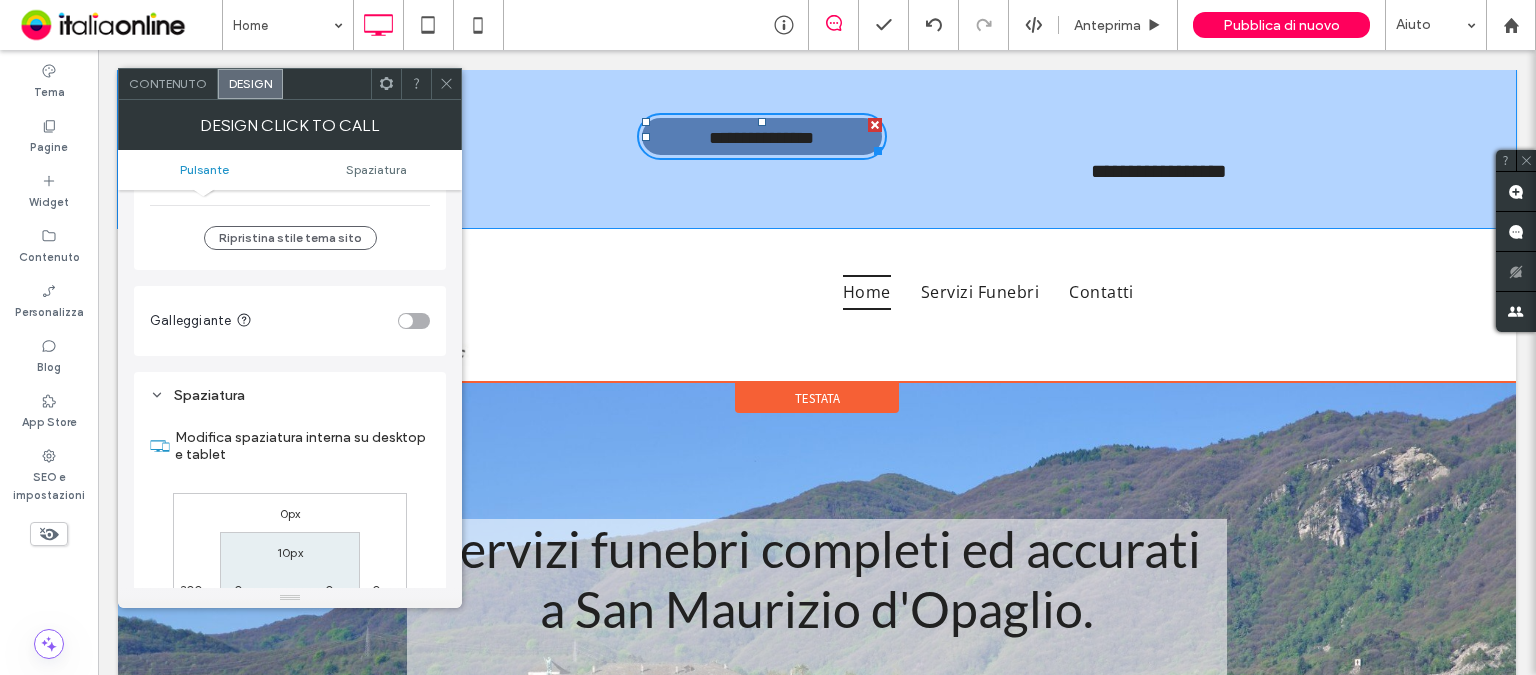 scroll, scrollTop: 1100, scrollLeft: 0, axis: vertical 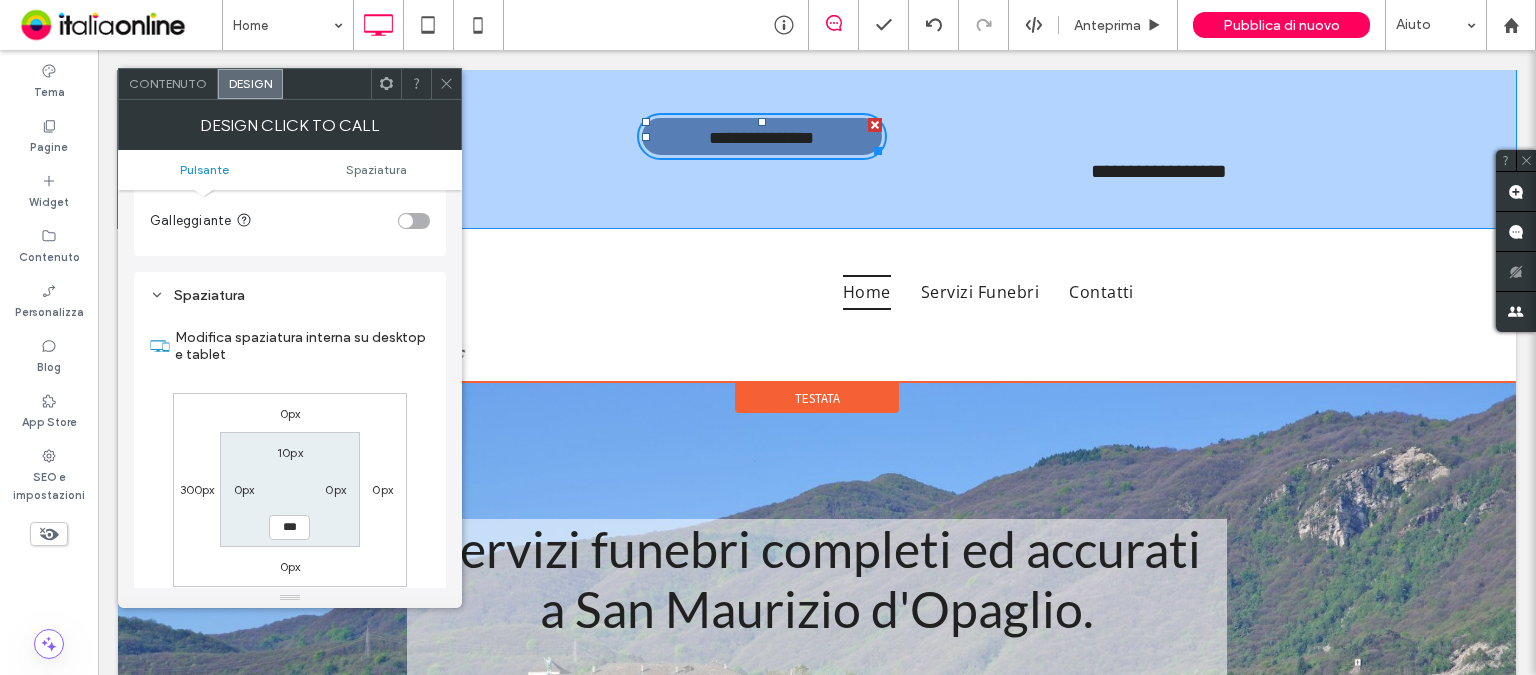 click on "300px" at bounding box center [197, 489] 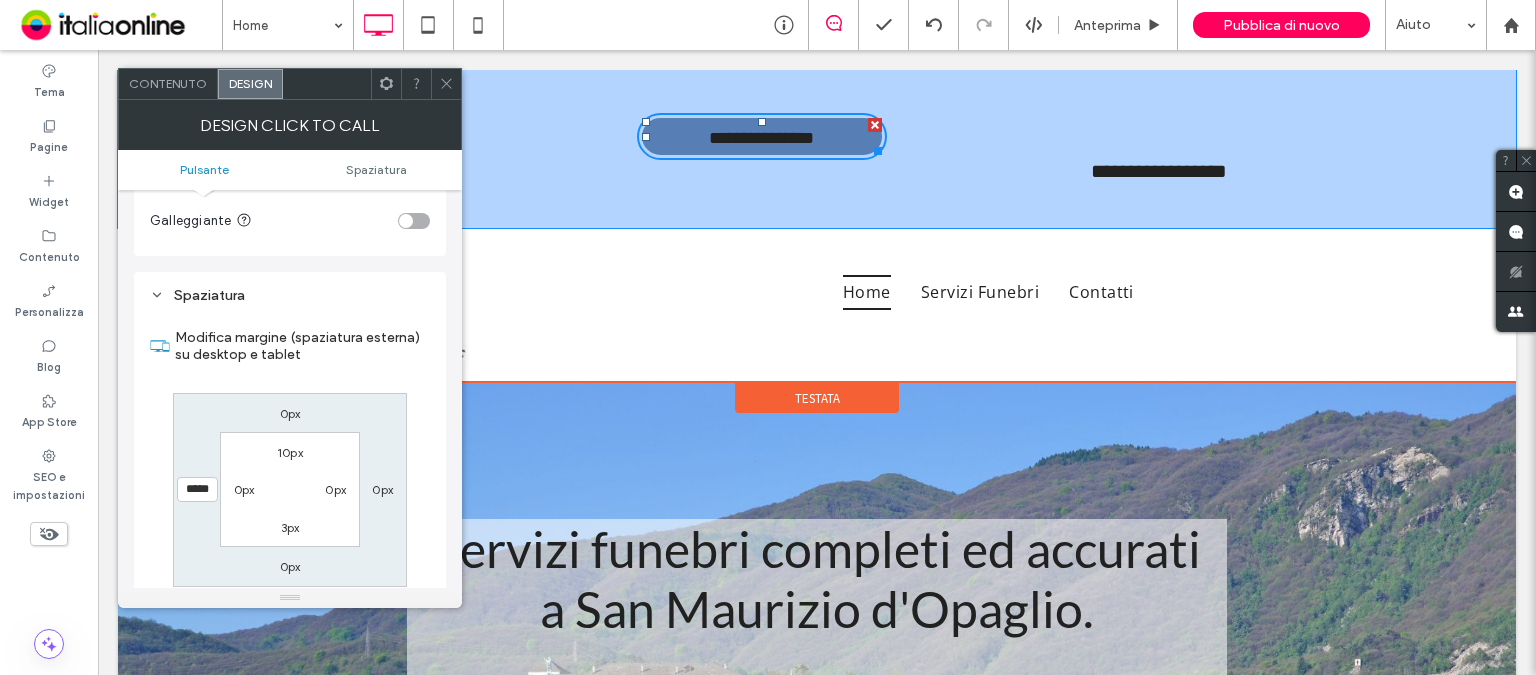 scroll, scrollTop: 1300, scrollLeft: 0, axis: vertical 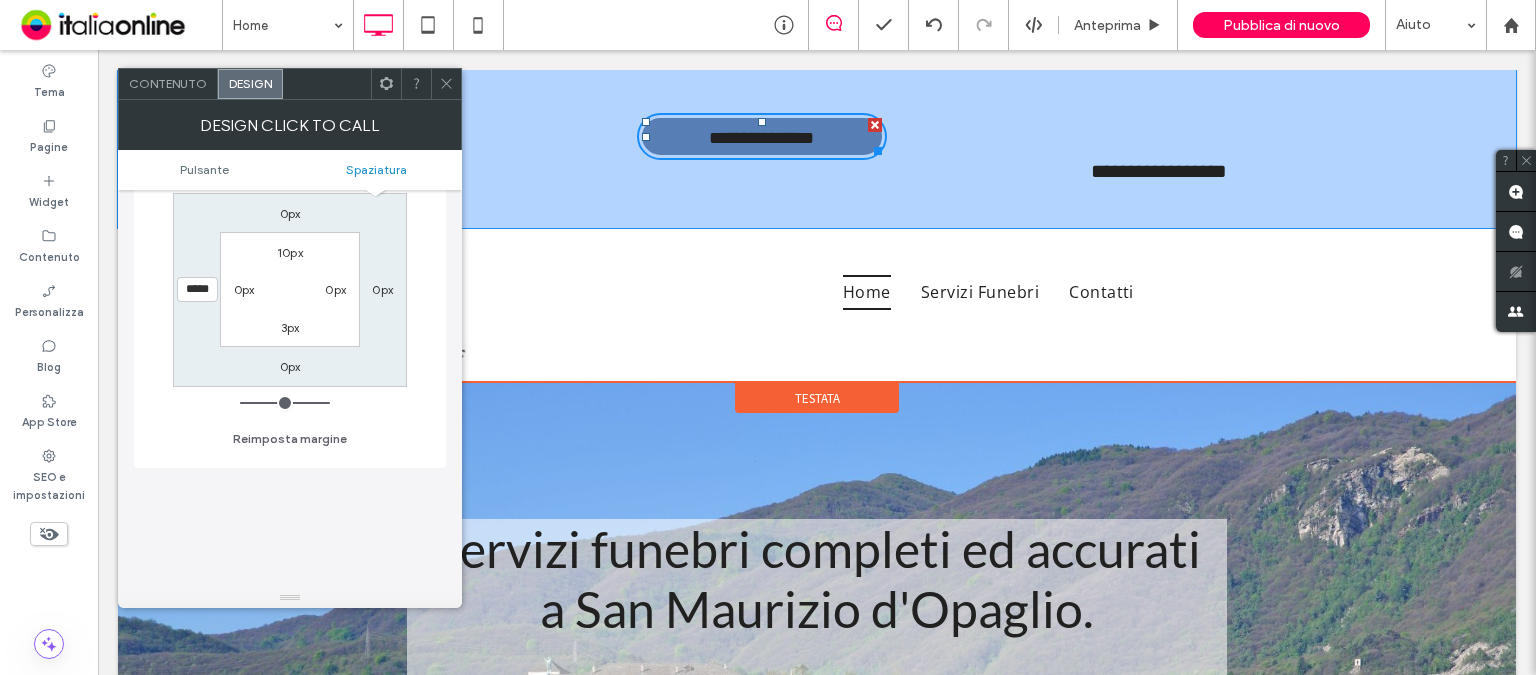 drag, startPoint x: 320, startPoint y: 397, endPoint x: 347, endPoint y: 399, distance: 27.073973 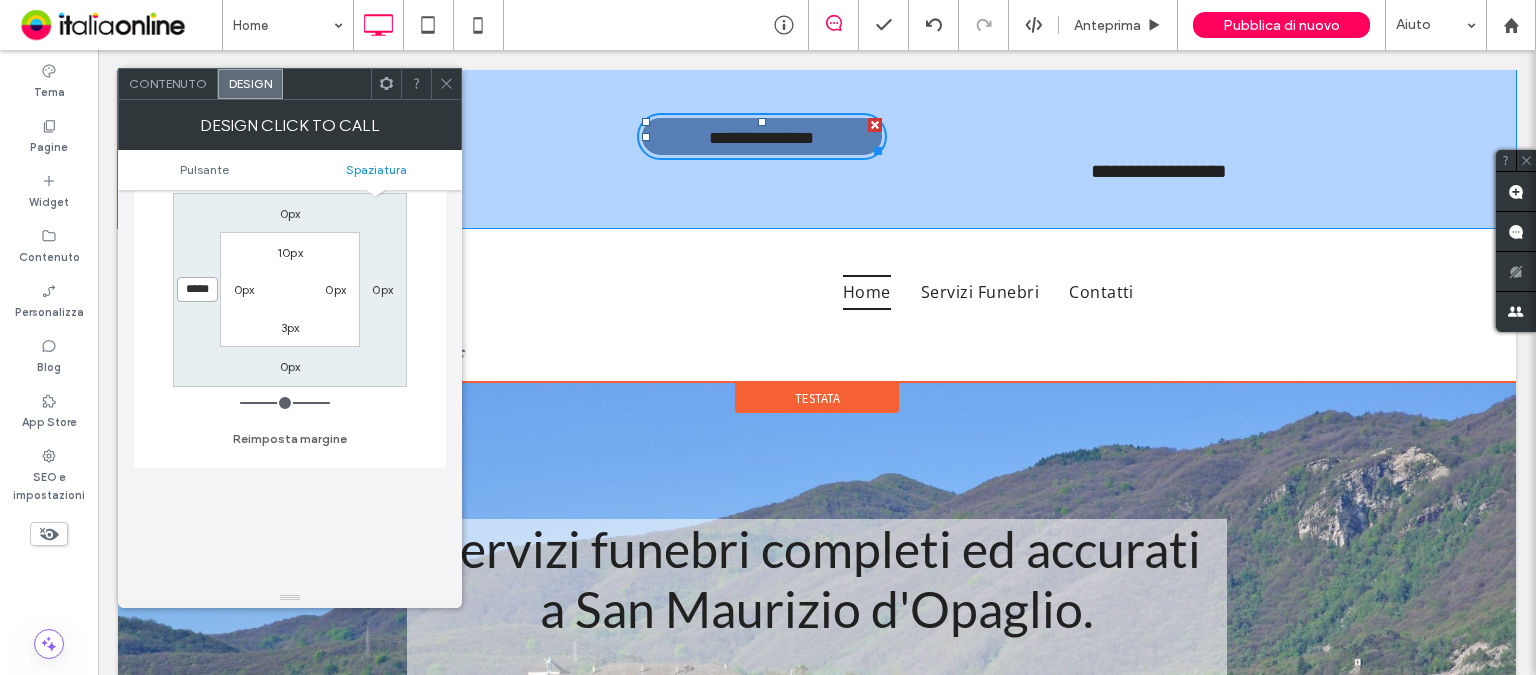 click on "*****" at bounding box center (197, 289) 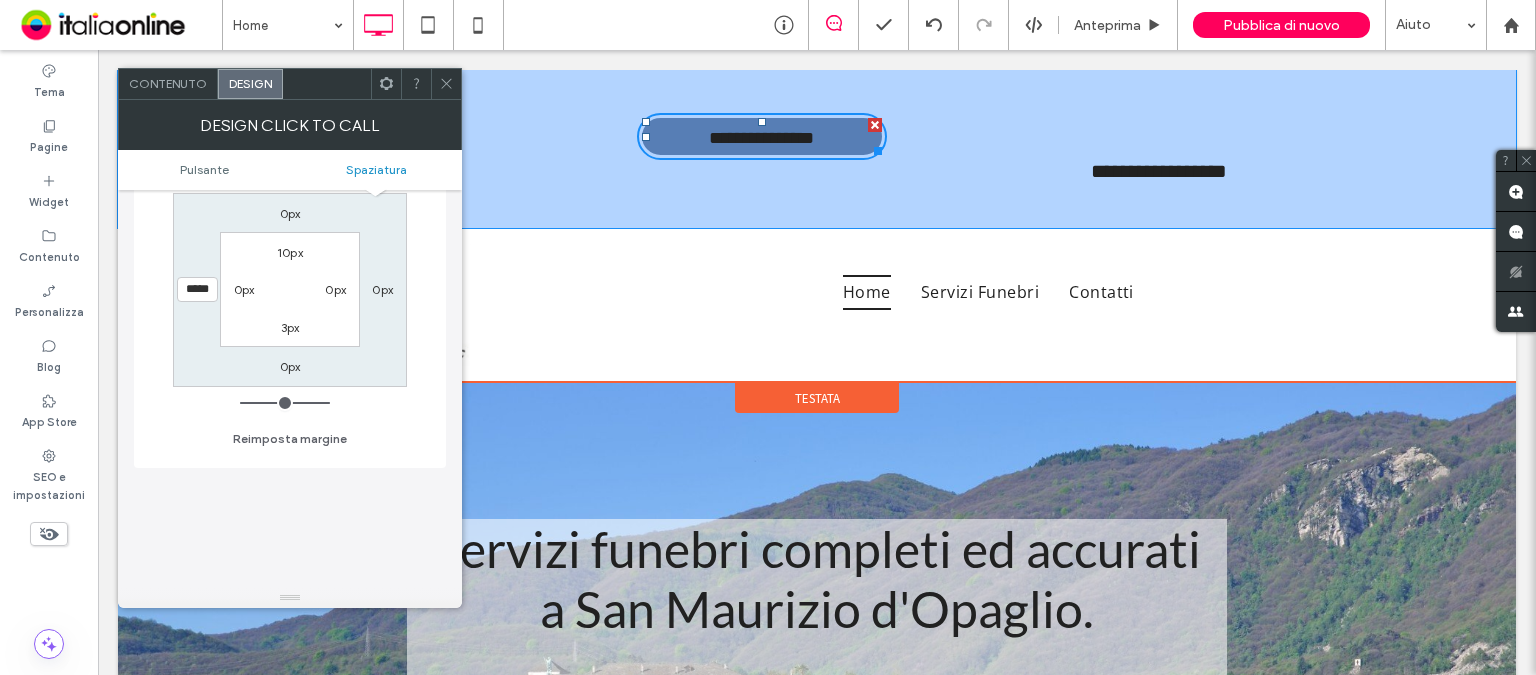 click on "0px" at bounding box center (244, 289) 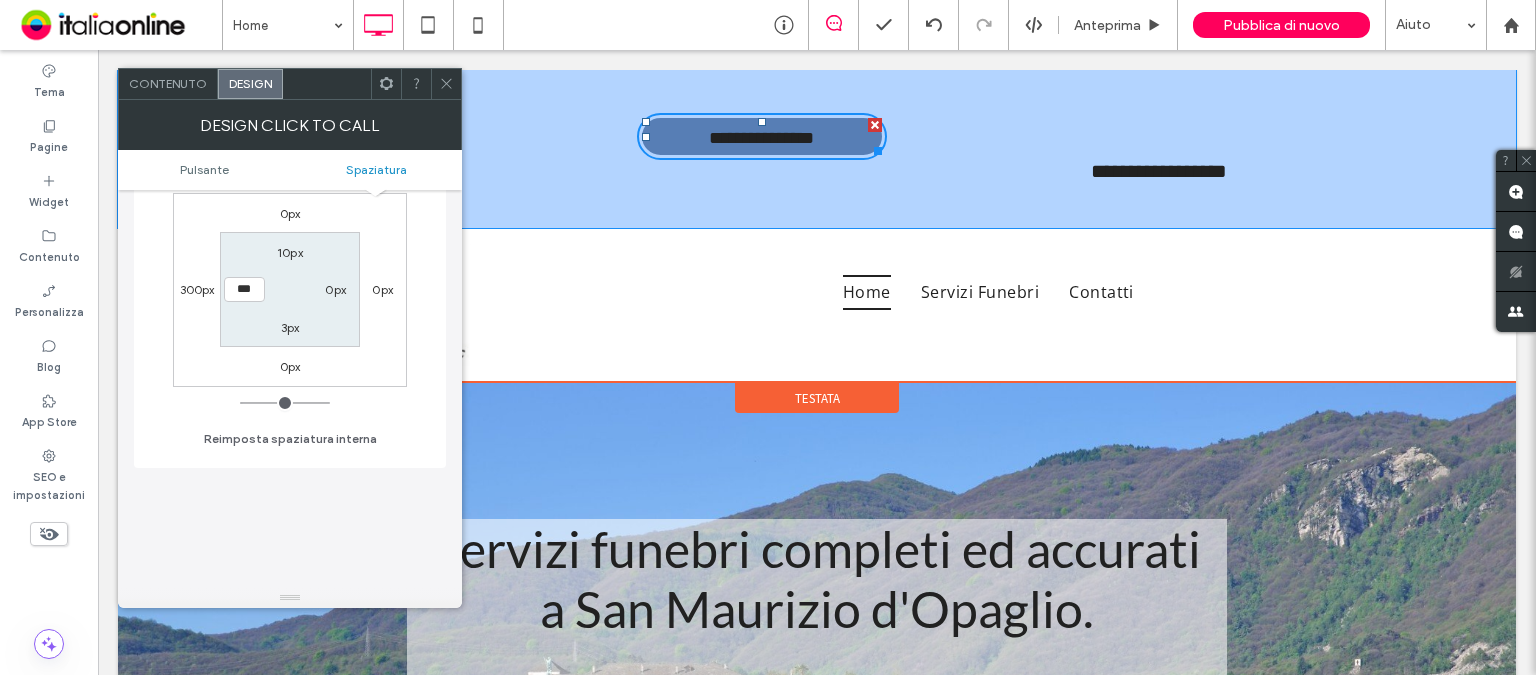 click at bounding box center (285, 403) 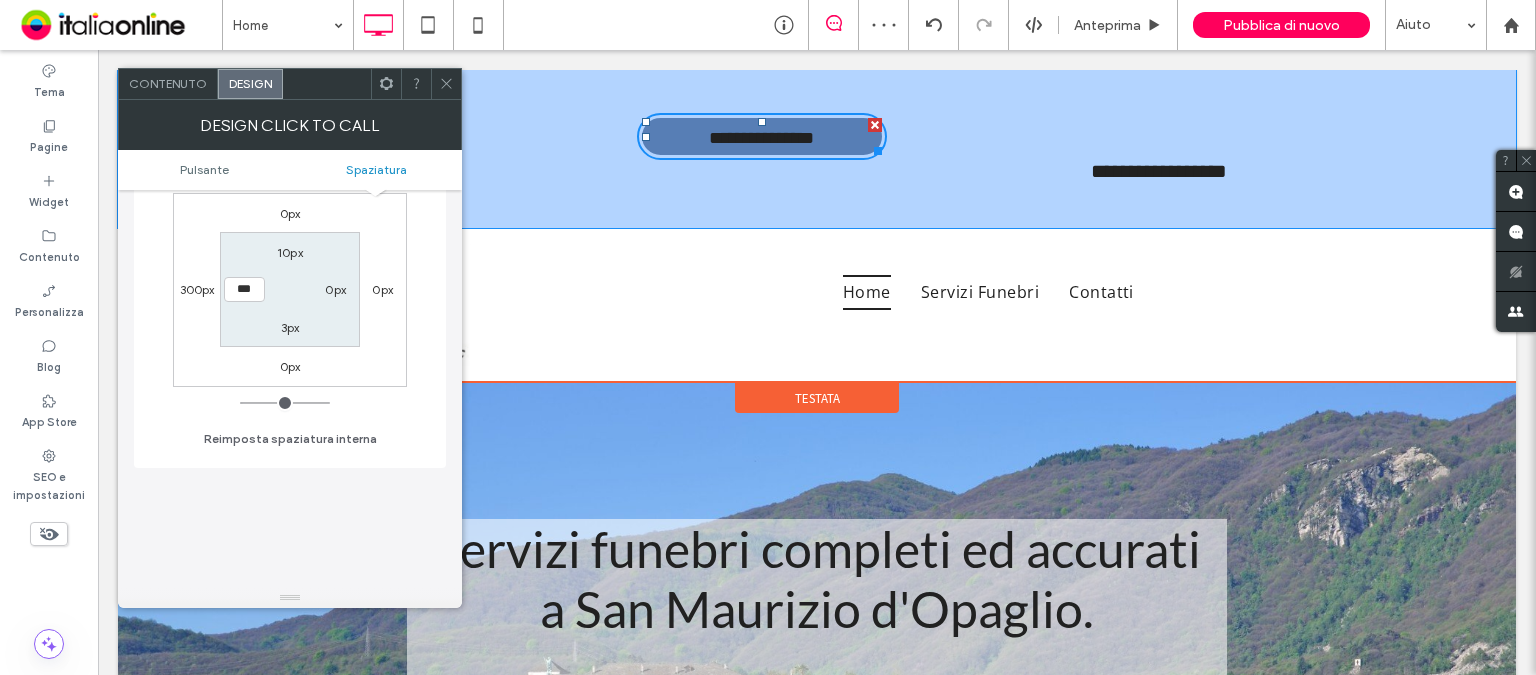 click 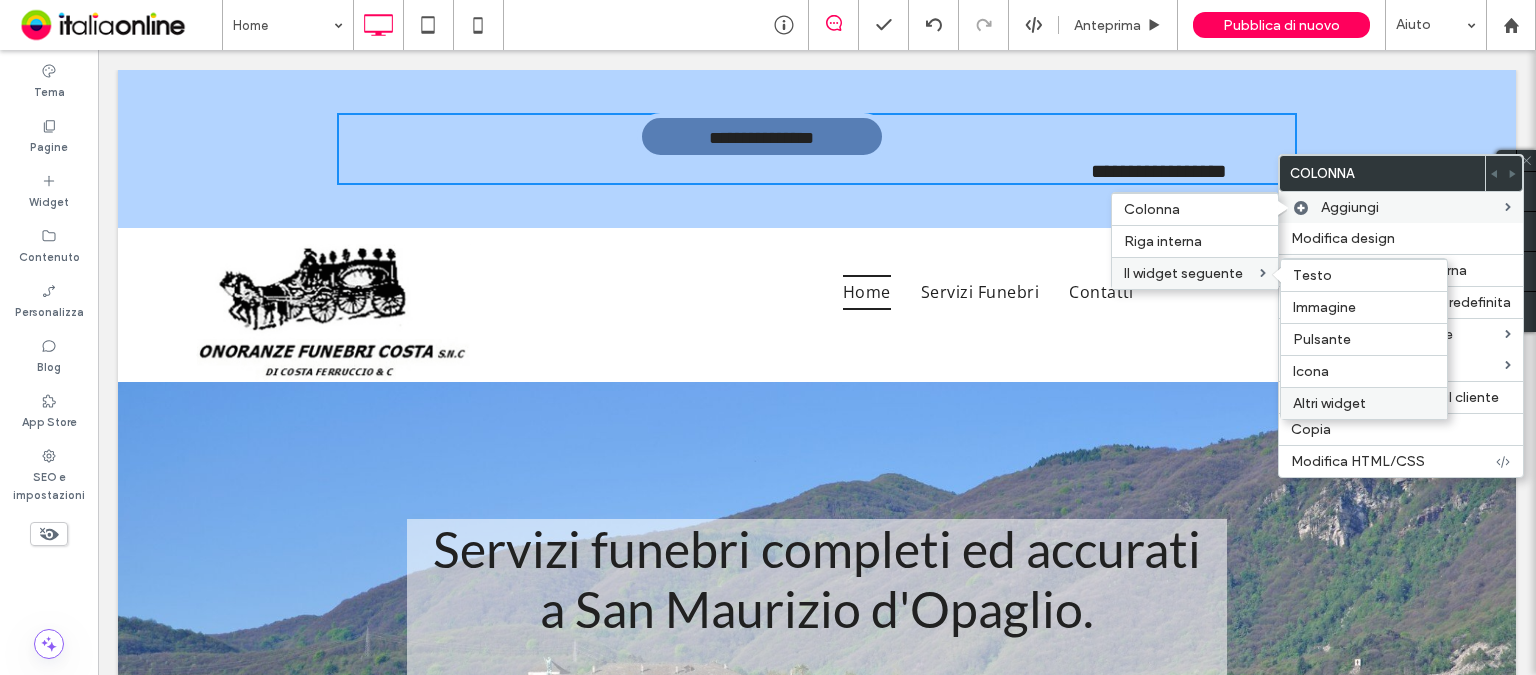 click on "Altri widget" at bounding box center (1329, 403) 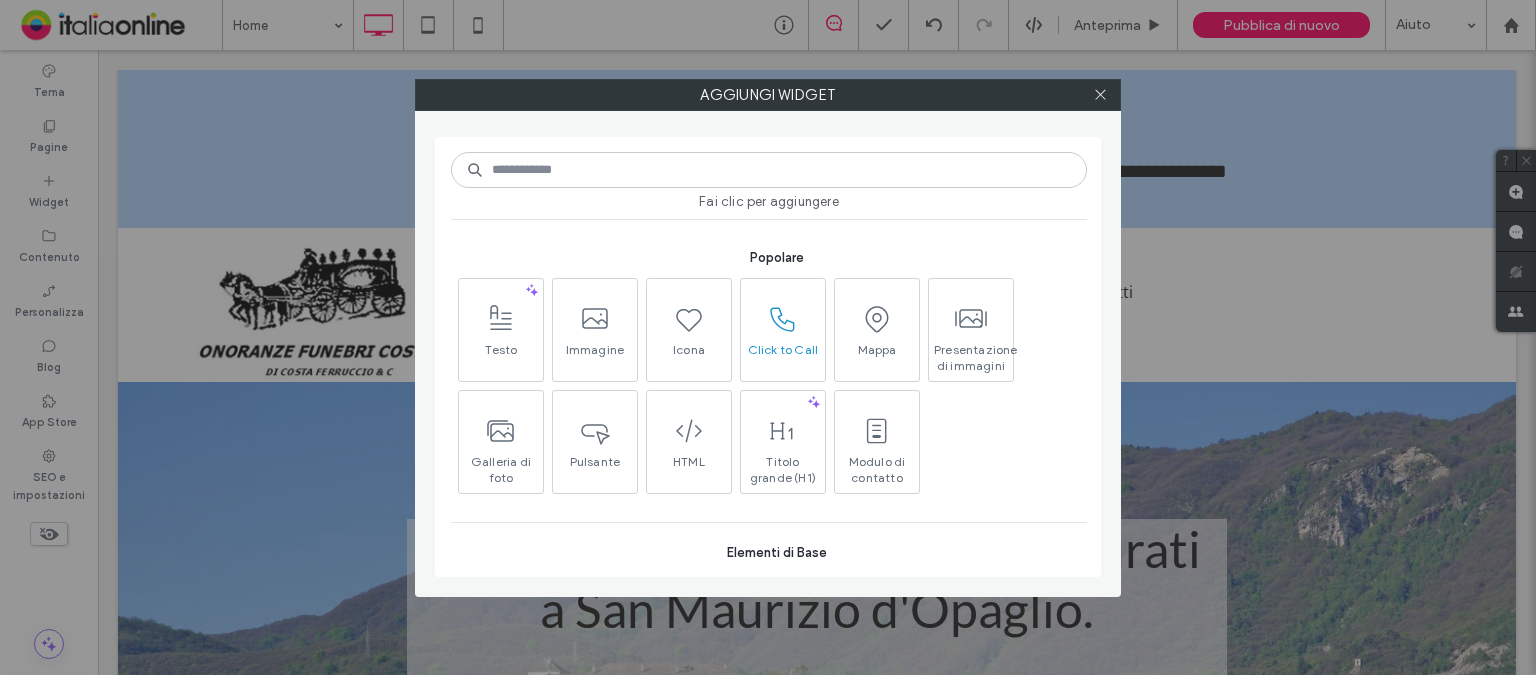 click at bounding box center (783, 319) 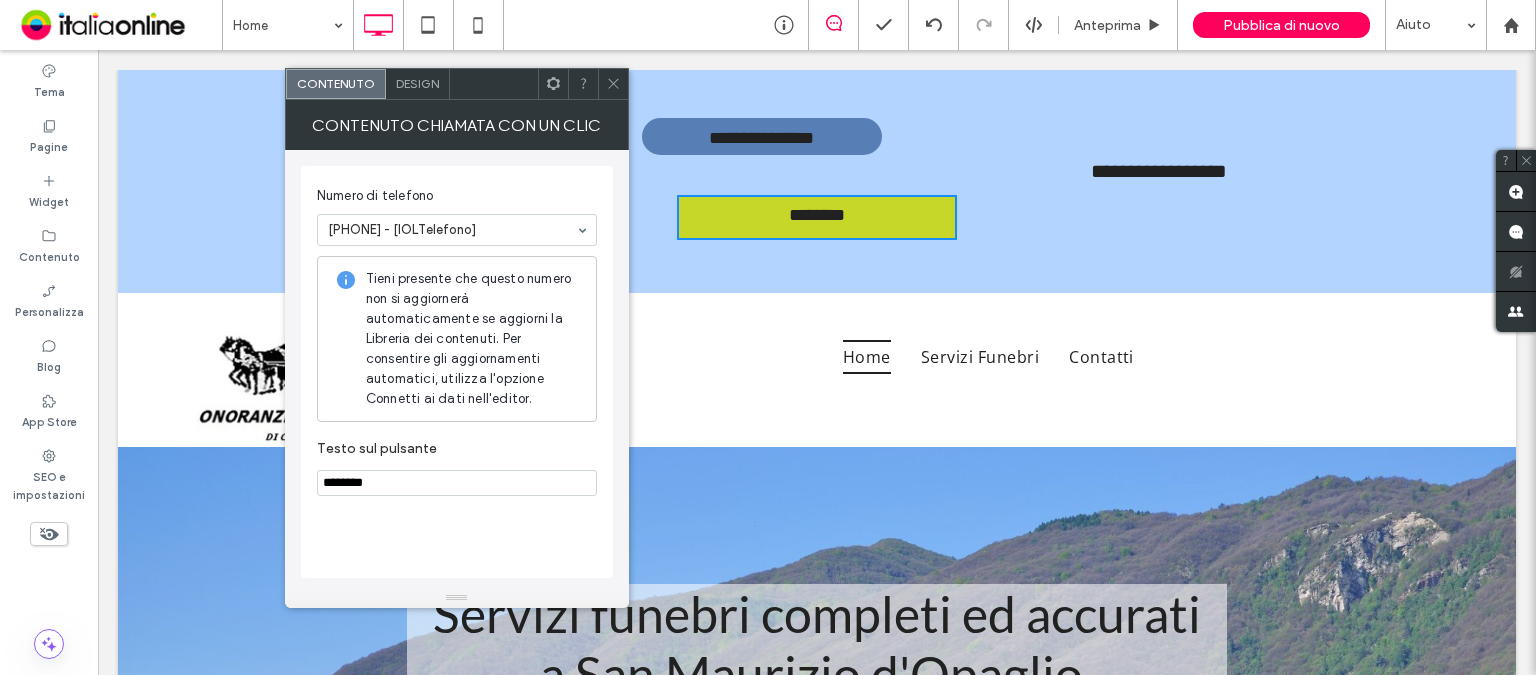 drag, startPoint x: 615, startPoint y: 85, endPoint x: 625, endPoint y: 91, distance: 11.661903 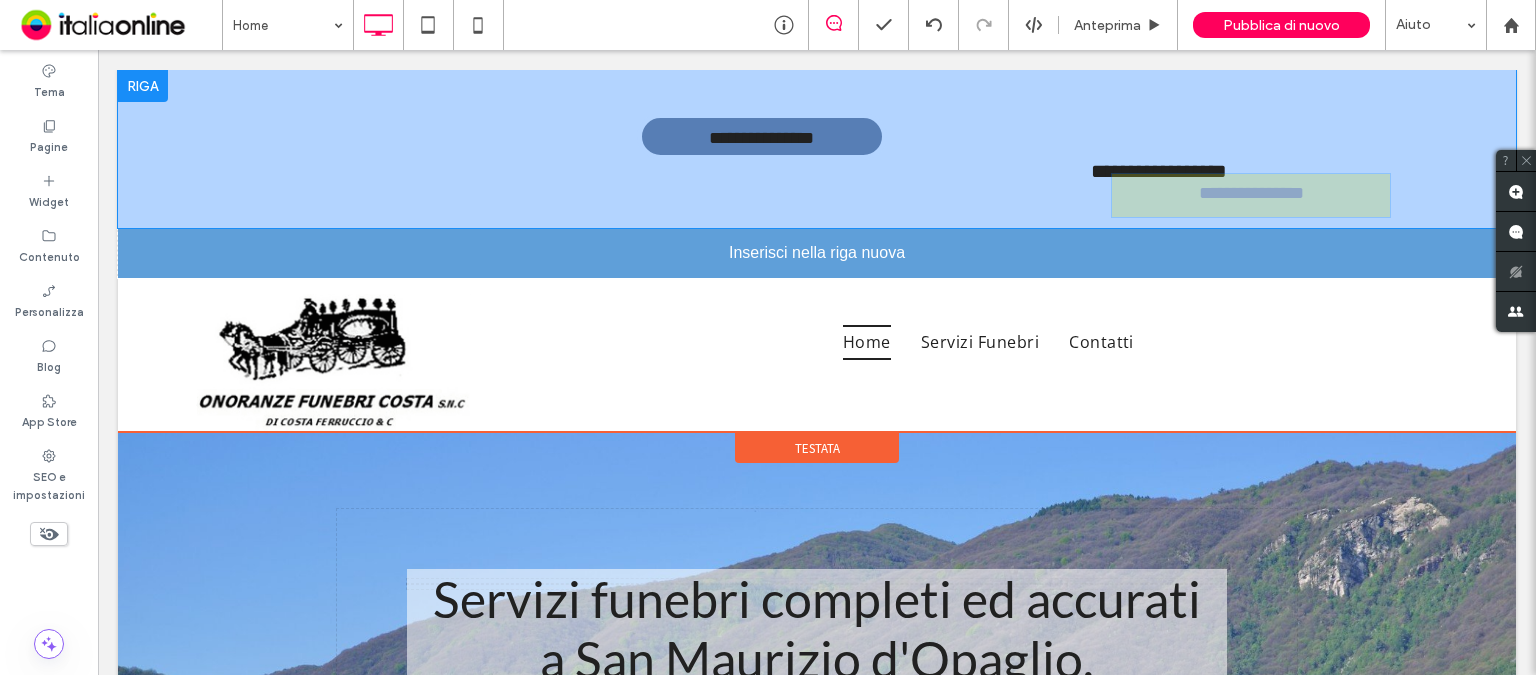 drag, startPoint x: 808, startPoint y: 214, endPoint x: 1342, endPoint y: 189, distance: 534.5849 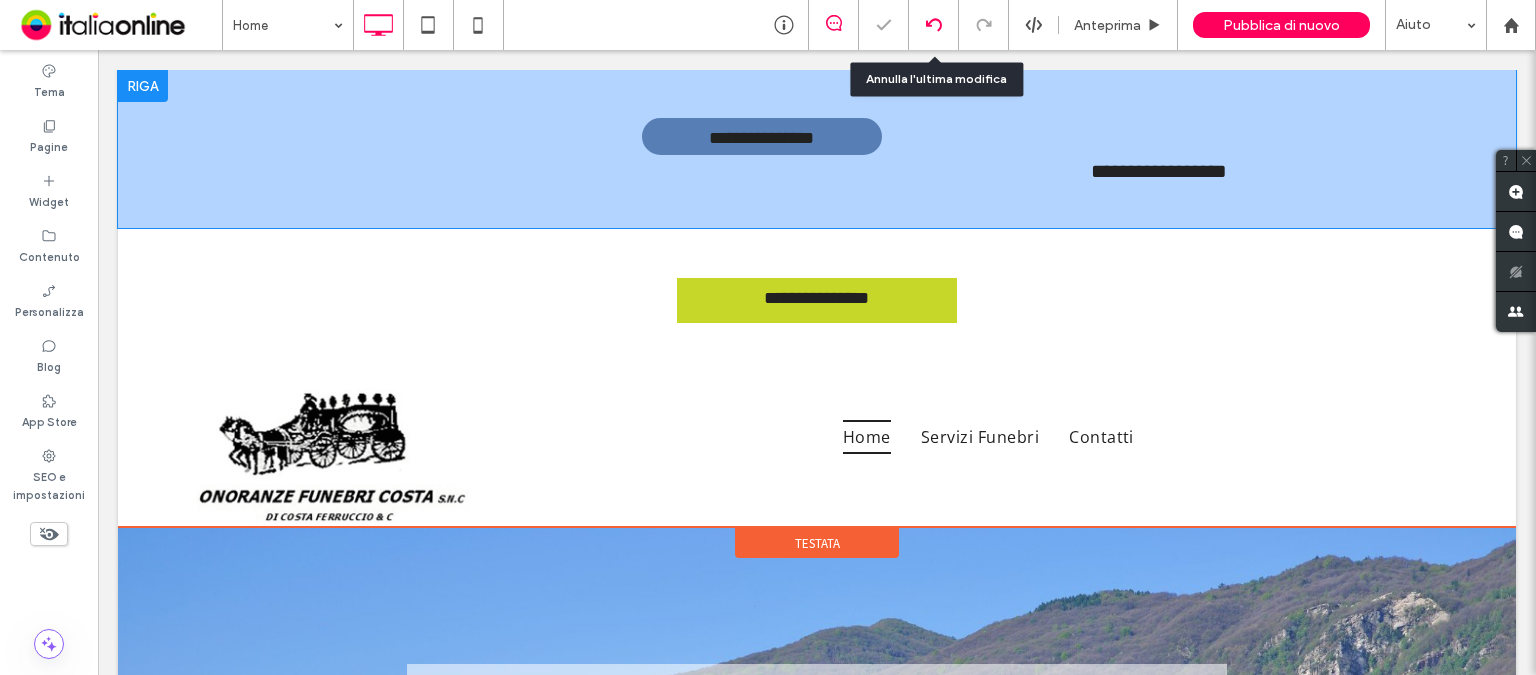click 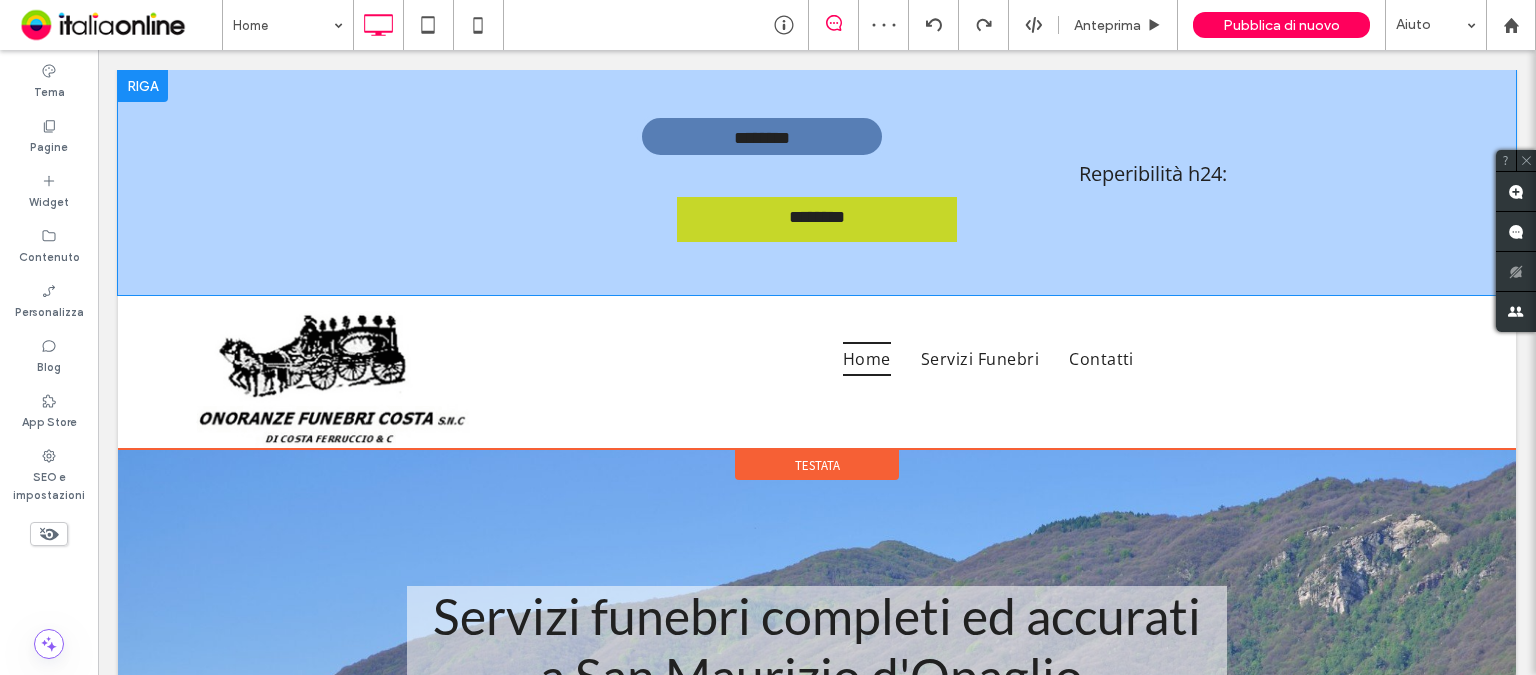 scroll, scrollTop: 0, scrollLeft: 0, axis: both 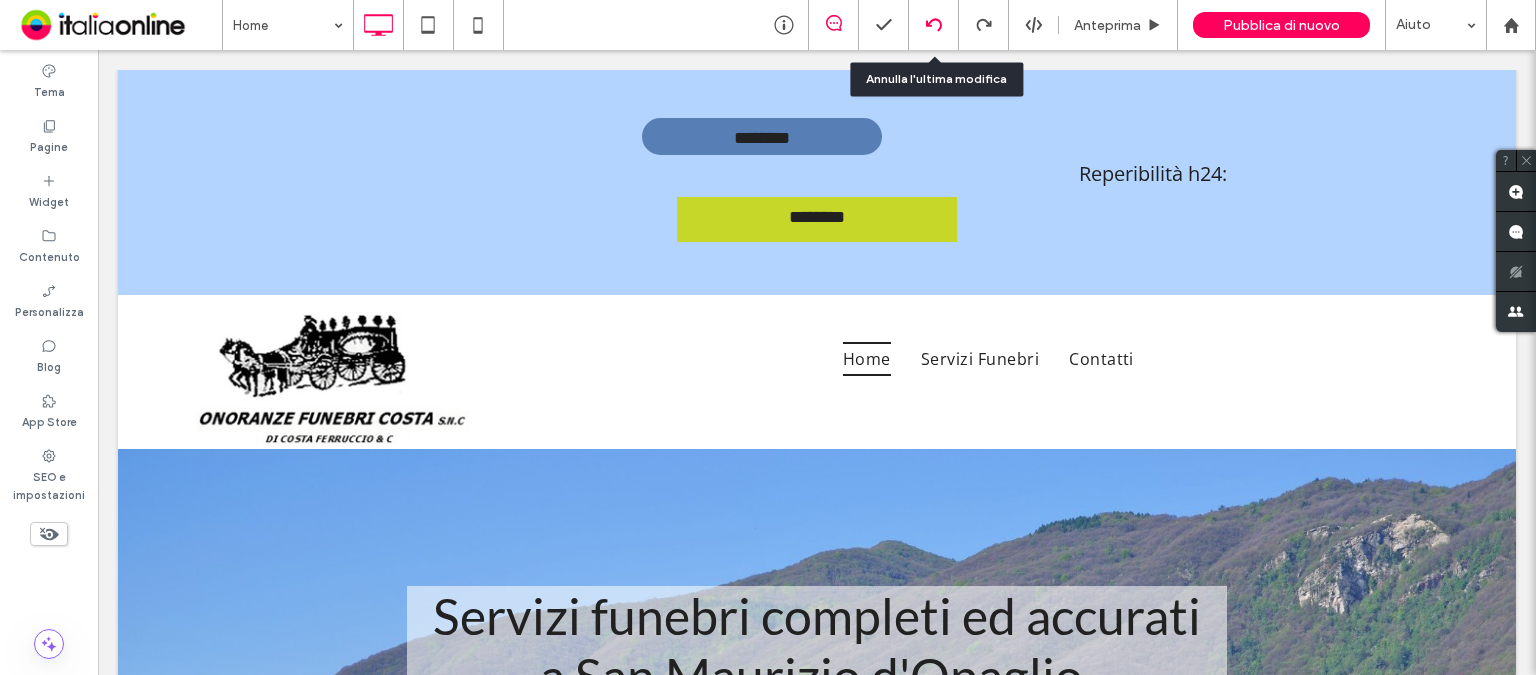 click 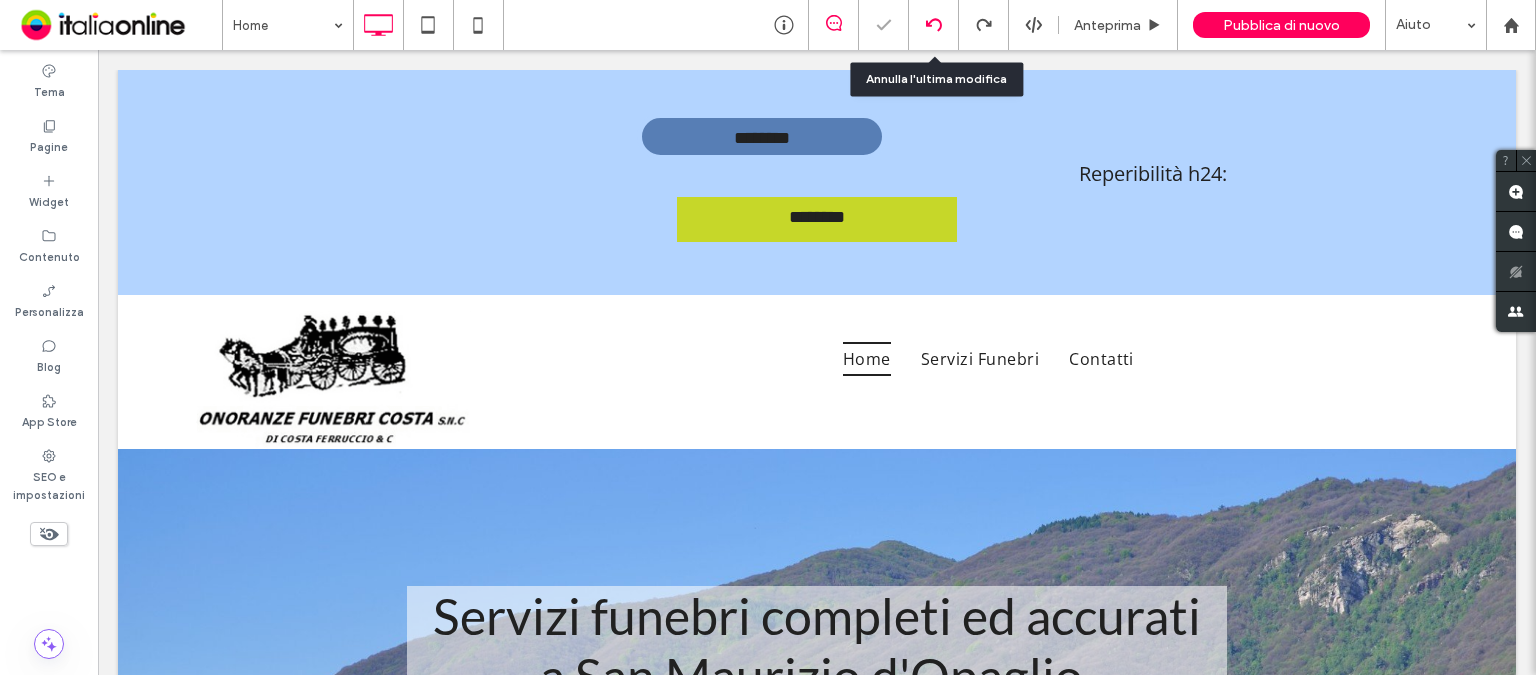 scroll, scrollTop: 0, scrollLeft: 0, axis: both 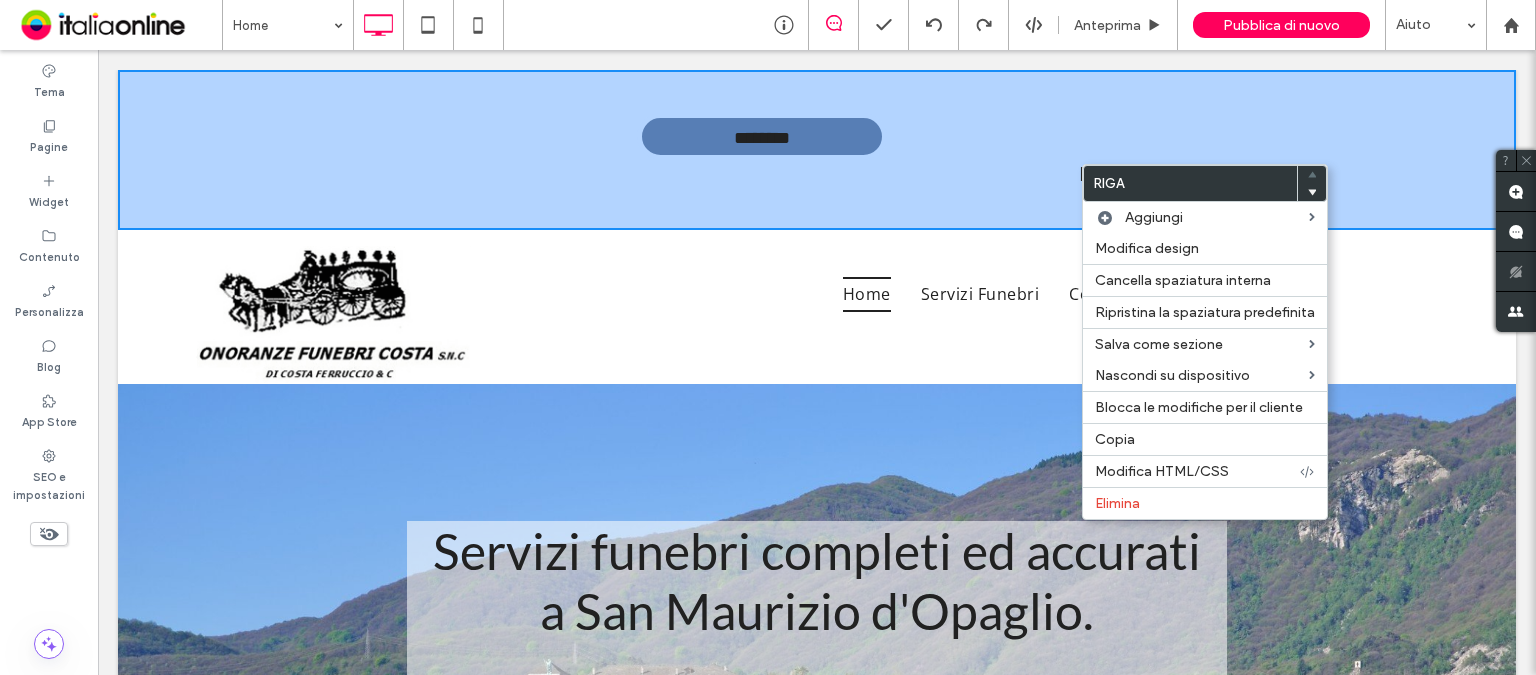 click on "**********" at bounding box center [817, 150] 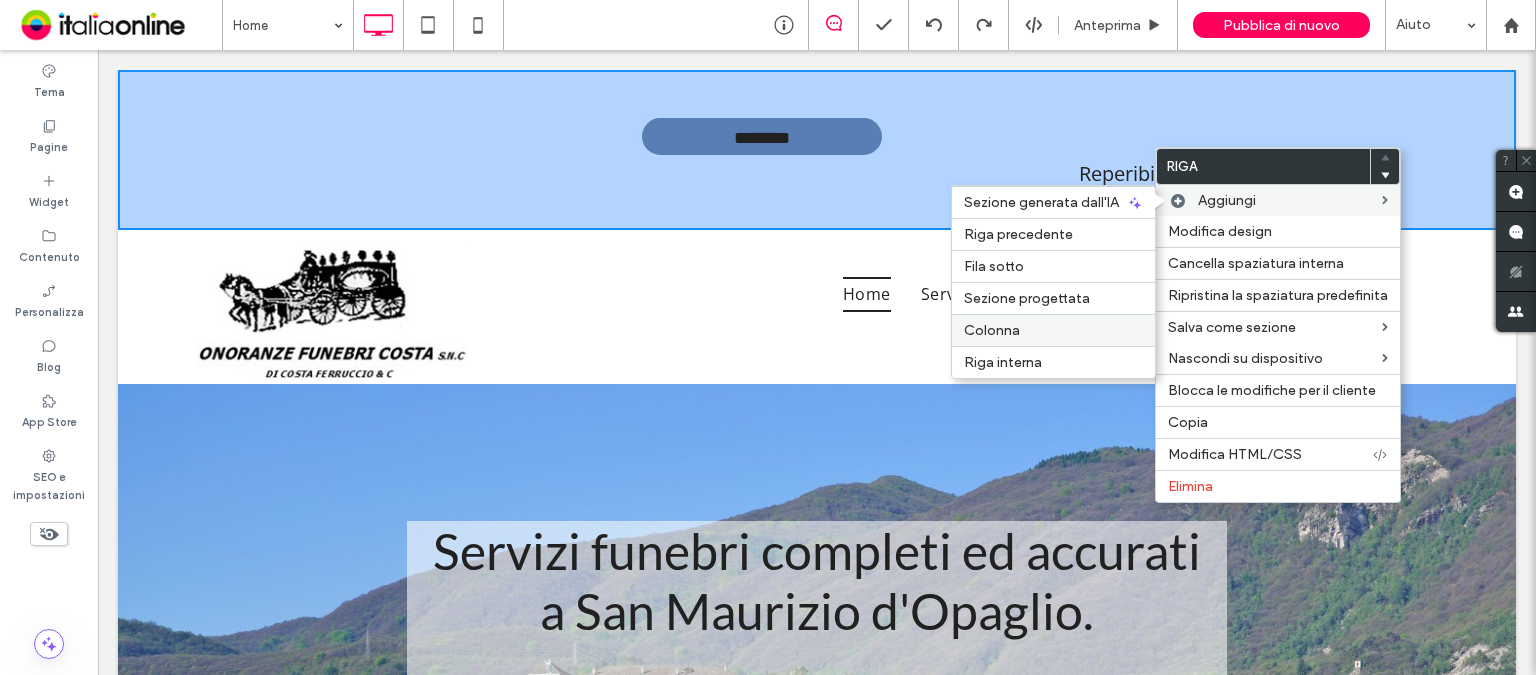 click on "Colonna" at bounding box center (1053, 330) 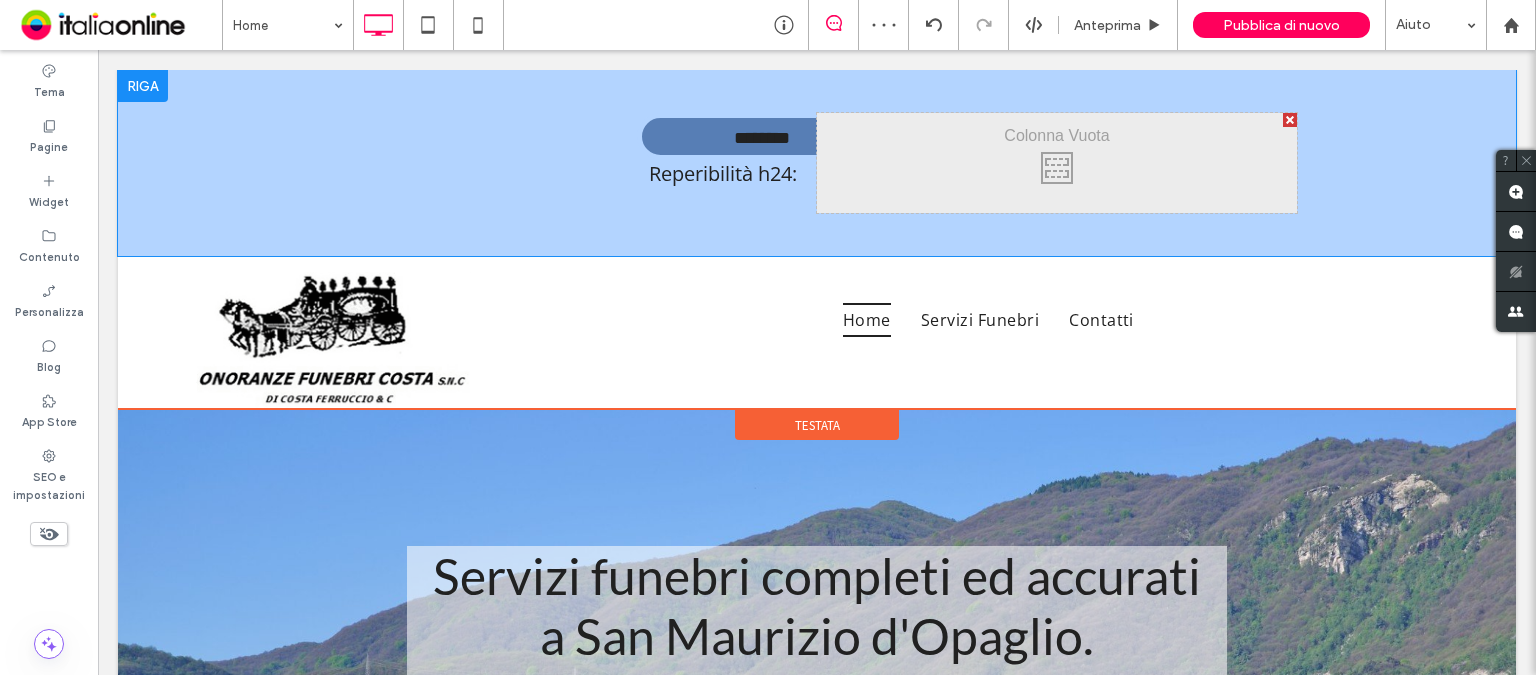 drag, startPoint x: 985, startPoint y: 159, endPoint x: 1133, endPoint y: 148, distance: 148.40822 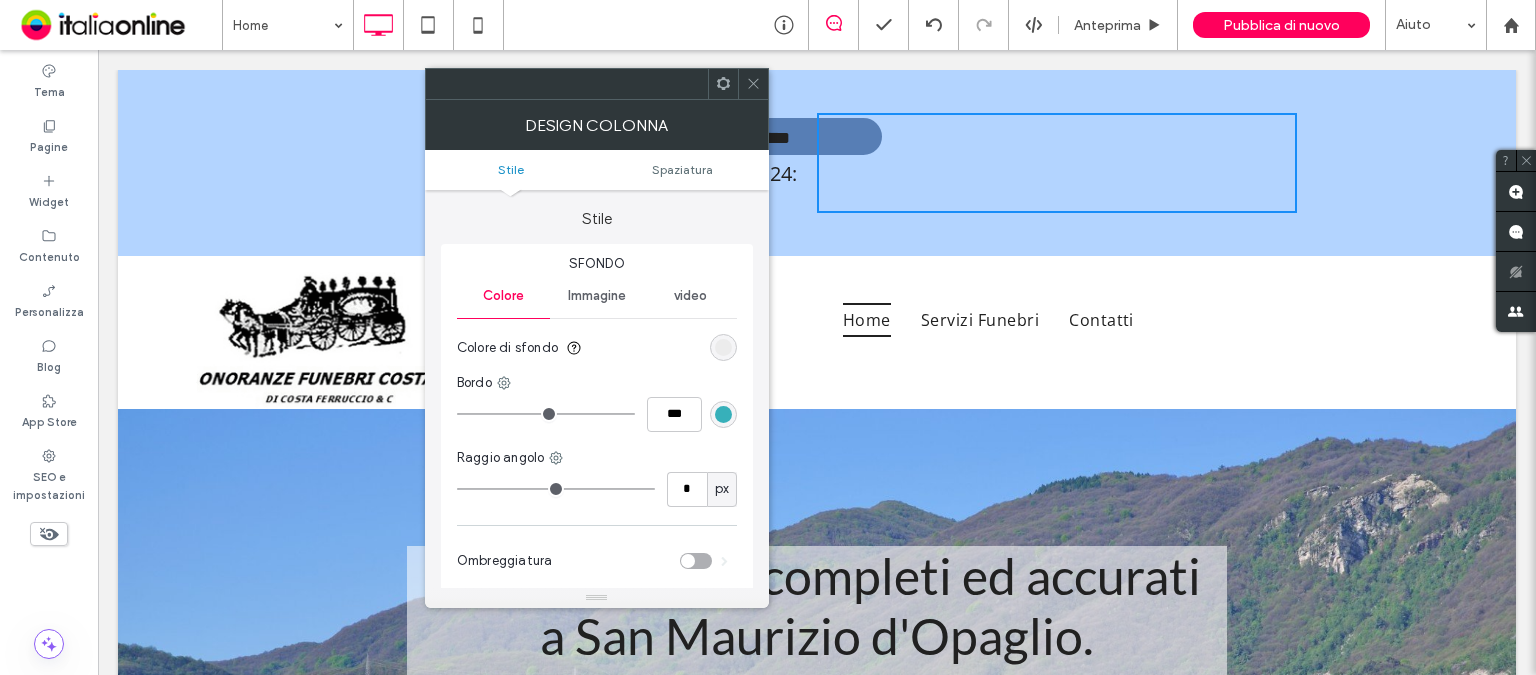 click on "Click To Paste     Click To Paste" at bounding box center [1057, 163] 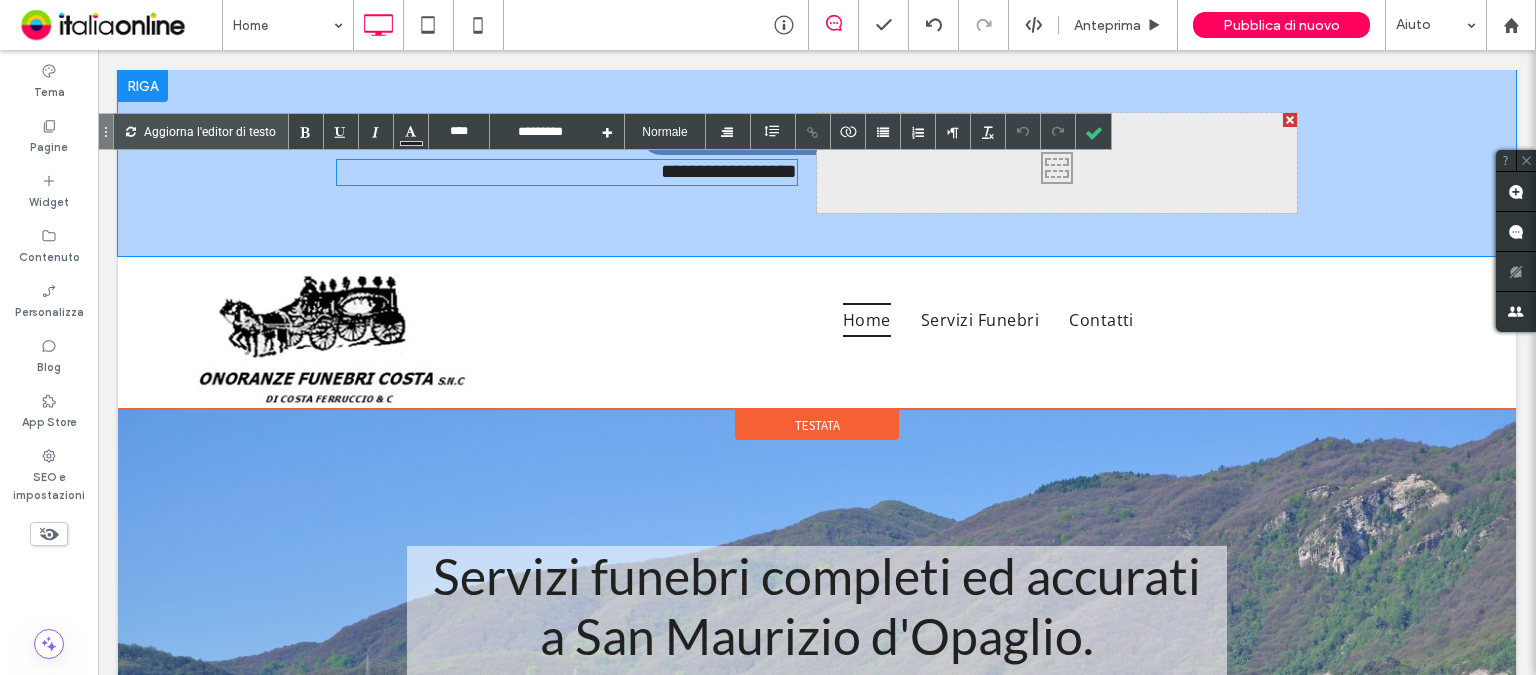 click on "**********" at bounding box center [577, 163] 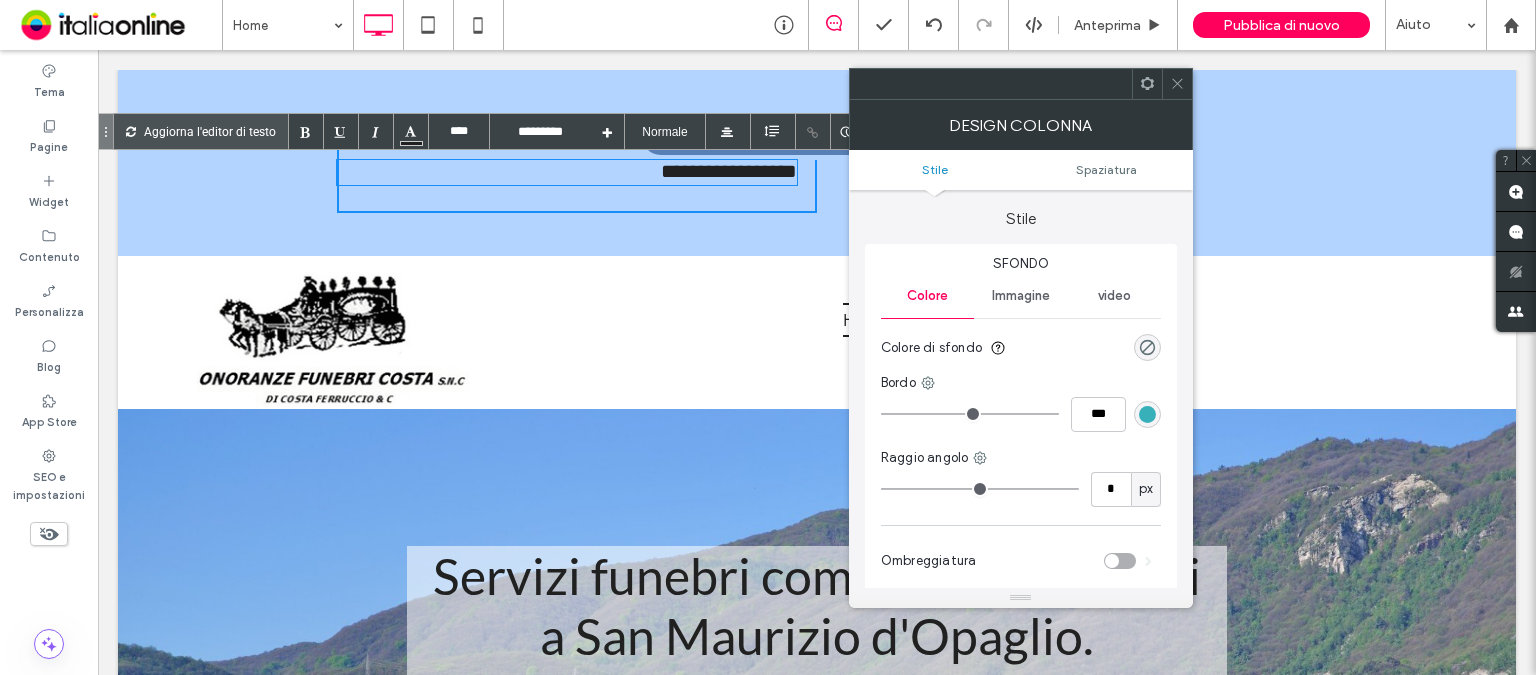 click on "**********" at bounding box center (817, 163) 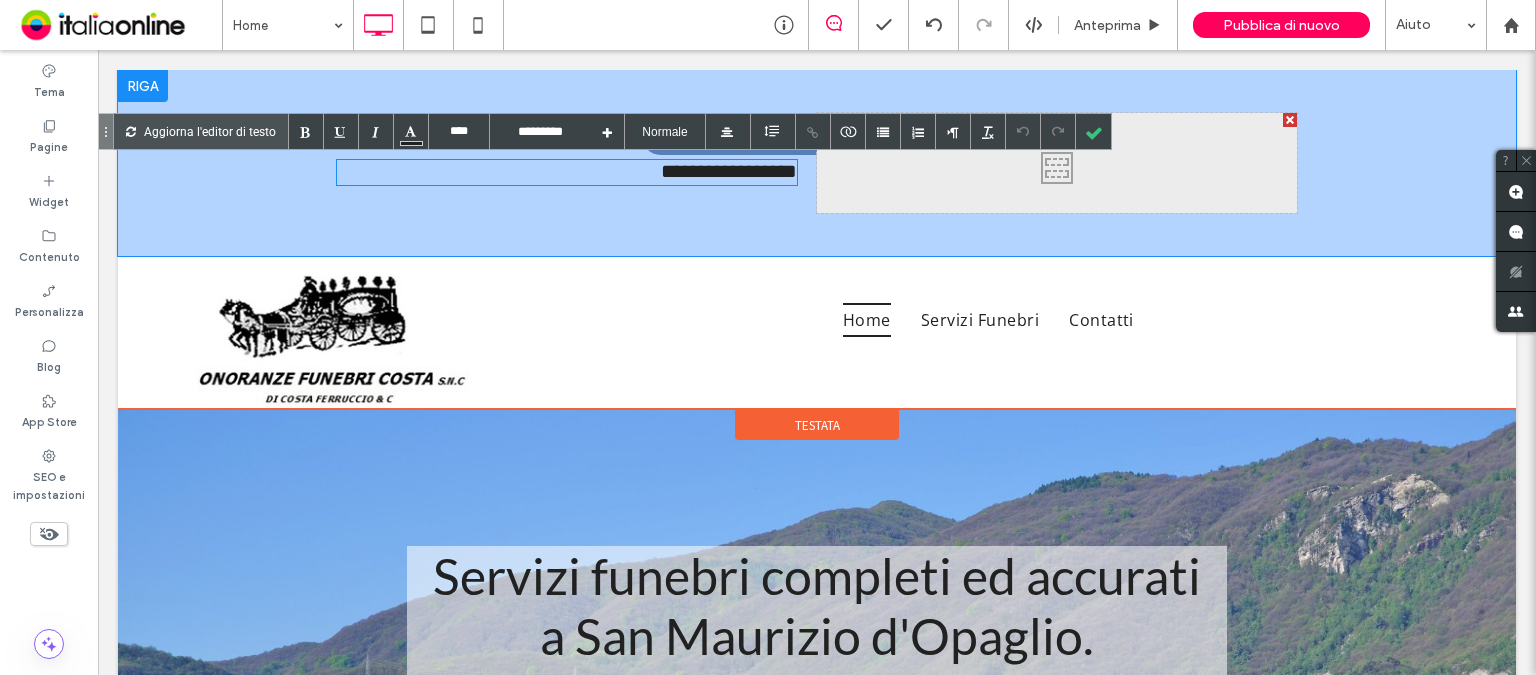 click on "**********" at bounding box center (817, 163) 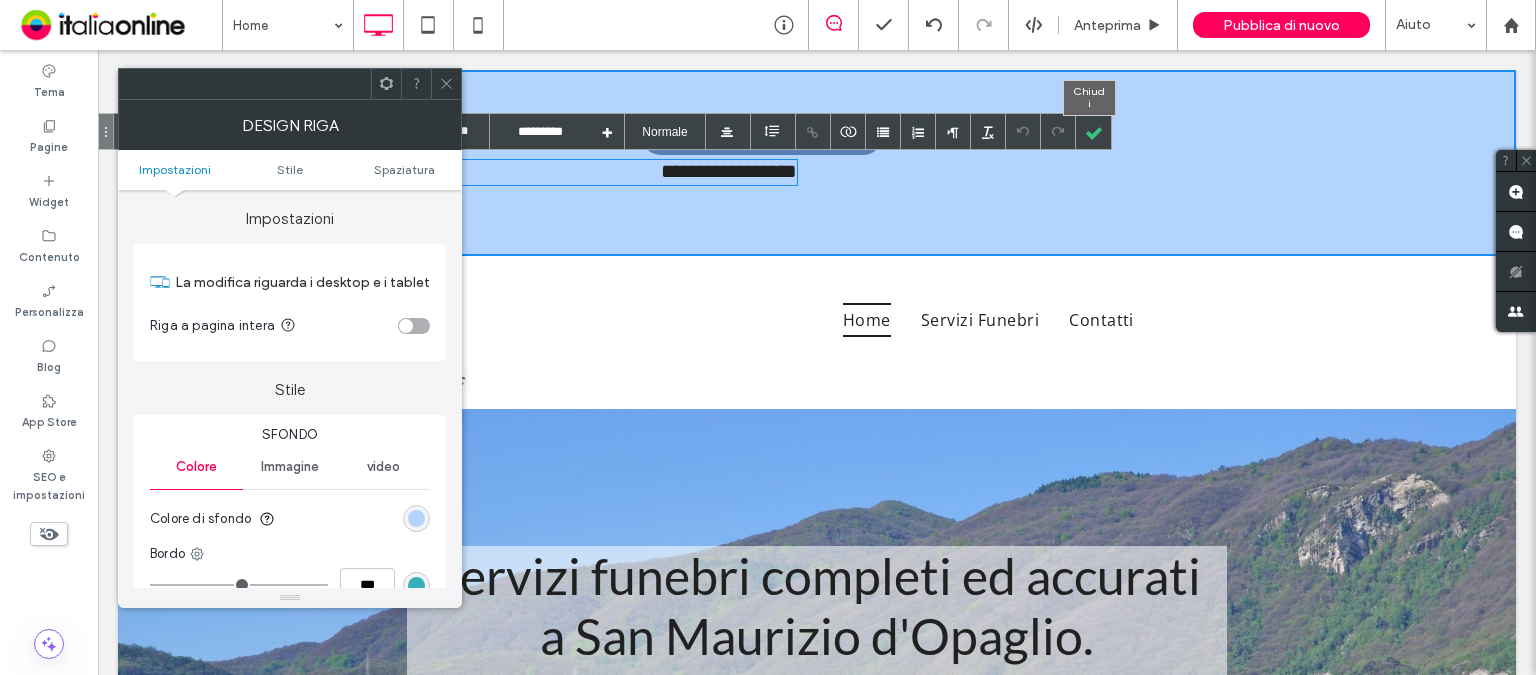click at bounding box center [1093, 131] 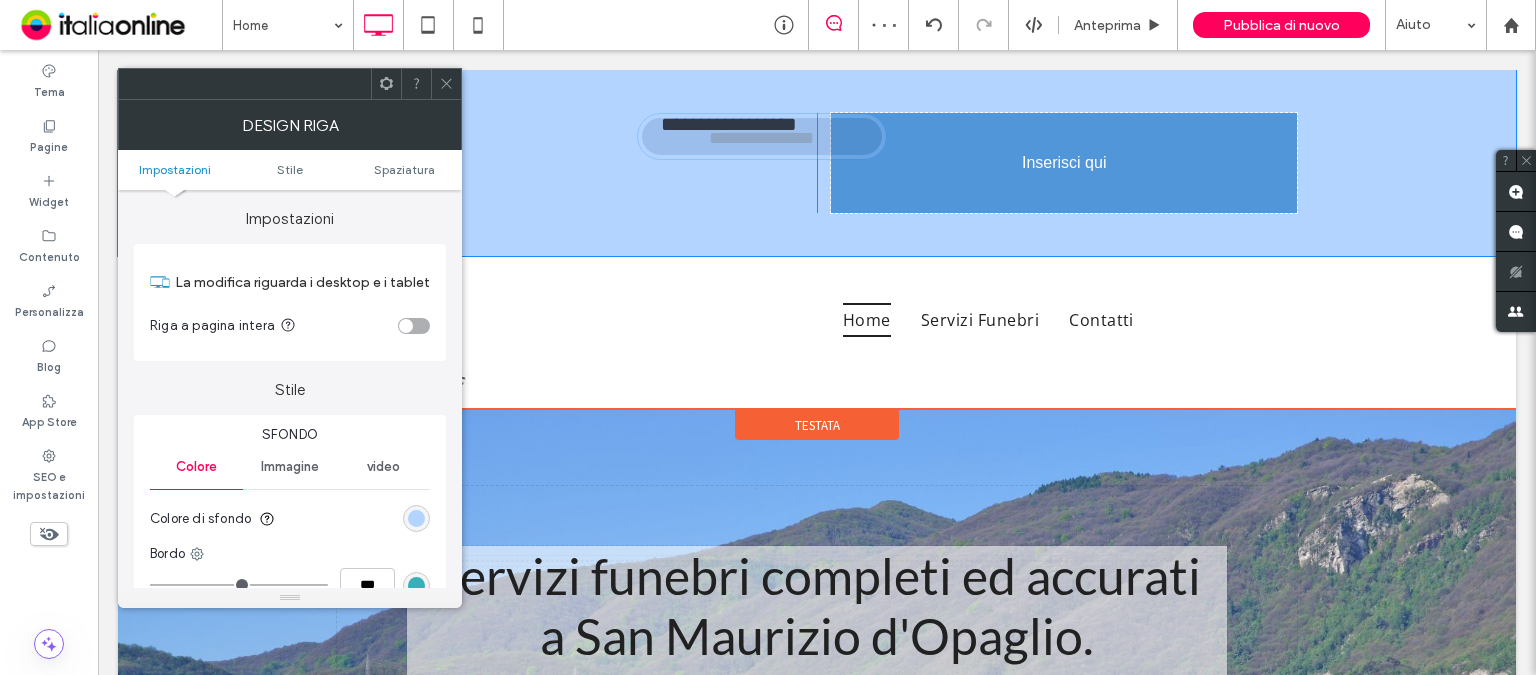 drag, startPoint x: 723, startPoint y: 133, endPoint x: 1308, endPoint y: 228, distance: 592.66345 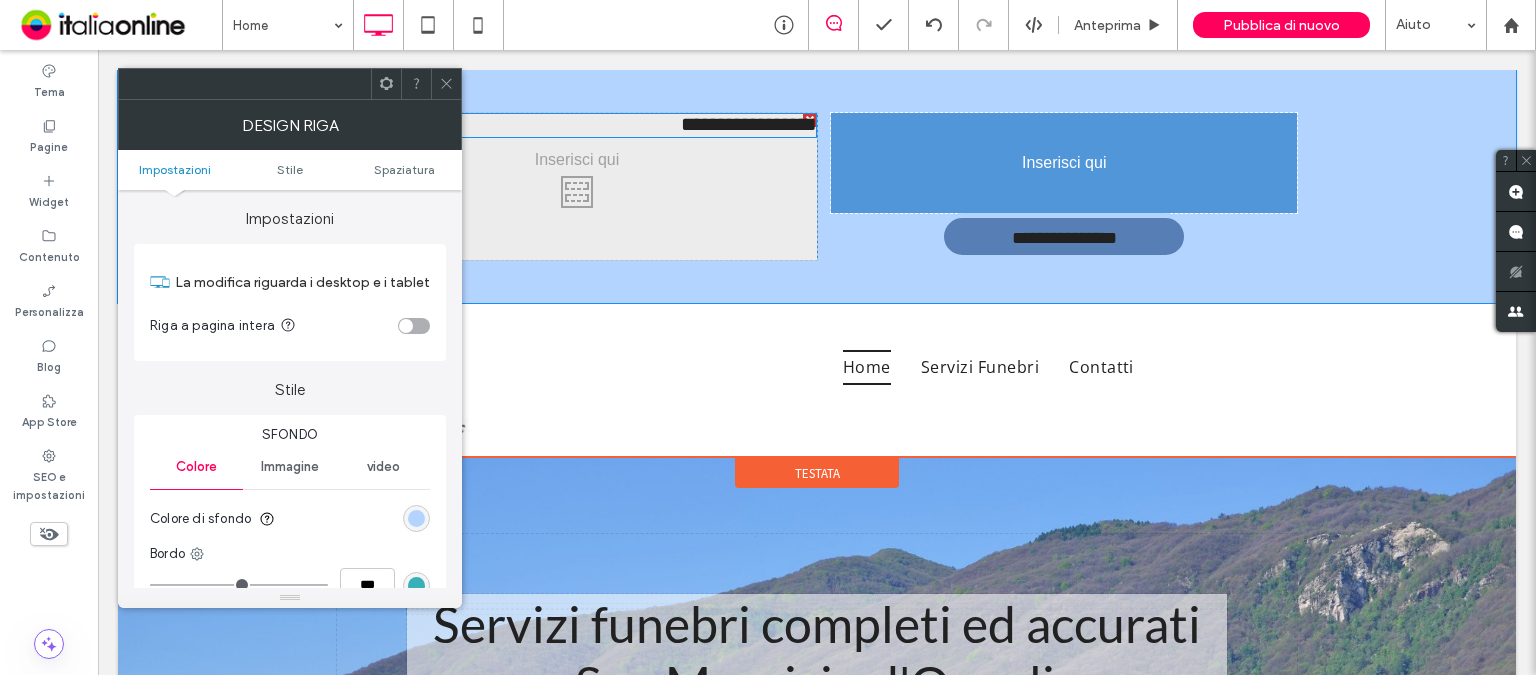 drag, startPoint x: 674, startPoint y: 123, endPoint x: 1038, endPoint y: 147, distance: 364.79034 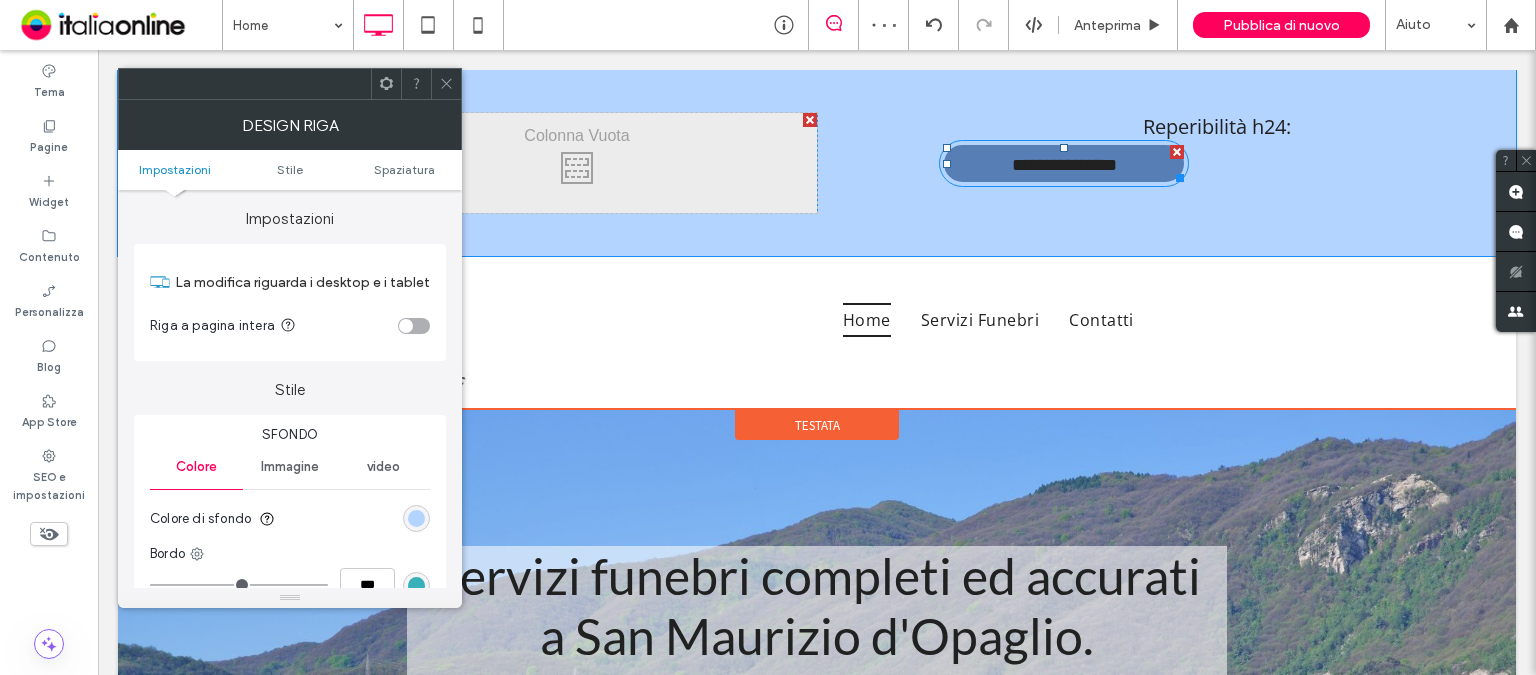 click on "********" at bounding box center (1064, 167) 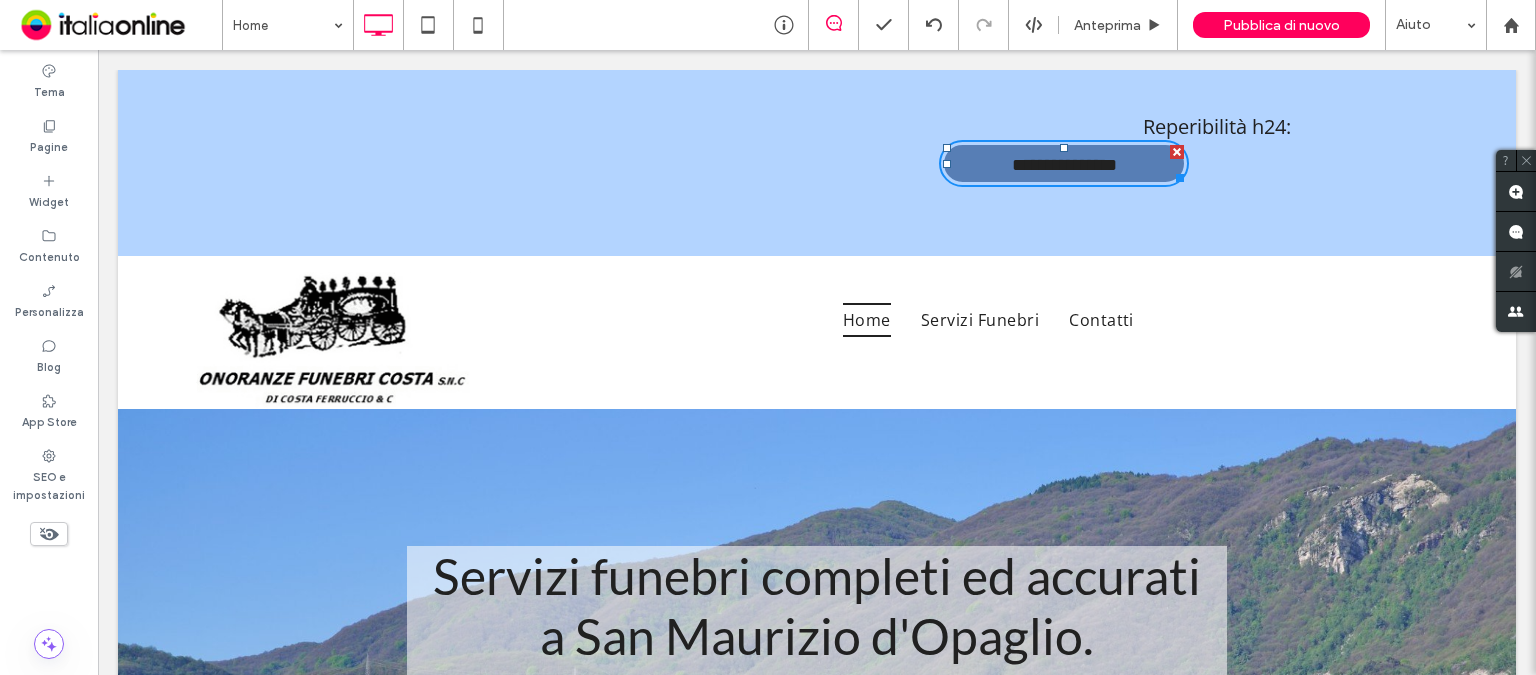 click on "********" at bounding box center [1064, 167] 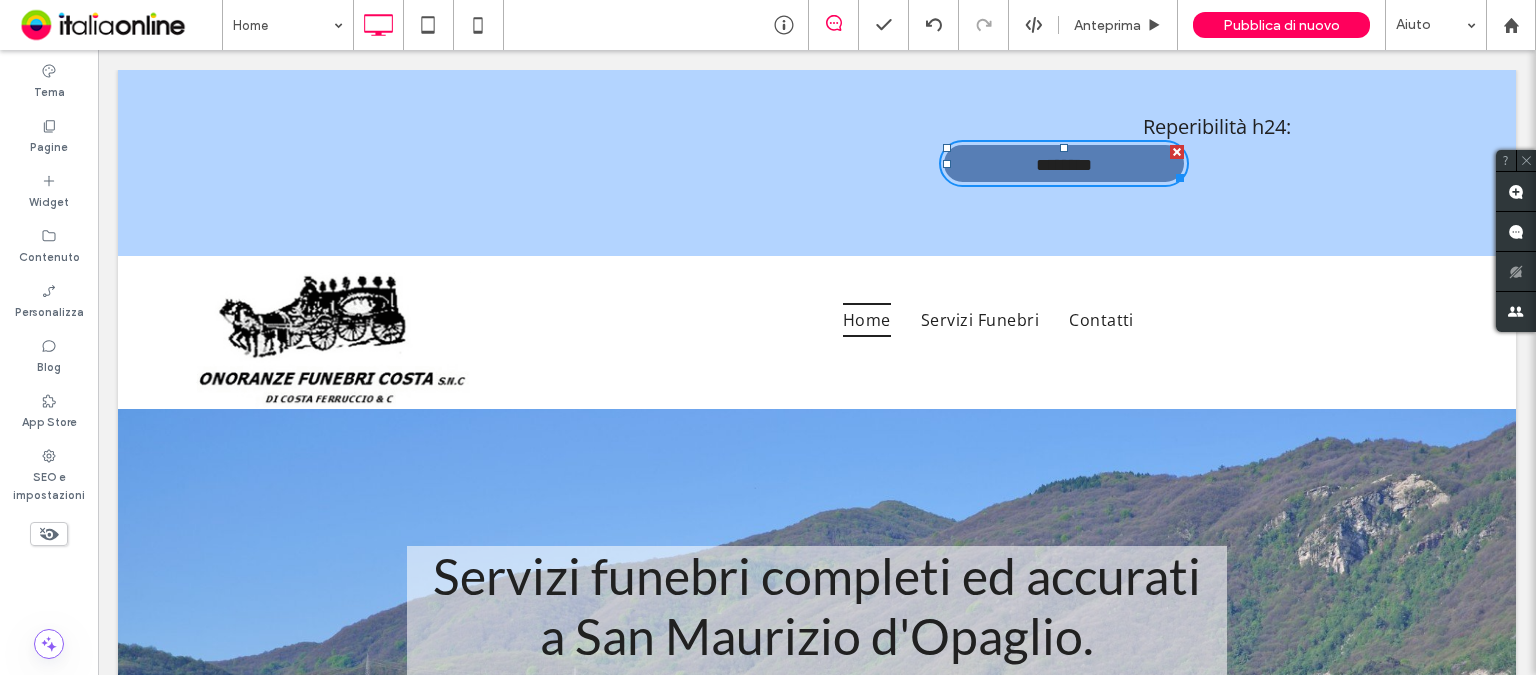 drag, startPoint x: 1083, startPoint y: 227, endPoint x: 1020, endPoint y: 152, distance: 97.94897 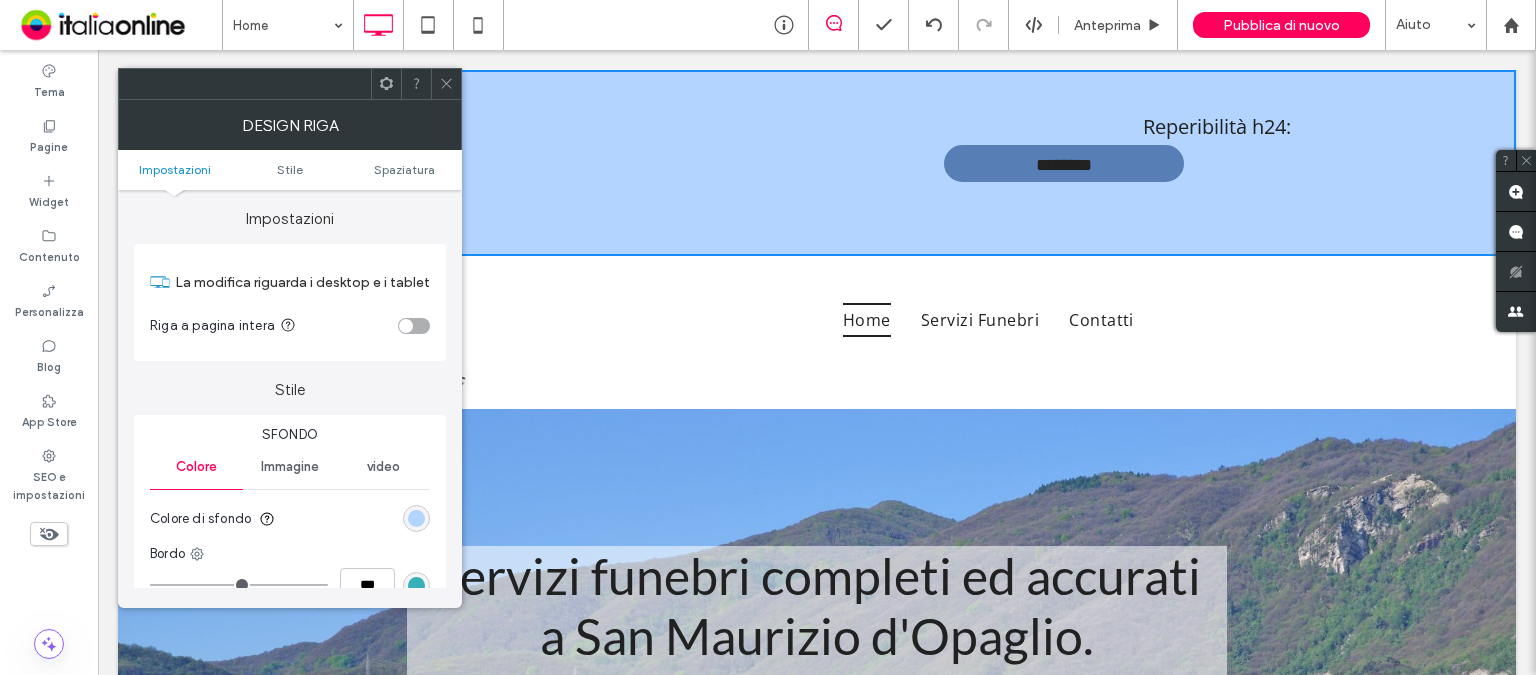 click on "********" at bounding box center [1064, 167] 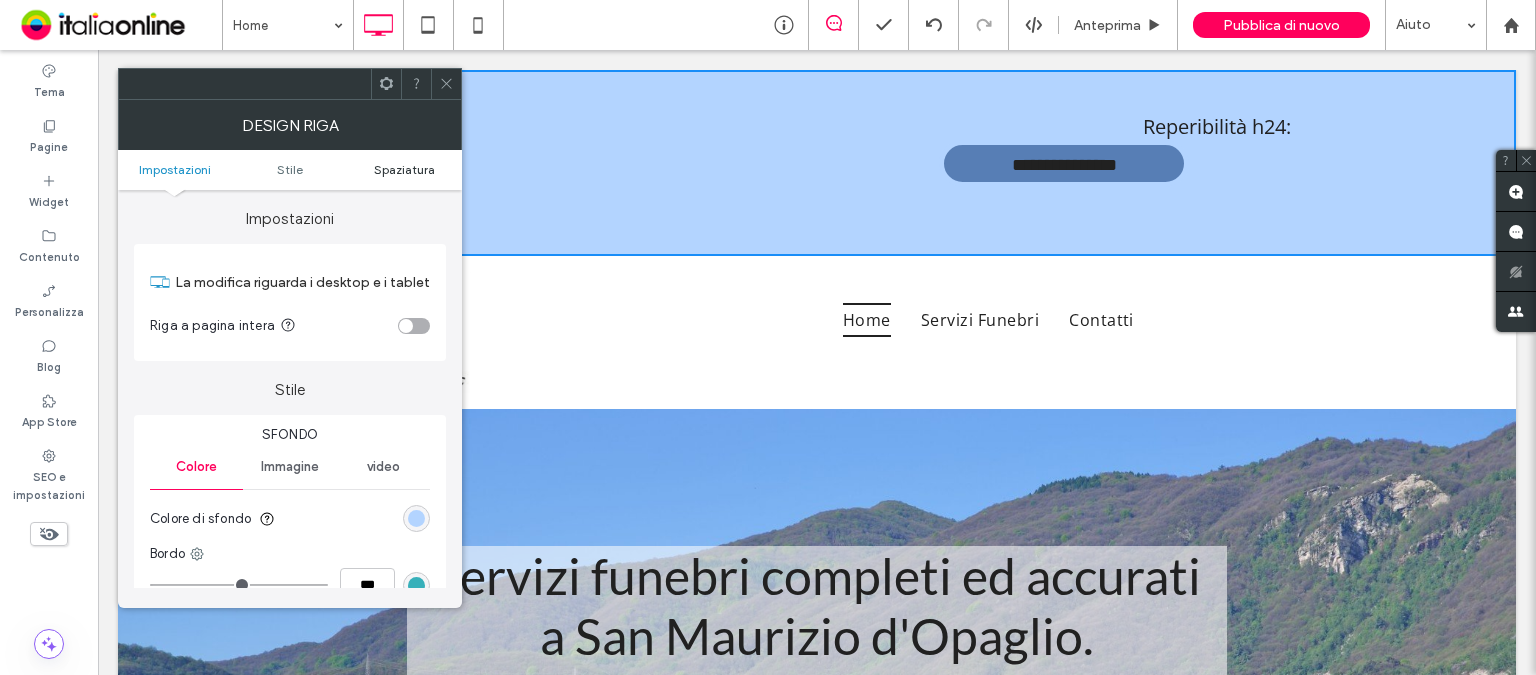 click on "Spaziatura" at bounding box center (404, 169) 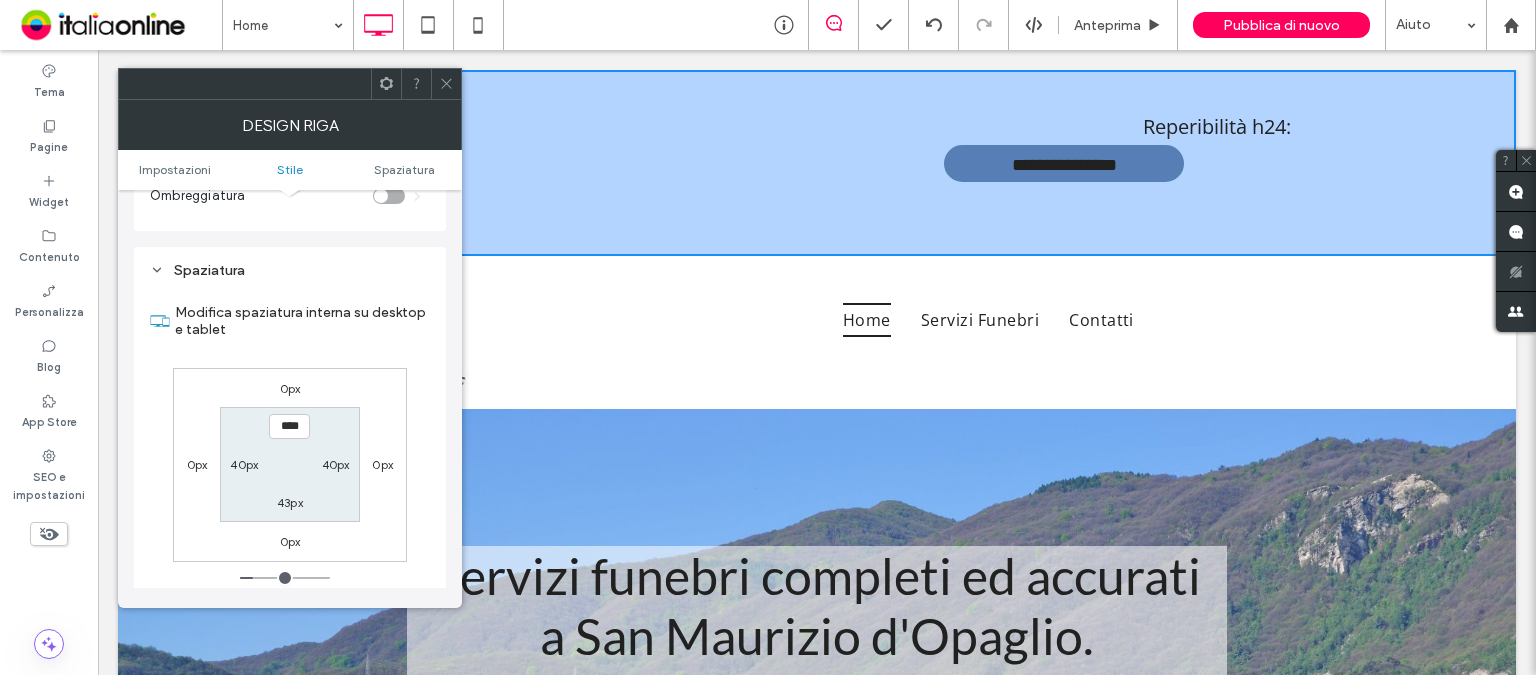 scroll, scrollTop: 501, scrollLeft: 0, axis: vertical 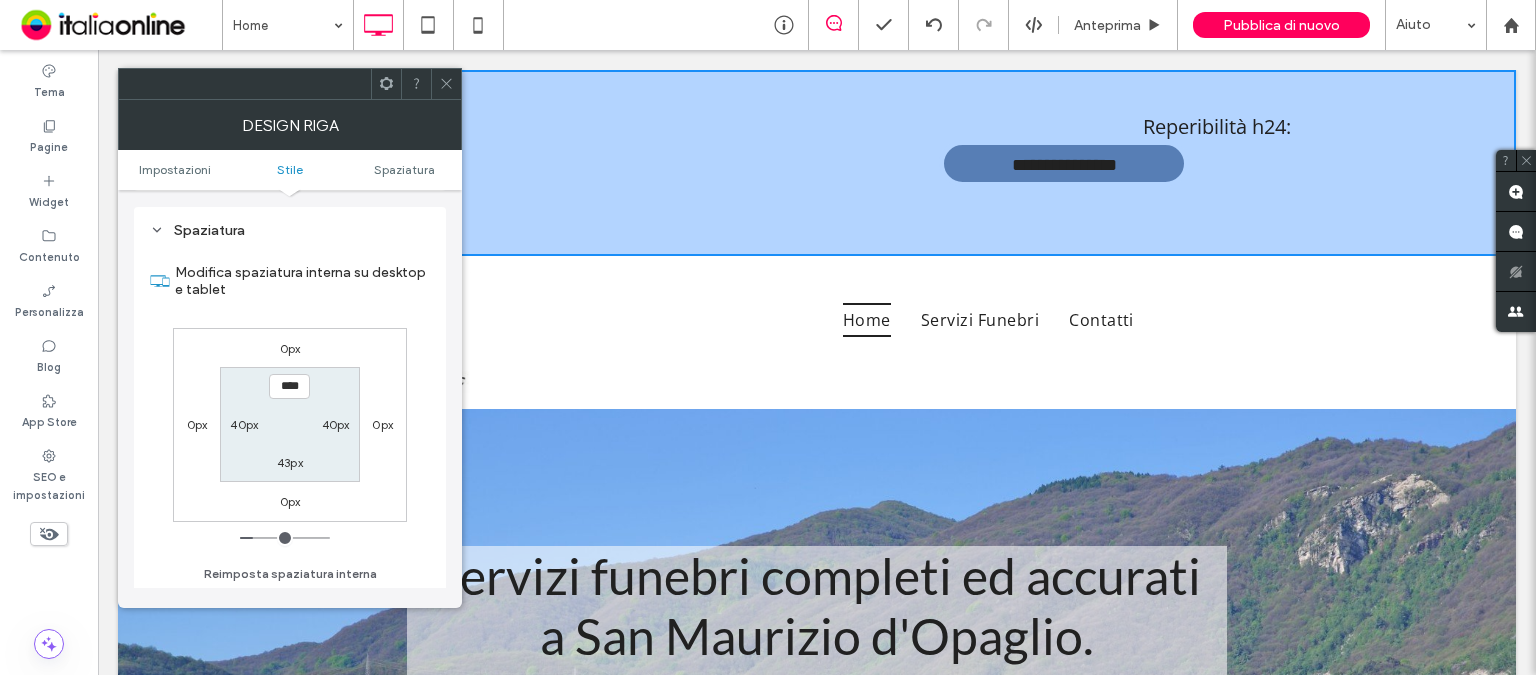 click on "0px" at bounding box center (197, 424) 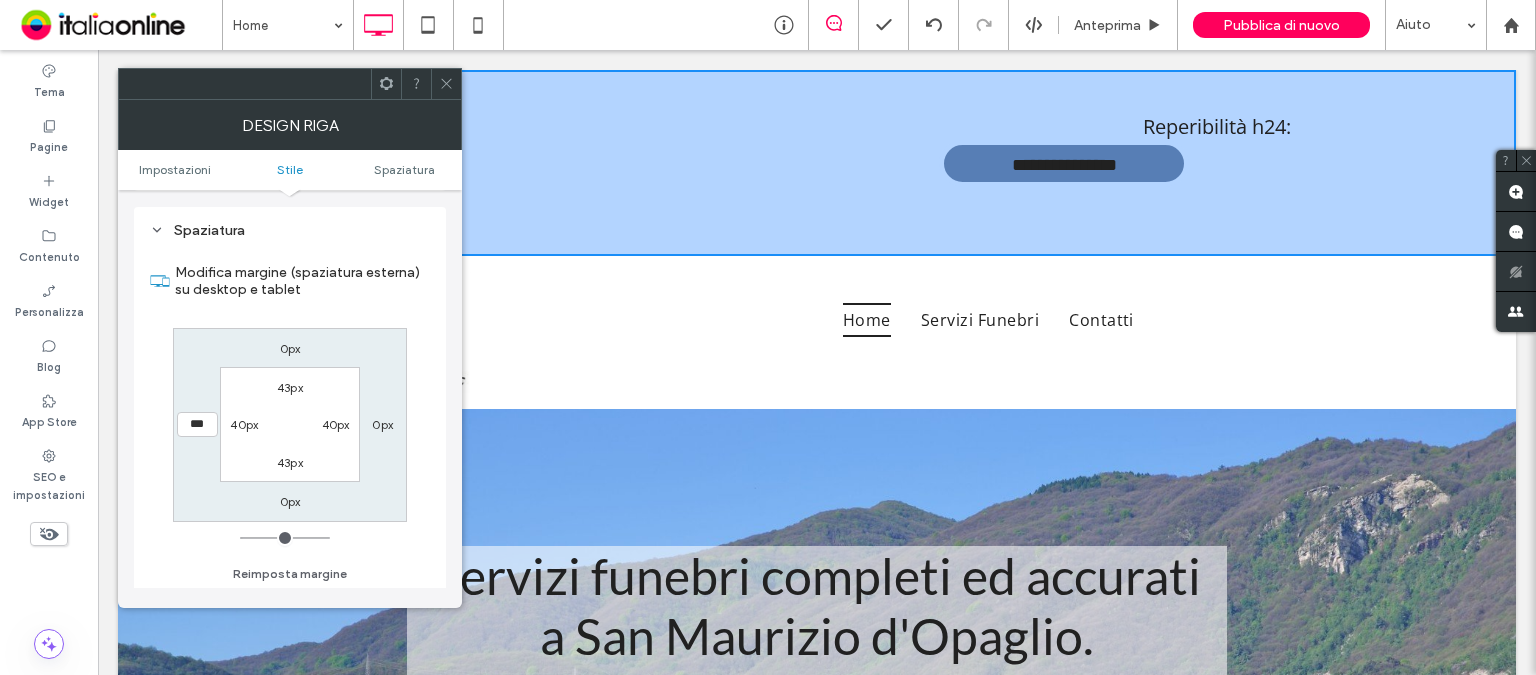 click at bounding box center (285, 538) 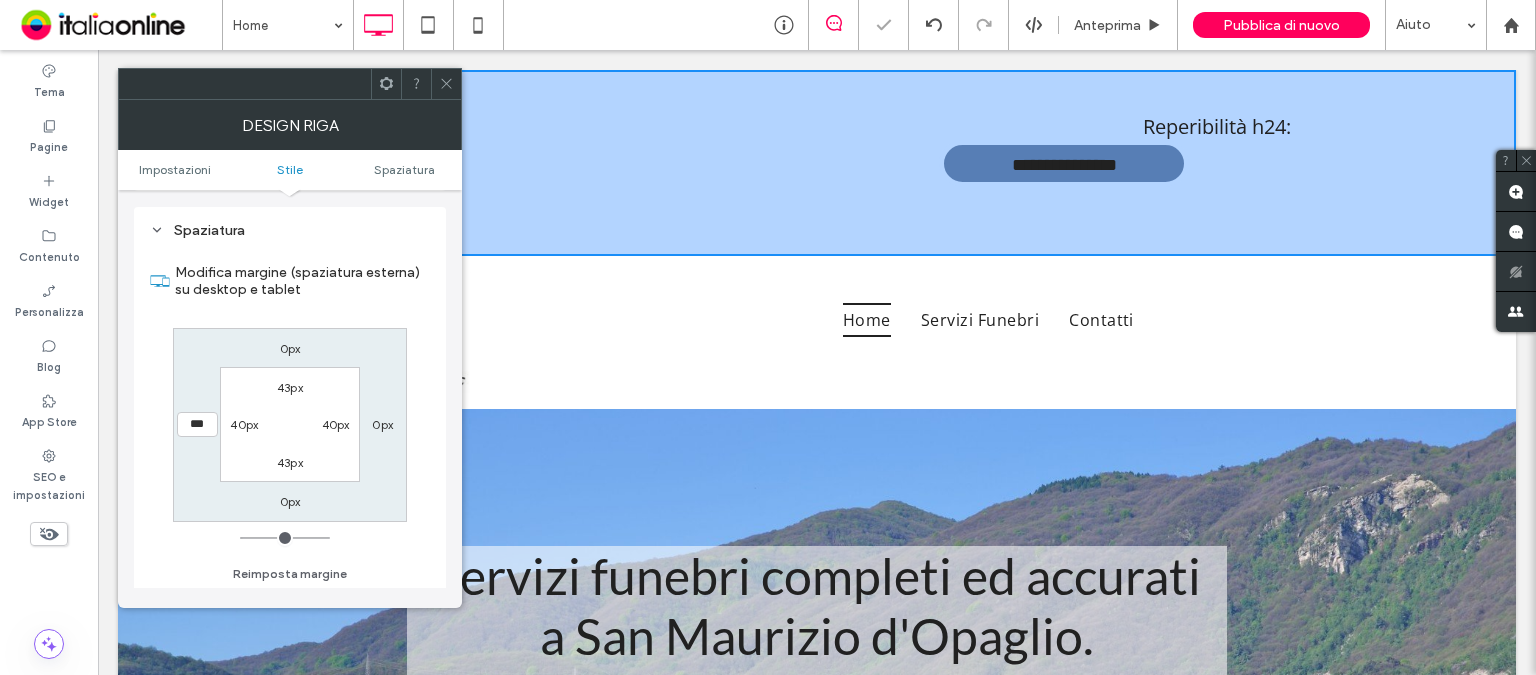 click on "40px" at bounding box center [244, 424] 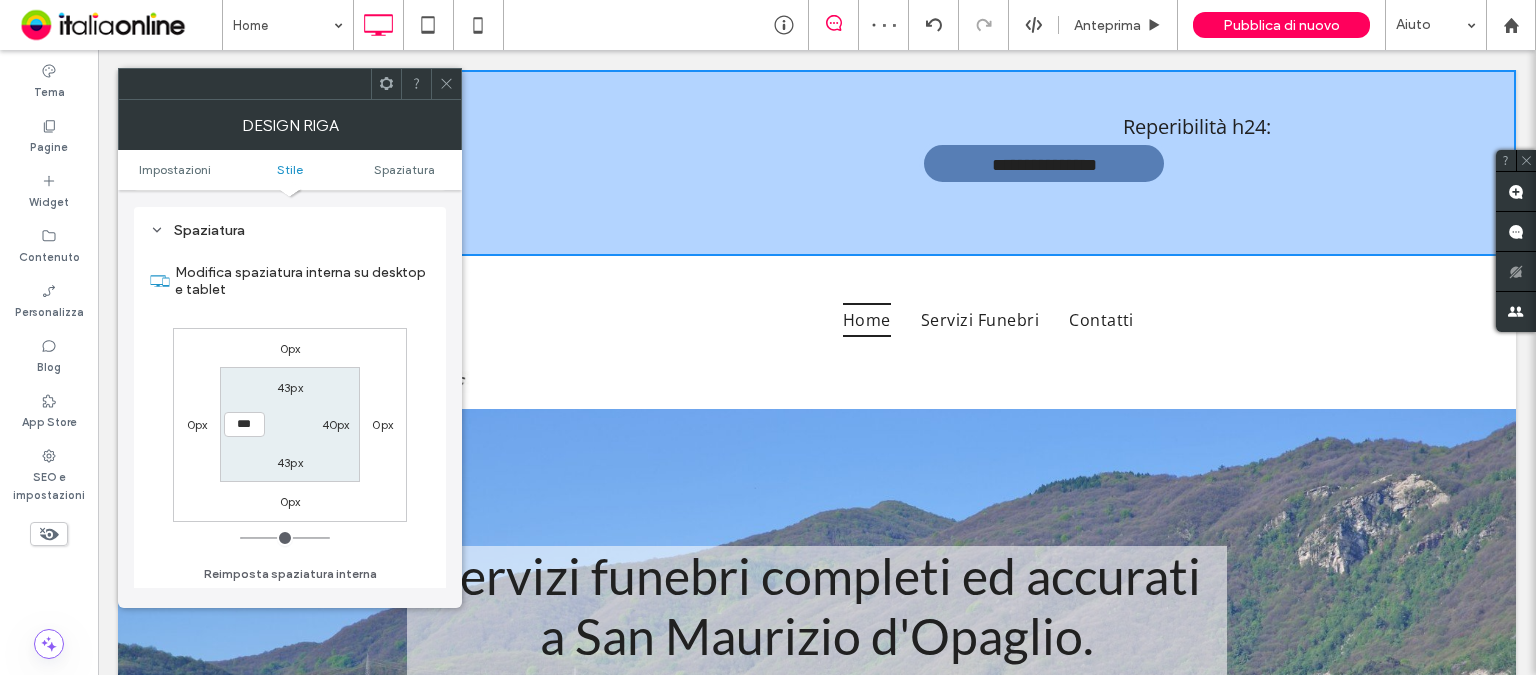 click at bounding box center (285, 538) 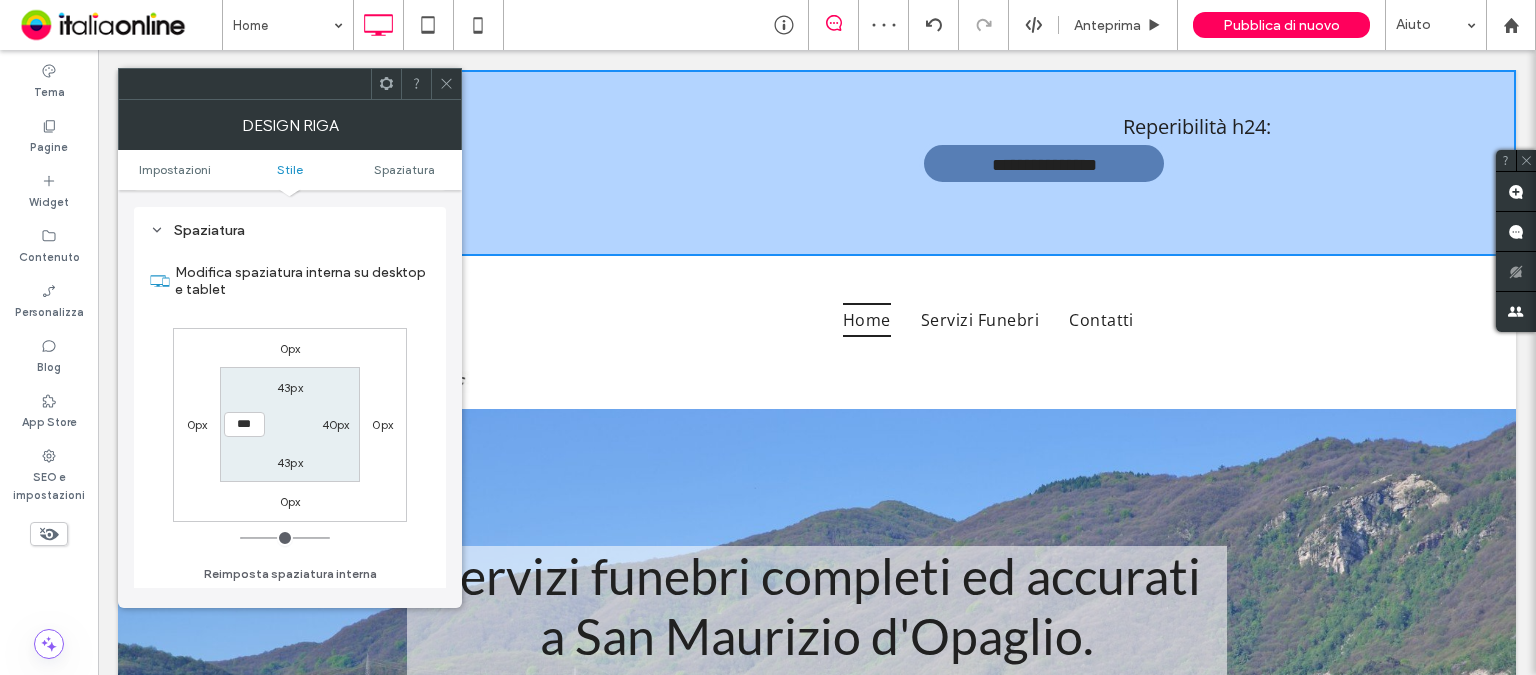 click on "0px" at bounding box center (197, 424) 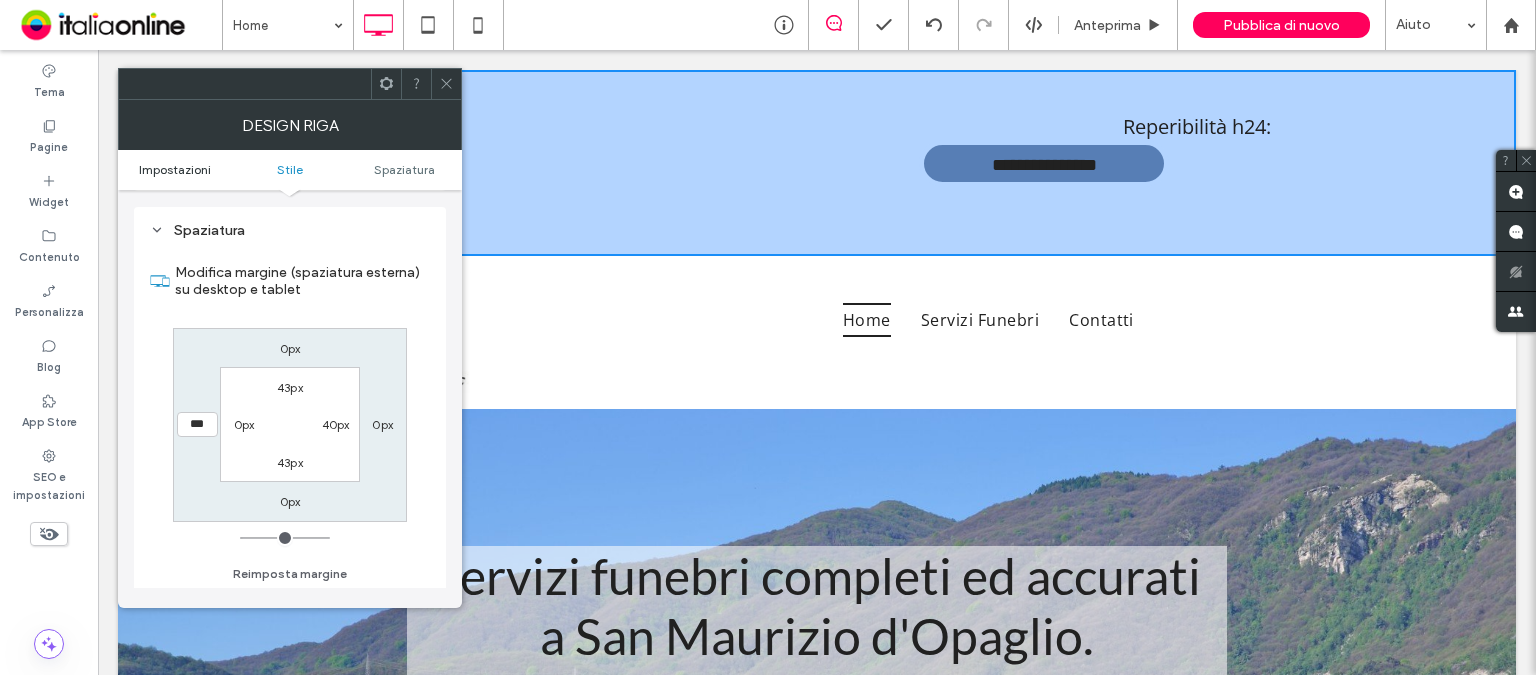 click on "Impostazioni" at bounding box center [175, 169] 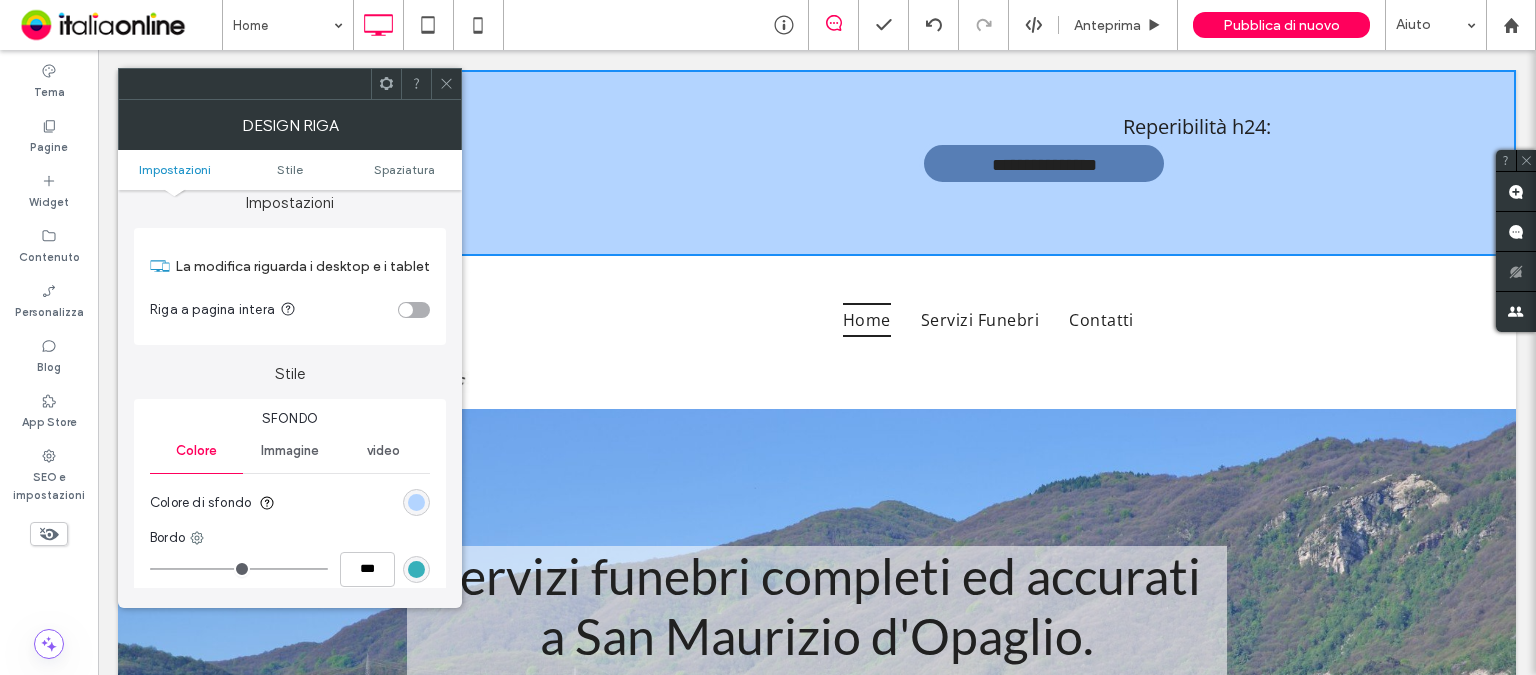 scroll, scrollTop: 0, scrollLeft: 0, axis: both 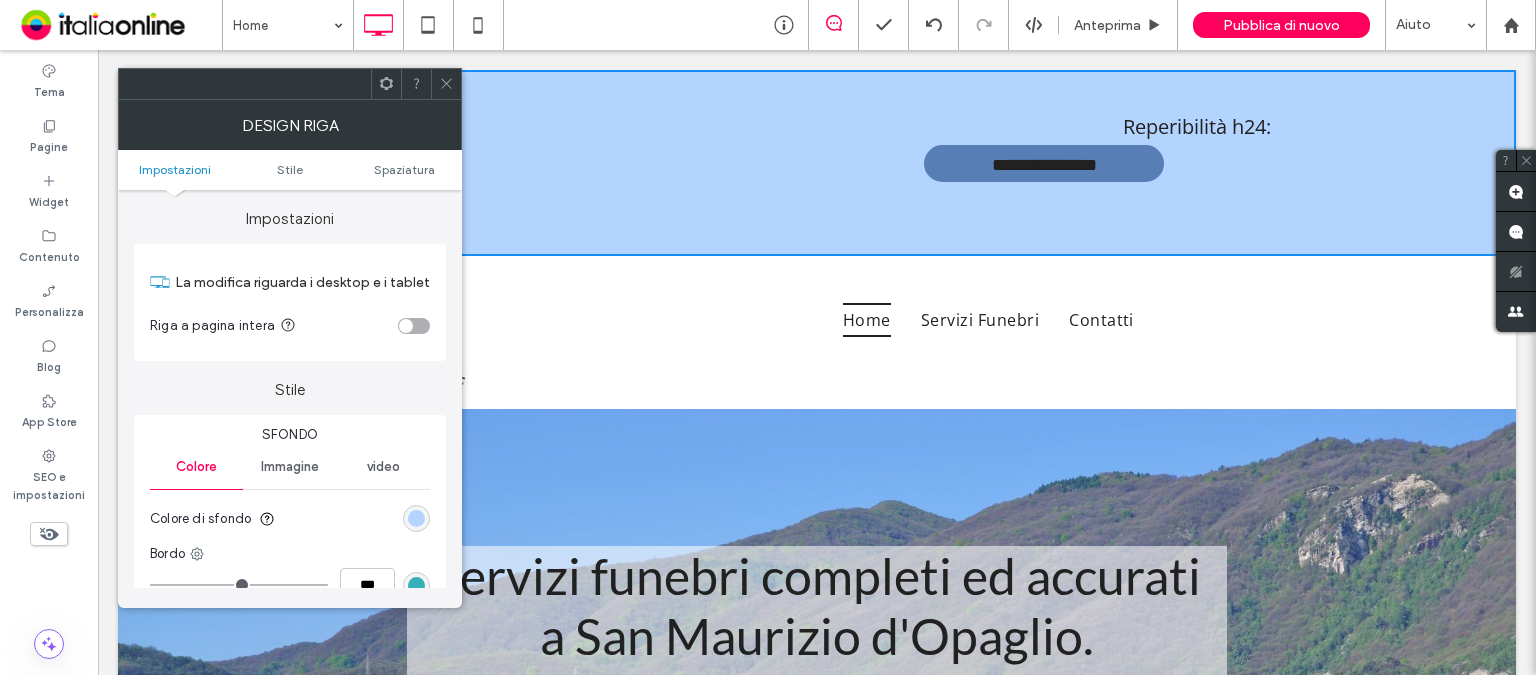 click 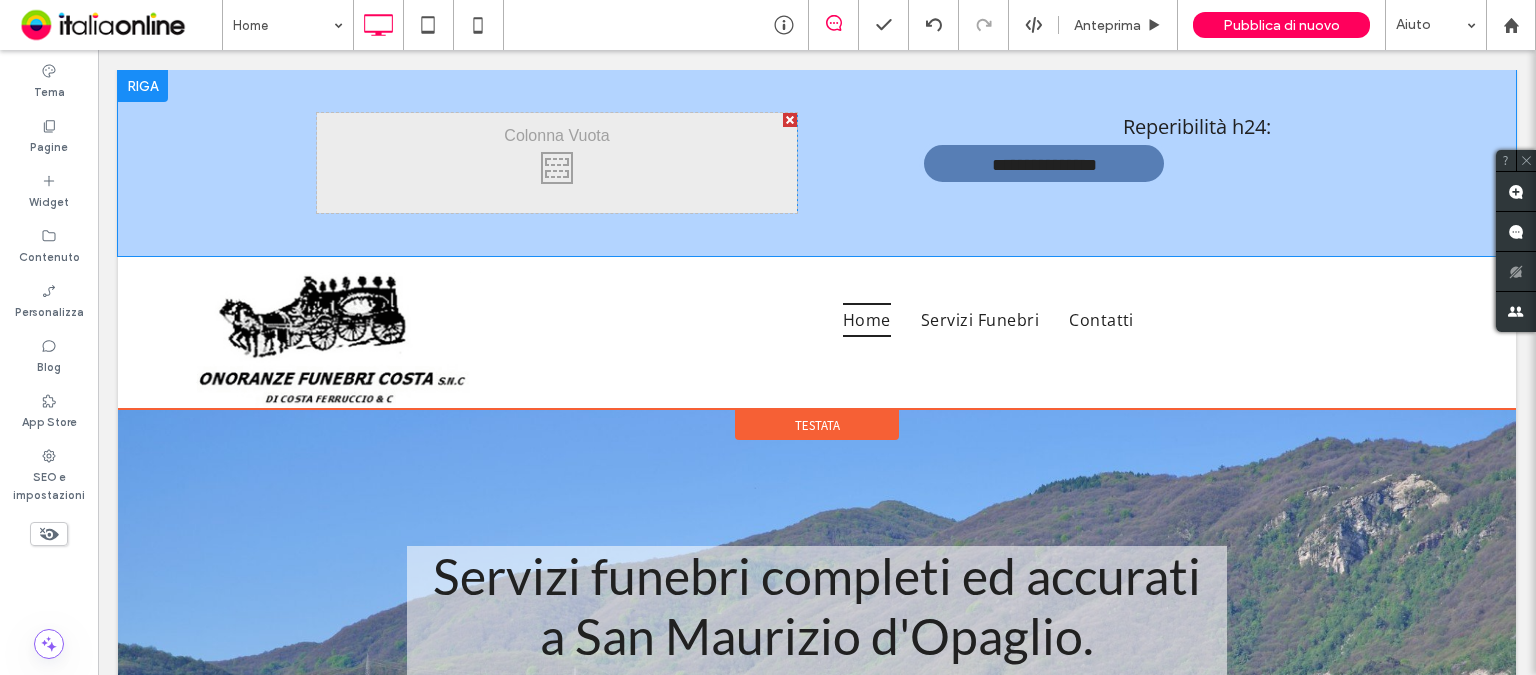 click on "**********" at bounding box center [1037, 163] 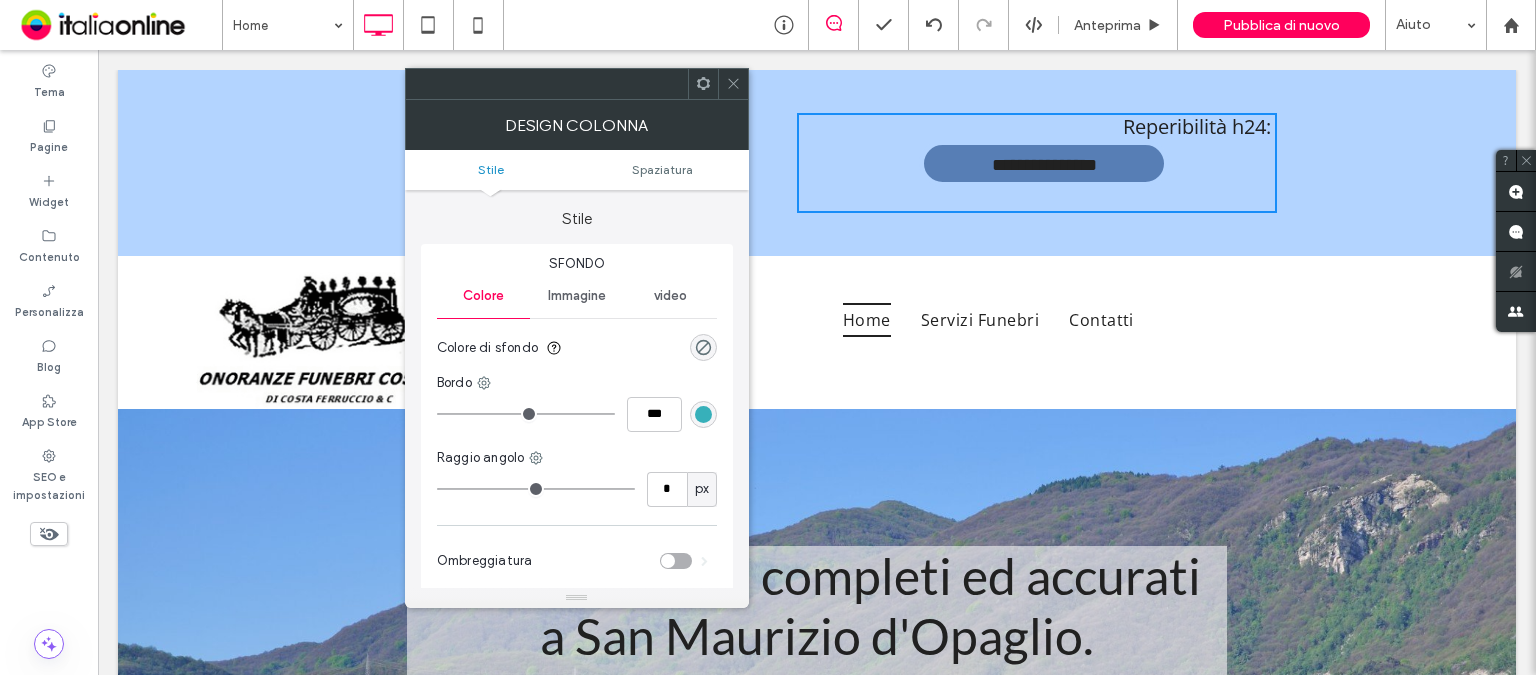 click on "Reperibilità h24:" at bounding box center (1197, 126) 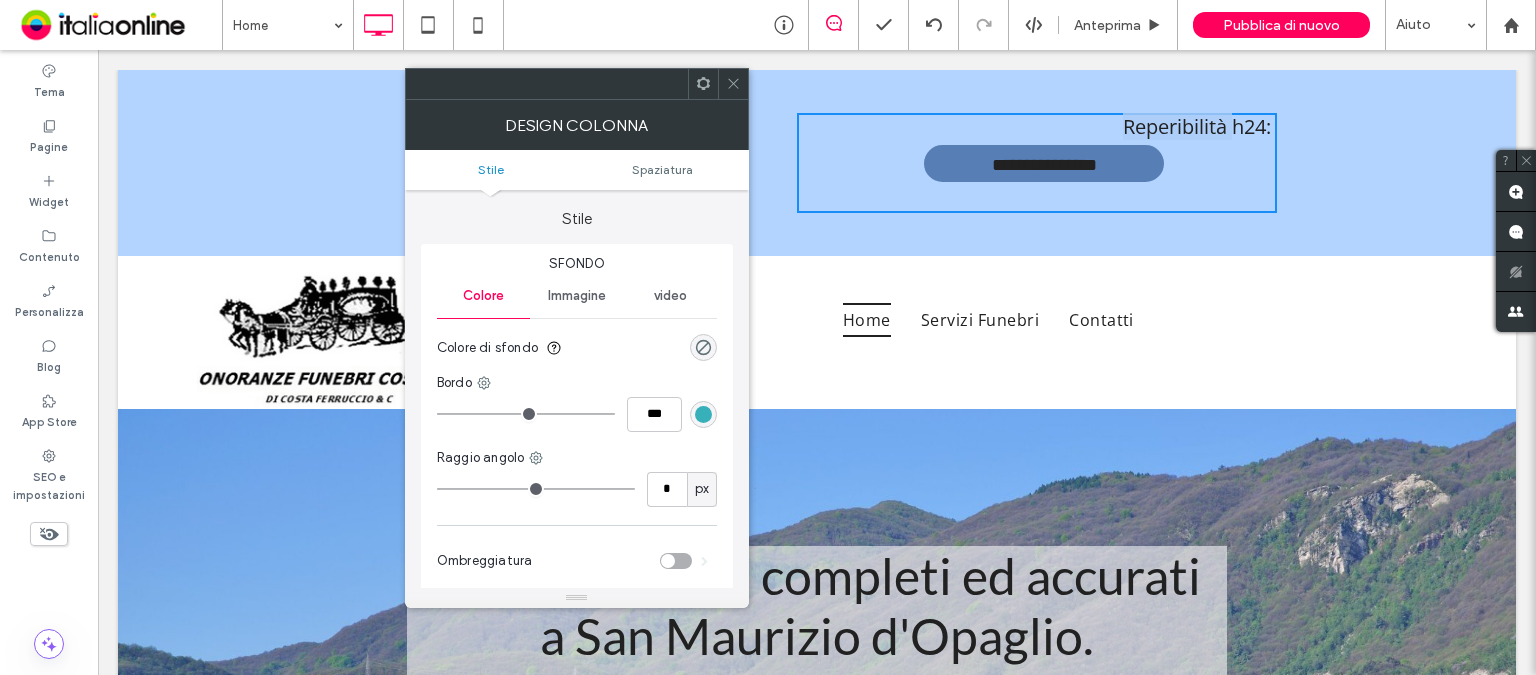 click on "Reperibilità h24:" at bounding box center [1197, 126] 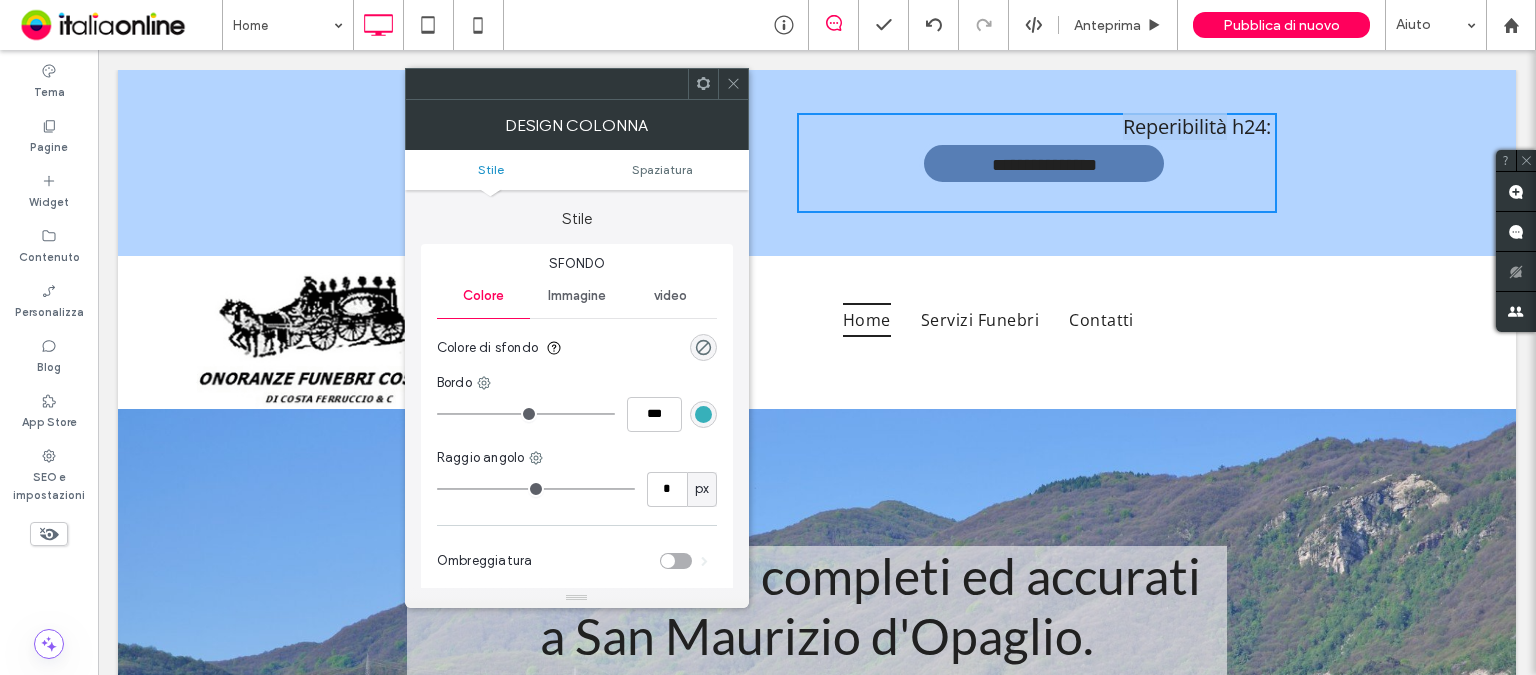 click on "Reperibilità h24:" at bounding box center [1041, 126] 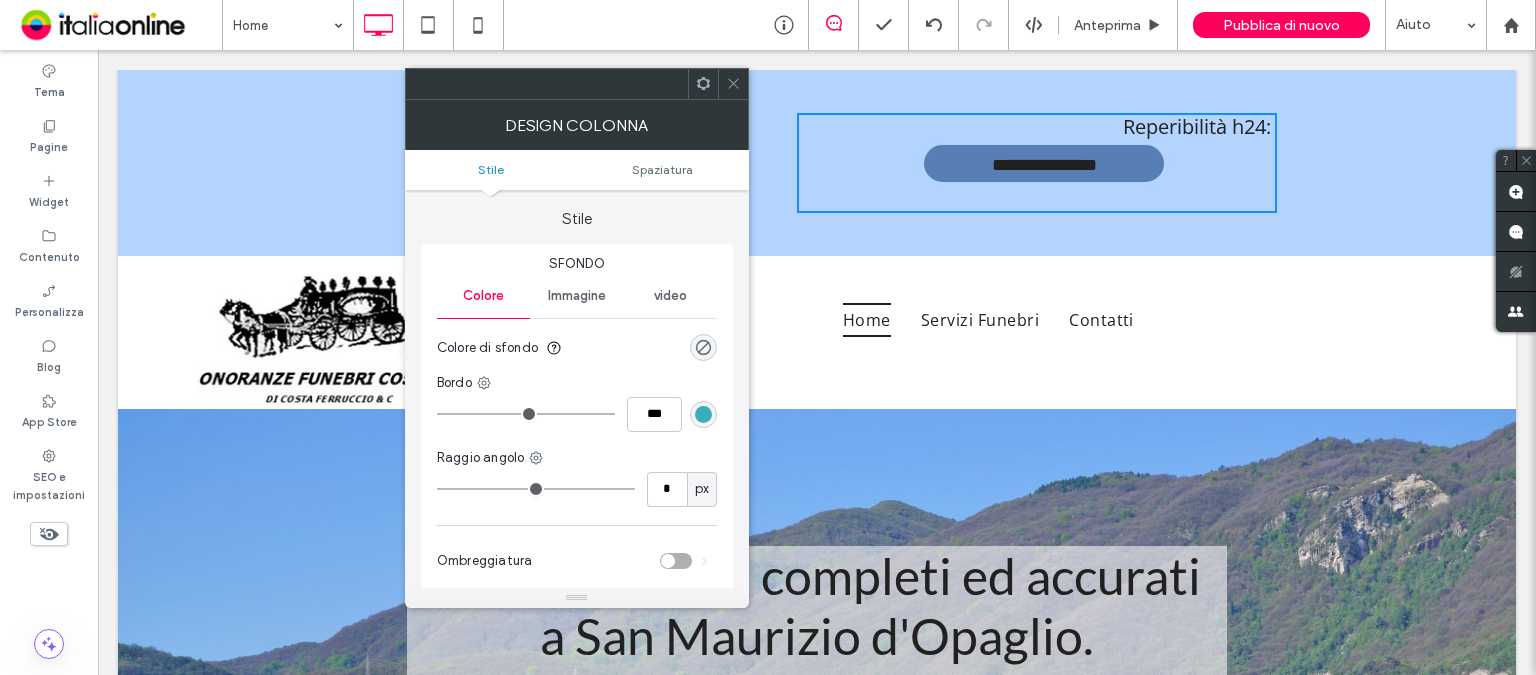 click on "Reperibilità h24:" at bounding box center [1197, 126] 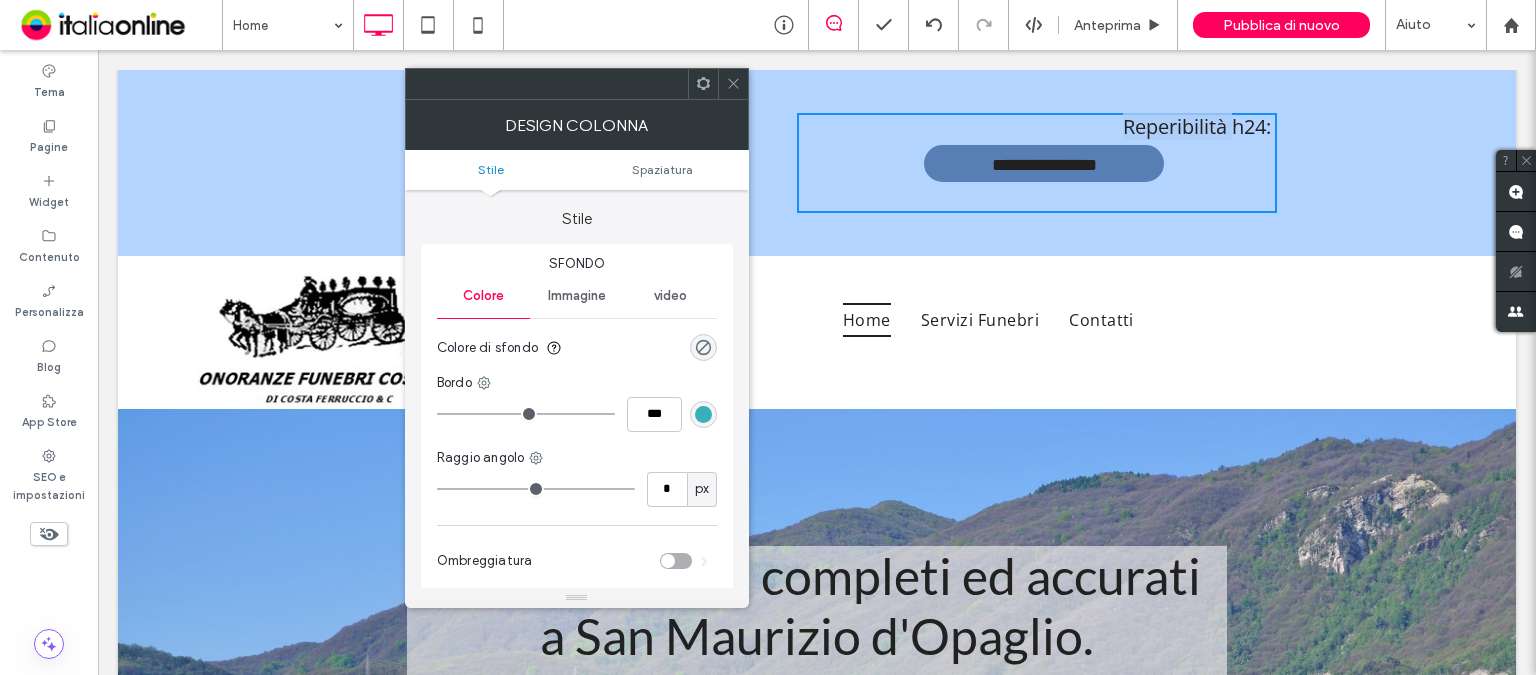 click on "Reperibilità h24:" at bounding box center [1197, 126] 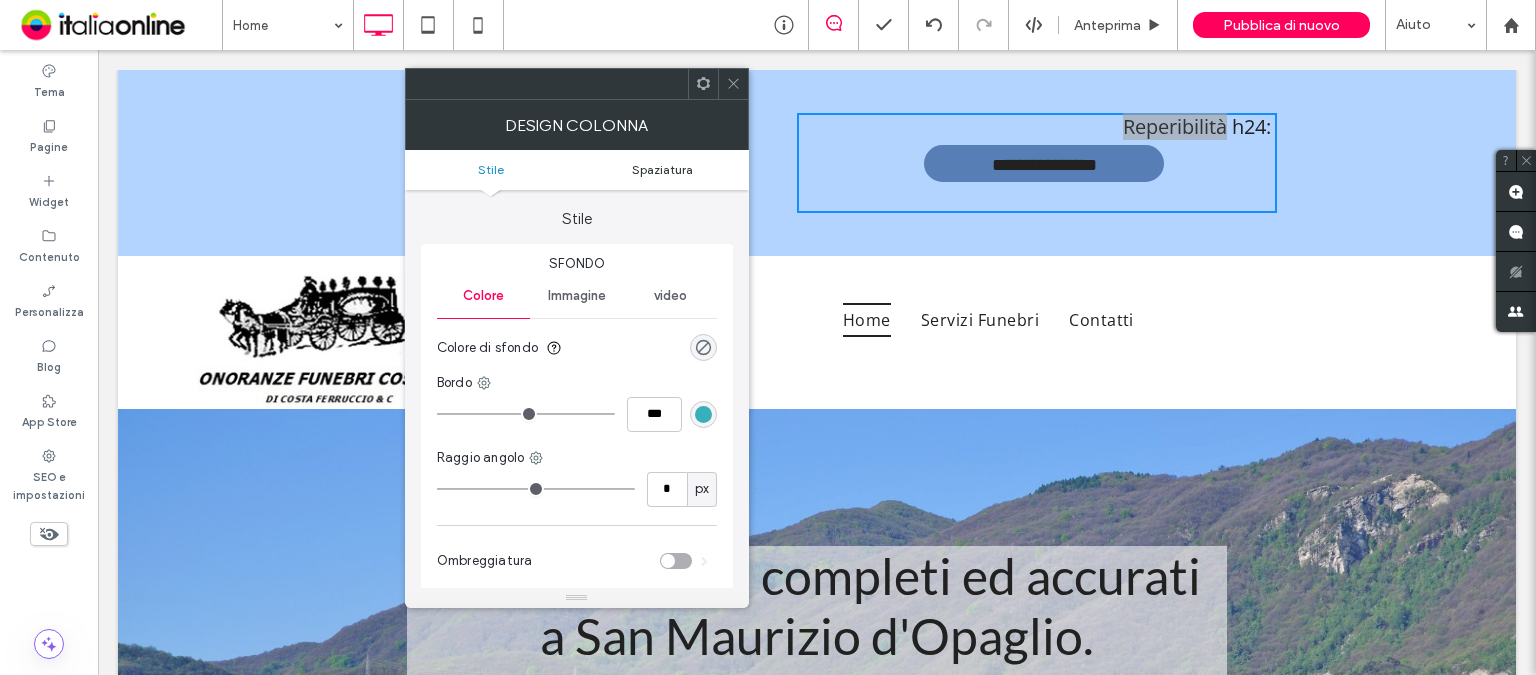 click on "Spaziatura" at bounding box center [662, 169] 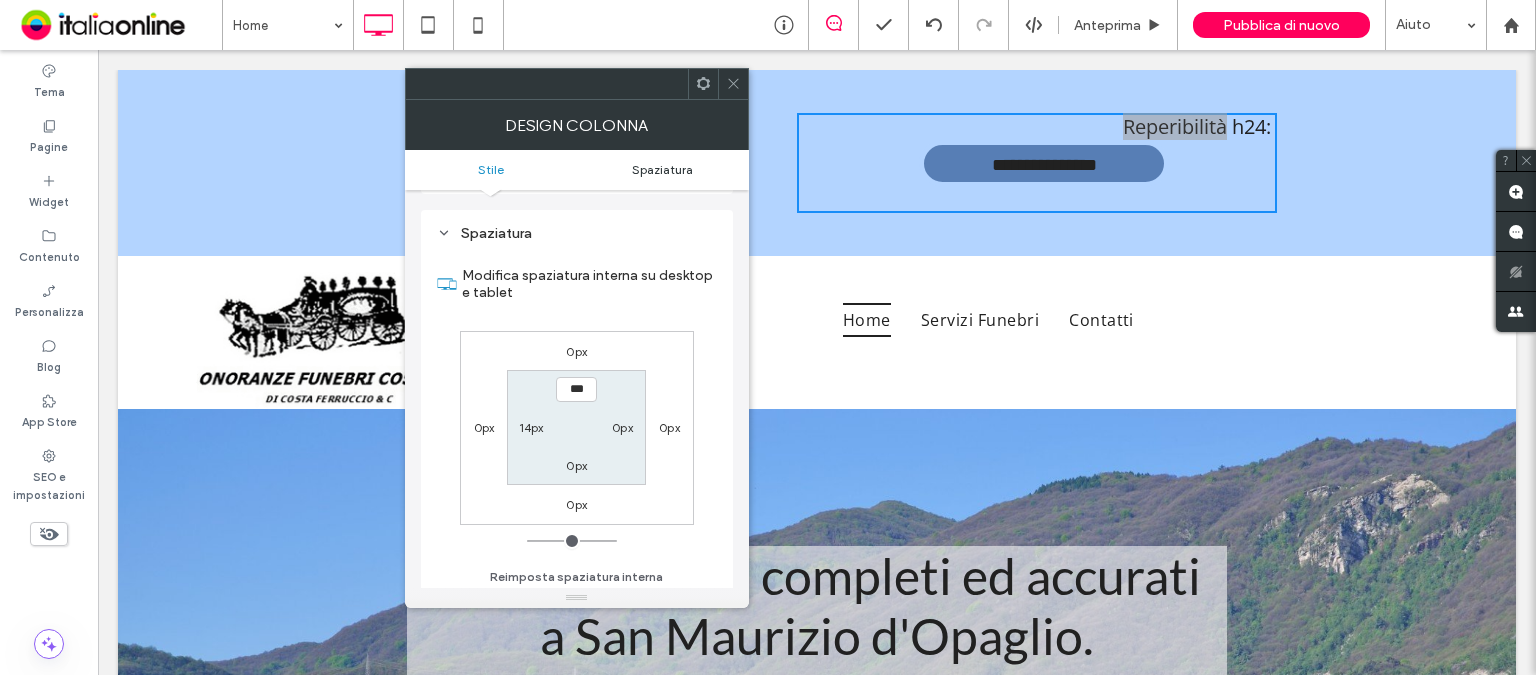 scroll, scrollTop: 405, scrollLeft: 0, axis: vertical 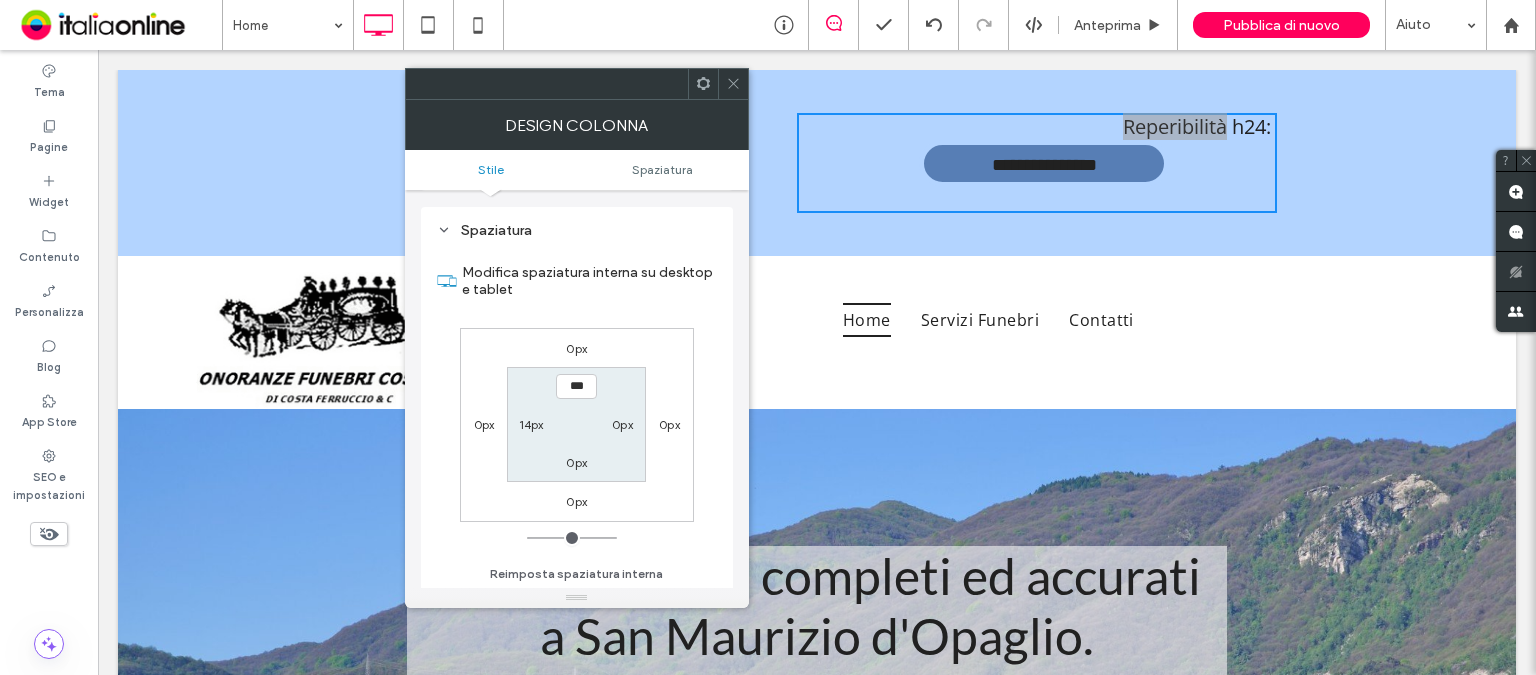 click on "0px" at bounding box center [484, 424] 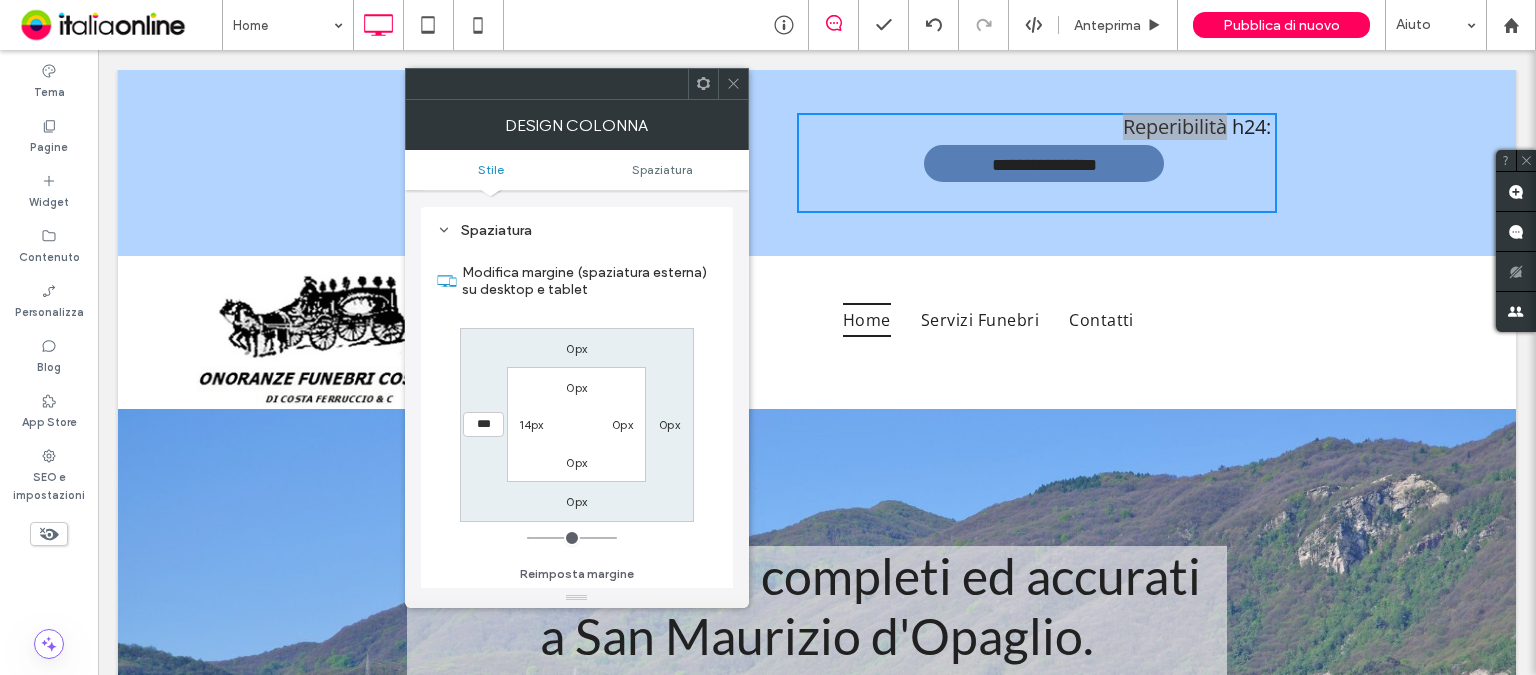 drag, startPoint x: 532, startPoint y: 537, endPoint x: 512, endPoint y: 528, distance: 21.931713 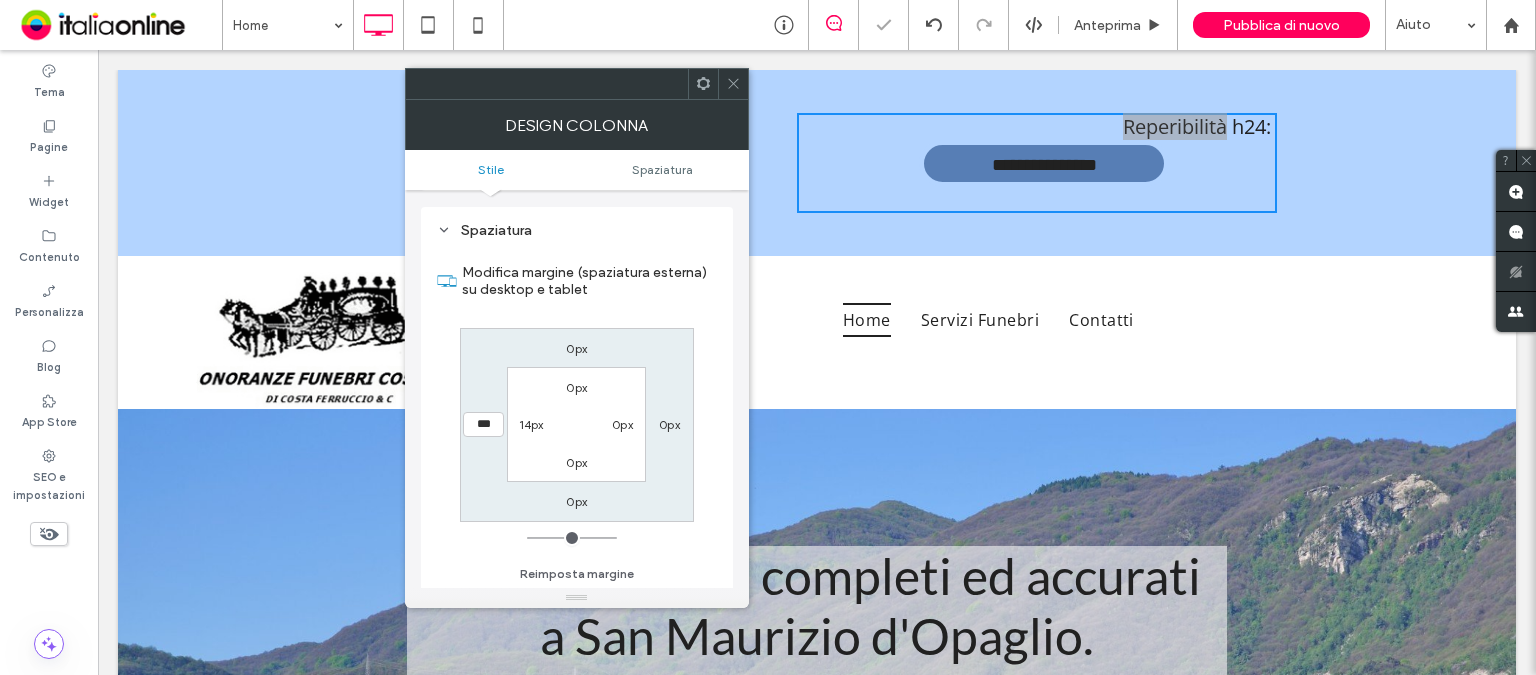 drag, startPoint x: 524, startPoint y: 425, endPoint x: 528, endPoint y: 501, distance: 76.105194 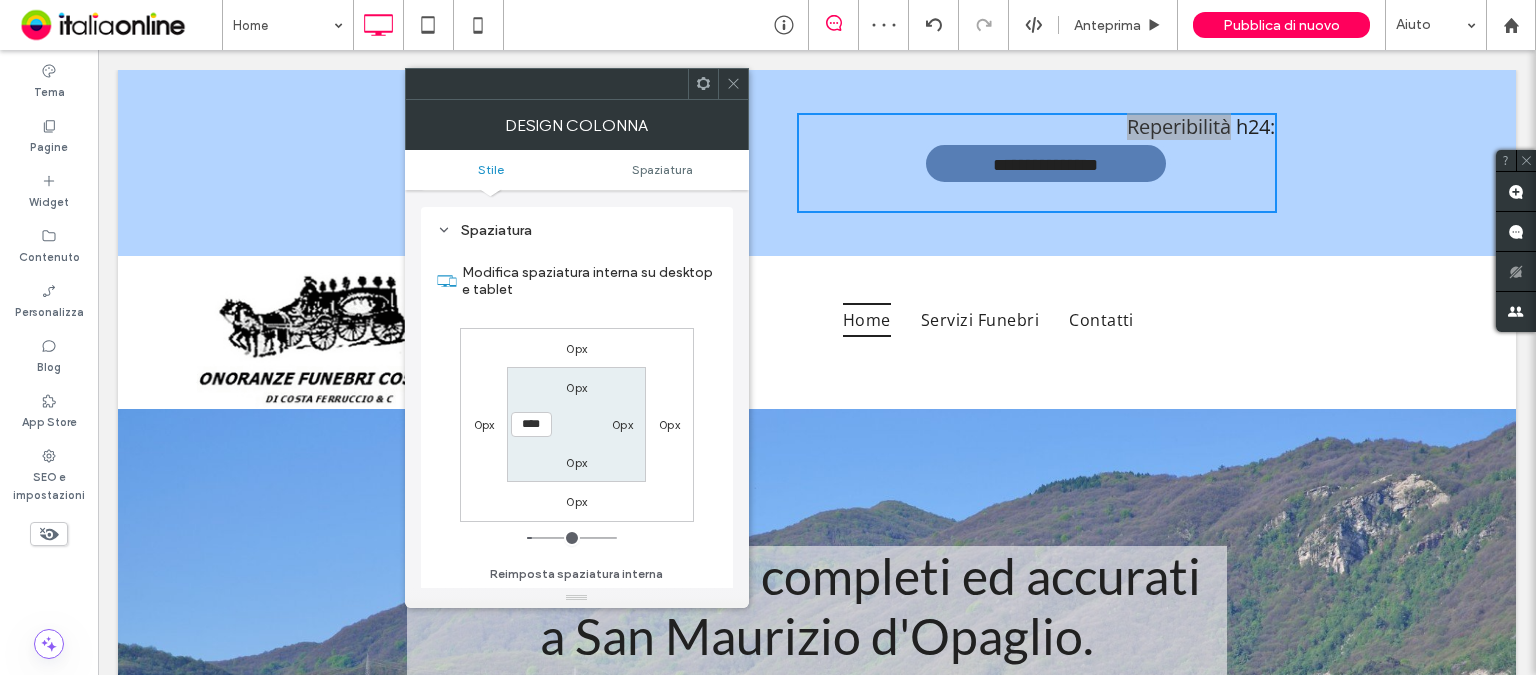 drag, startPoint x: 538, startPoint y: 533, endPoint x: 538, endPoint y: 522, distance: 11 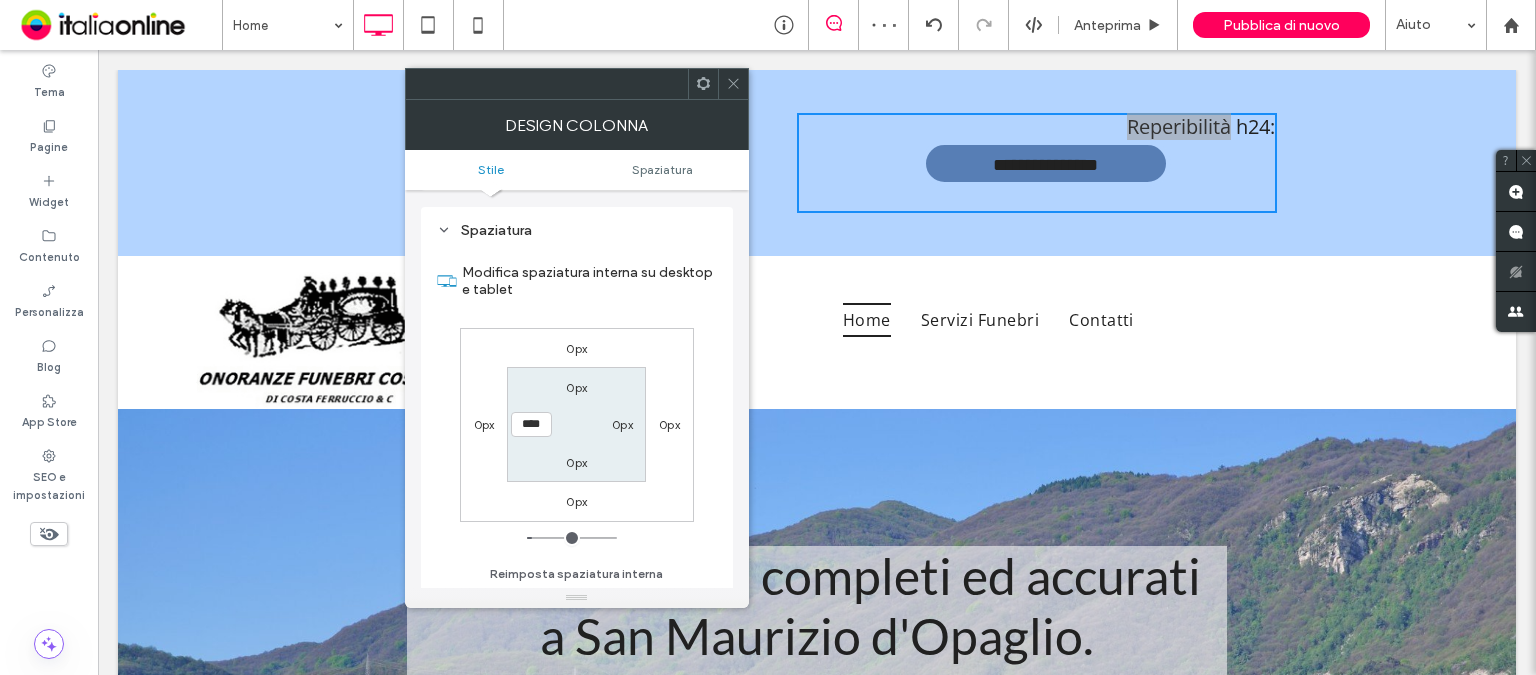 click 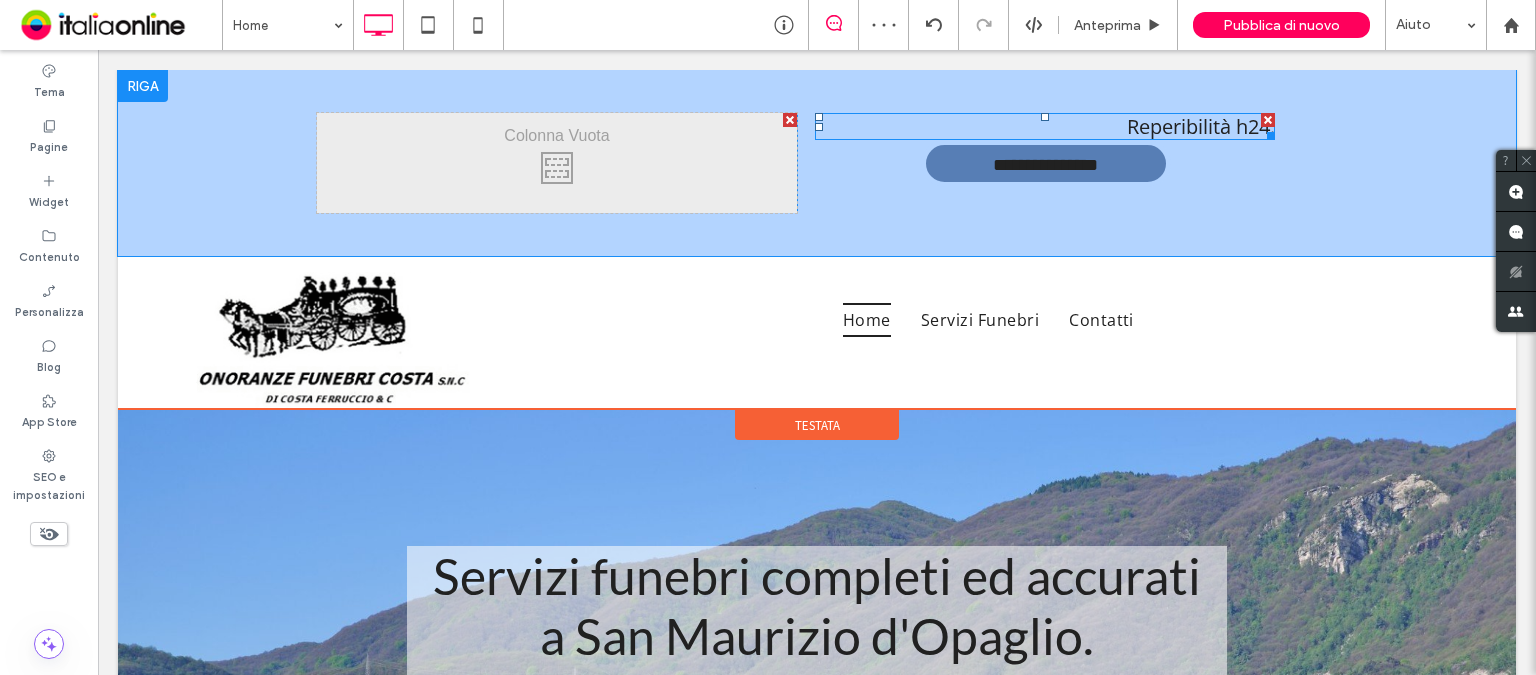 click on "Reperibilità h24:" at bounding box center (1201, 126) 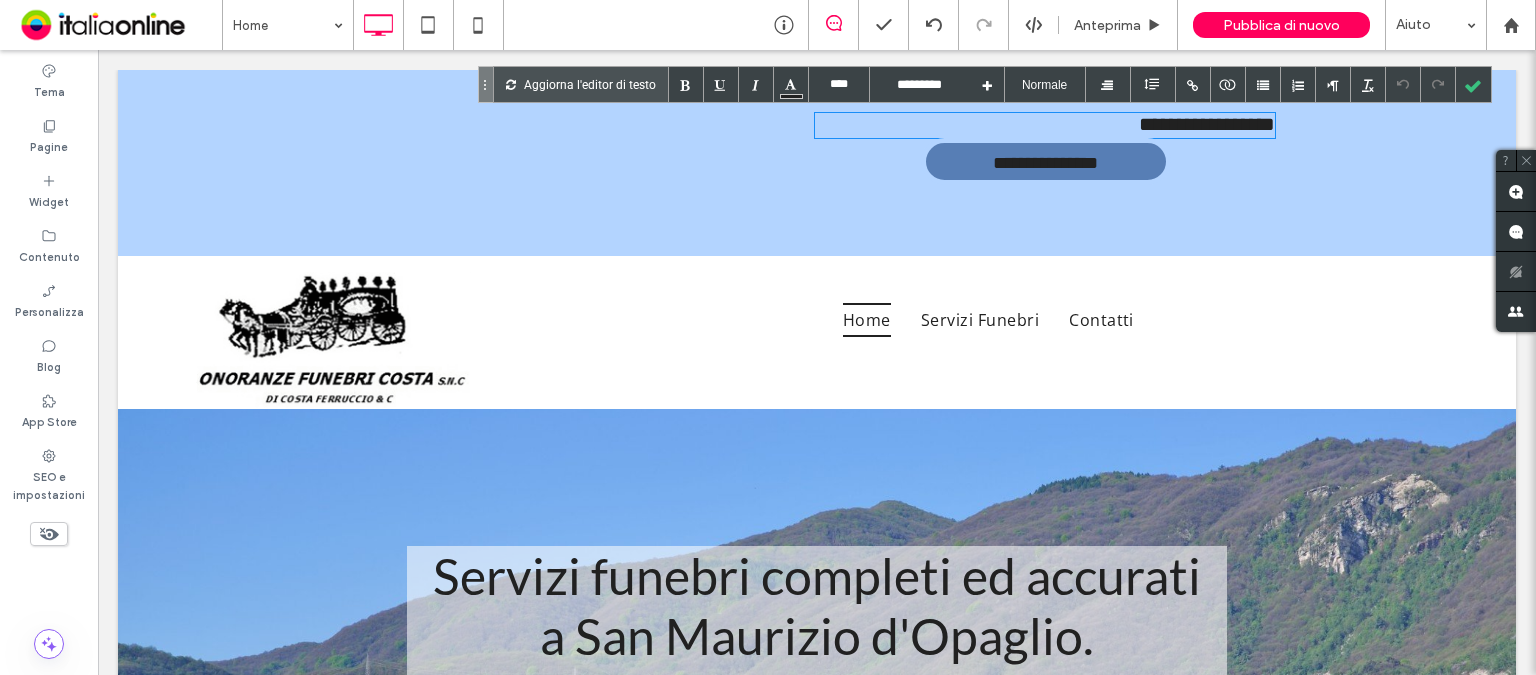 click on "**********" at bounding box center (1045, 125) 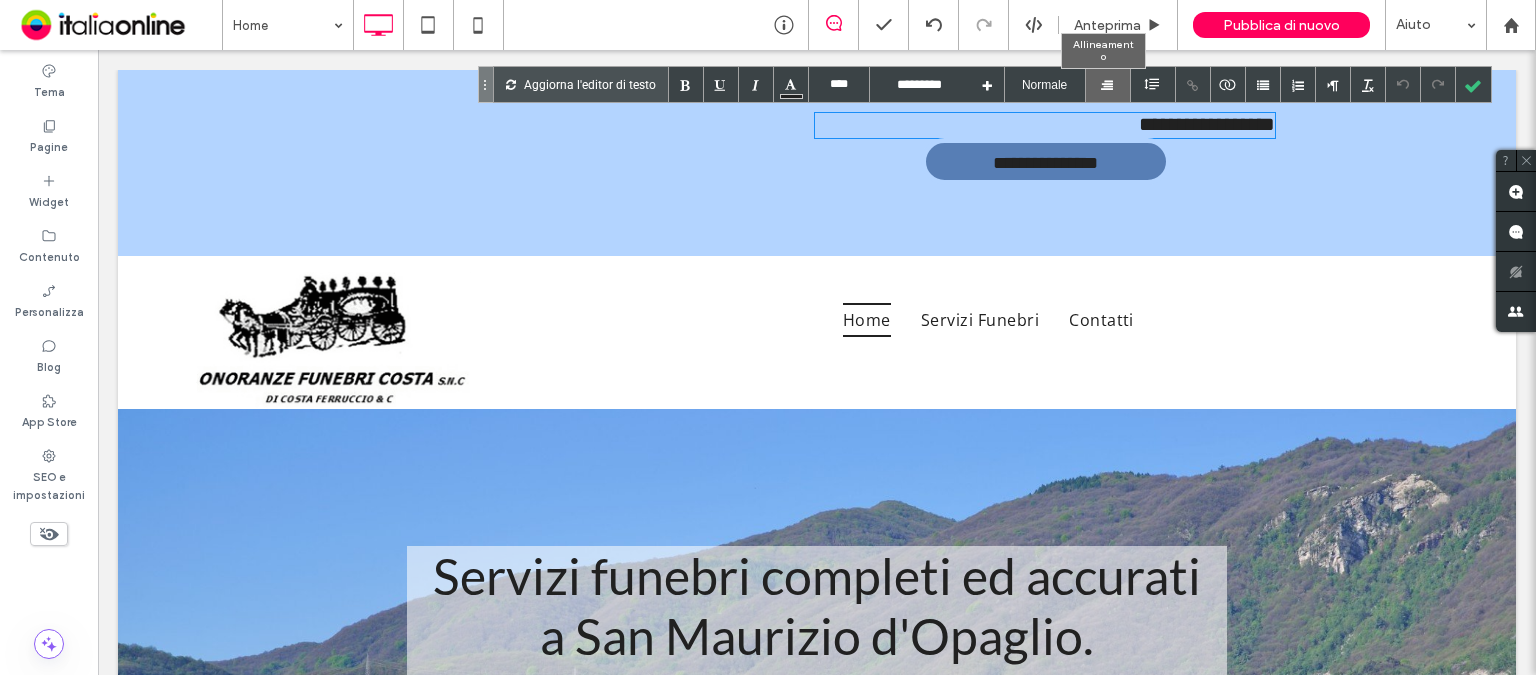 click at bounding box center (1107, 86) 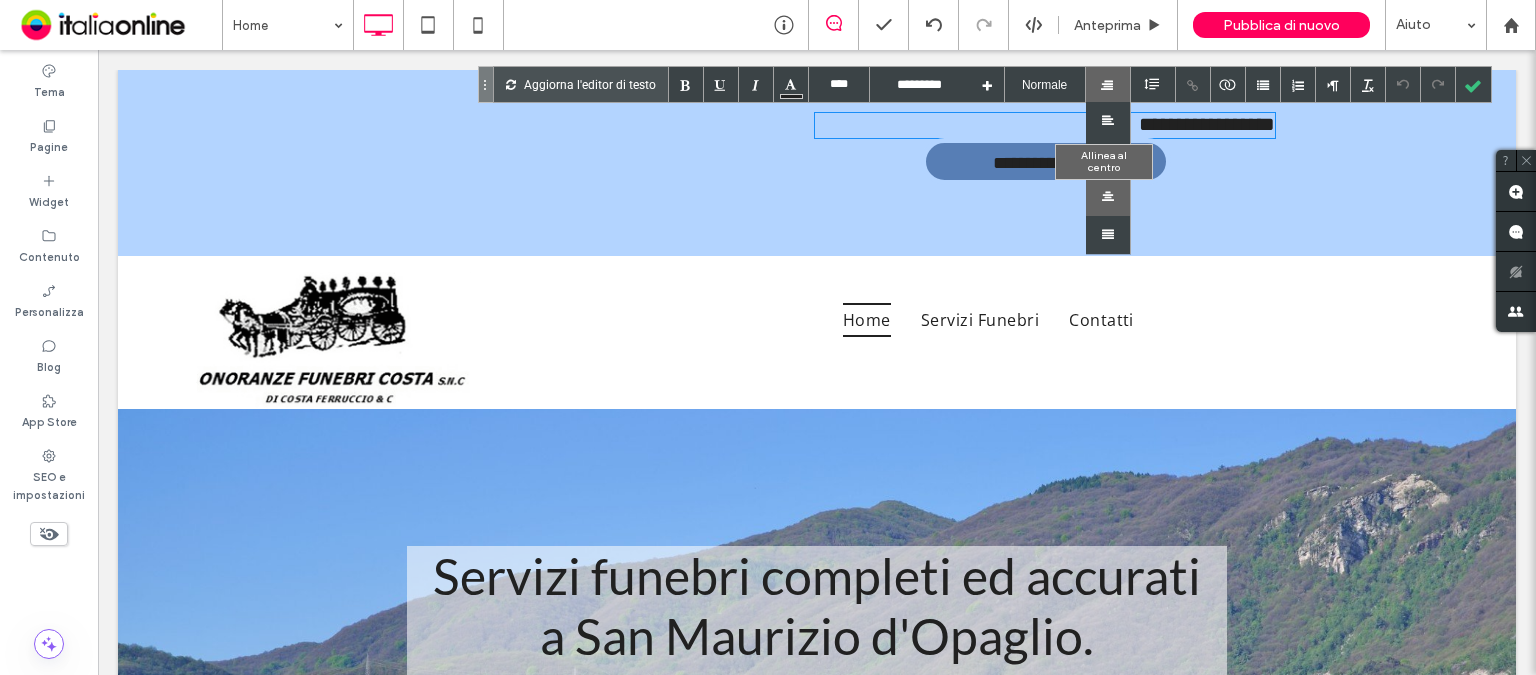click at bounding box center [1108, 197] 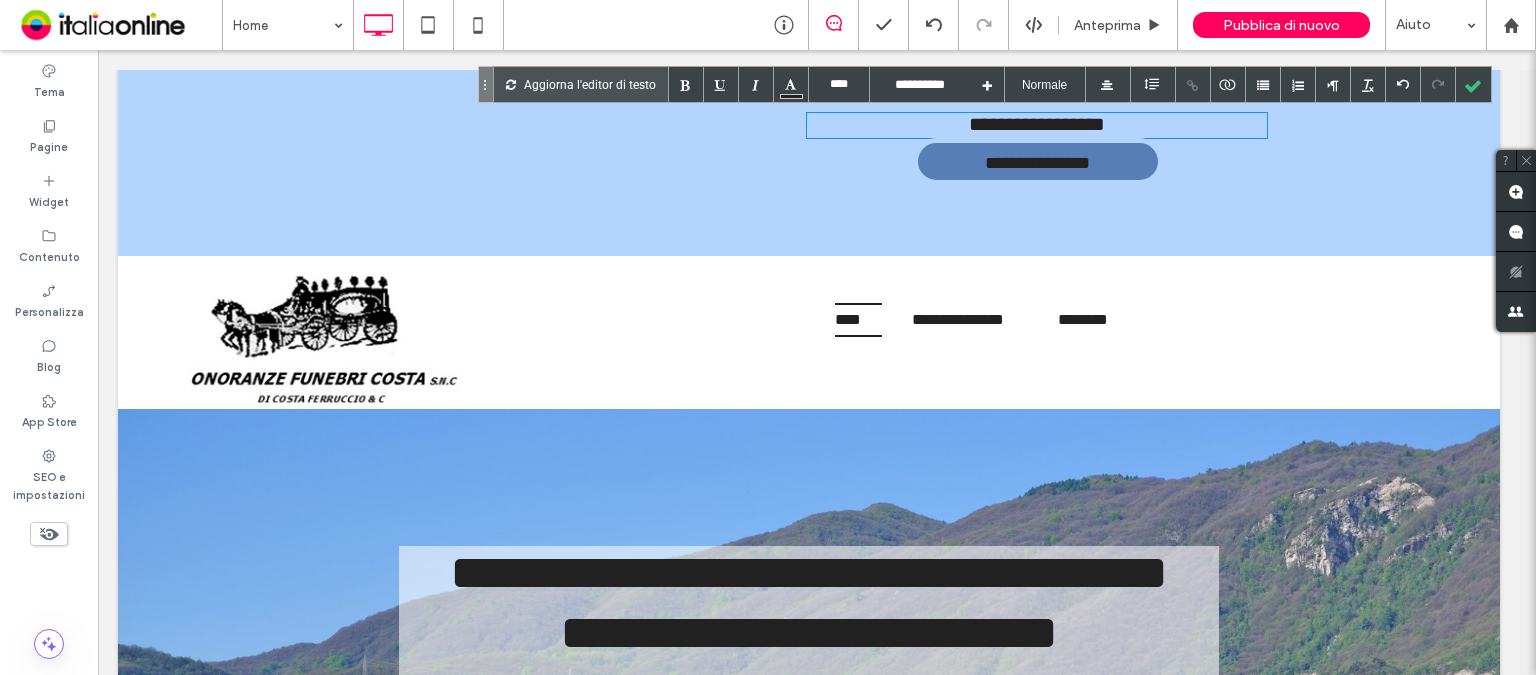 click on "**********" at bounding box center [1029, 163] 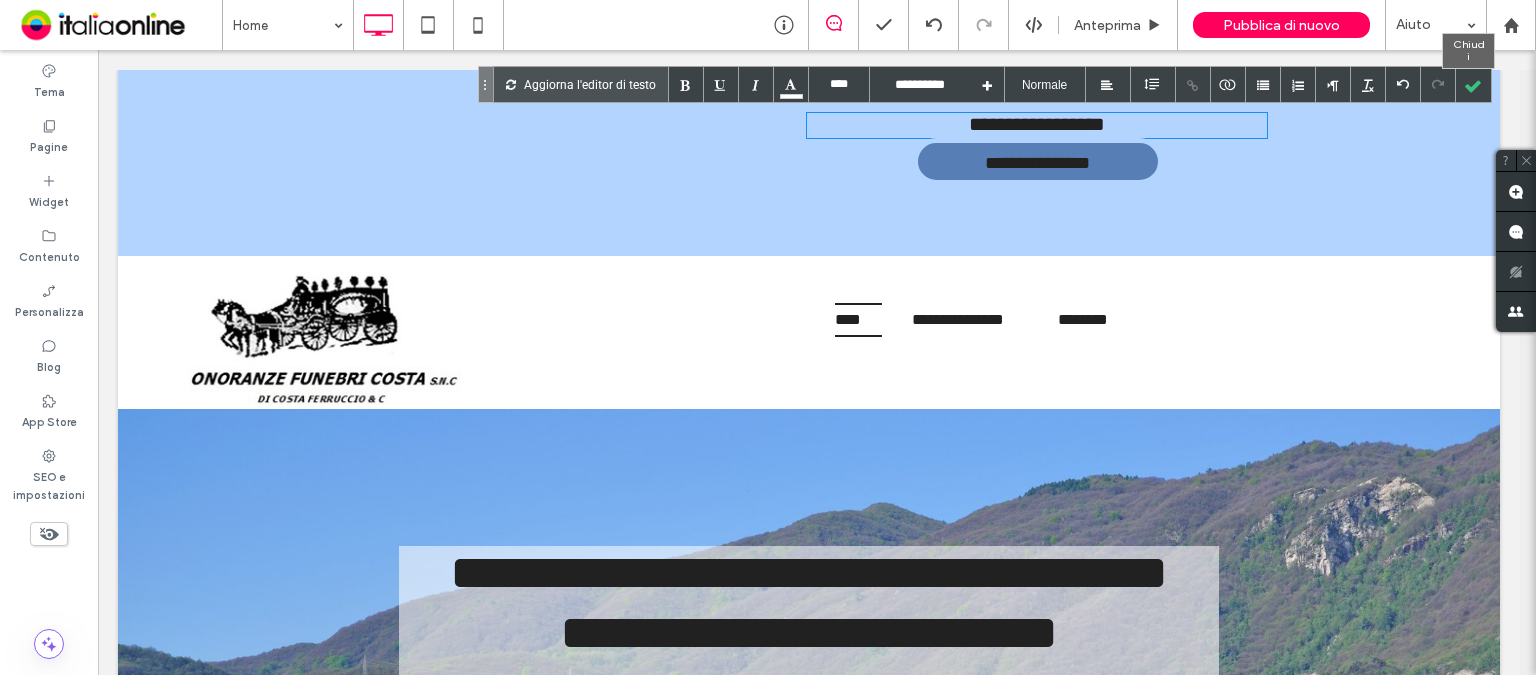 click at bounding box center [1473, 84] 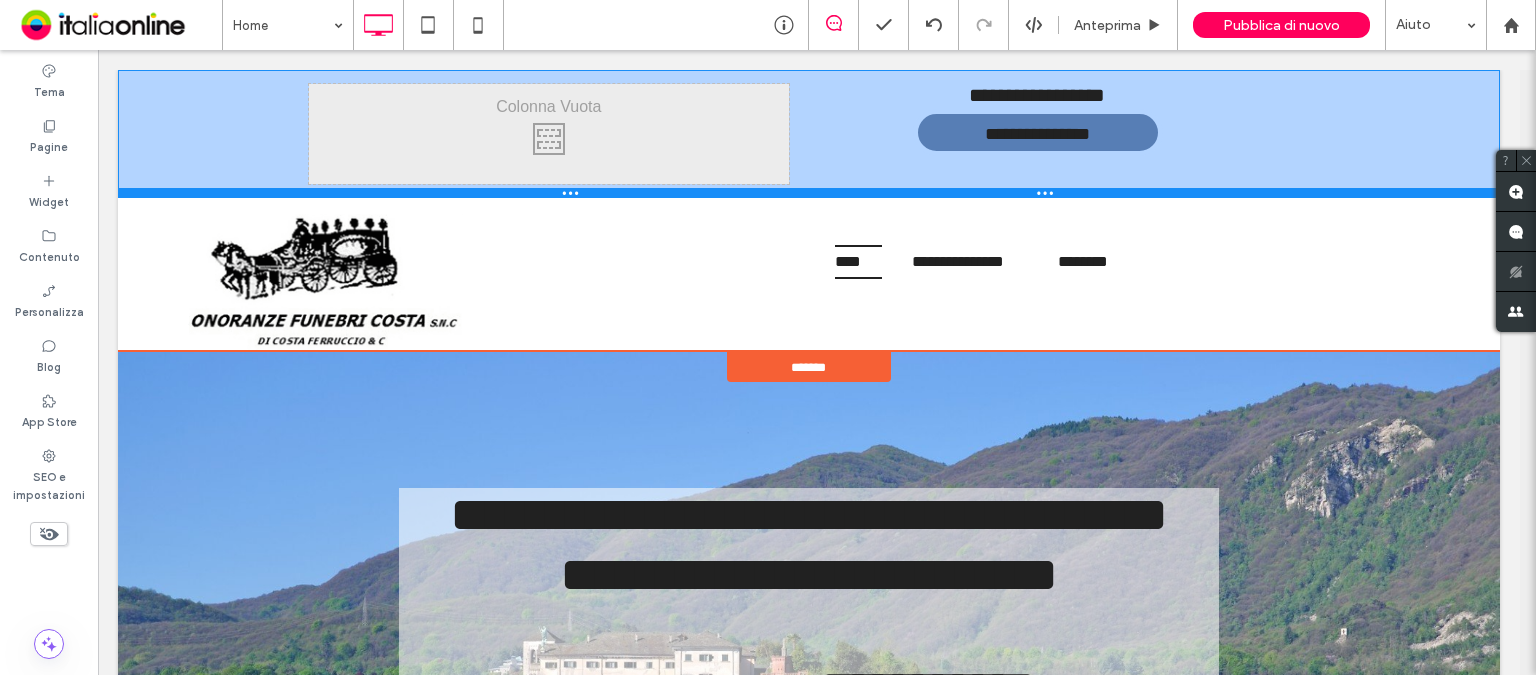 drag, startPoint x: 853, startPoint y: 255, endPoint x: 855, endPoint y: 197, distance: 58.034473 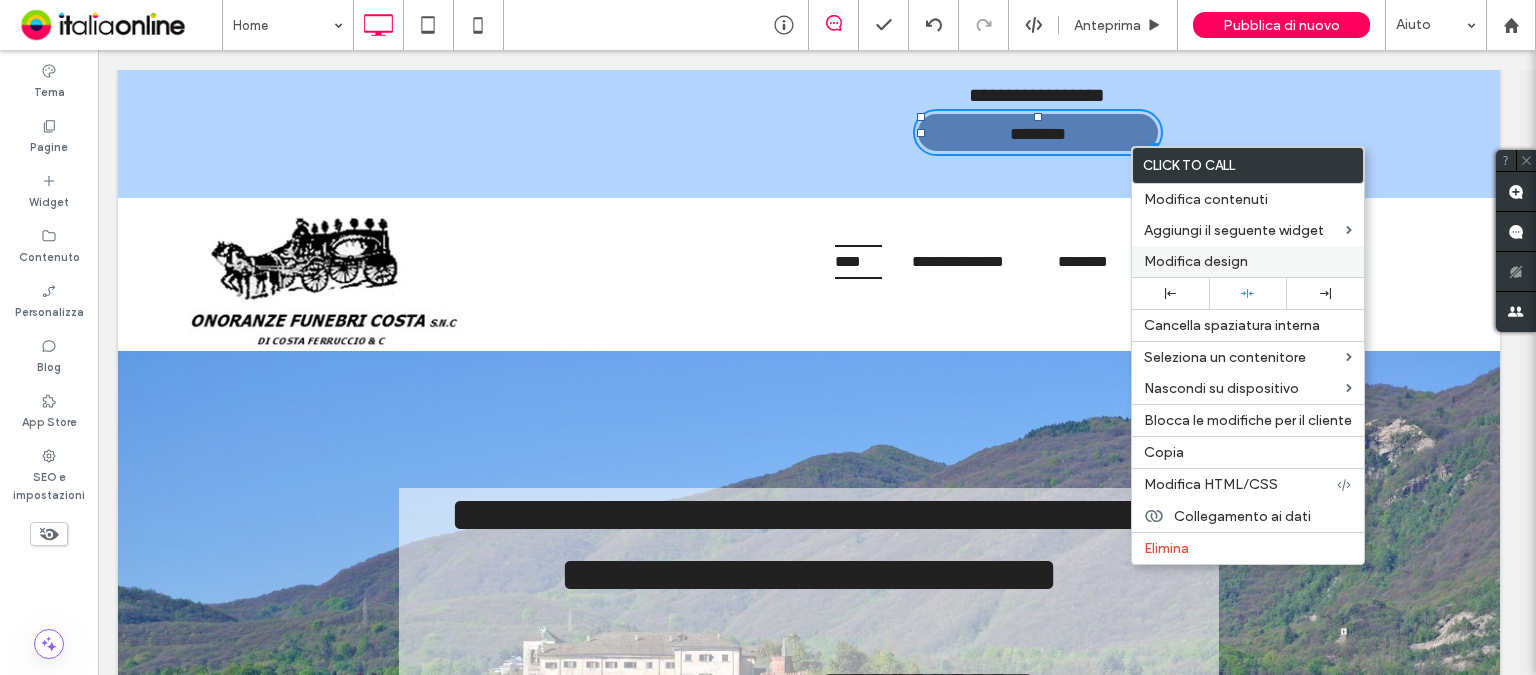 click on "Modifica design" at bounding box center (1196, 261) 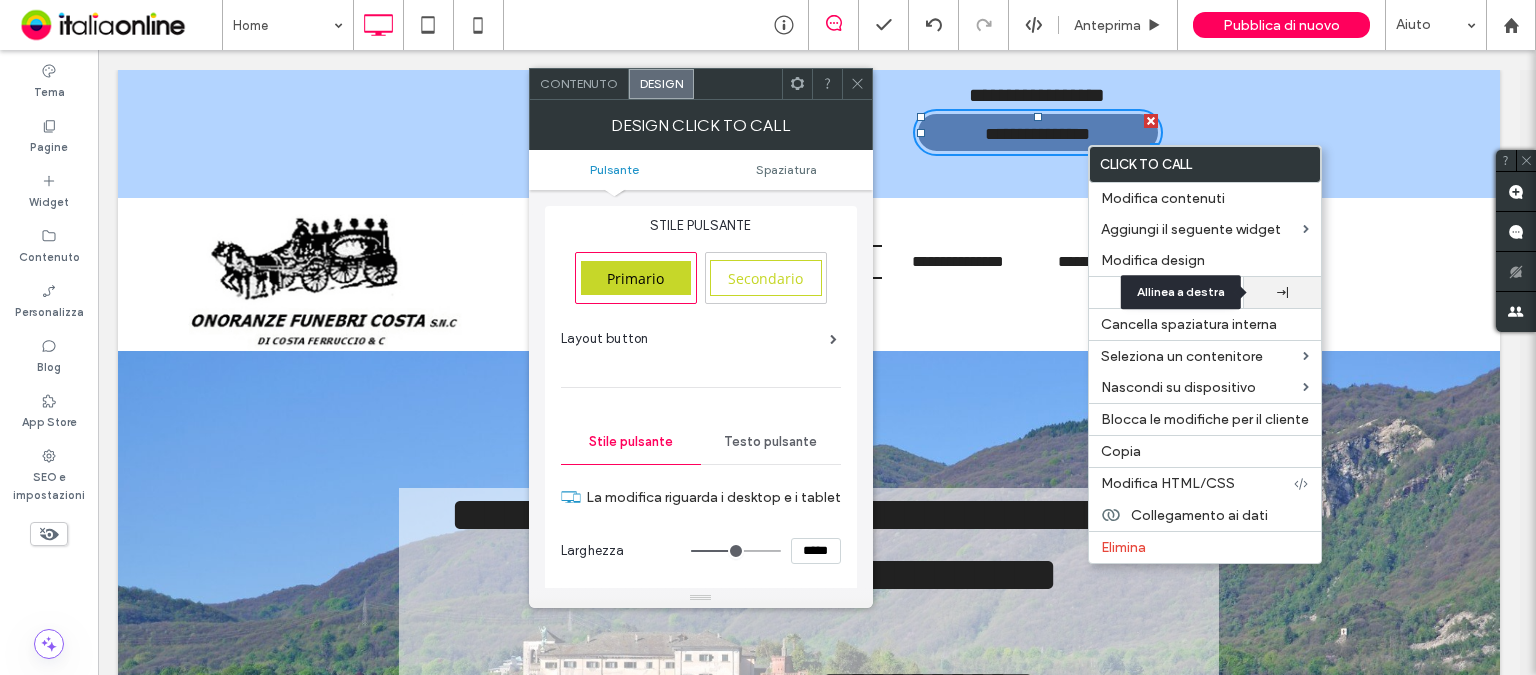 click 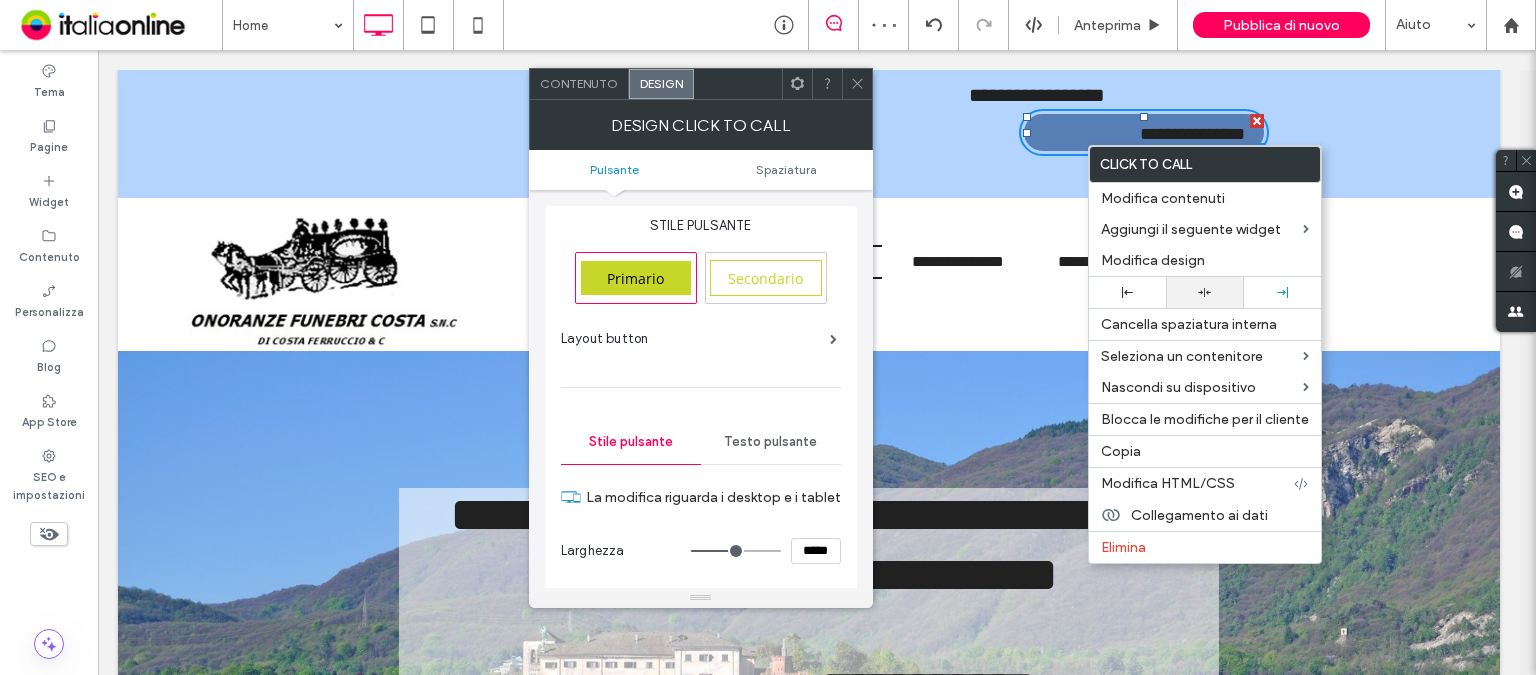 click 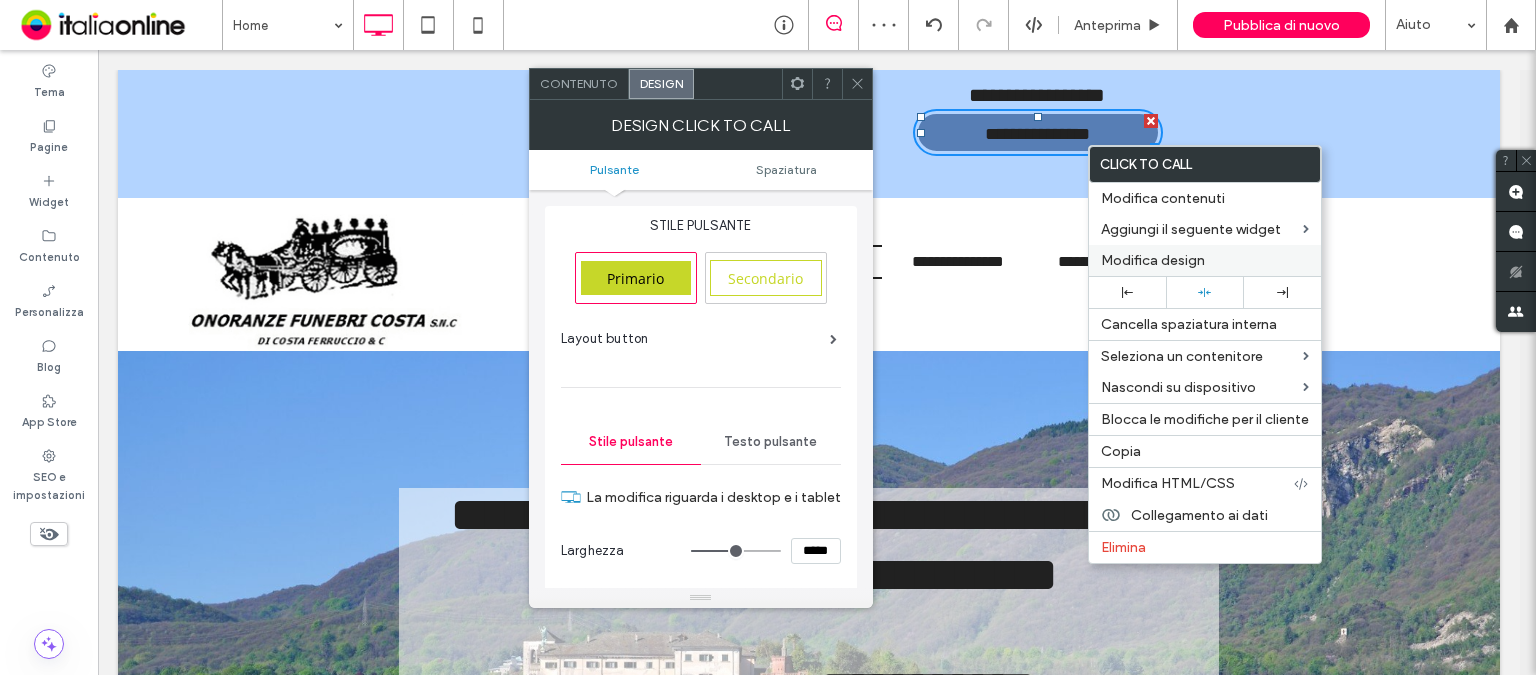 click on "Modifica design" at bounding box center [1153, 260] 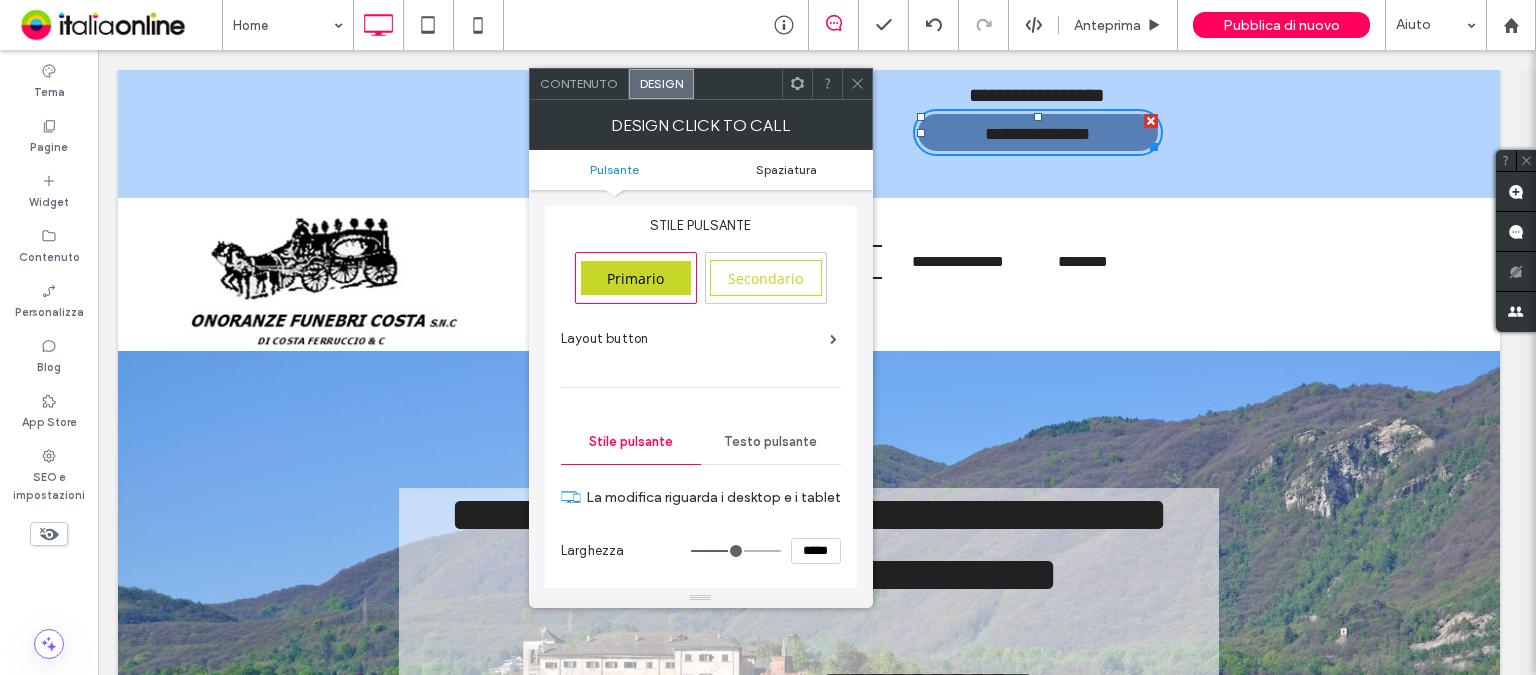 click on "Spaziatura" at bounding box center [786, 169] 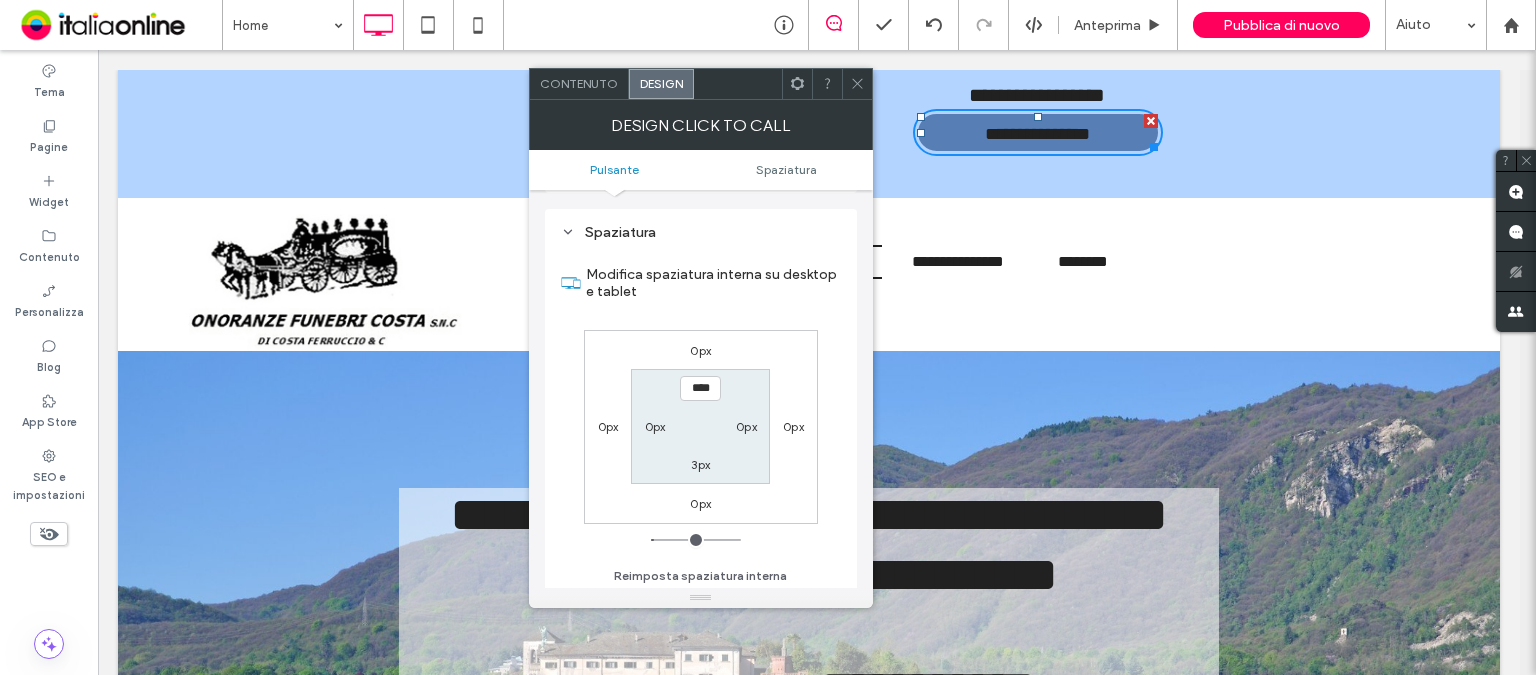 scroll, scrollTop: 893, scrollLeft: 0, axis: vertical 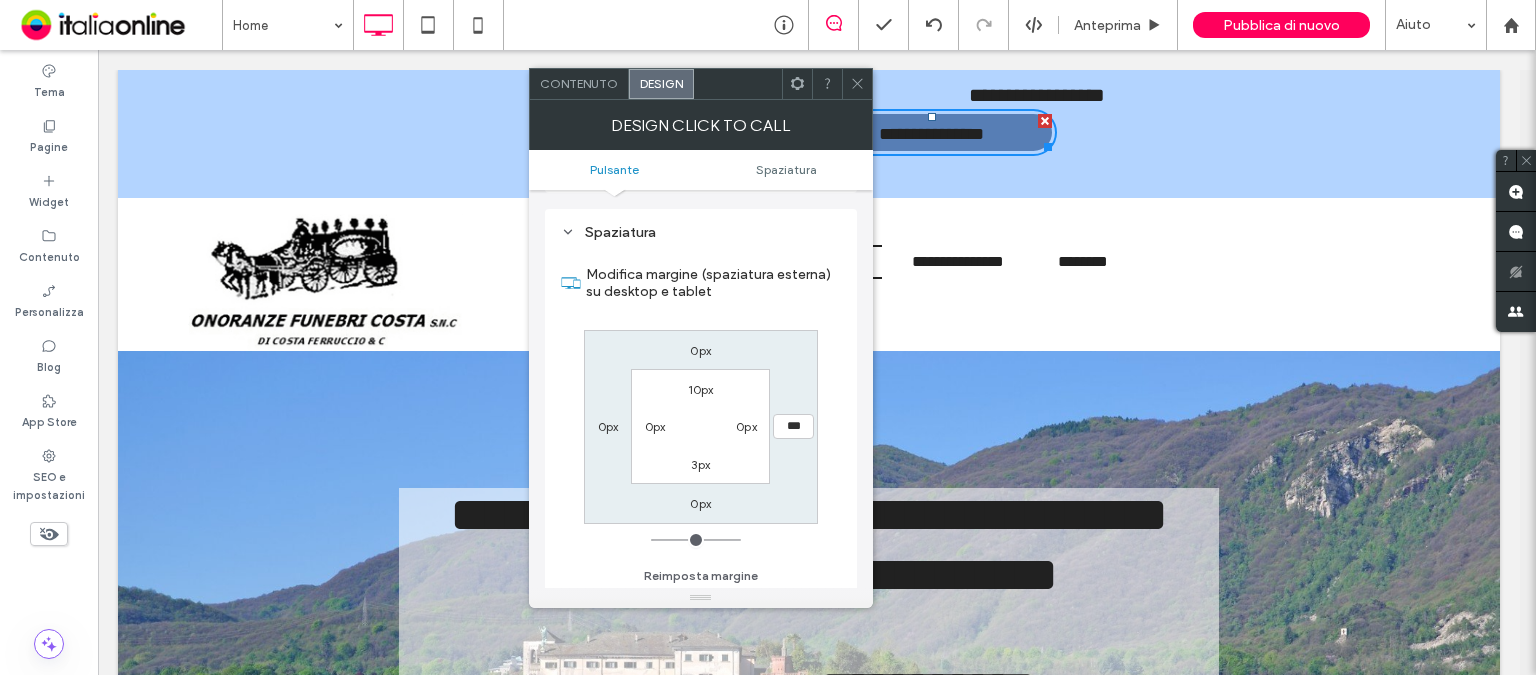 drag, startPoint x: 660, startPoint y: 528, endPoint x: 652, endPoint y: 535, distance: 10.630146 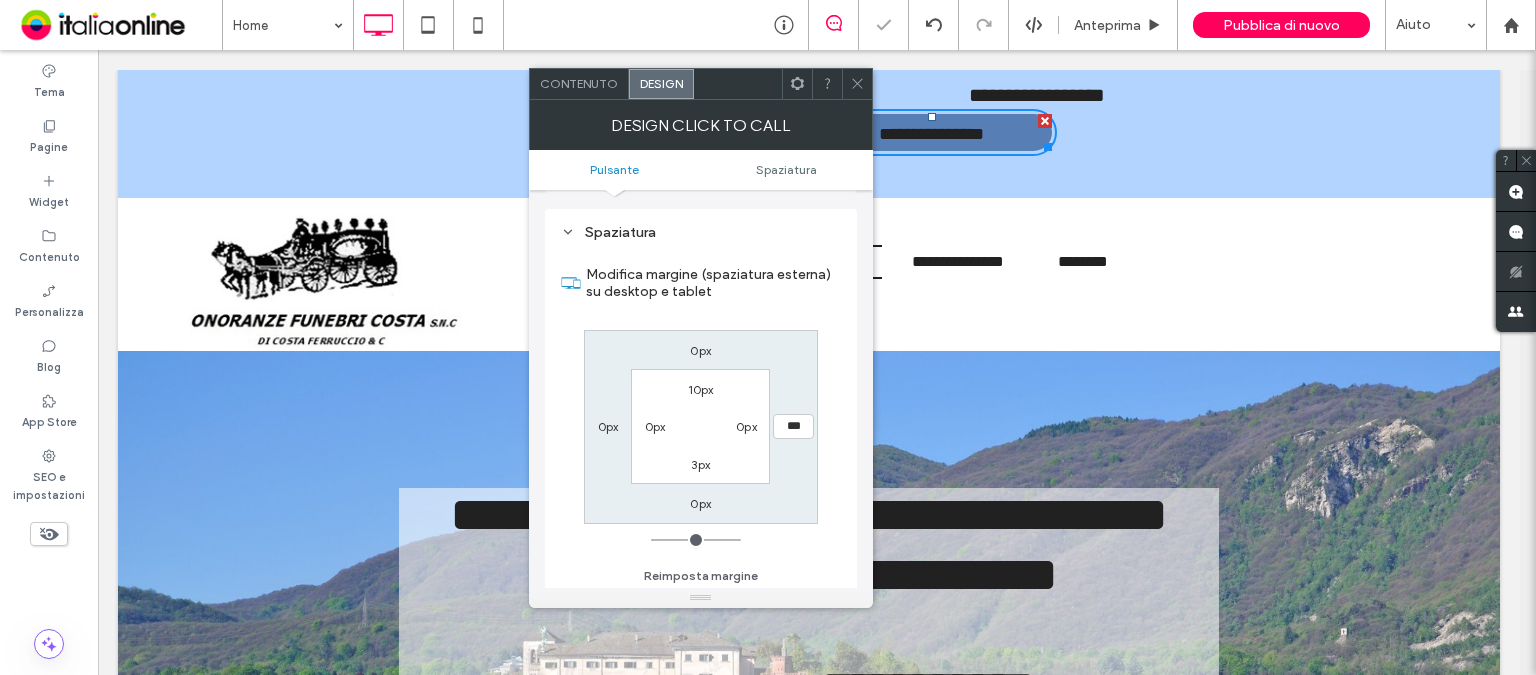 click on "0px" at bounding box center (608, 426) 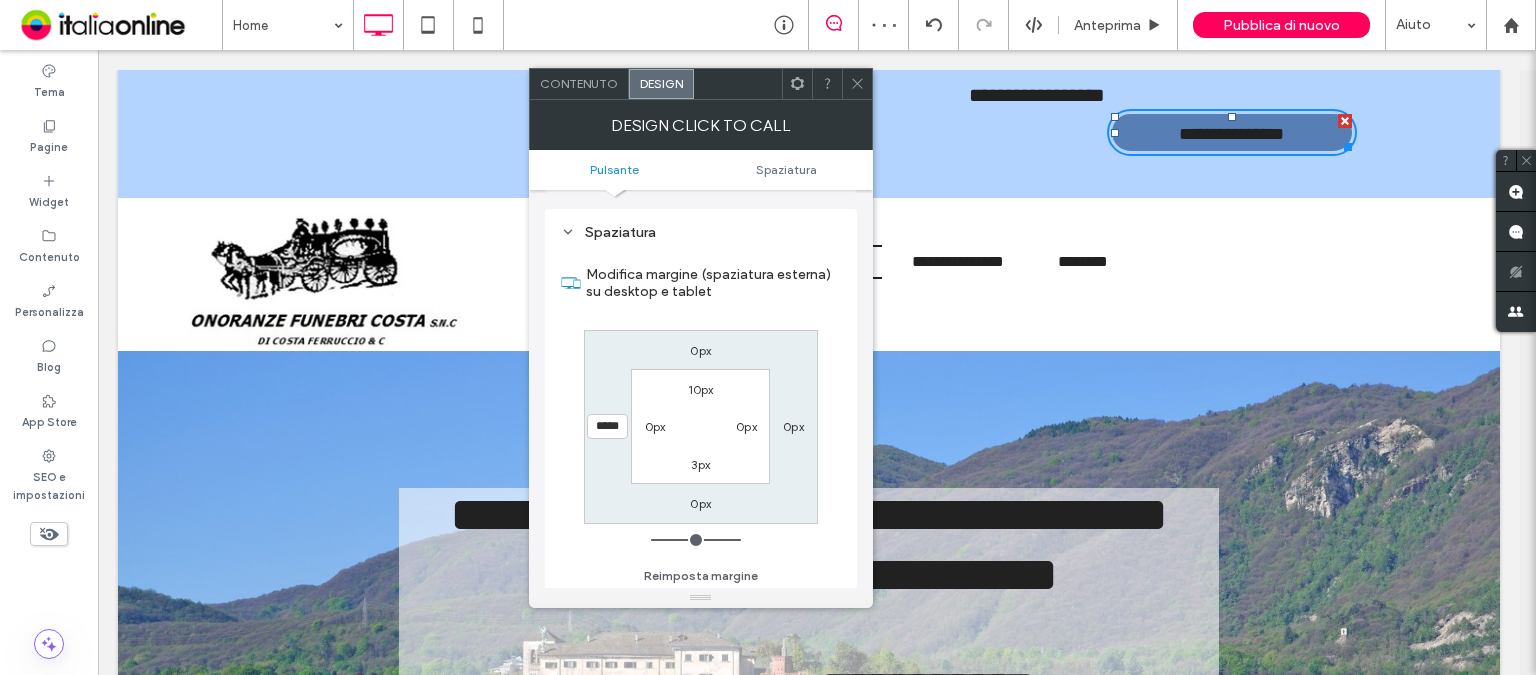 drag, startPoint x: 656, startPoint y: 533, endPoint x: 806, endPoint y: 545, distance: 150.47923 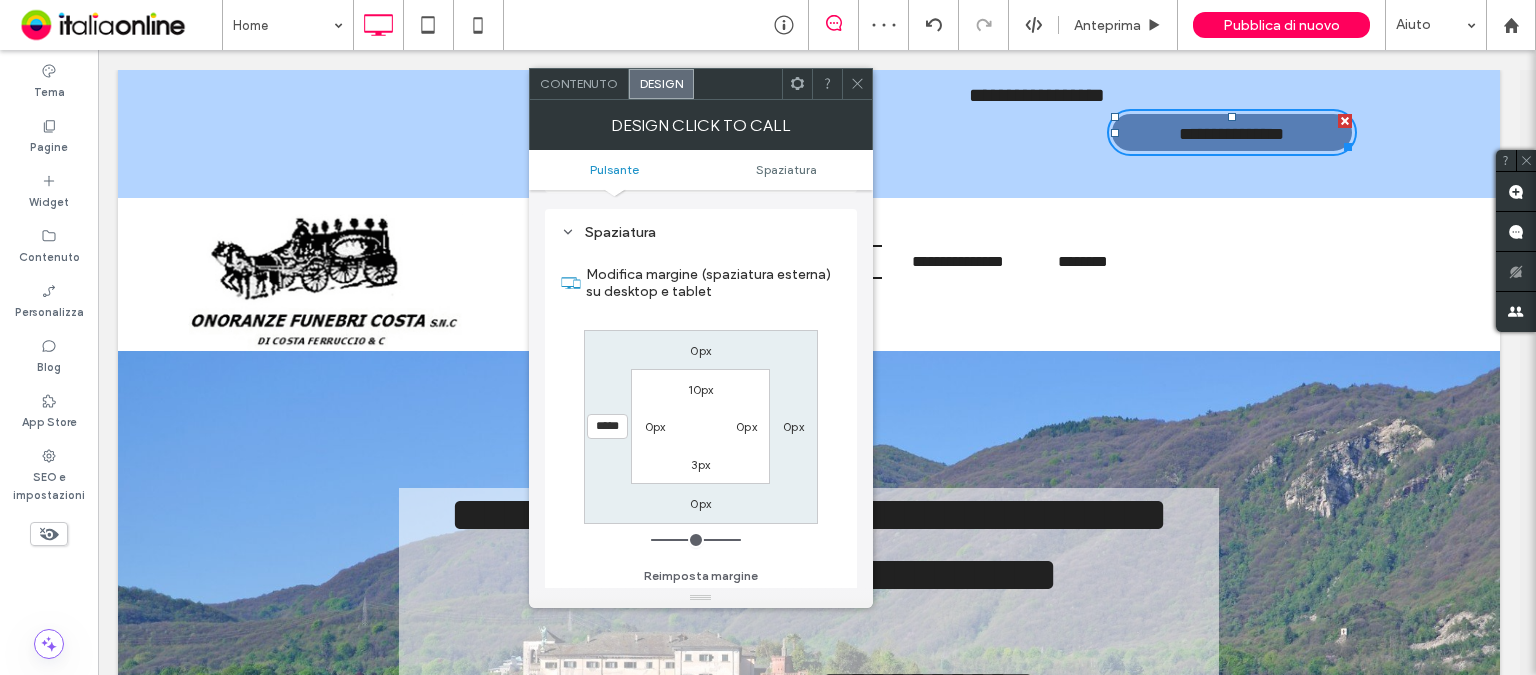 click at bounding box center (696, 540) 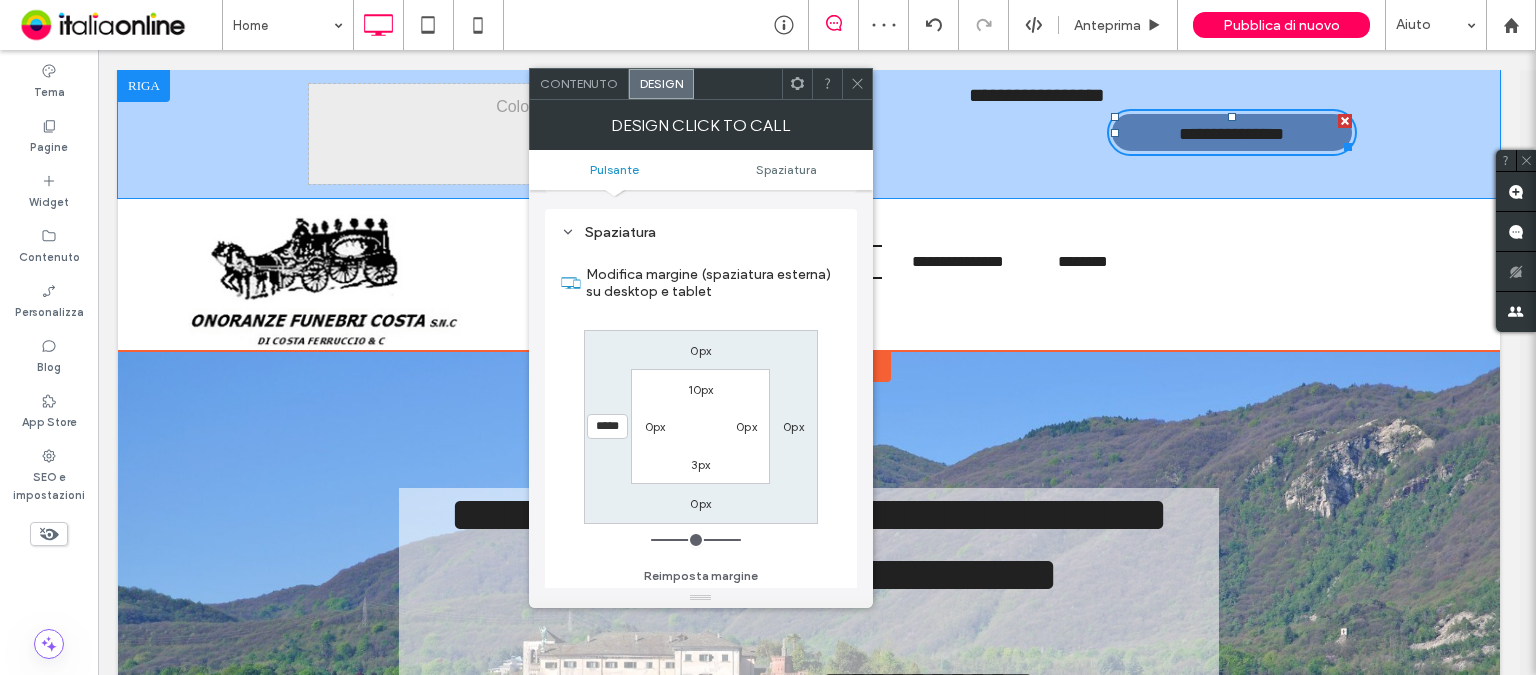click on "**********" at bounding box center [809, 134] 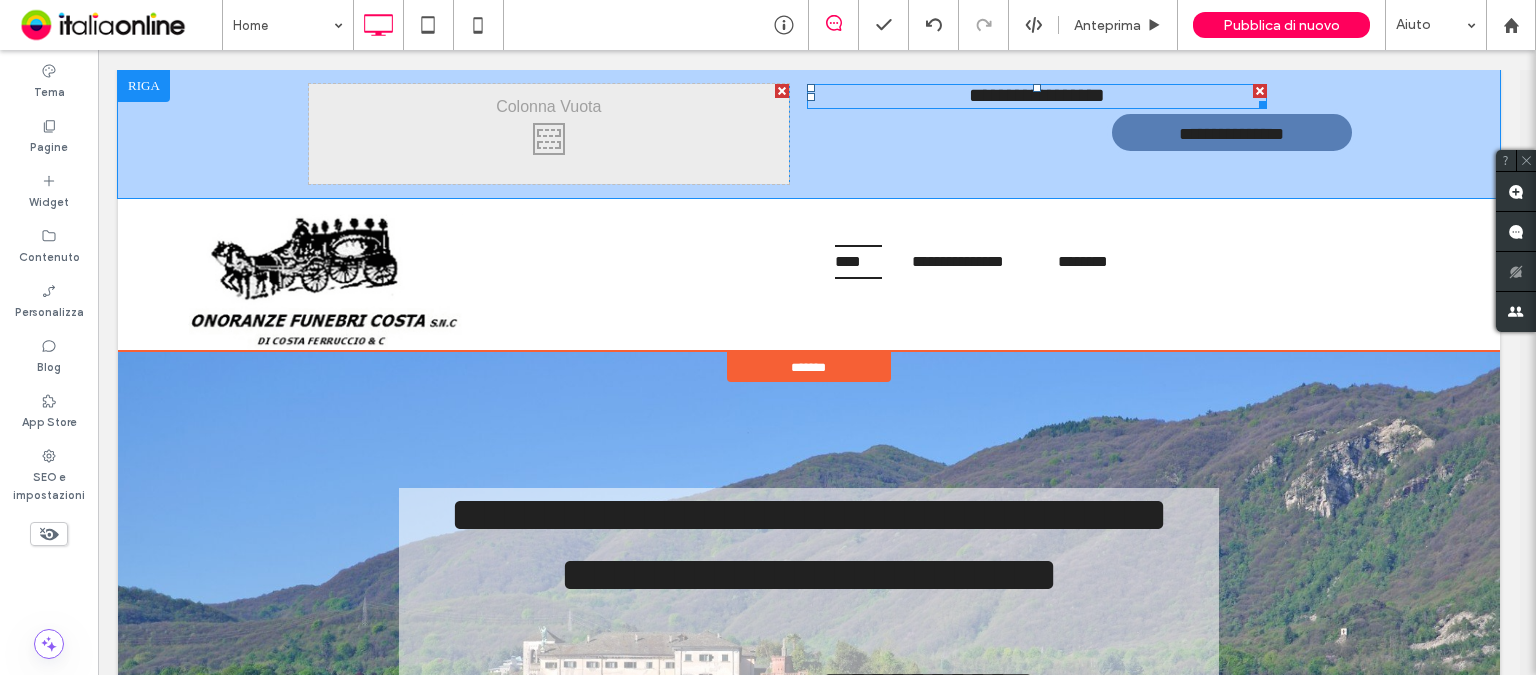 click on "**********" at bounding box center (1037, 95) 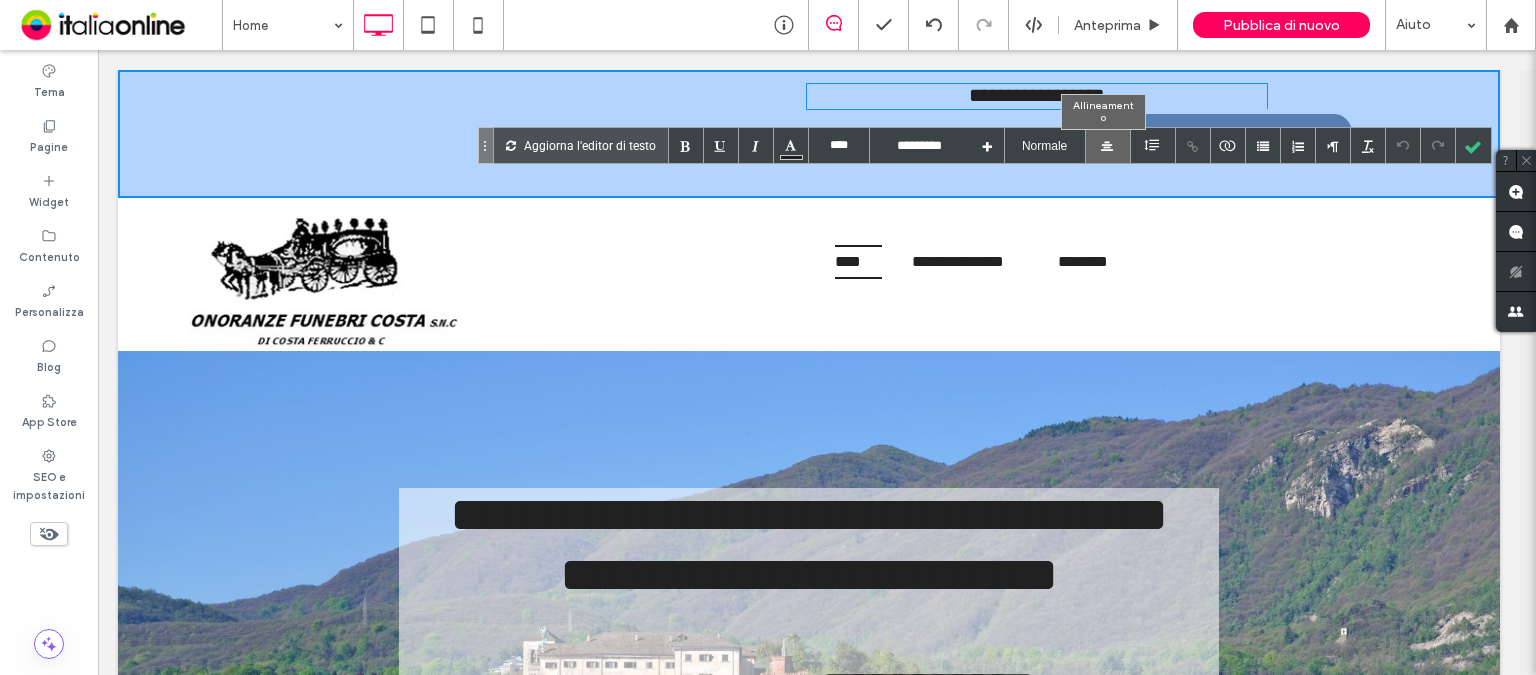 click at bounding box center (1107, 147) 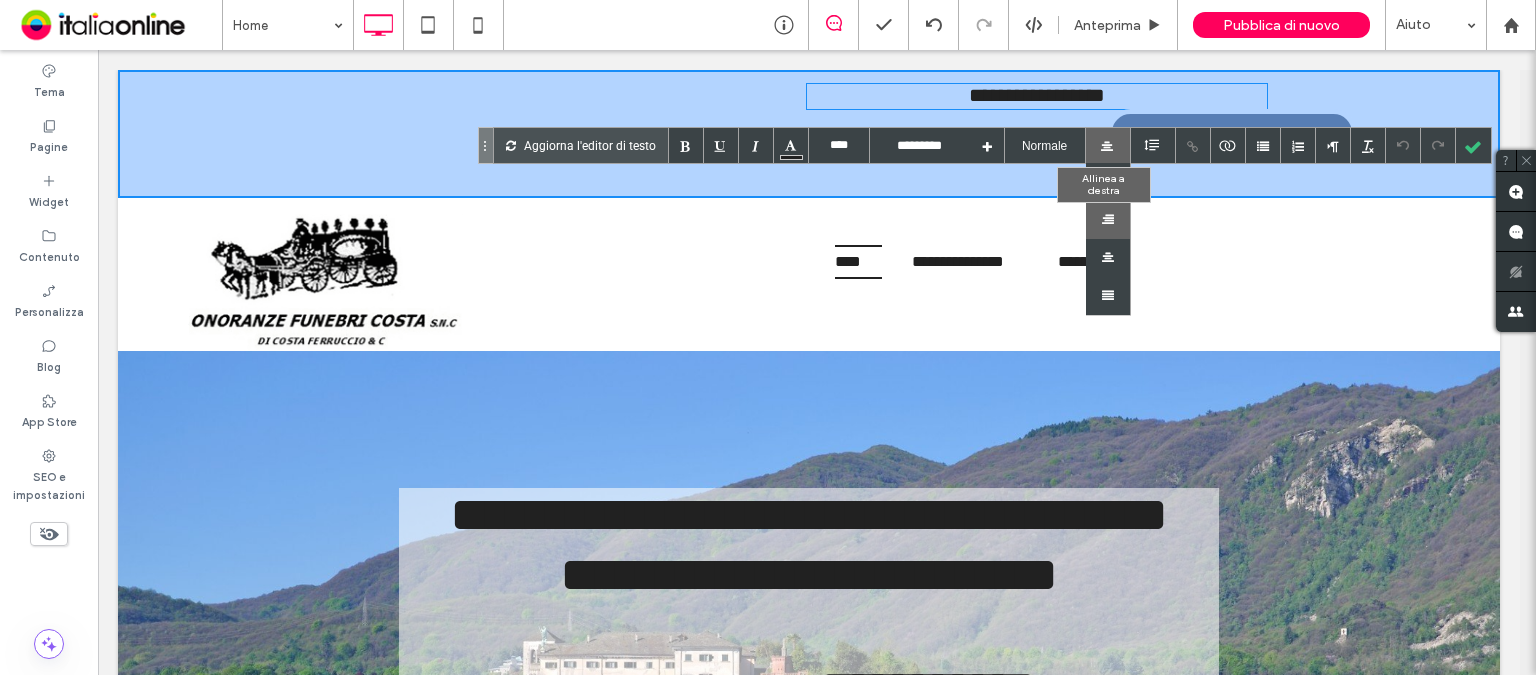 click at bounding box center (1108, 220) 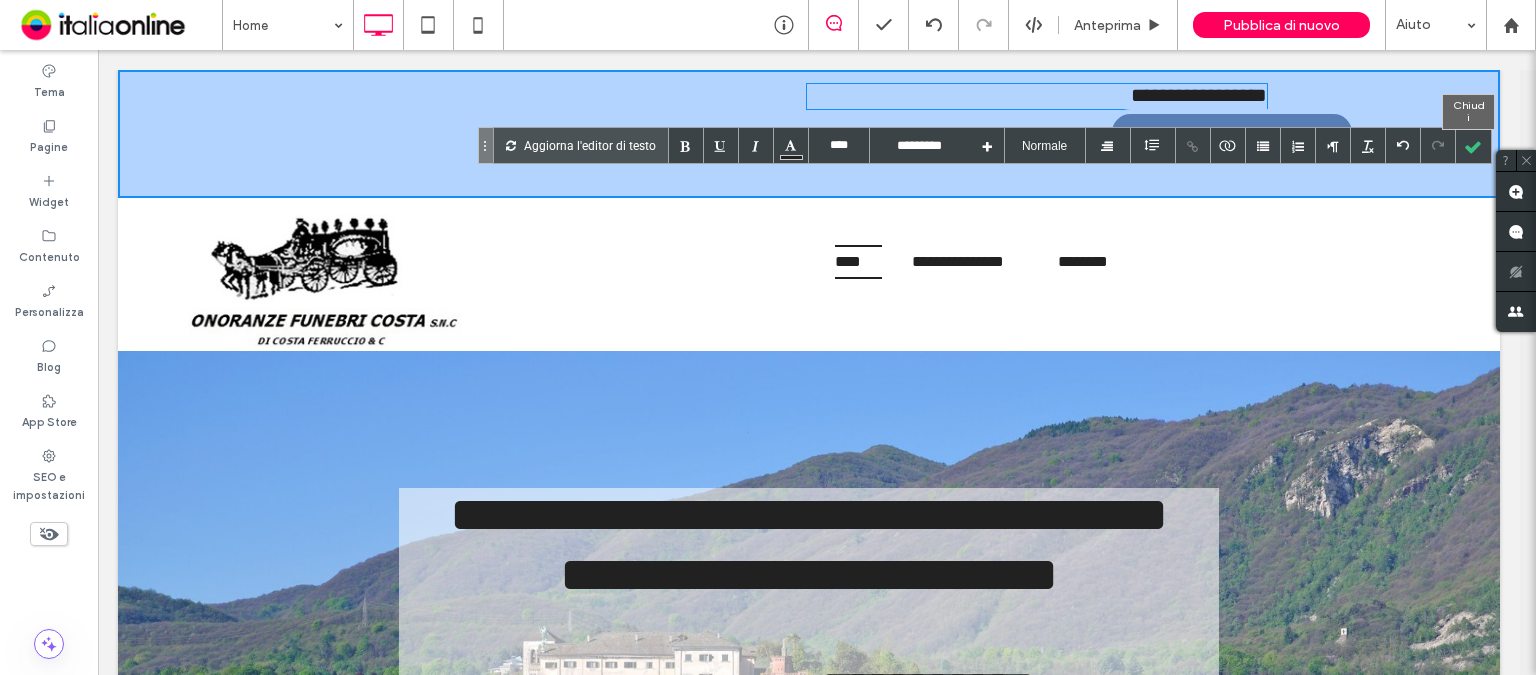 drag, startPoint x: 1468, startPoint y: 146, endPoint x: 1428, endPoint y: 195, distance: 63.25346 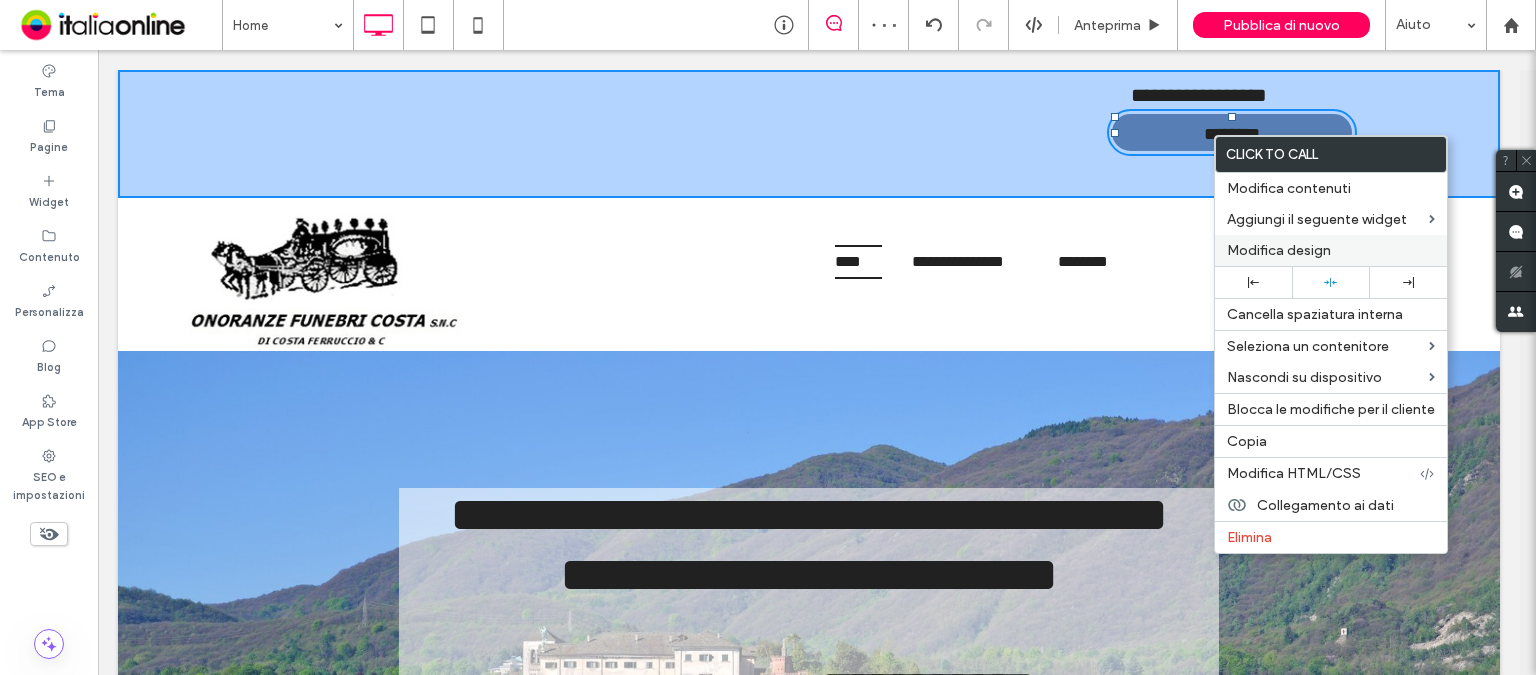 click on "Modifica design" at bounding box center (1279, 250) 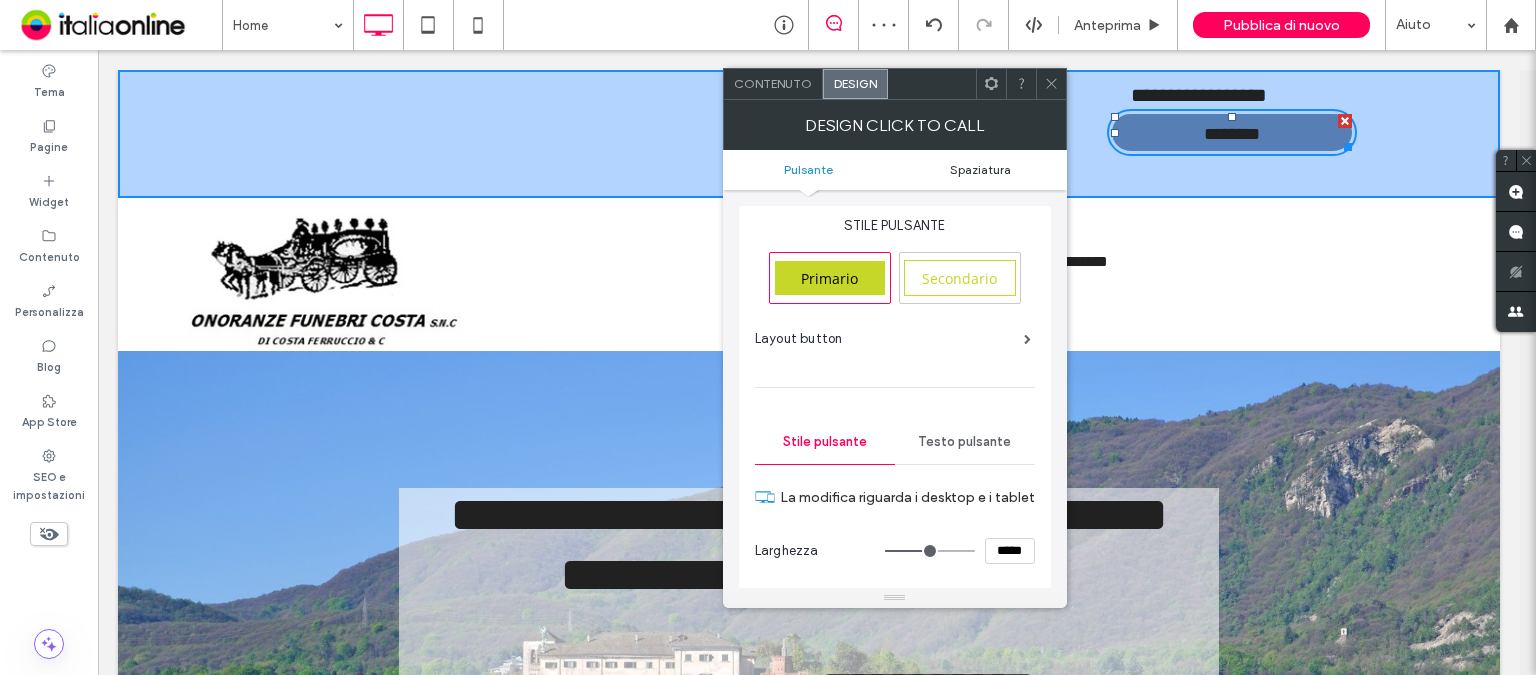 click on "Spaziatura" at bounding box center (980, 169) 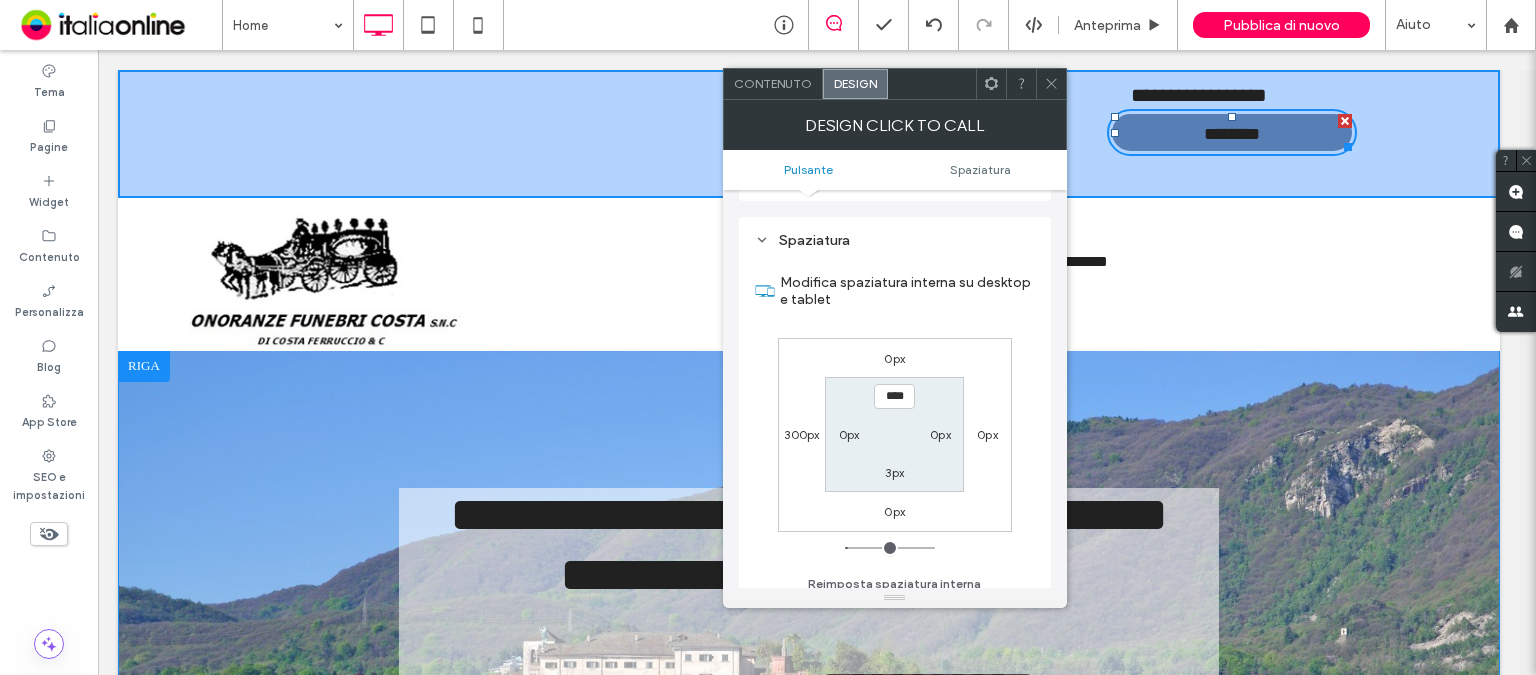 scroll, scrollTop: 893, scrollLeft: 0, axis: vertical 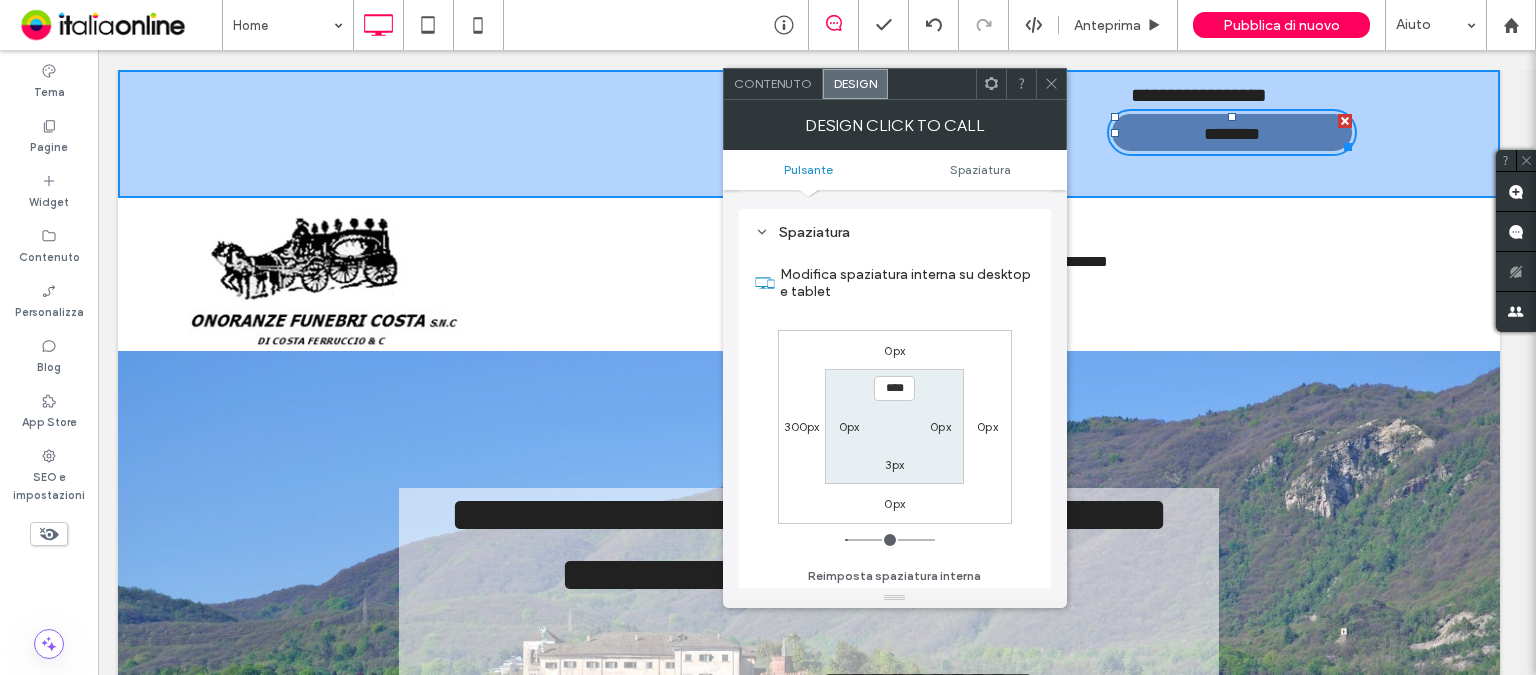 click on "300px" at bounding box center [801, 426] 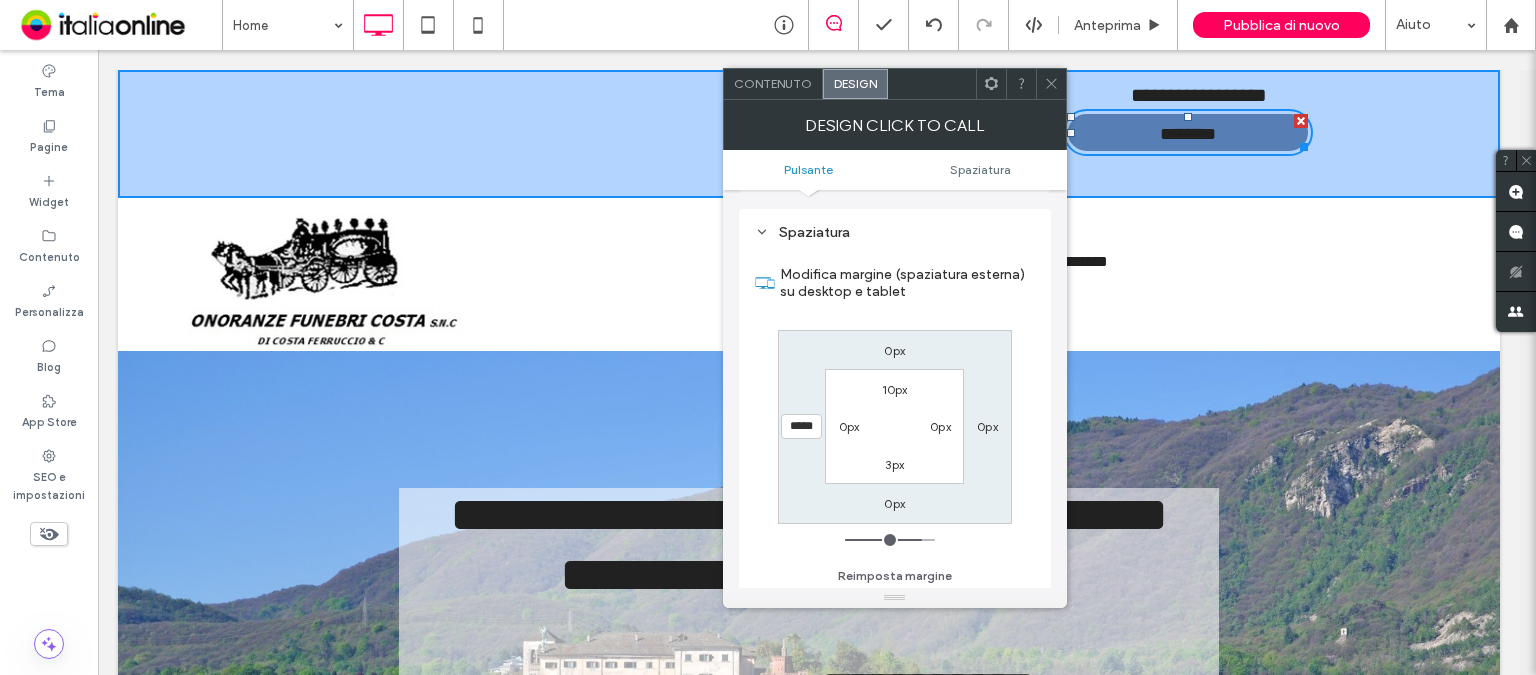 click at bounding box center (890, 540) 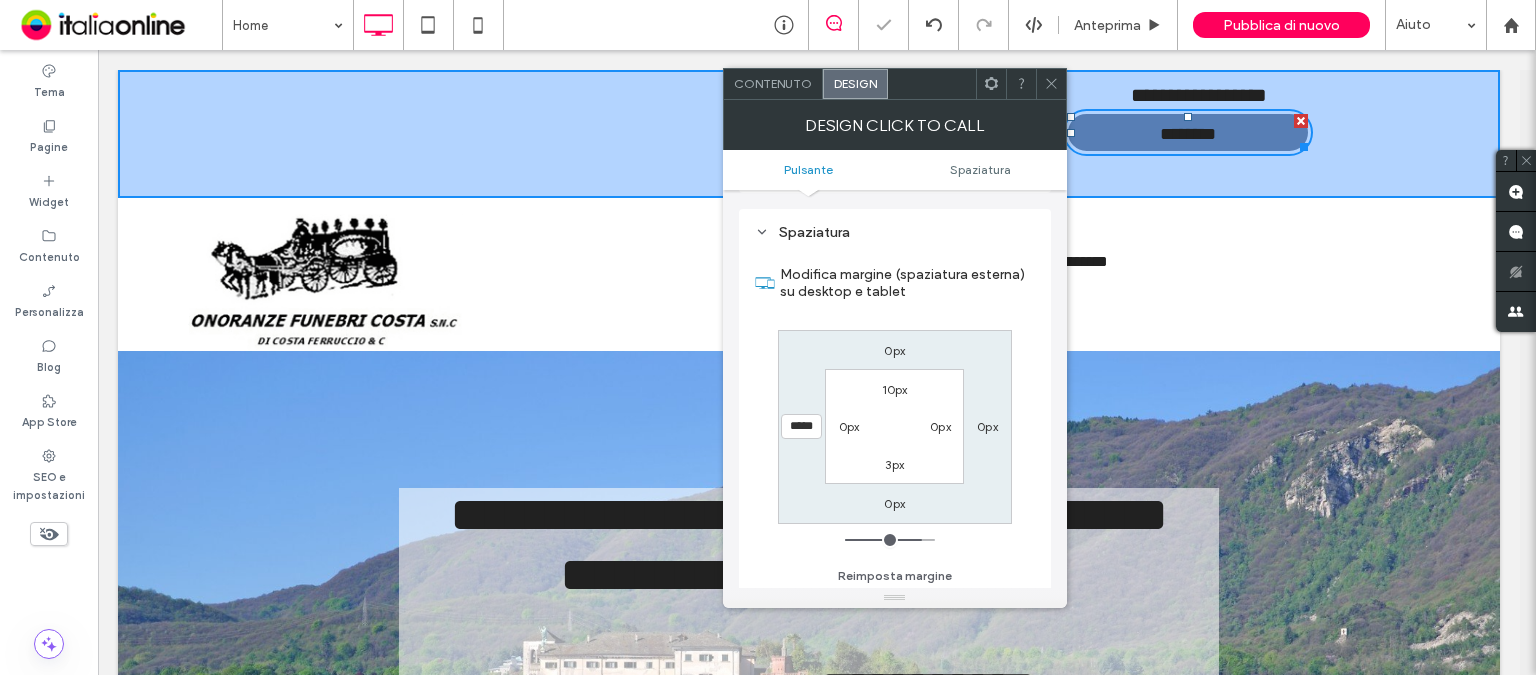 click at bounding box center [1051, 84] 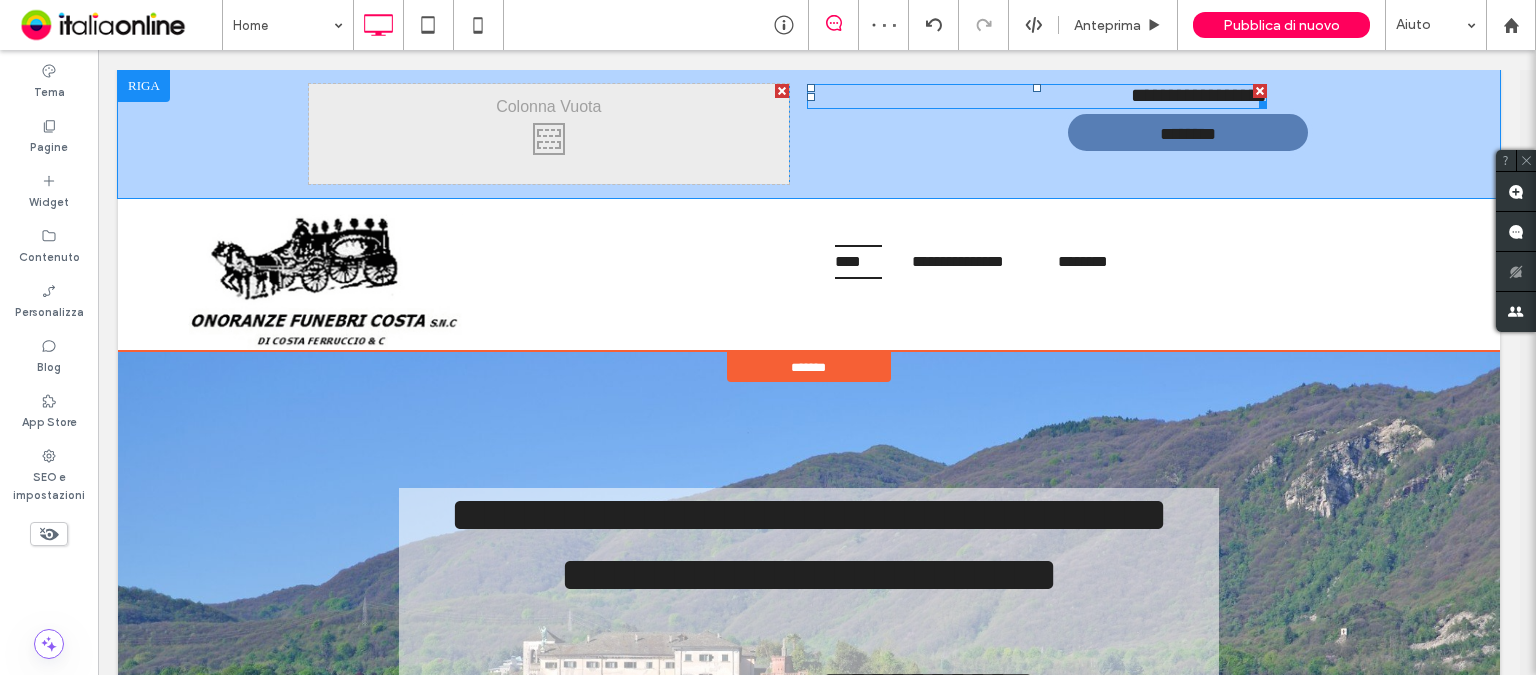 click on "**********" at bounding box center [1199, 95] 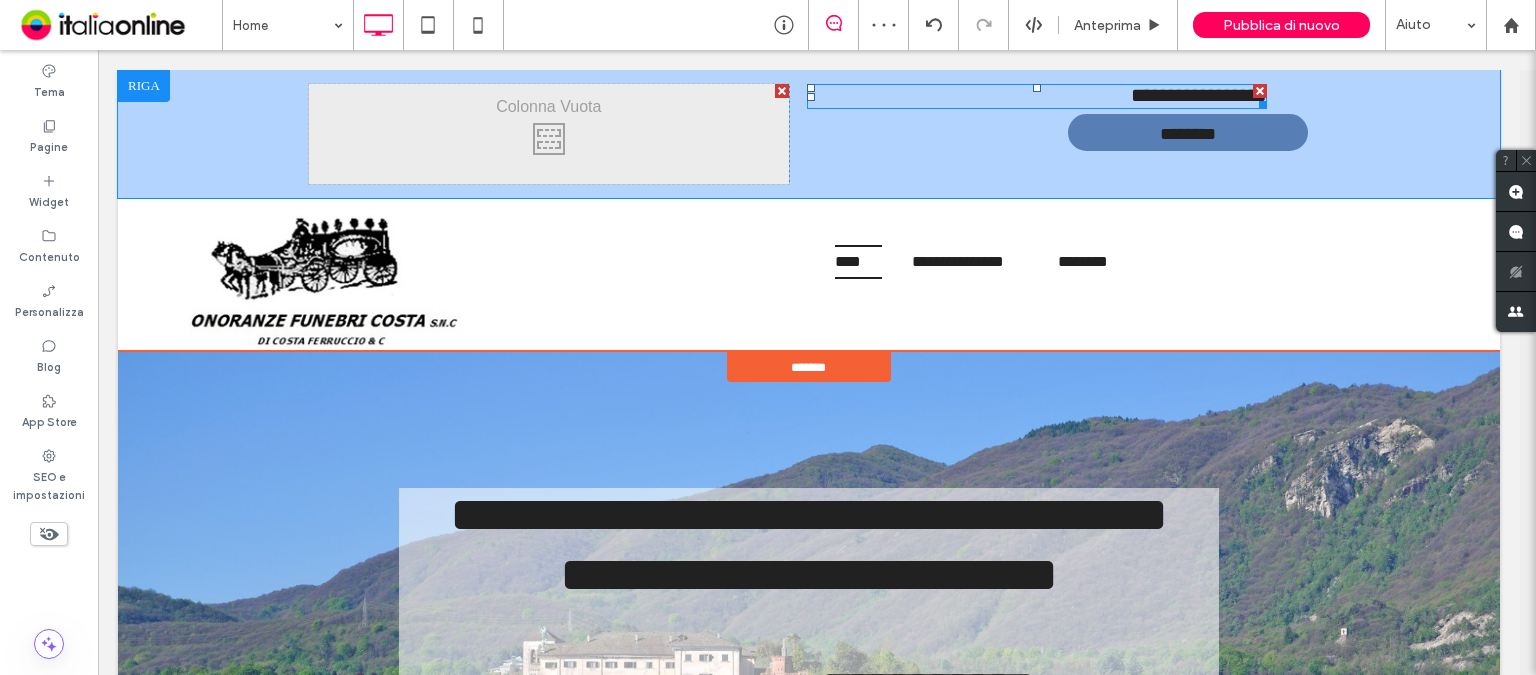 click on "**********" at bounding box center [1199, 95] 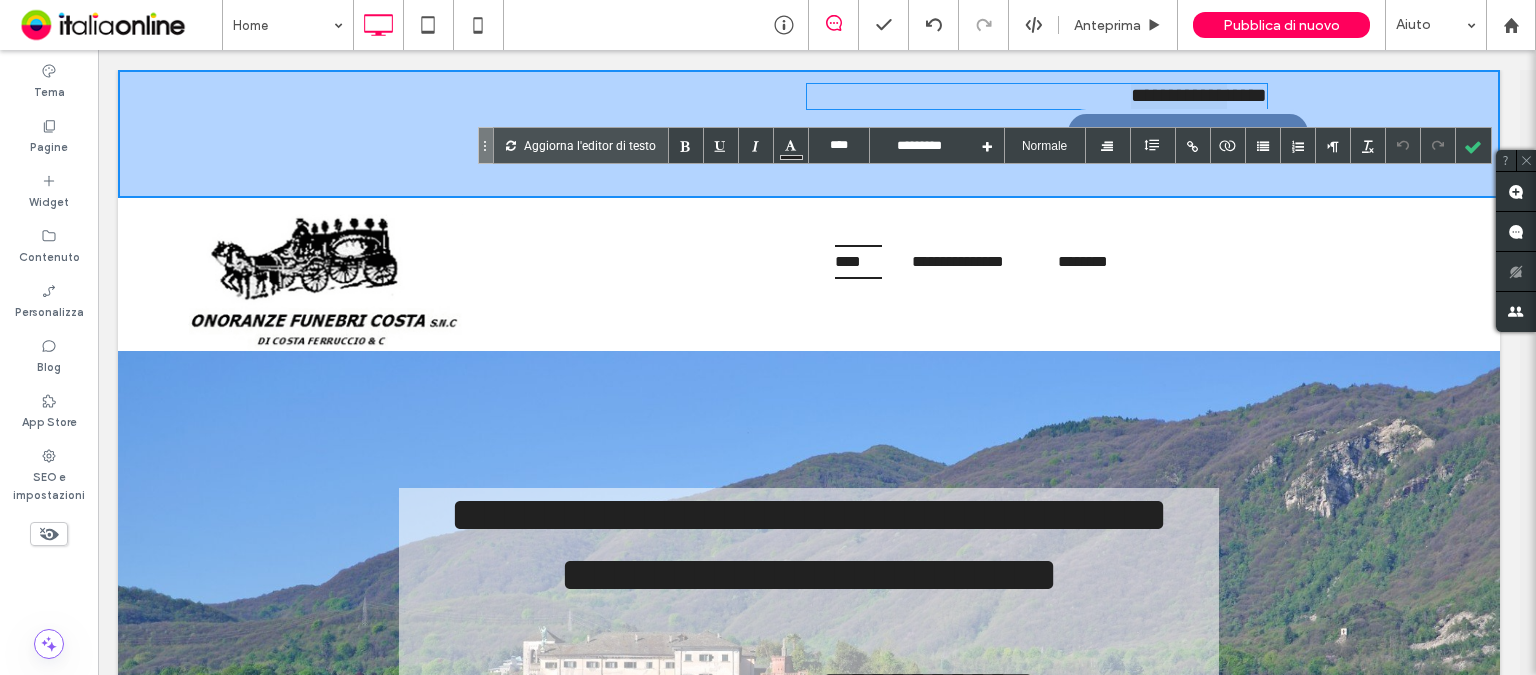 click on "**********" at bounding box center (1037, 96) 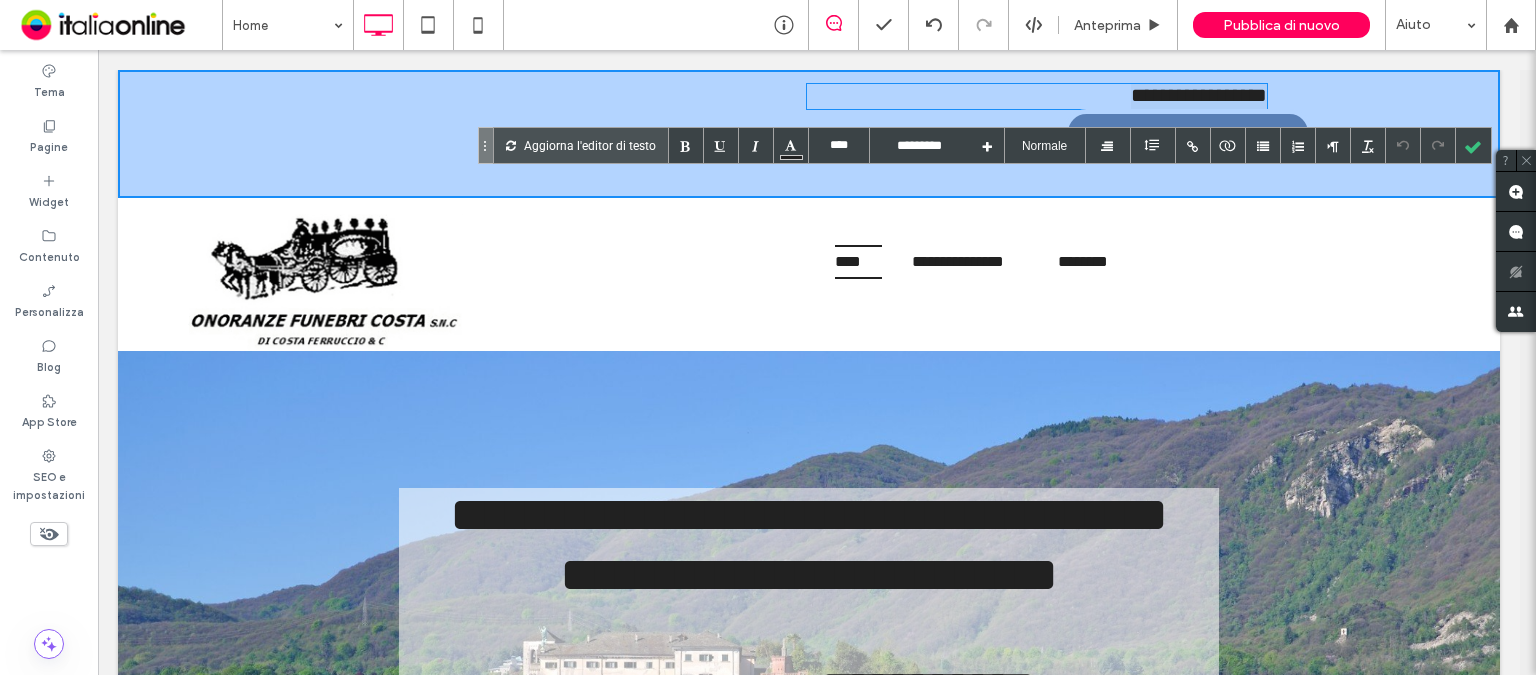 drag, startPoint x: 1114, startPoint y: 105, endPoint x: 1288, endPoint y: 109, distance: 174.04597 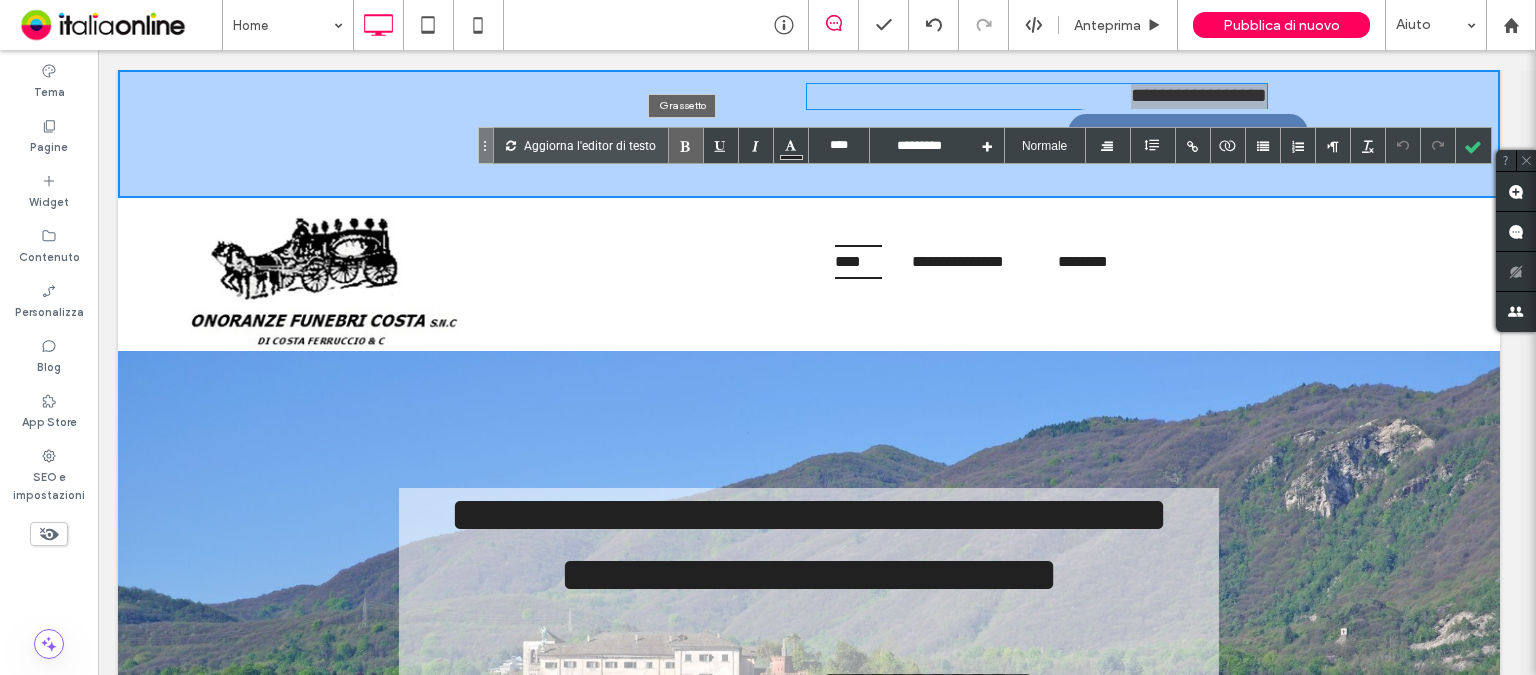 click at bounding box center (686, 145) 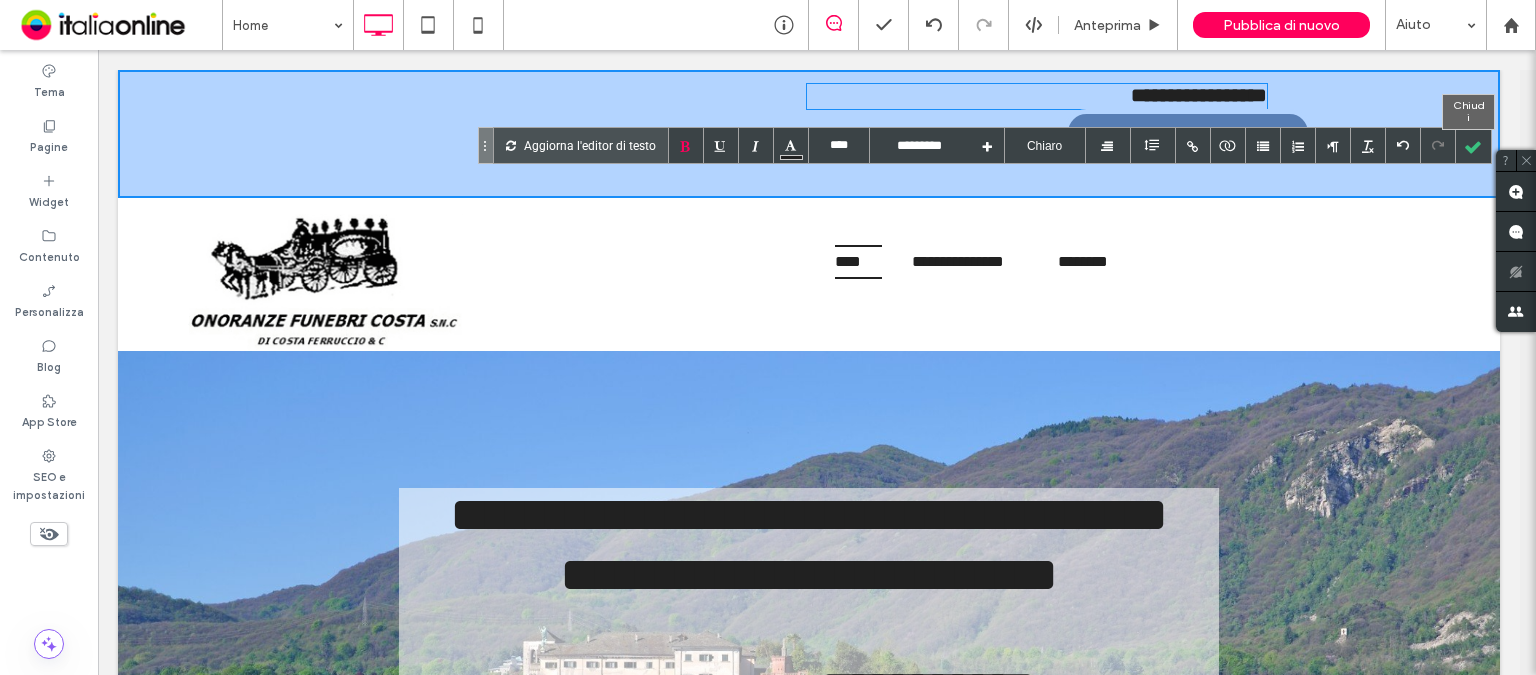 drag, startPoint x: 1470, startPoint y: 145, endPoint x: 1448, endPoint y: 159, distance: 26.076809 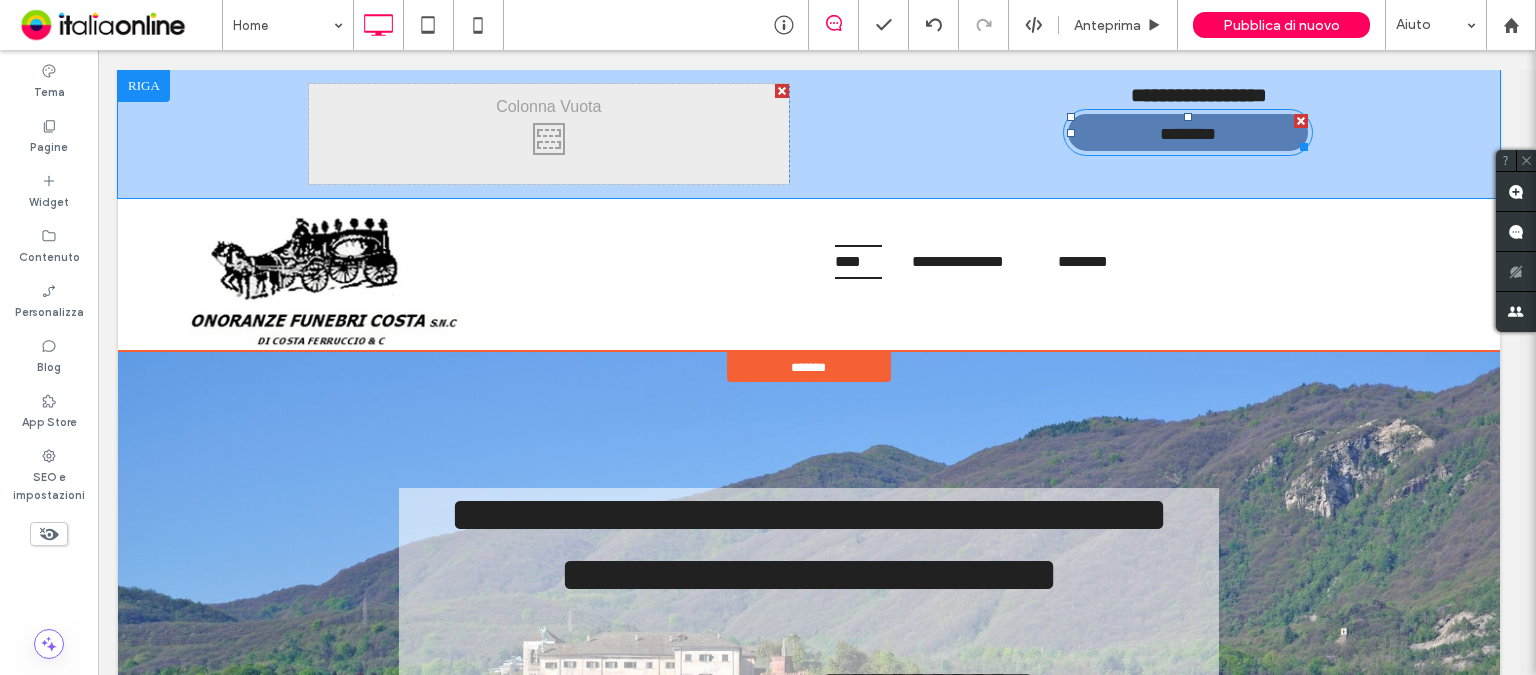 click on "********" at bounding box center [1187, 136] 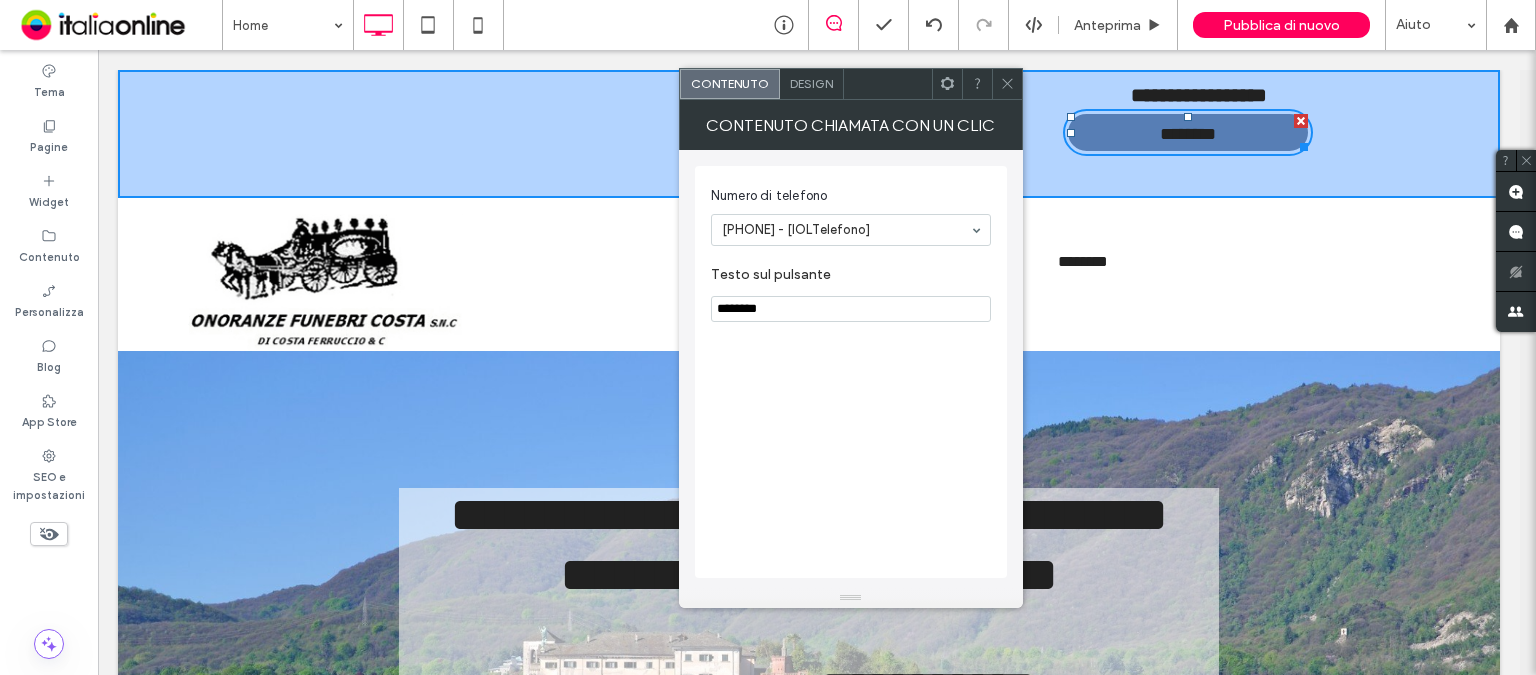 click on "********" at bounding box center (1187, 136) 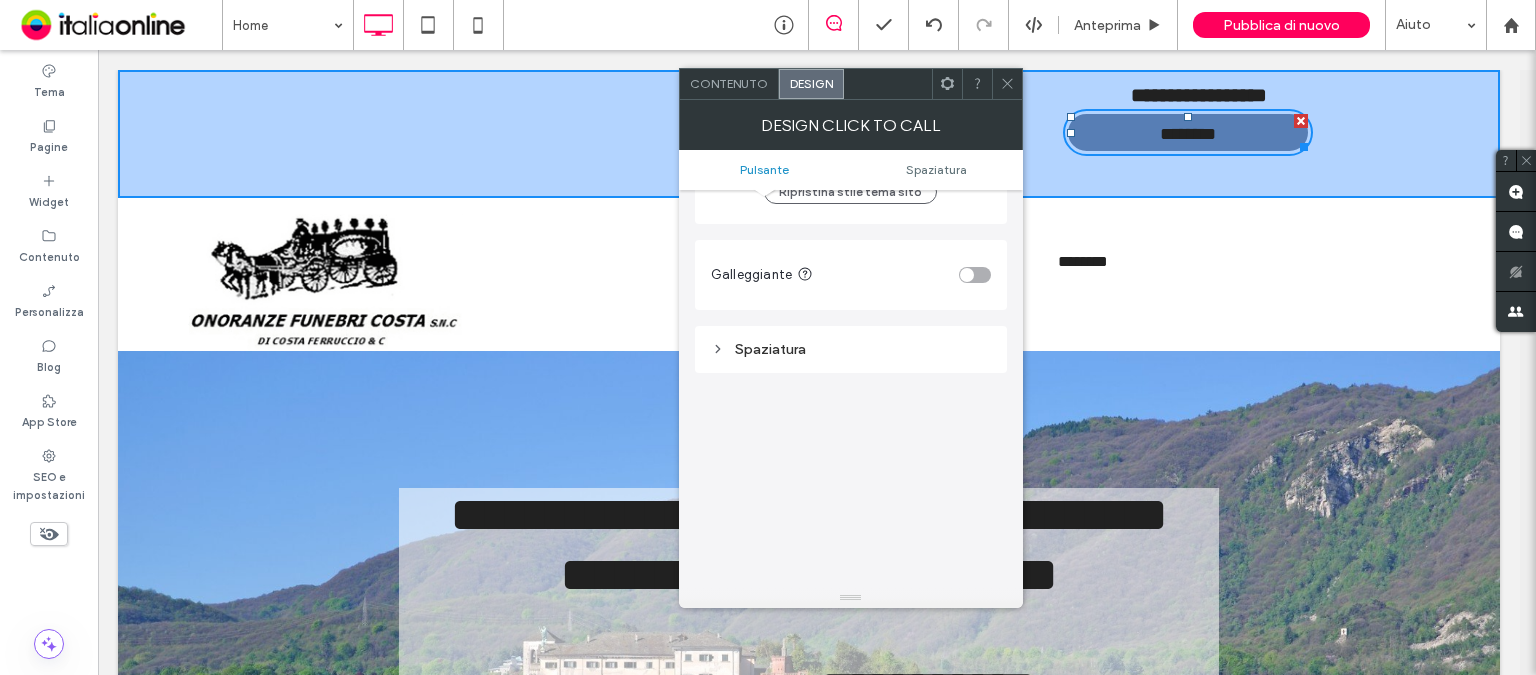 scroll, scrollTop: 800, scrollLeft: 0, axis: vertical 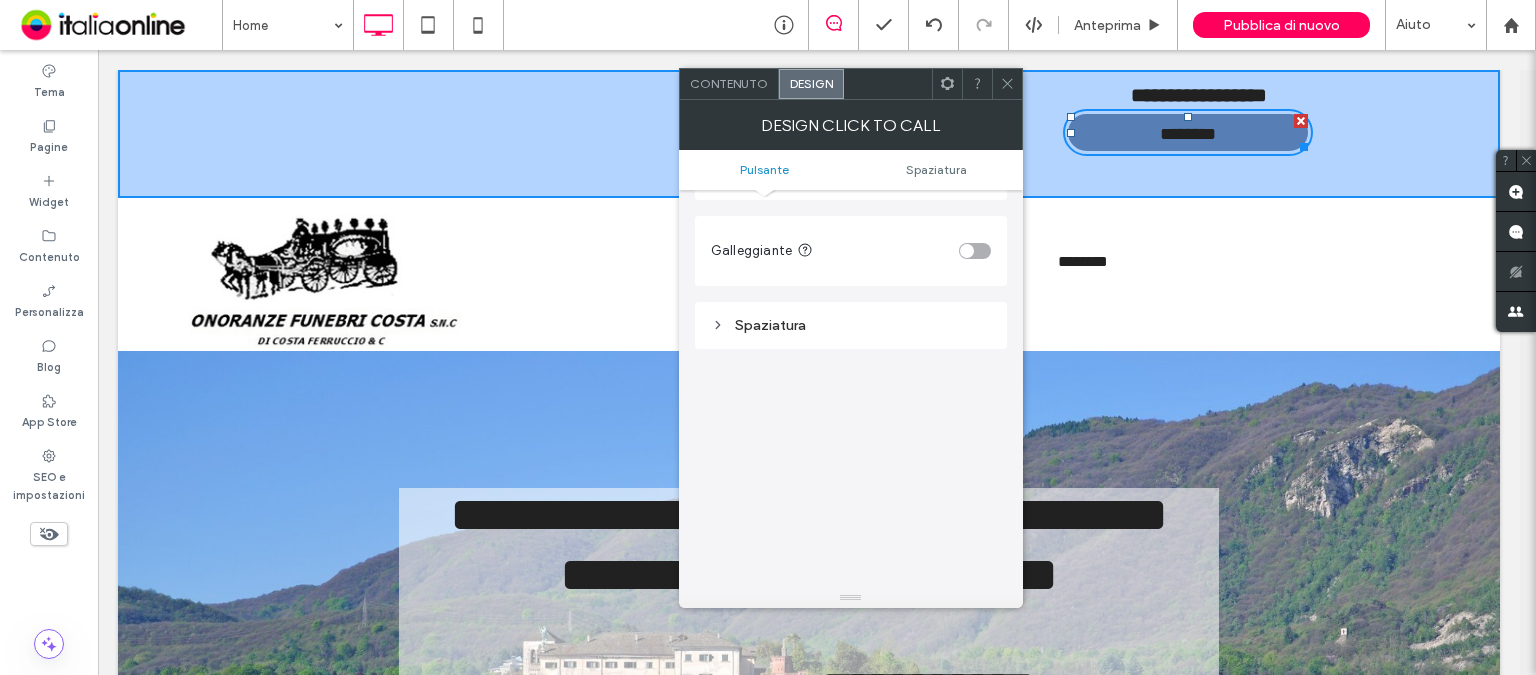 click 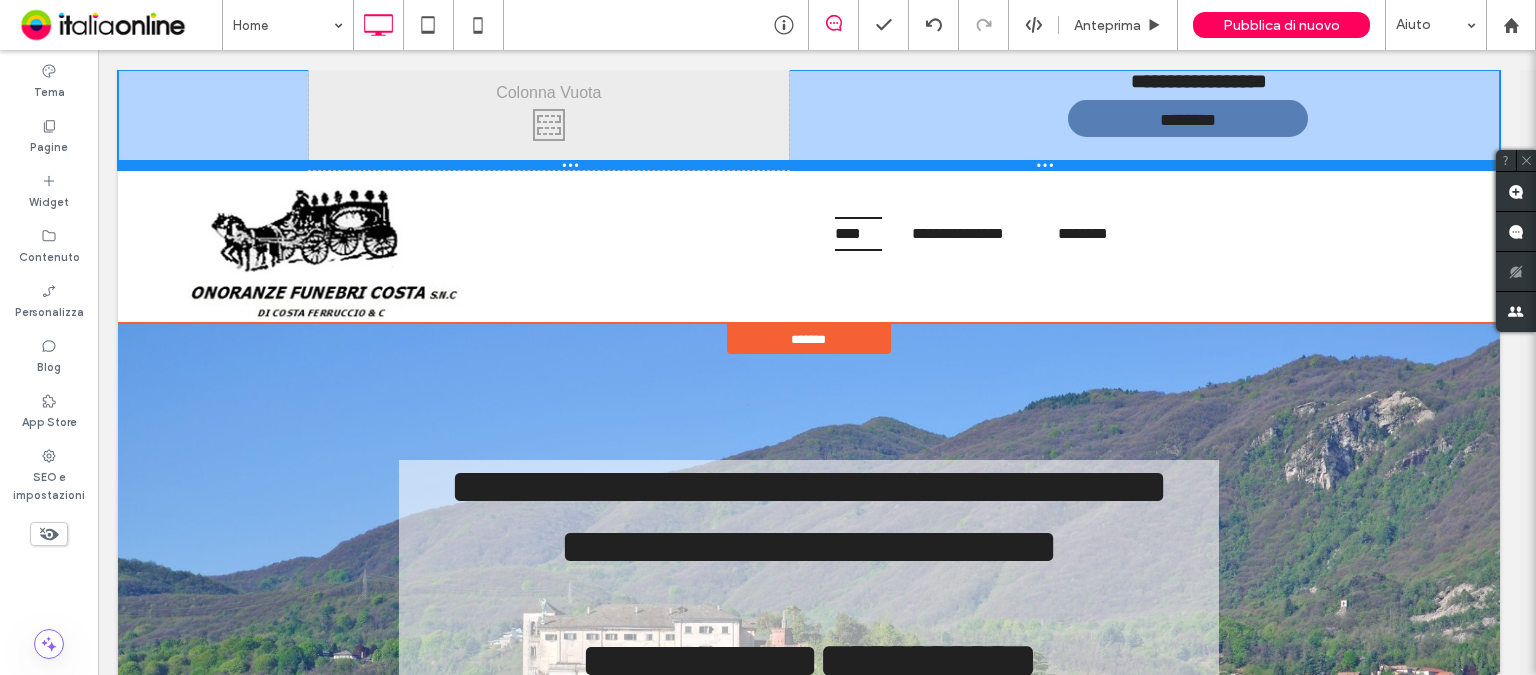 drag, startPoint x: 612, startPoint y: 195, endPoint x: 712, endPoint y: 190, distance: 100.12492 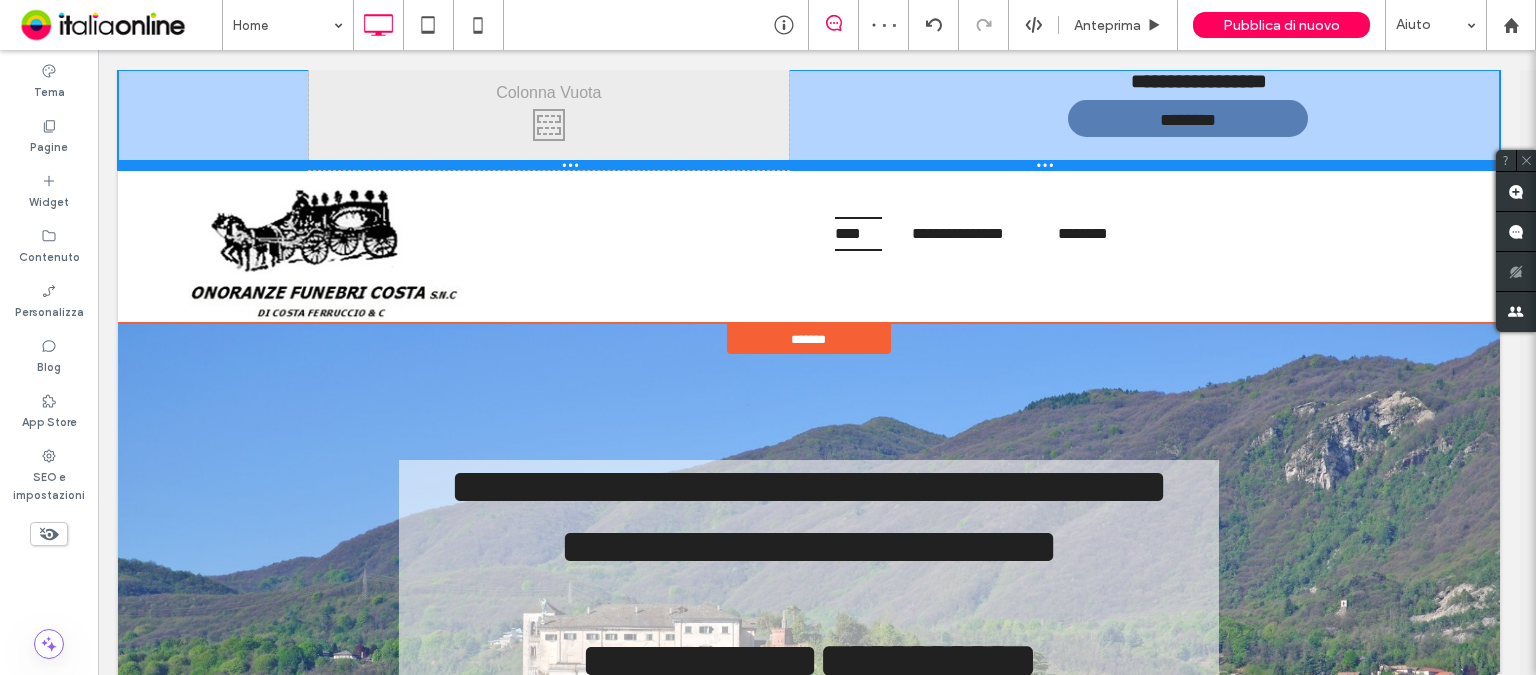 drag, startPoint x: 767, startPoint y: 165, endPoint x: 758, endPoint y: 134, distance: 32.280025 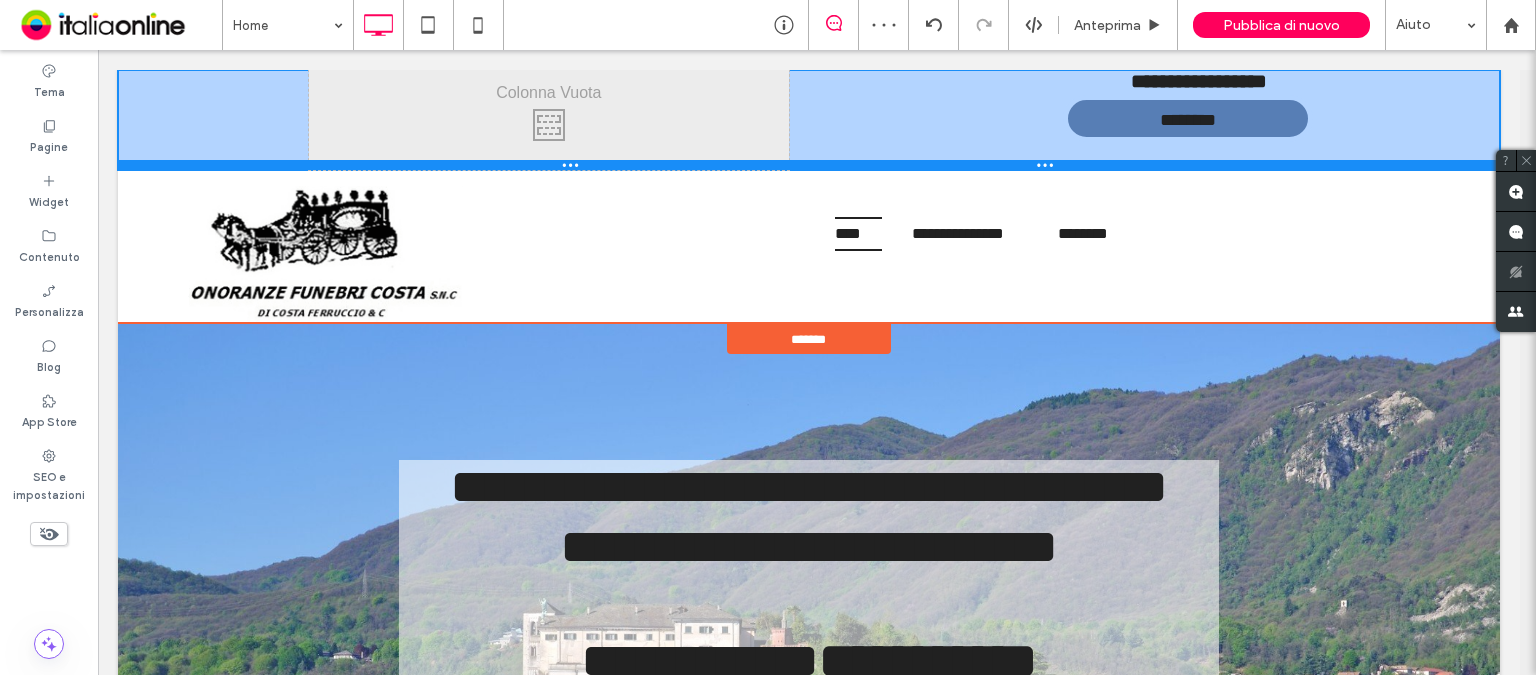 click on "**********" at bounding box center [809, 120] 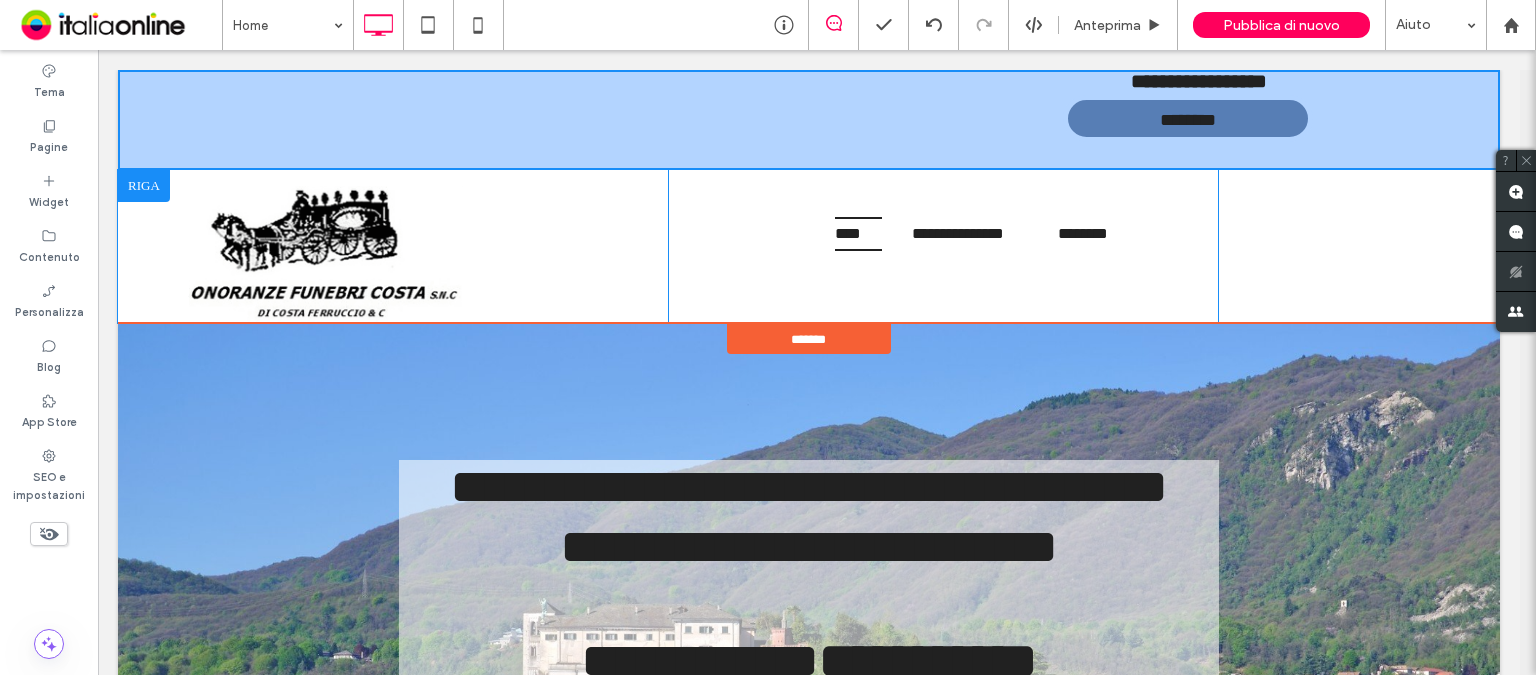 drag, startPoint x: 1396, startPoint y: 232, endPoint x: 616, endPoint y: 265, distance: 780.69775 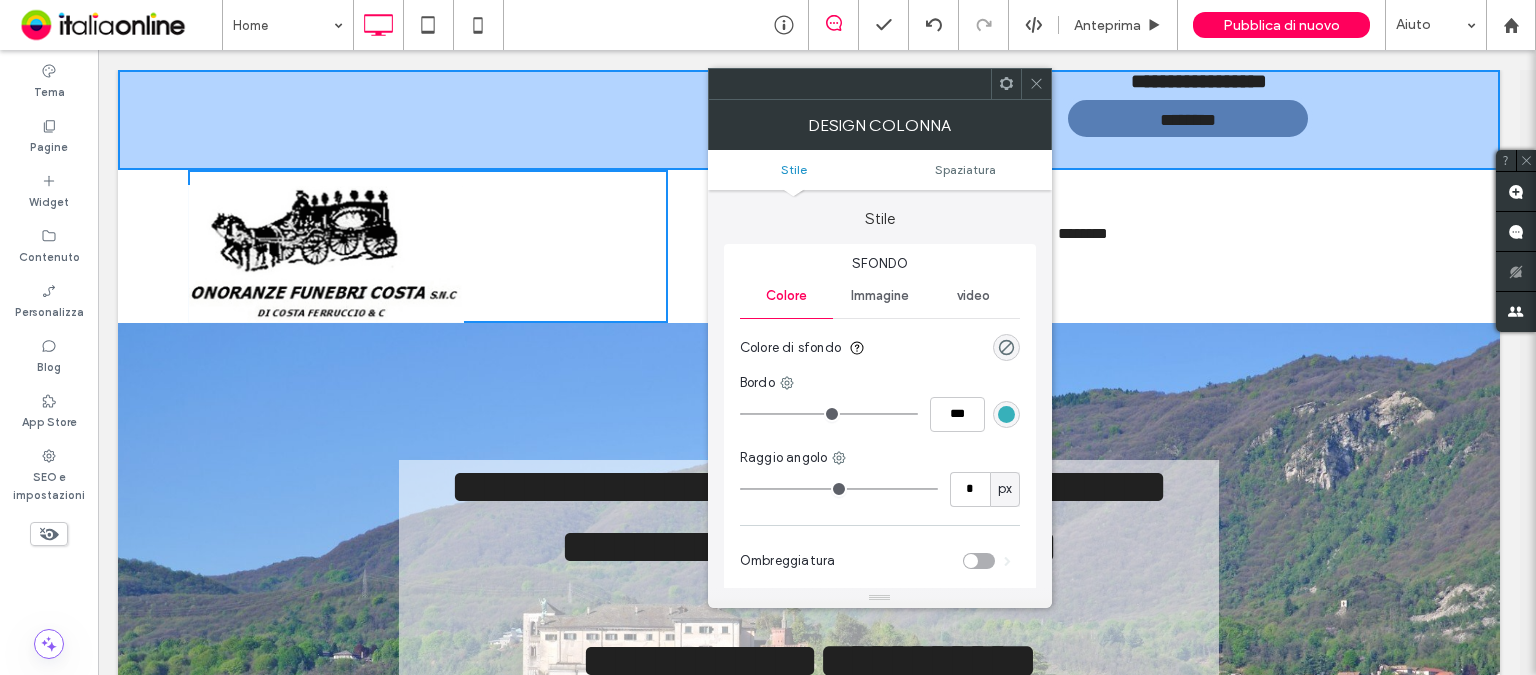 click on "**********" at bounding box center (809, 196) 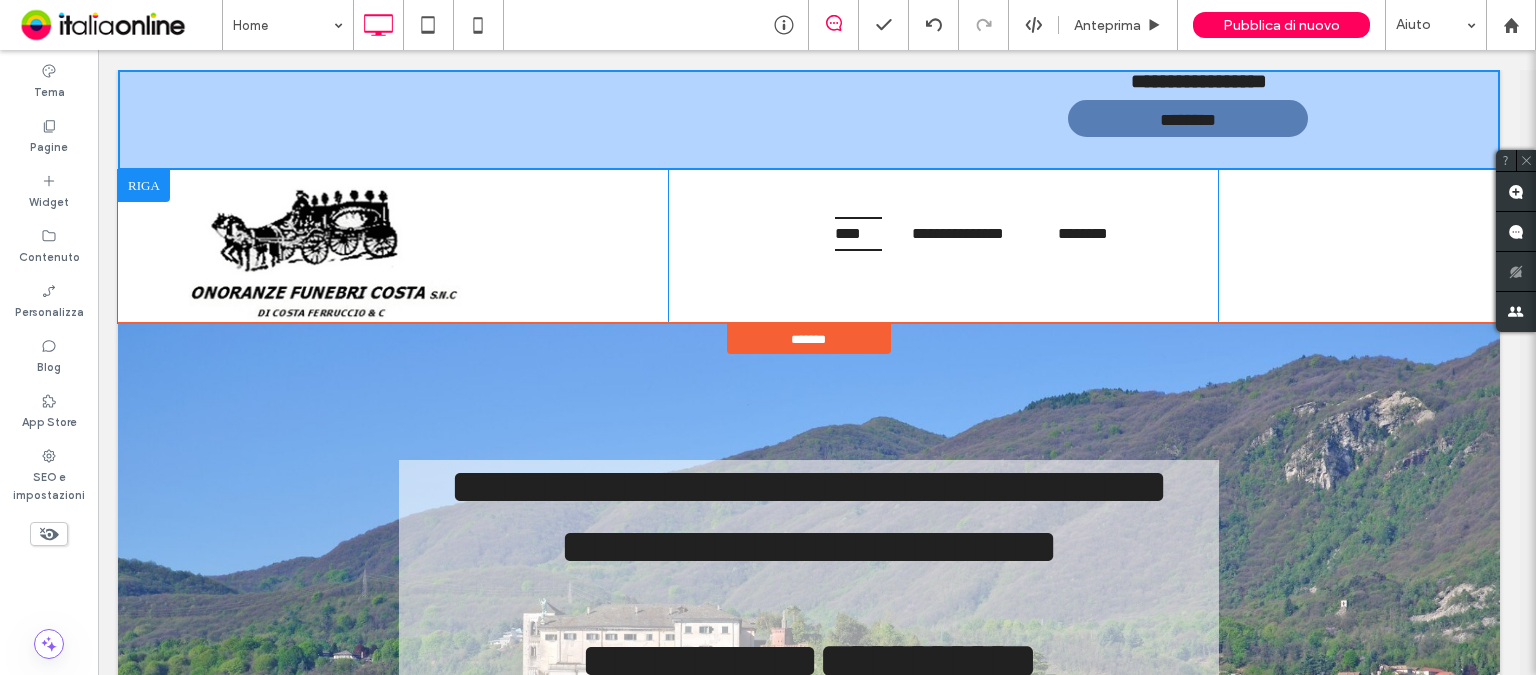 drag, startPoint x: 1255, startPoint y: 235, endPoint x: 140, endPoint y: 302, distance: 1117.0112 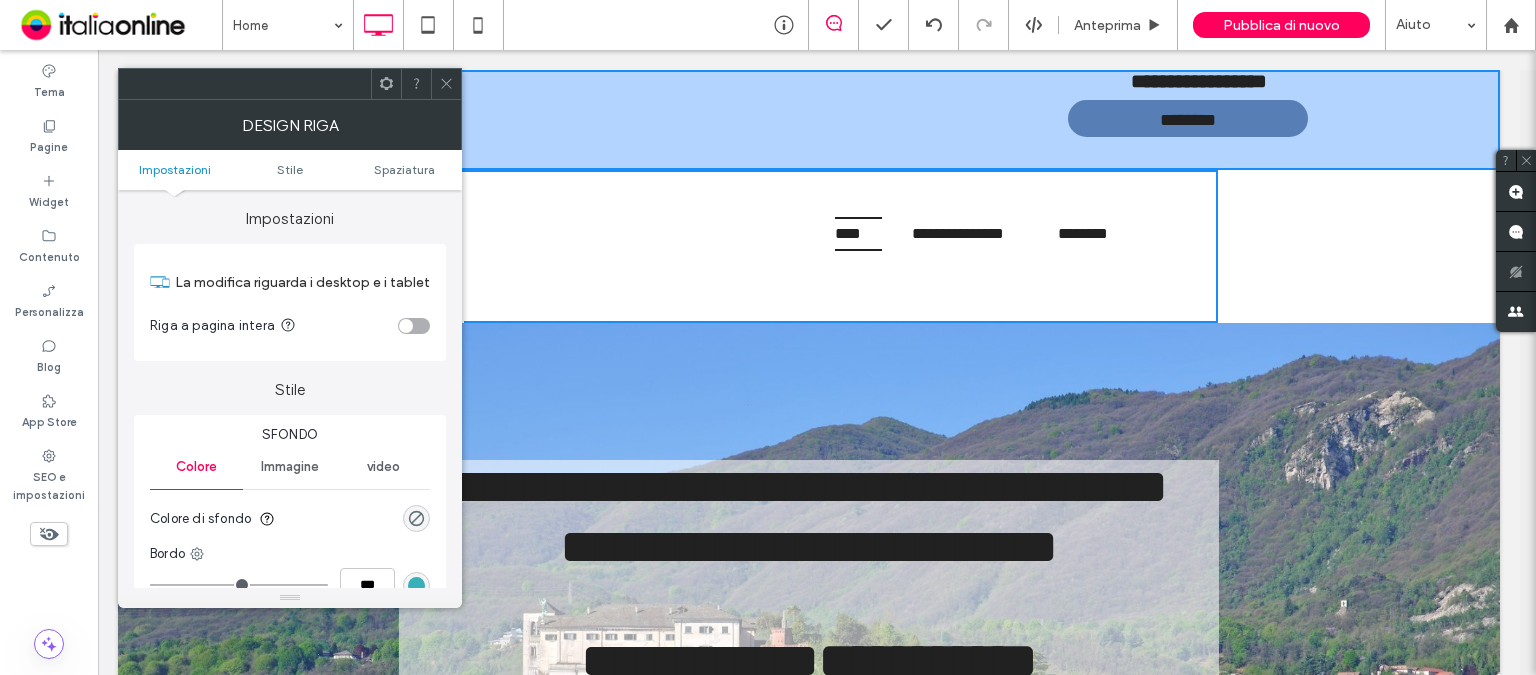 click 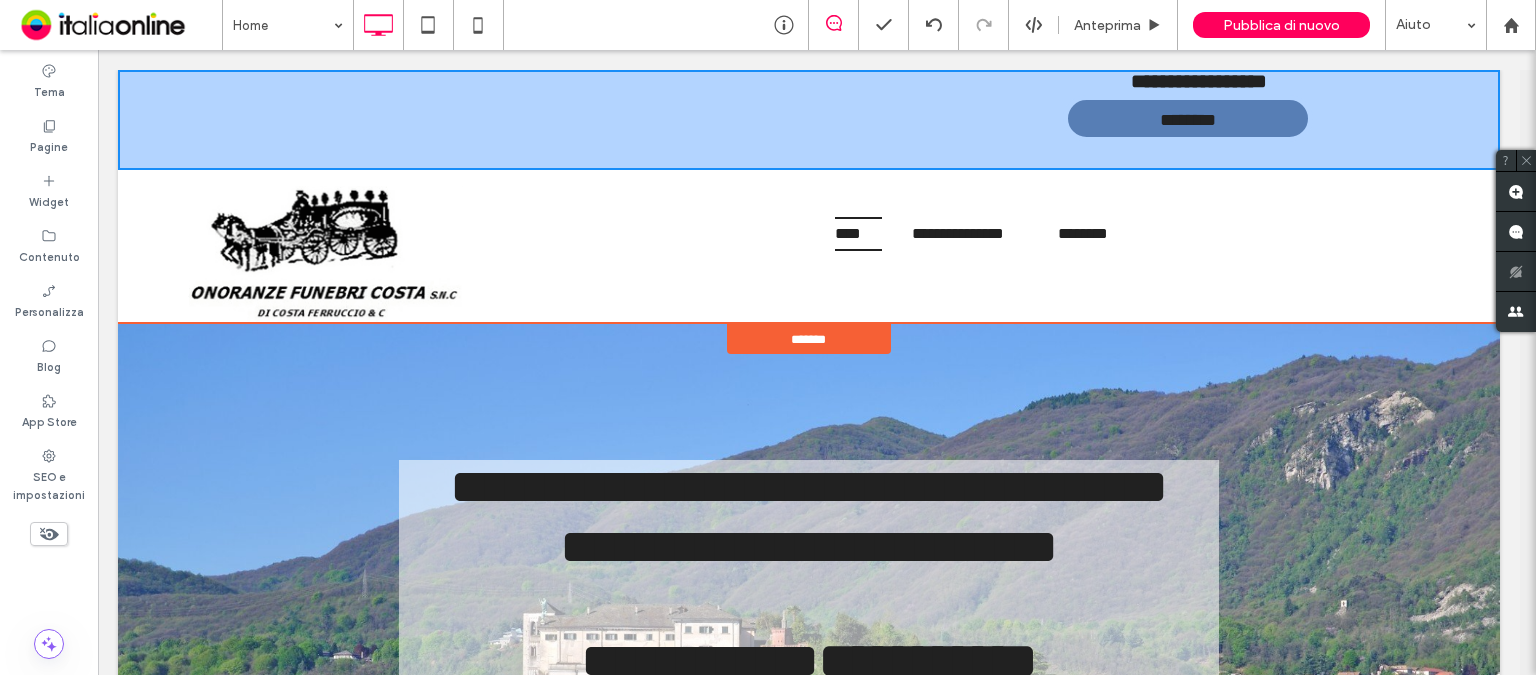 drag, startPoint x: 1407, startPoint y: 198, endPoint x: 1371, endPoint y: 181, distance: 39.812057 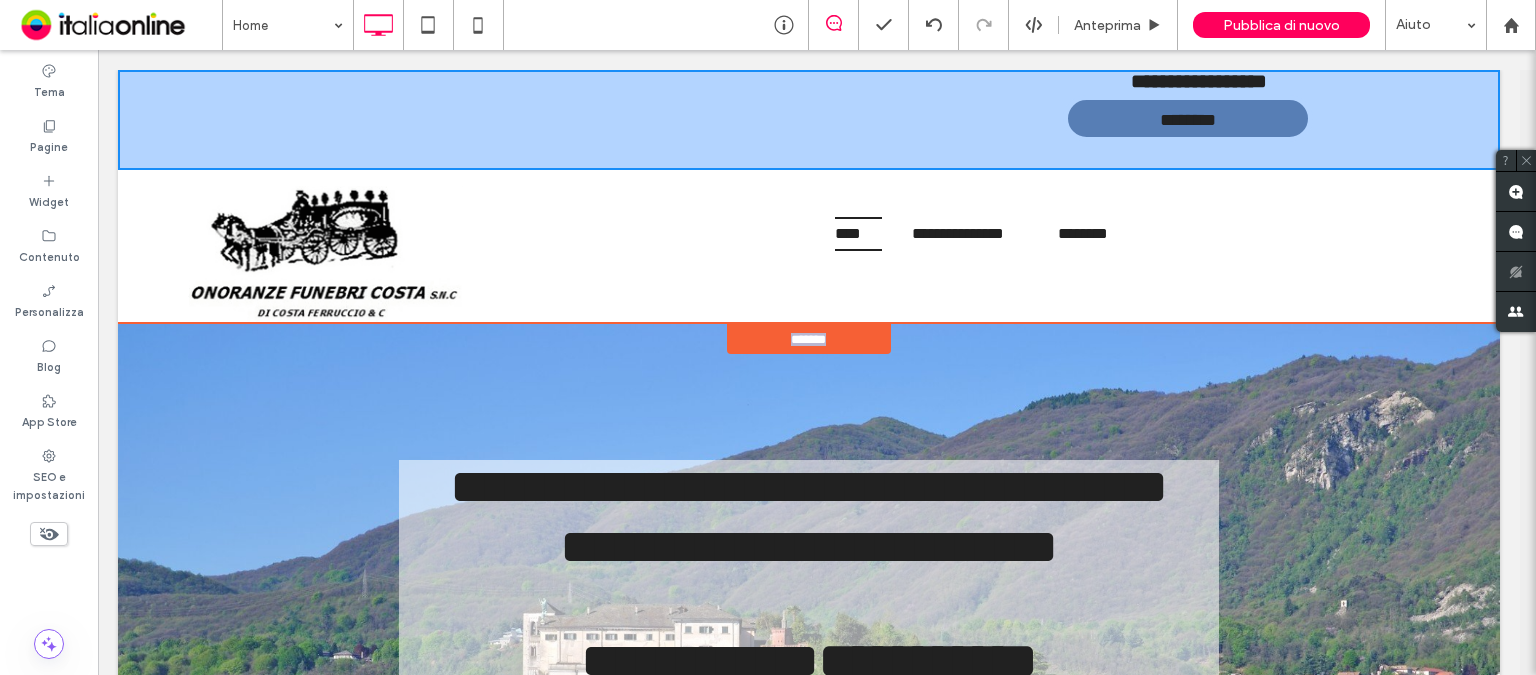 click on "**********" at bounding box center [809, 196] 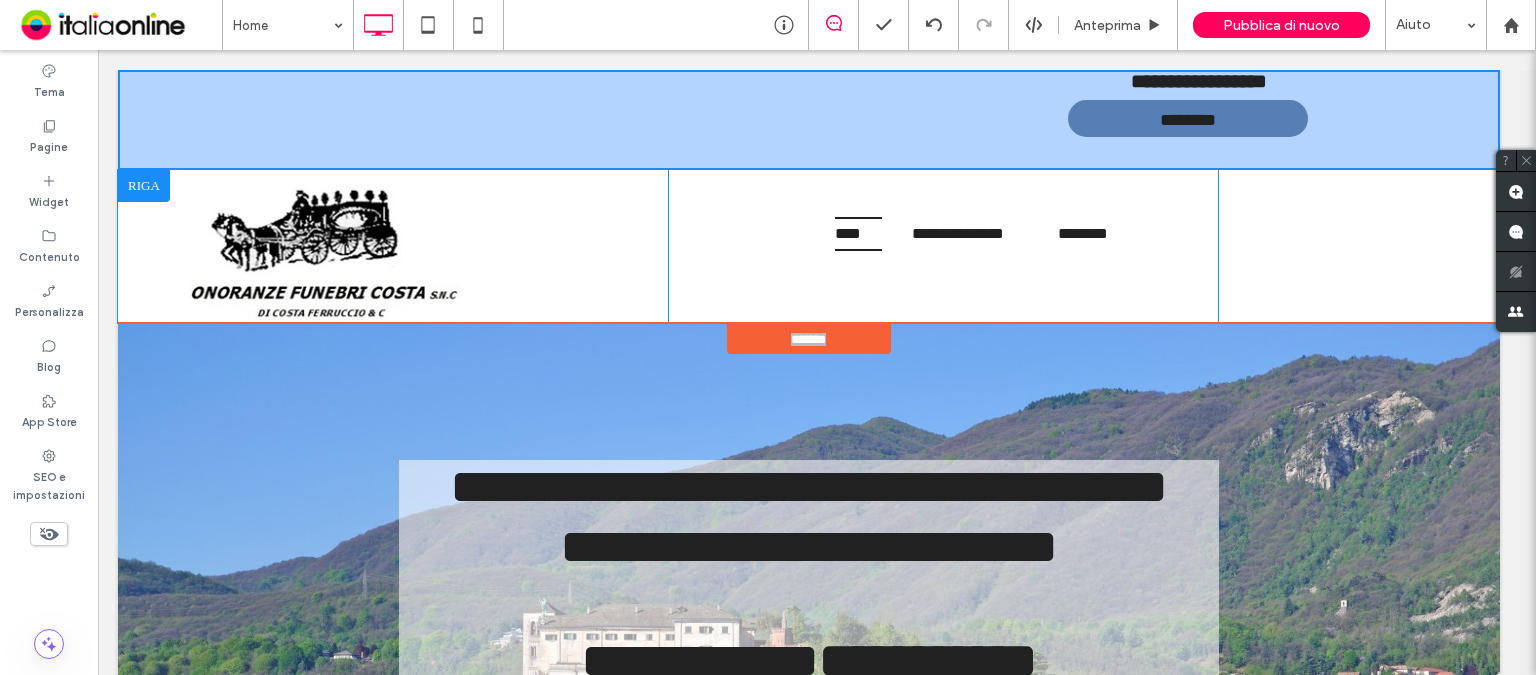 click at bounding box center [144, 186] 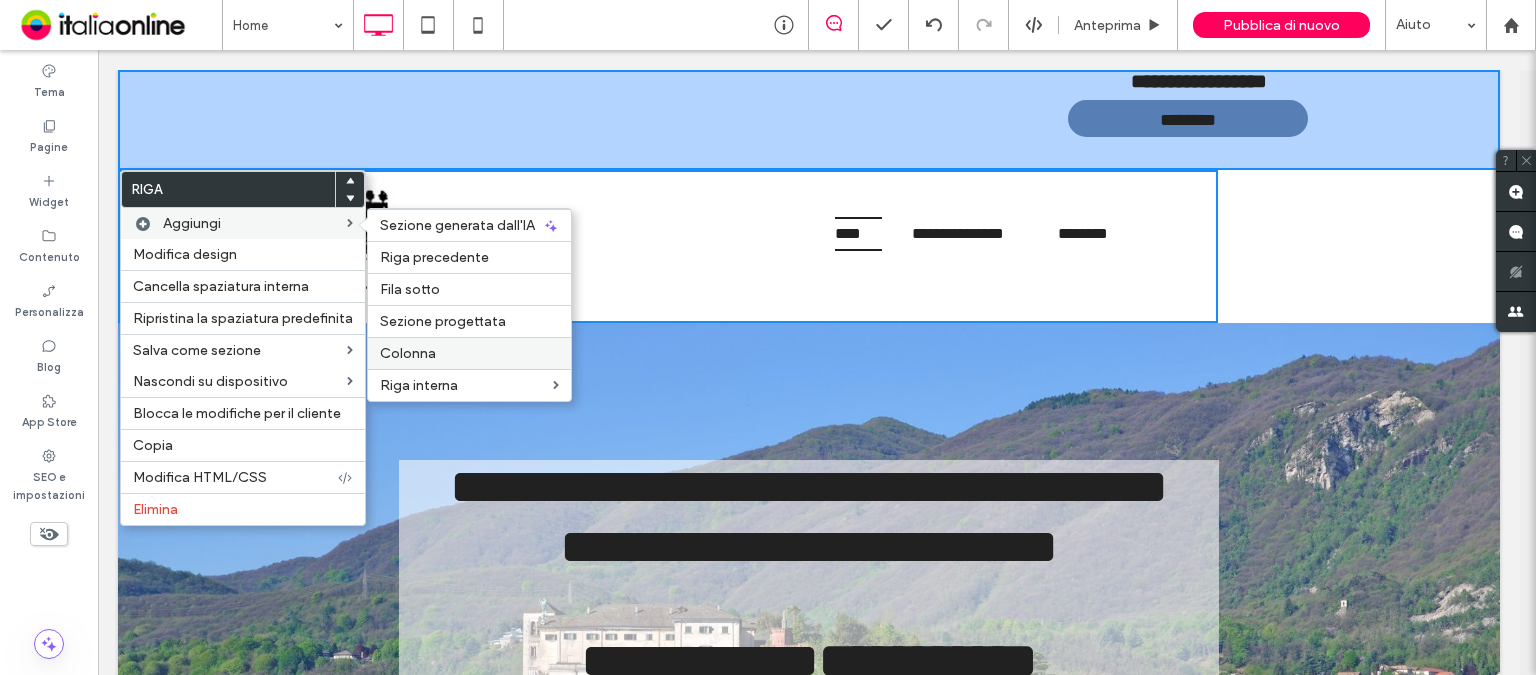 click on "Colonna" at bounding box center [469, 353] 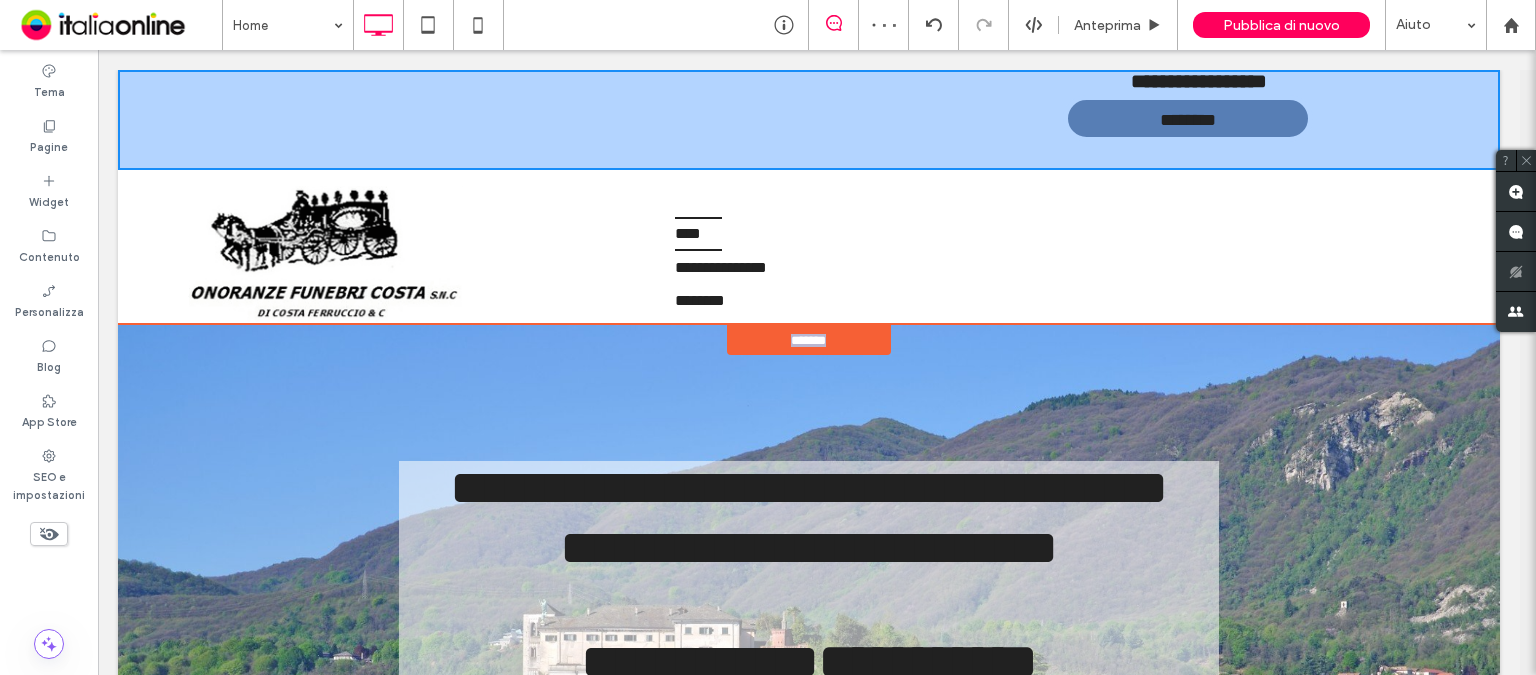 drag, startPoint x: 1061, startPoint y: 245, endPoint x: 1384, endPoint y: 241, distance: 323.02478 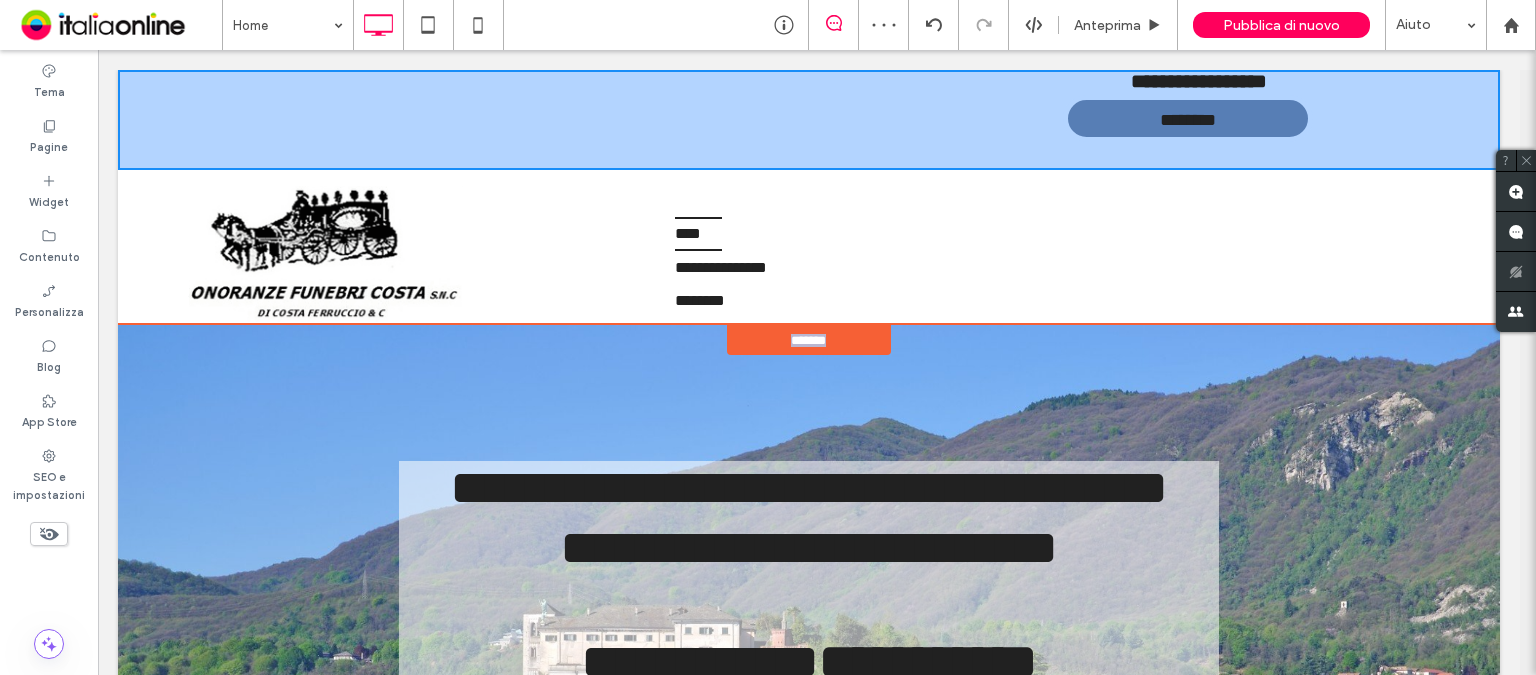 click on "**********" at bounding box center [809, 197] 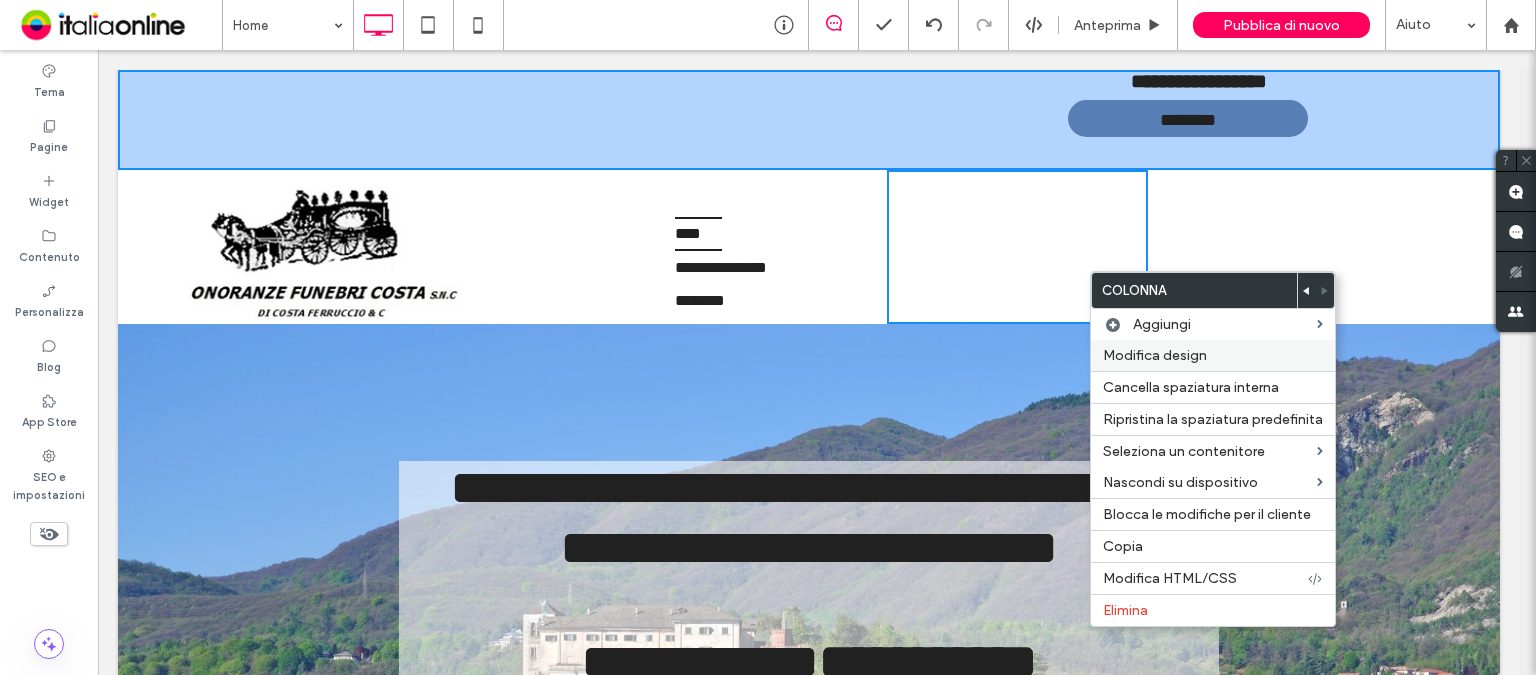 click on "Modifica design" at bounding box center (1155, 355) 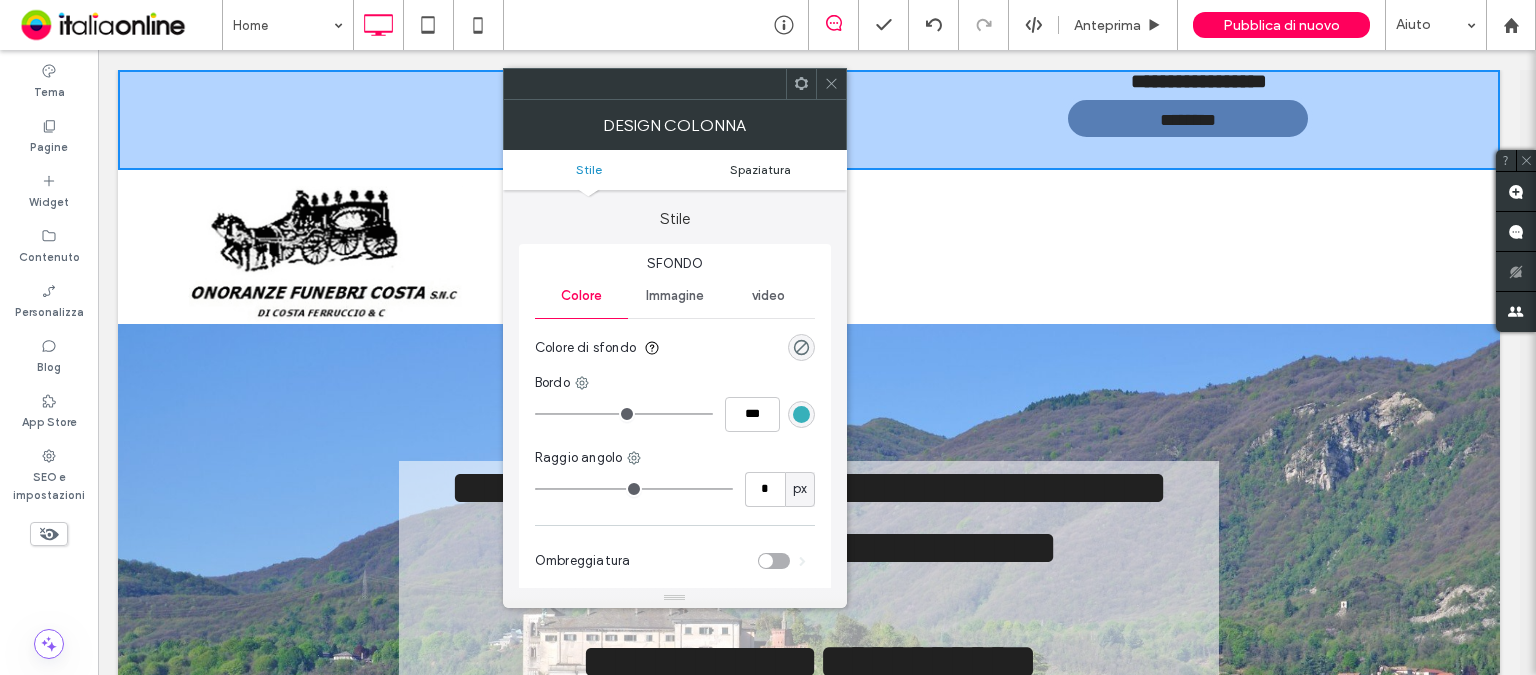 click on "Spaziatura" at bounding box center (760, 169) 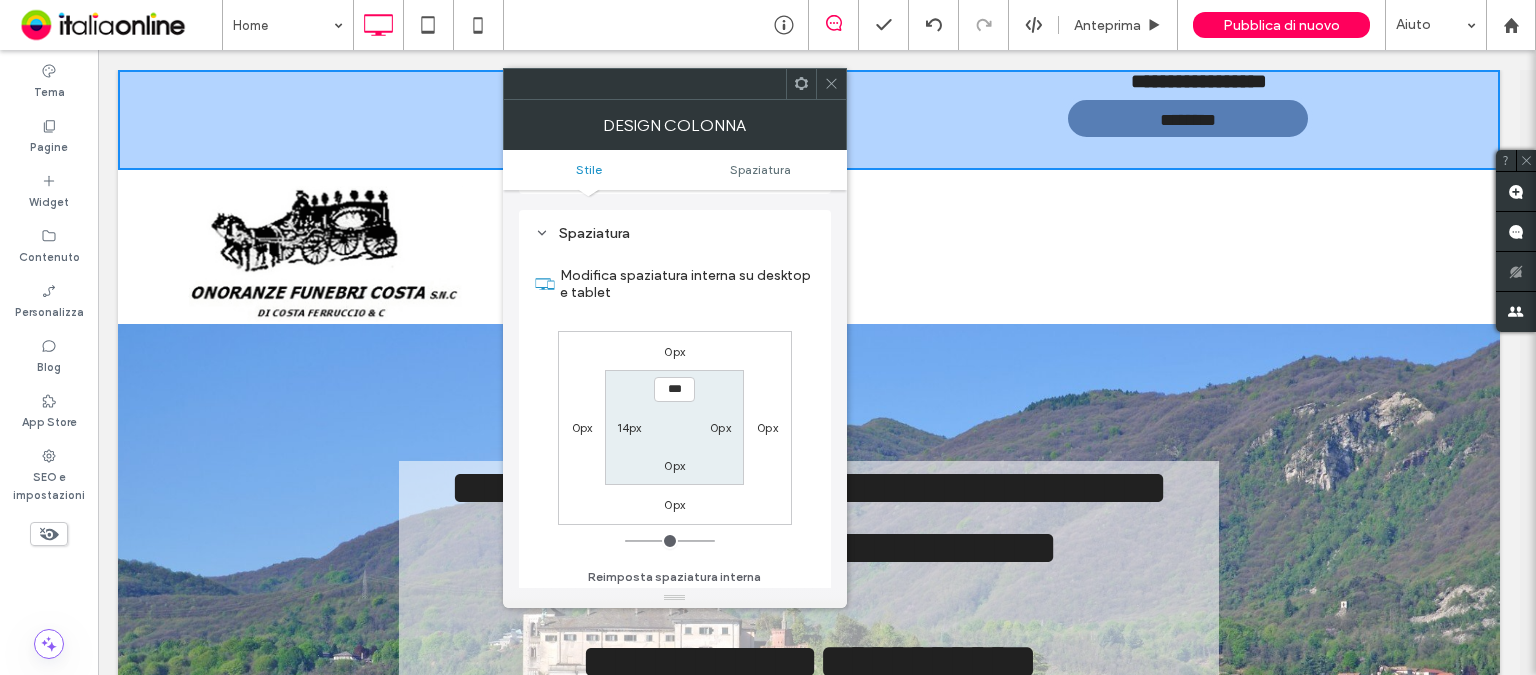 scroll, scrollTop: 405, scrollLeft: 0, axis: vertical 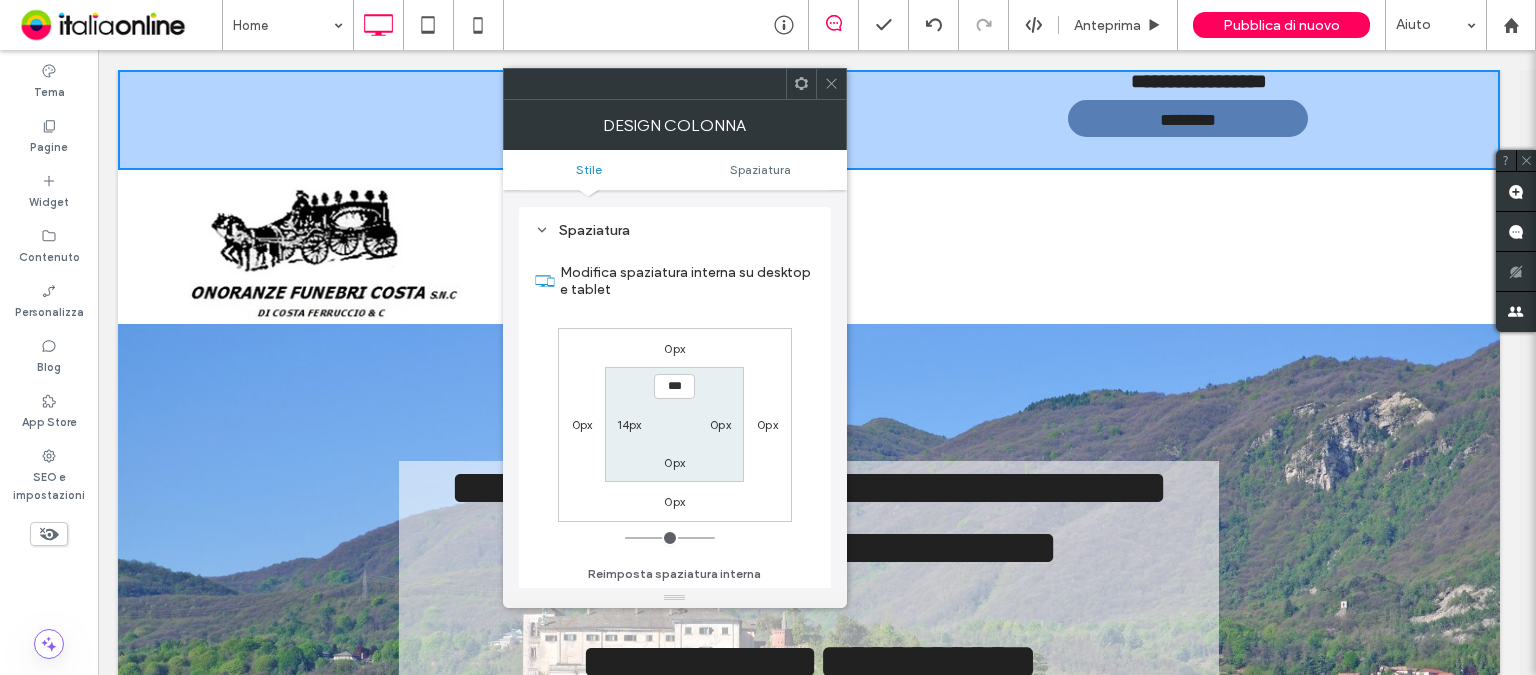 click on "0px" at bounding box center [582, 424] 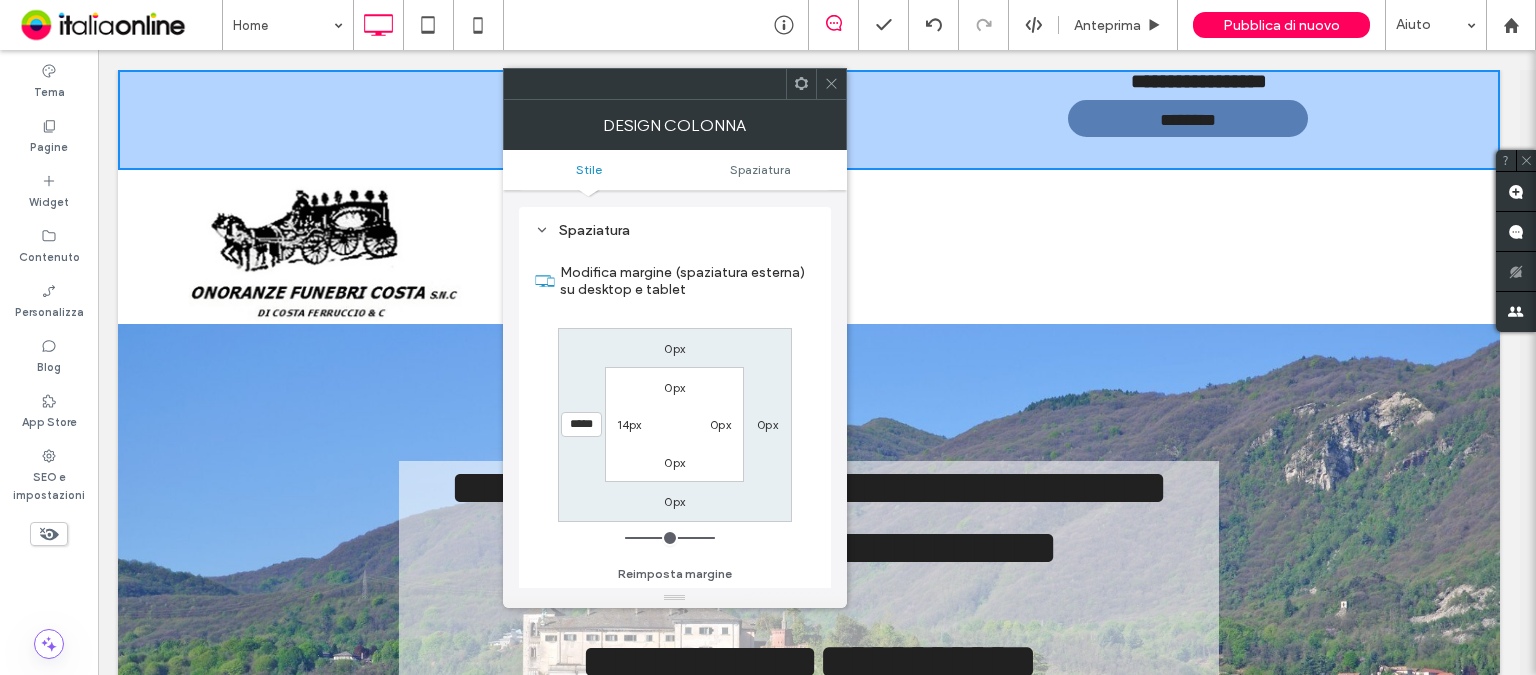 drag, startPoint x: 633, startPoint y: 530, endPoint x: 744, endPoint y: 539, distance: 111.364265 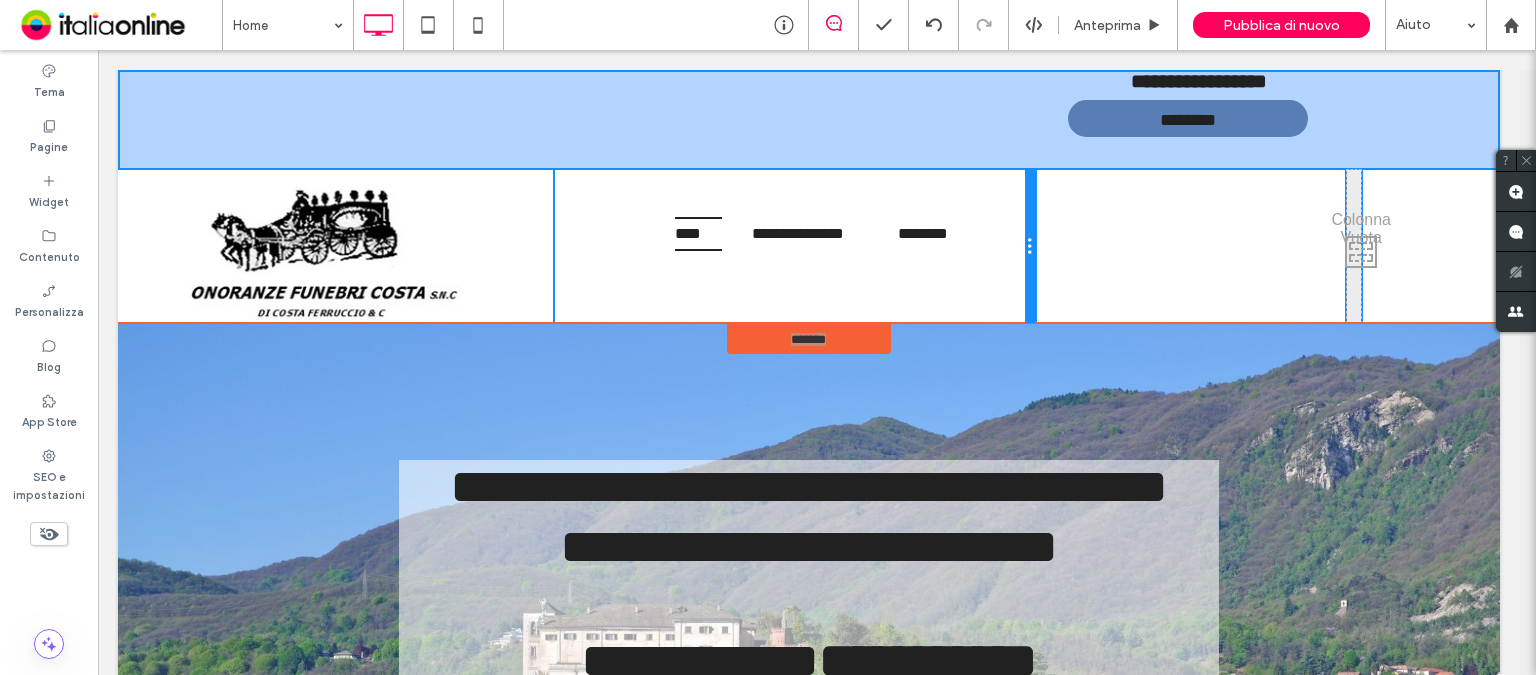 drag, startPoint x: 873, startPoint y: 303, endPoint x: 1155, endPoint y: 296, distance: 282.08685 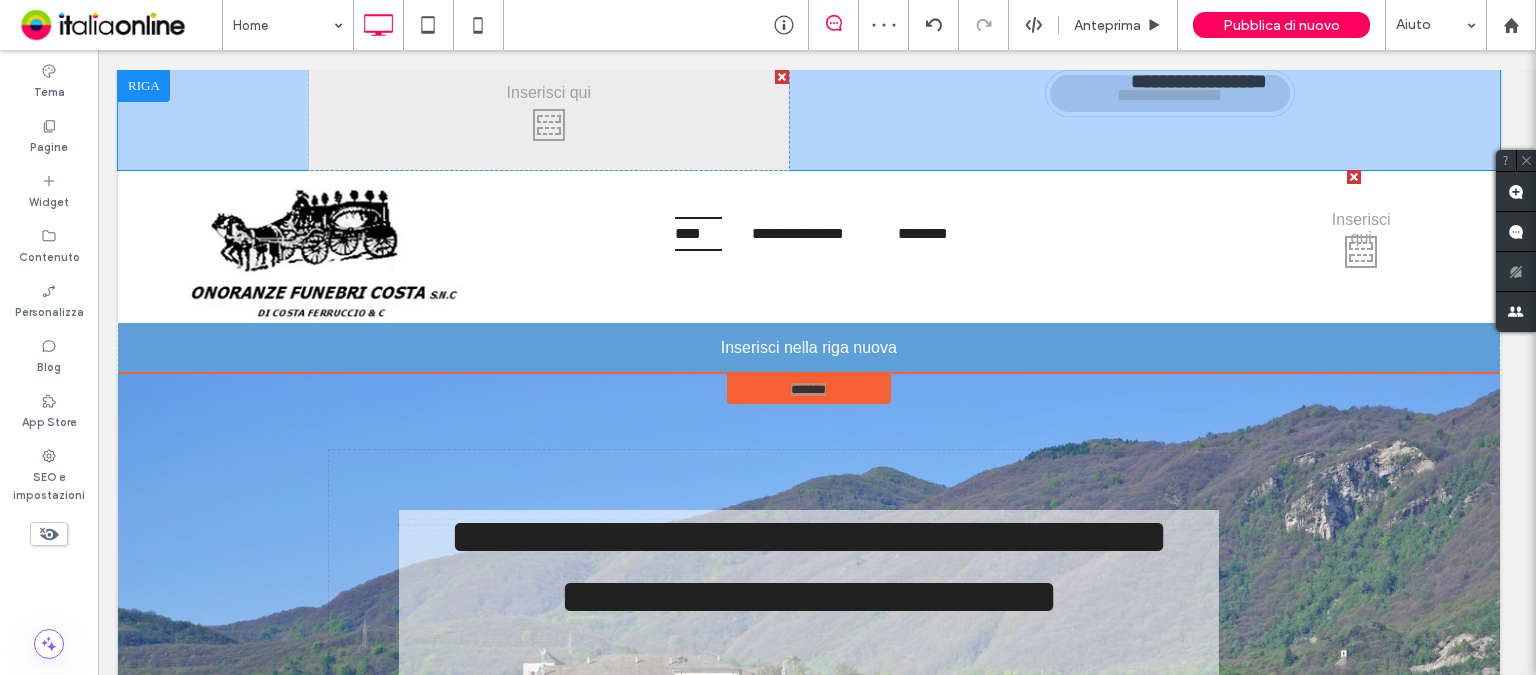 drag, startPoint x: 1189, startPoint y: 119, endPoint x: 1329, endPoint y: 275, distance: 209.60916 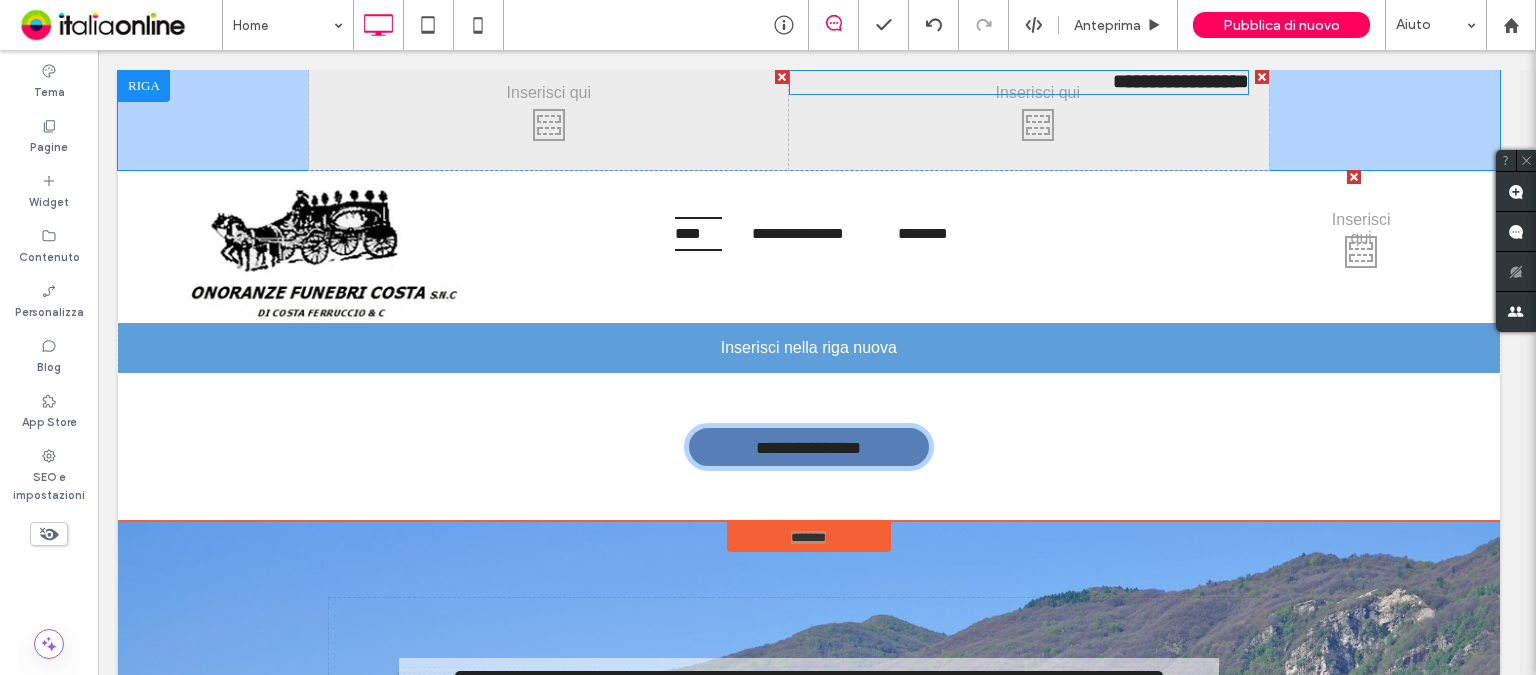 drag, startPoint x: 1132, startPoint y: 79, endPoint x: 1200, endPoint y: 331, distance: 261.0134 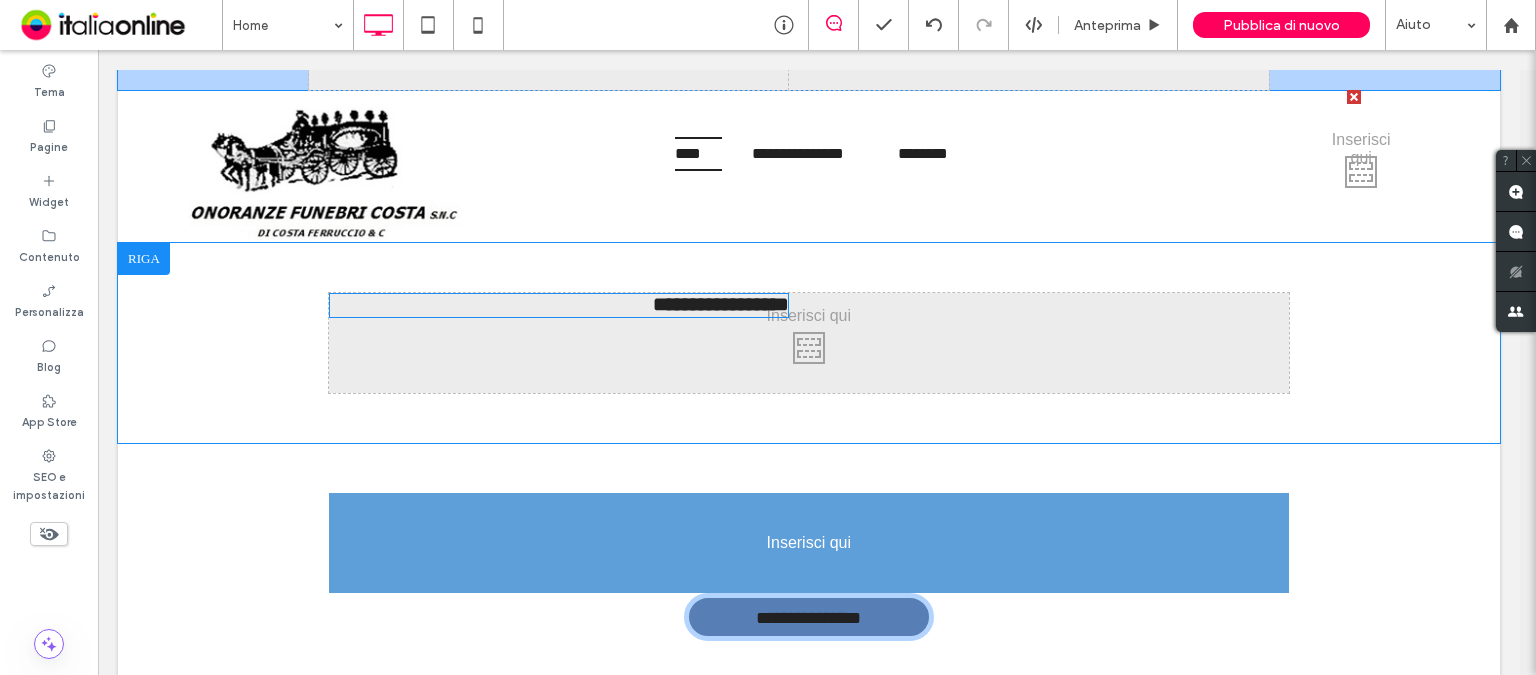 scroll, scrollTop: 100, scrollLeft: 0, axis: vertical 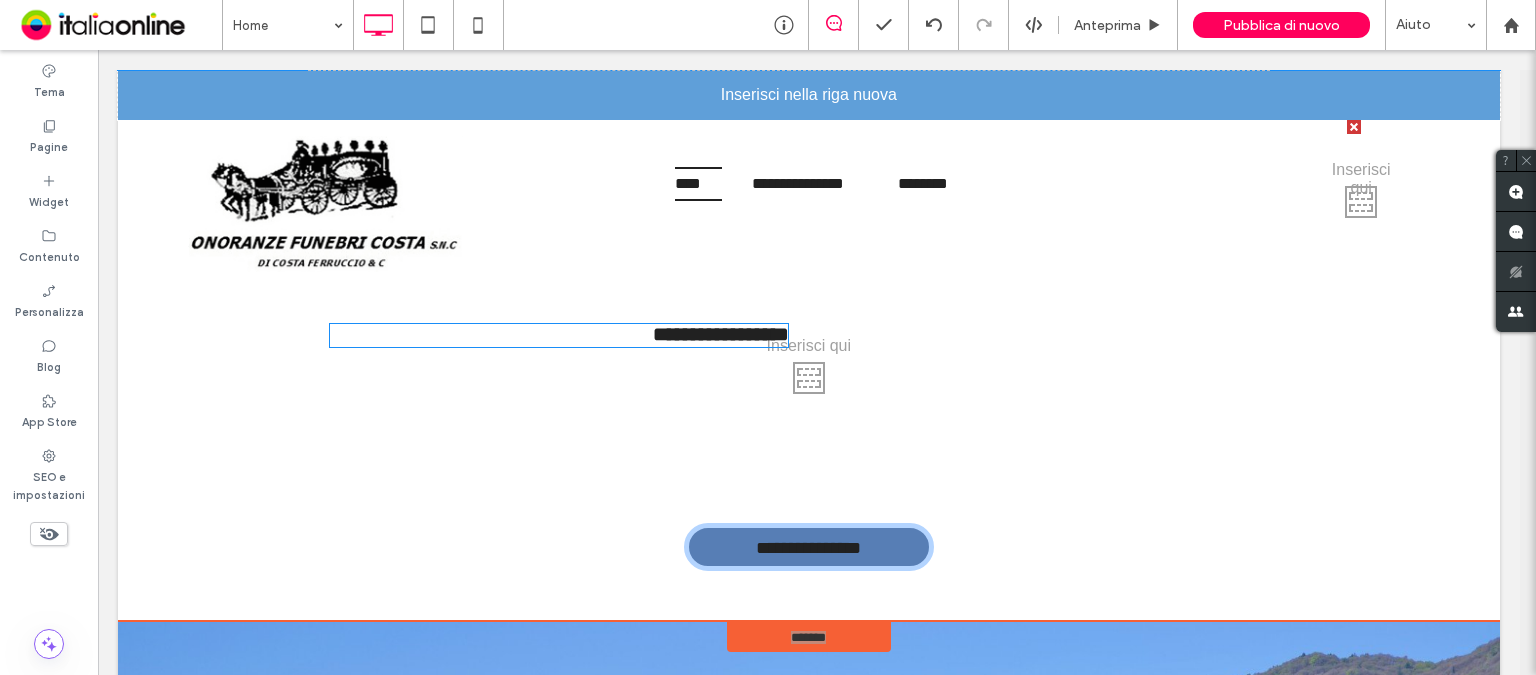 drag, startPoint x: 676, startPoint y: 379, endPoint x: 1329, endPoint y: 155, distance: 690.3514 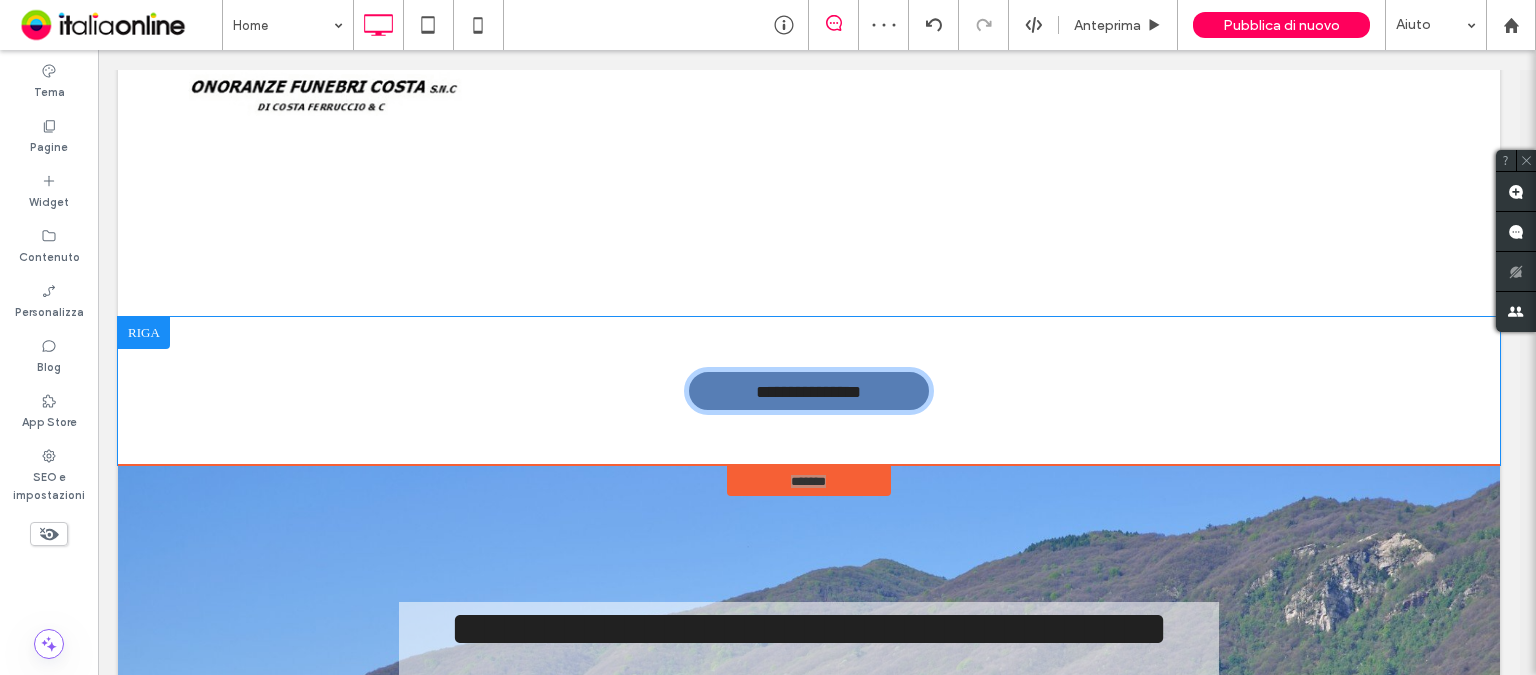 scroll, scrollTop: 300, scrollLeft: 0, axis: vertical 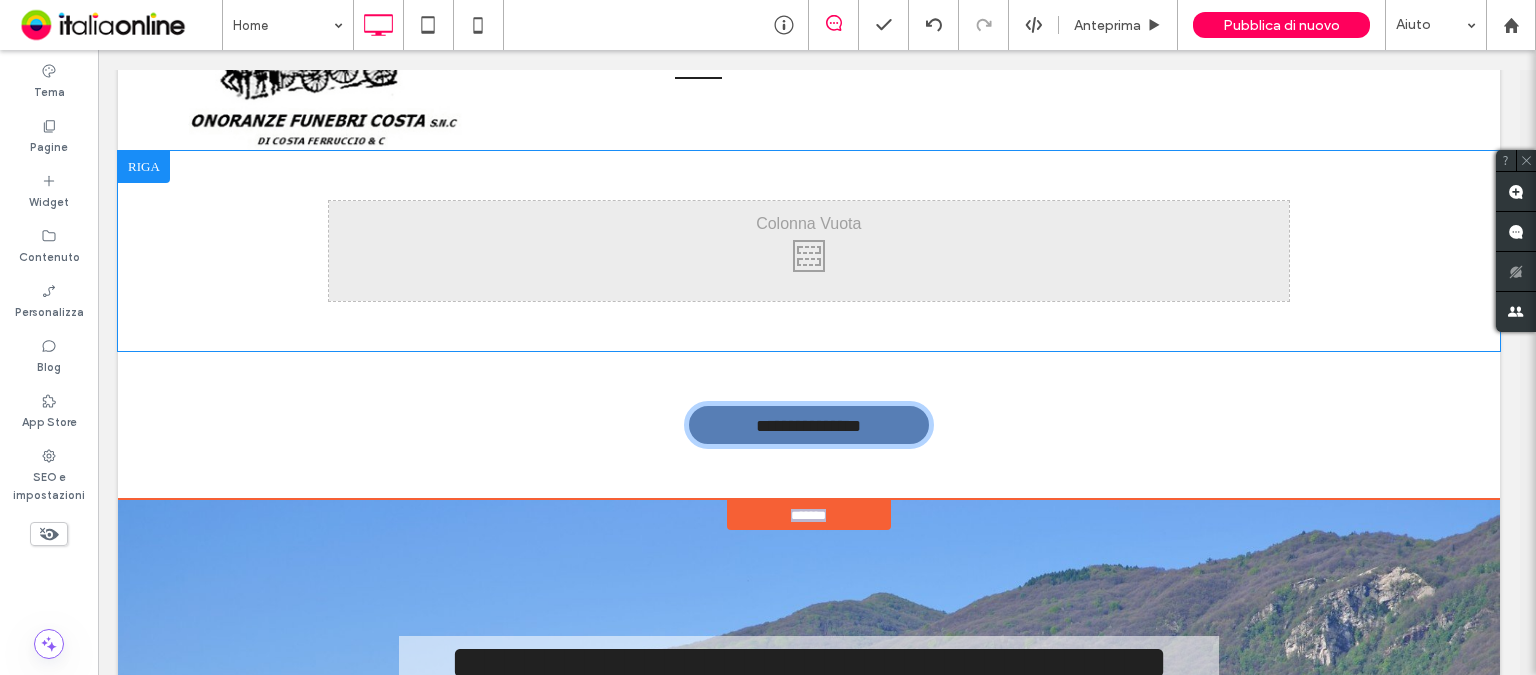 click at bounding box center [144, 167] 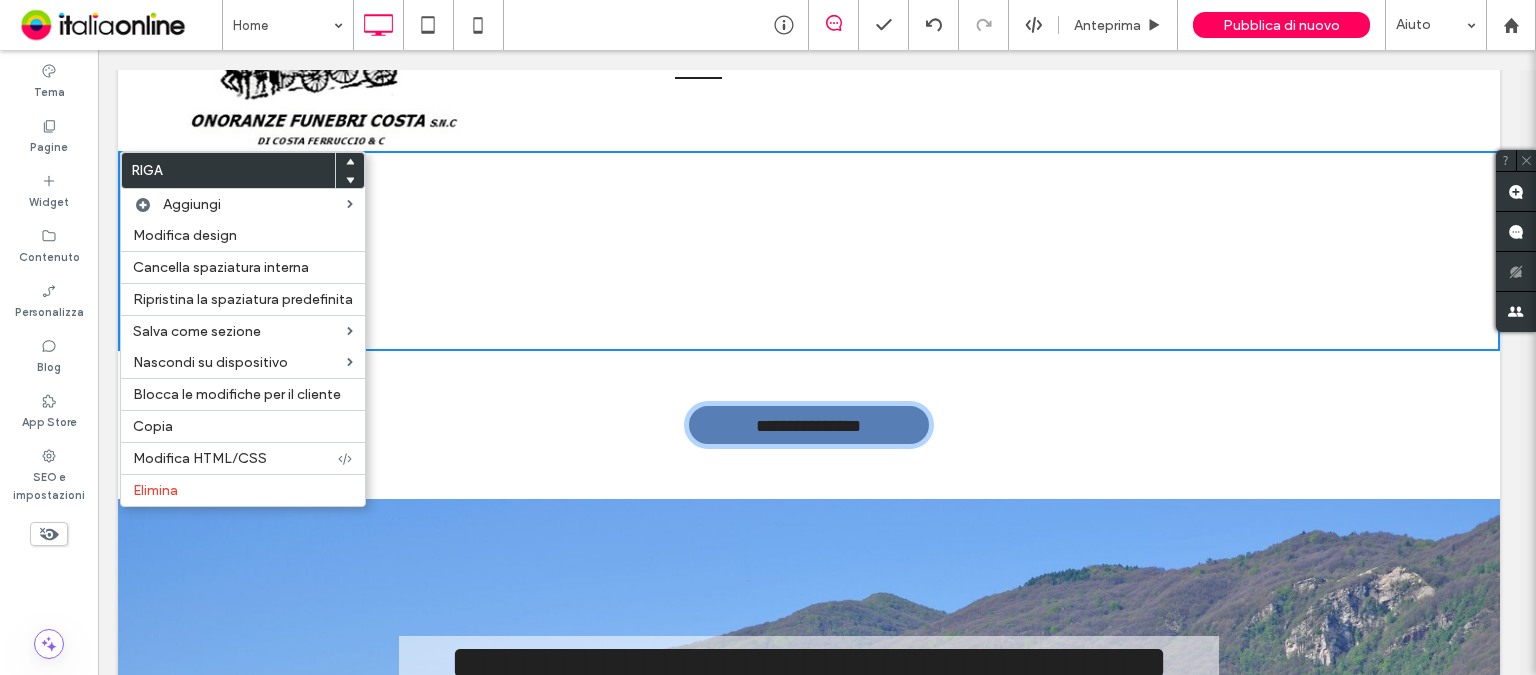 click on "Elimina" at bounding box center (243, 490) 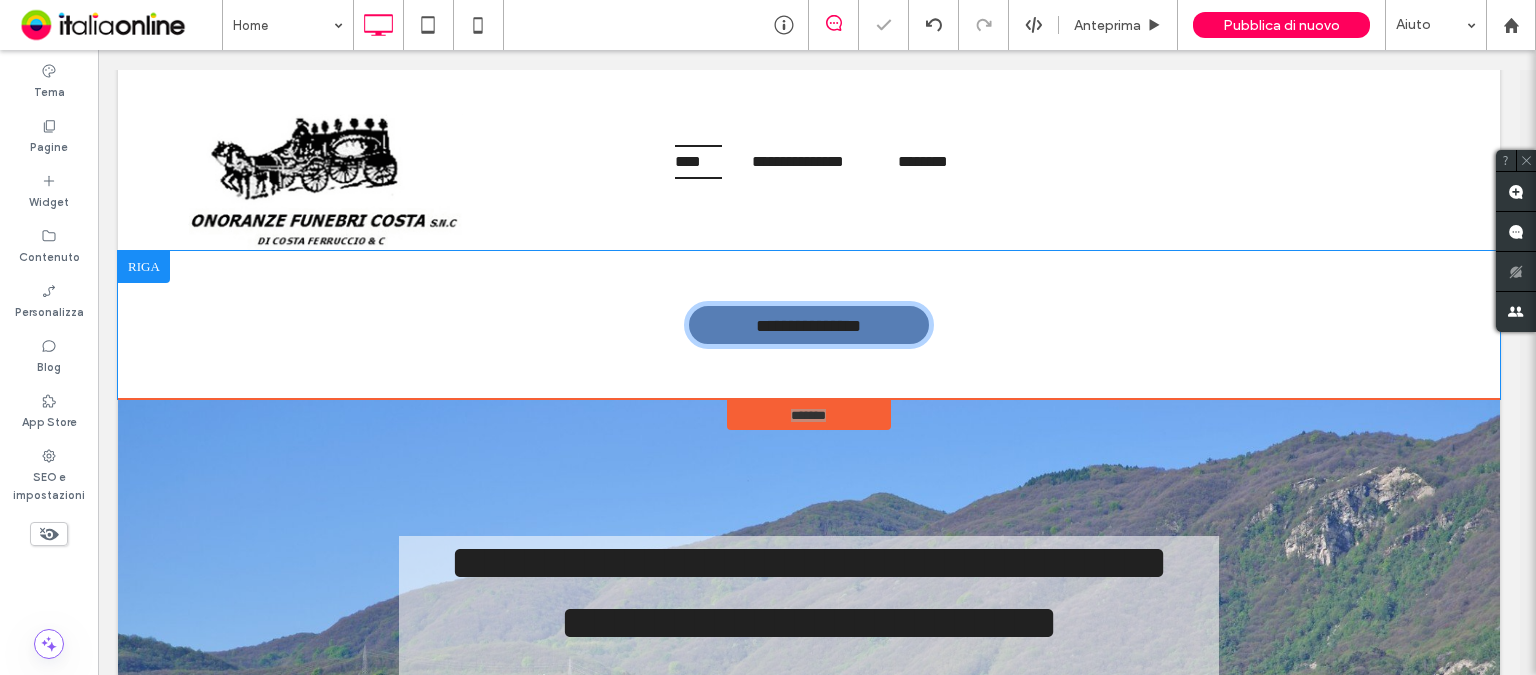 scroll, scrollTop: 100, scrollLeft: 0, axis: vertical 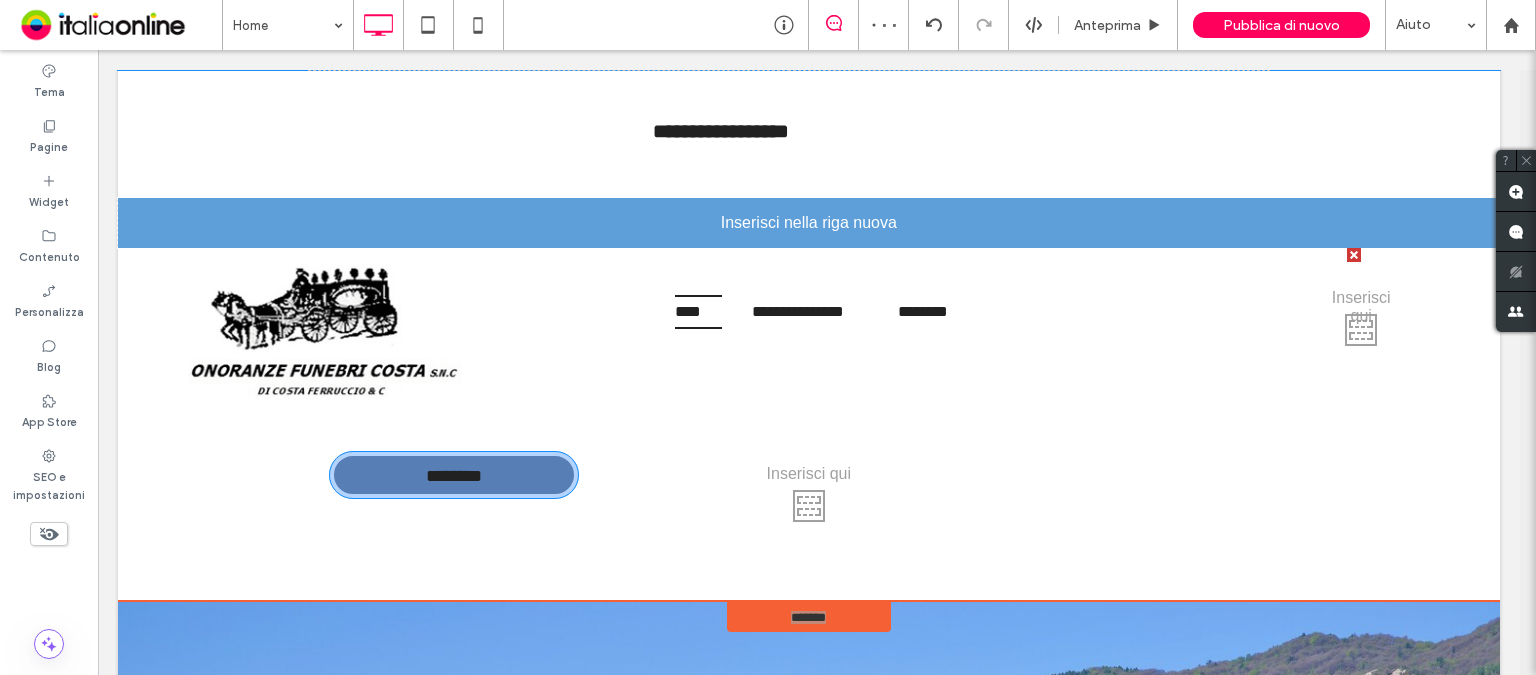 drag, startPoint x: 845, startPoint y: 431, endPoint x: 1307, endPoint y: 312, distance: 477.07965 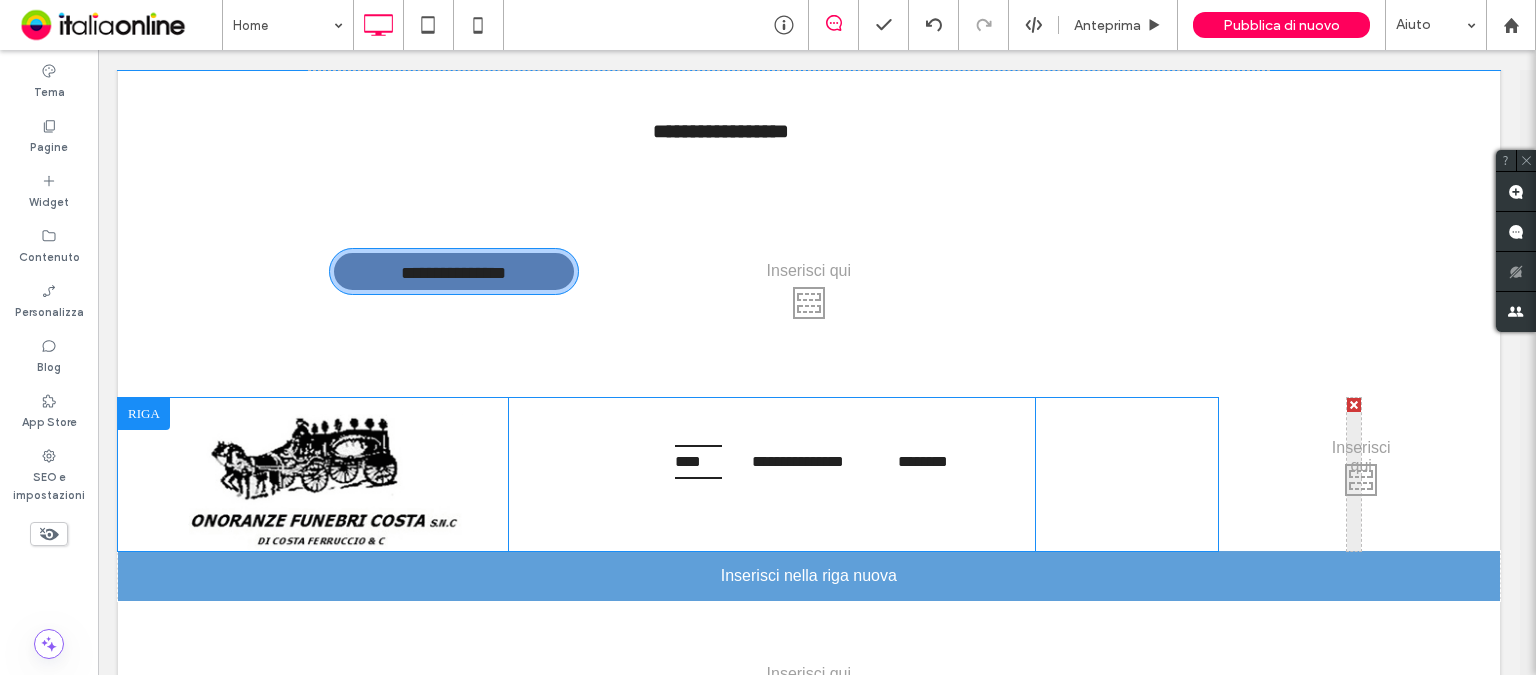 drag, startPoint x: 784, startPoint y: 274, endPoint x: 1203, endPoint y: 472, distance: 463.42746 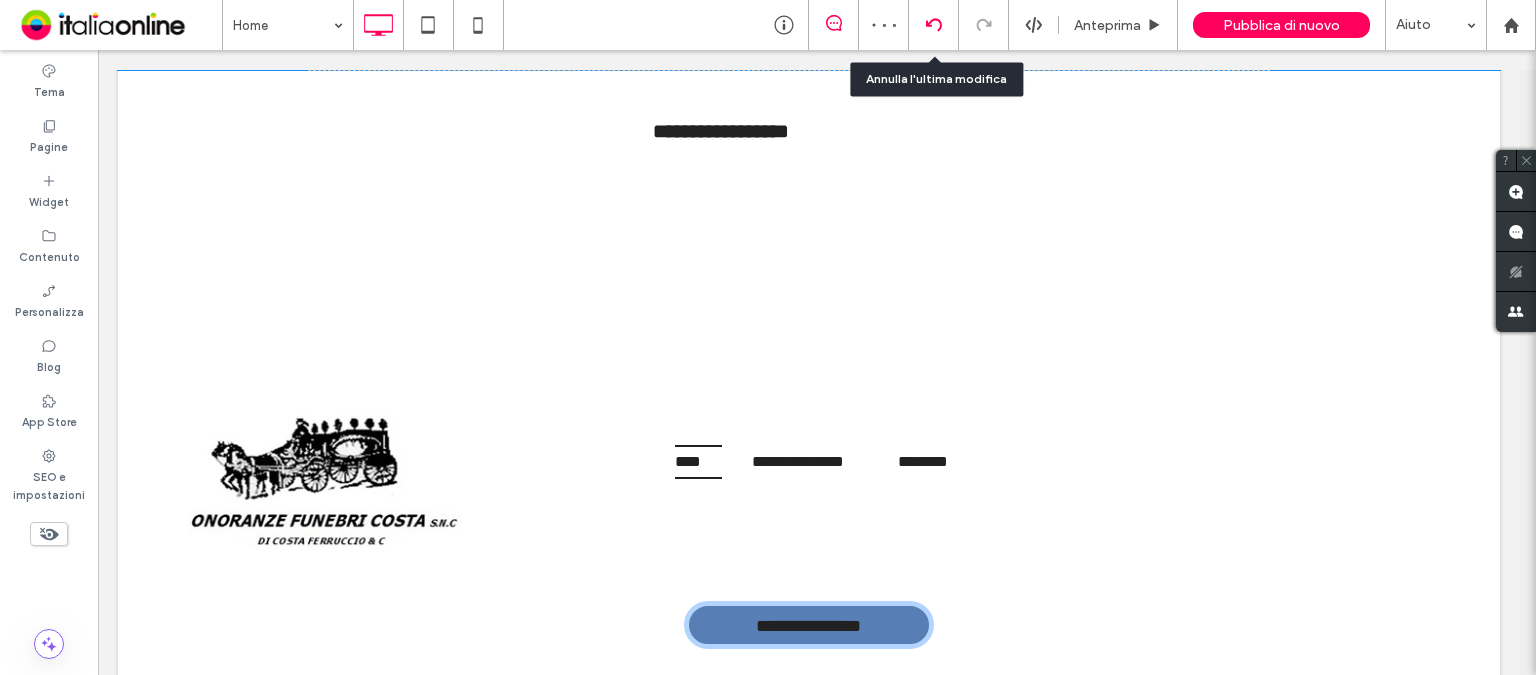 click at bounding box center (934, 25) 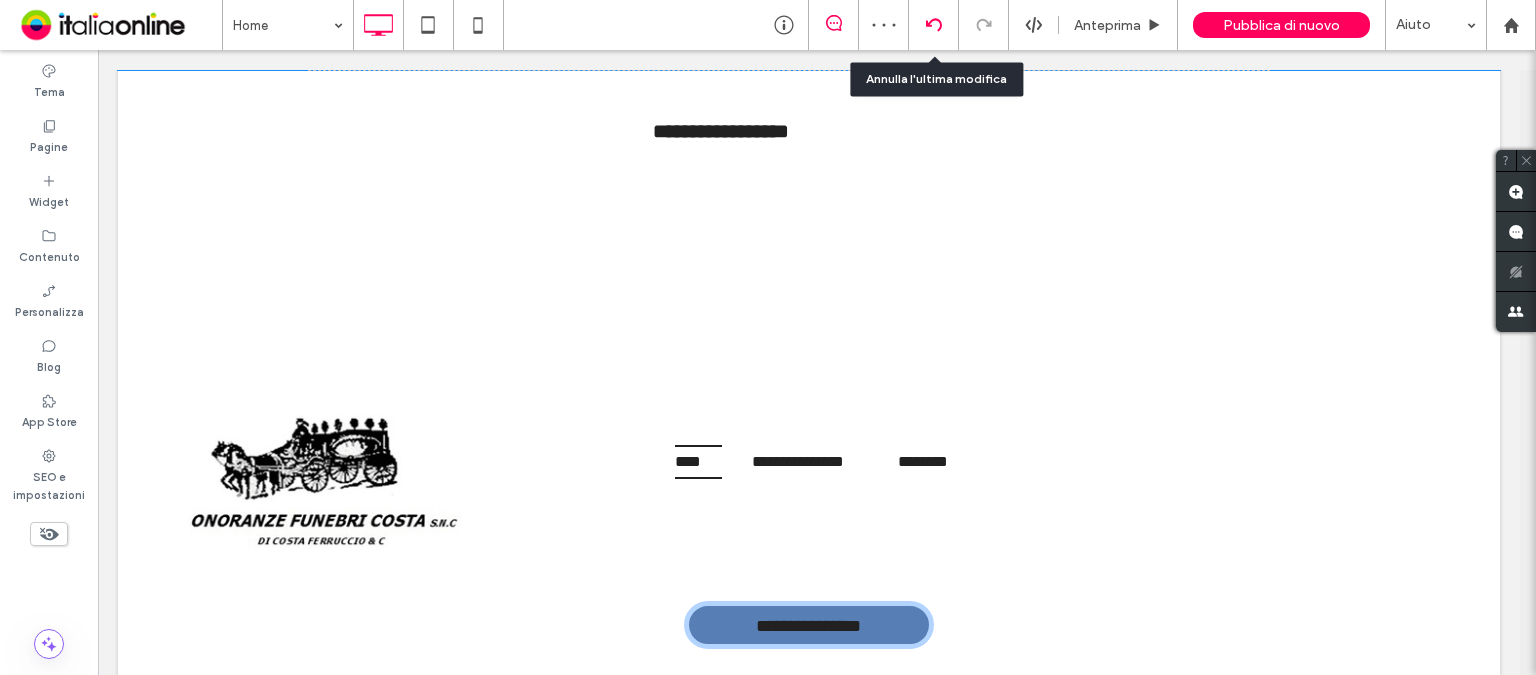 click at bounding box center (934, 25) 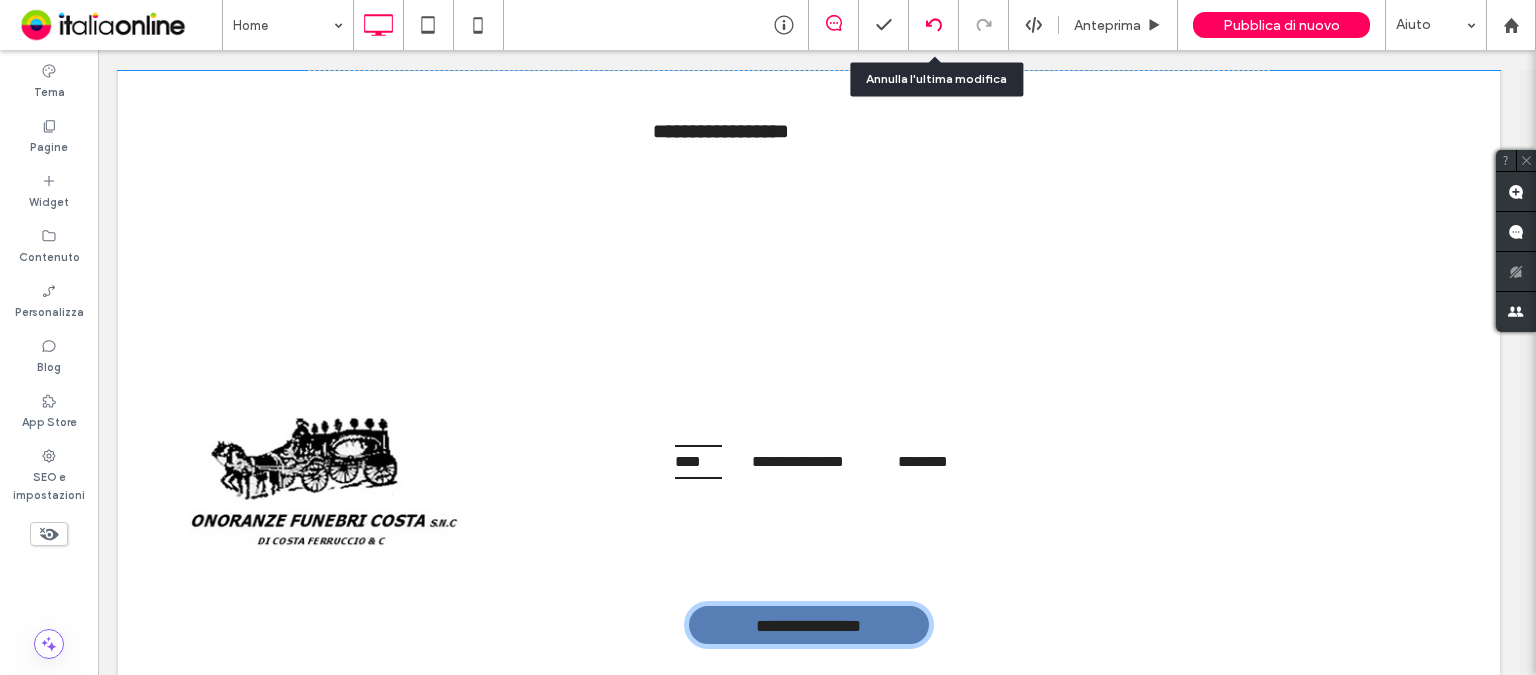 click 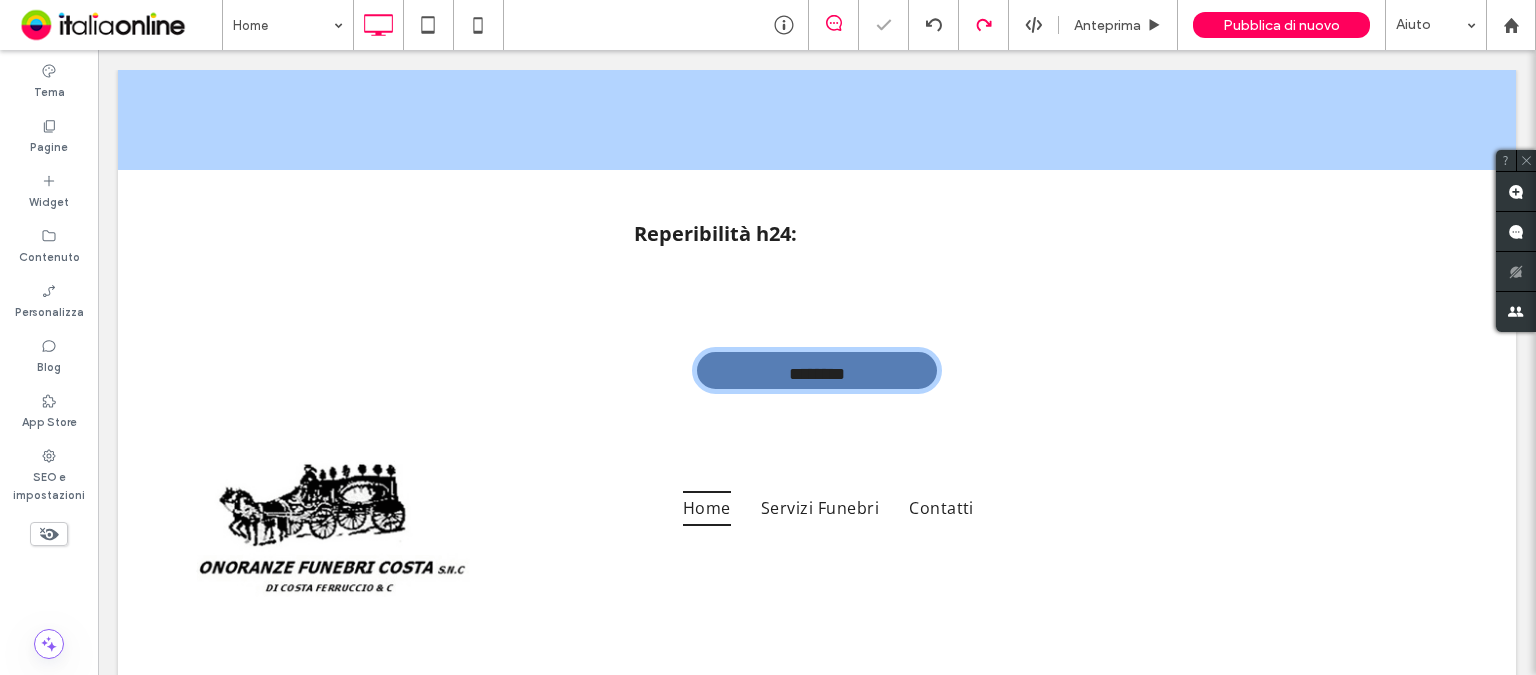 scroll, scrollTop: 0, scrollLeft: 0, axis: both 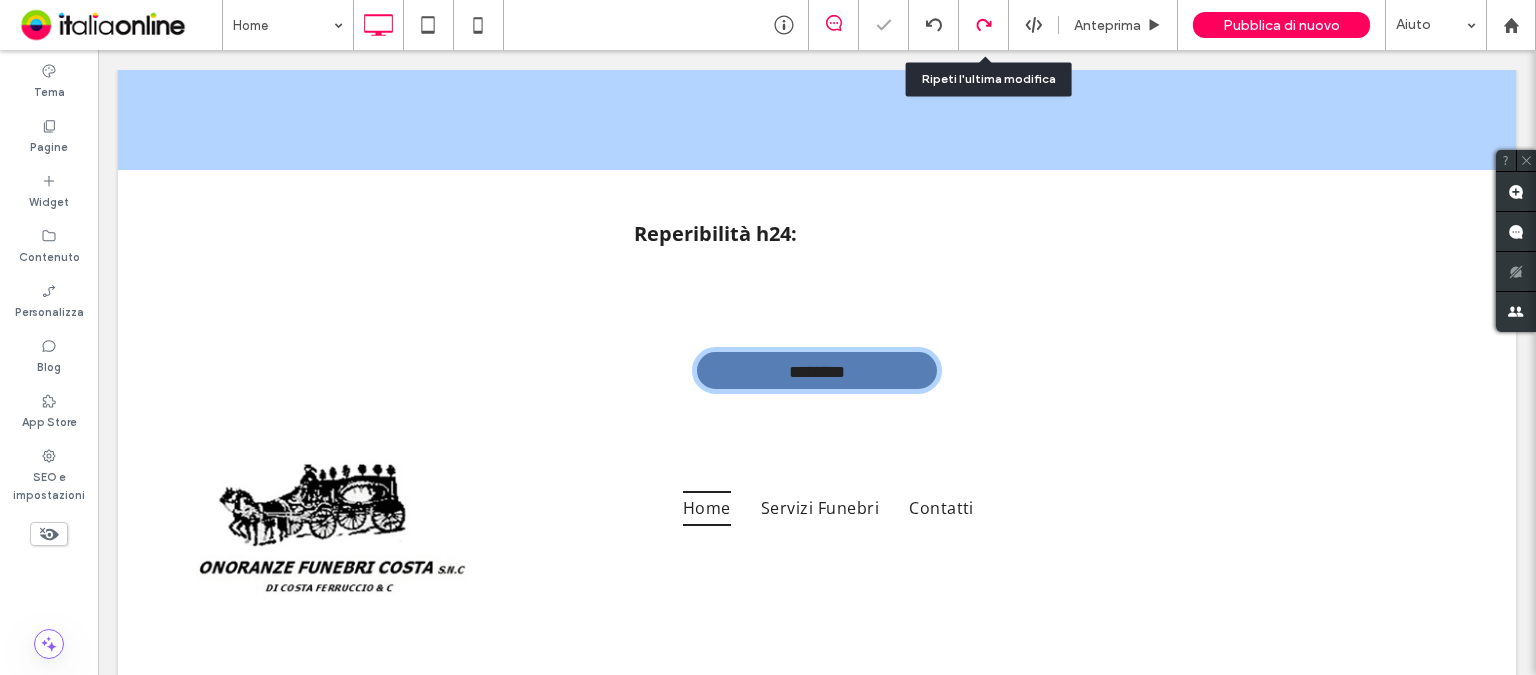 click 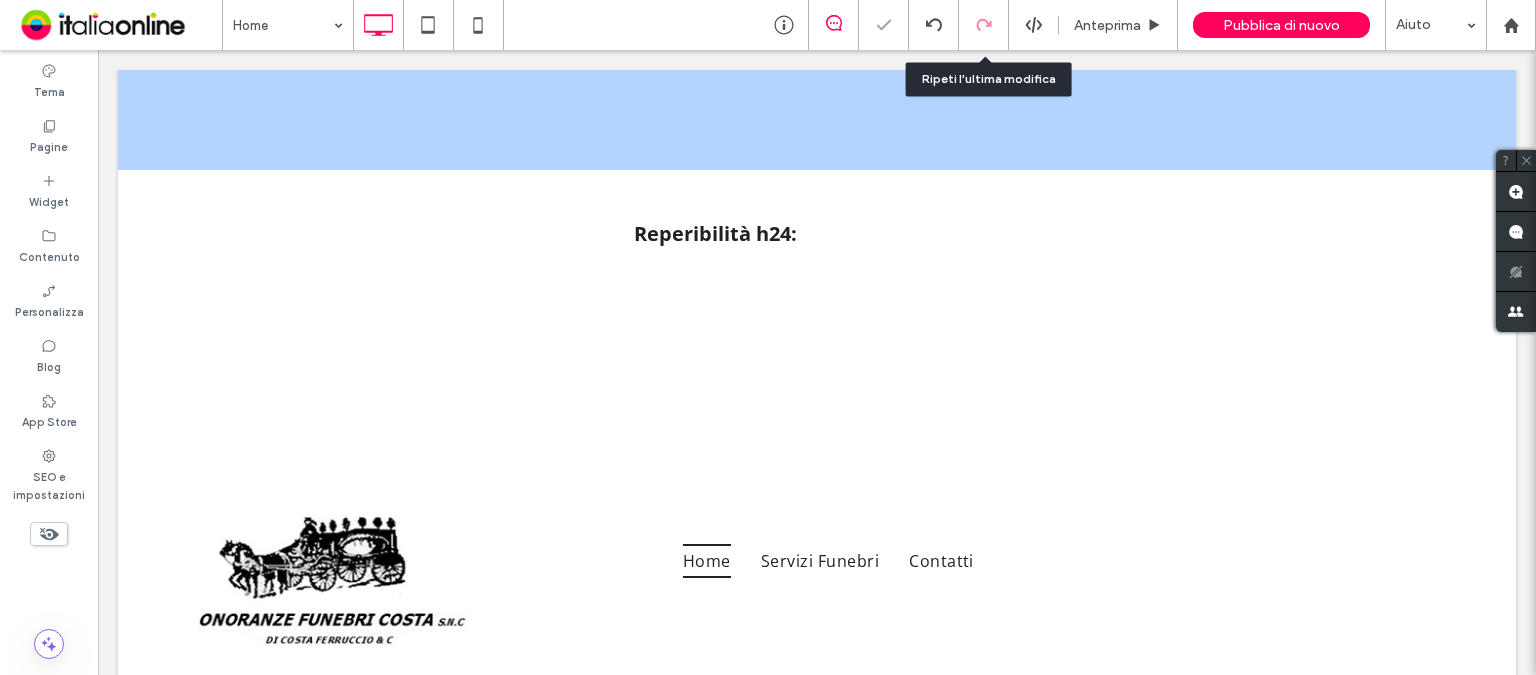 click 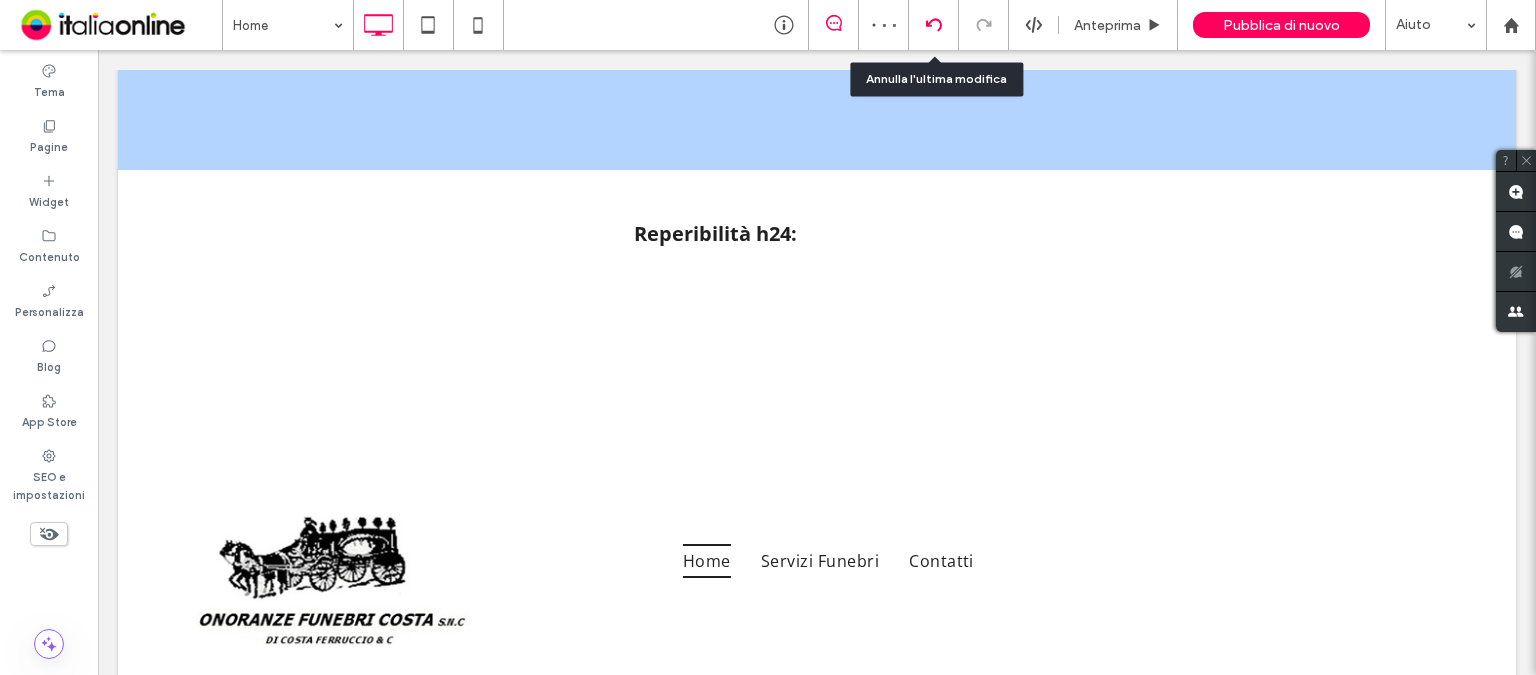 click at bounding box center (934, 25) 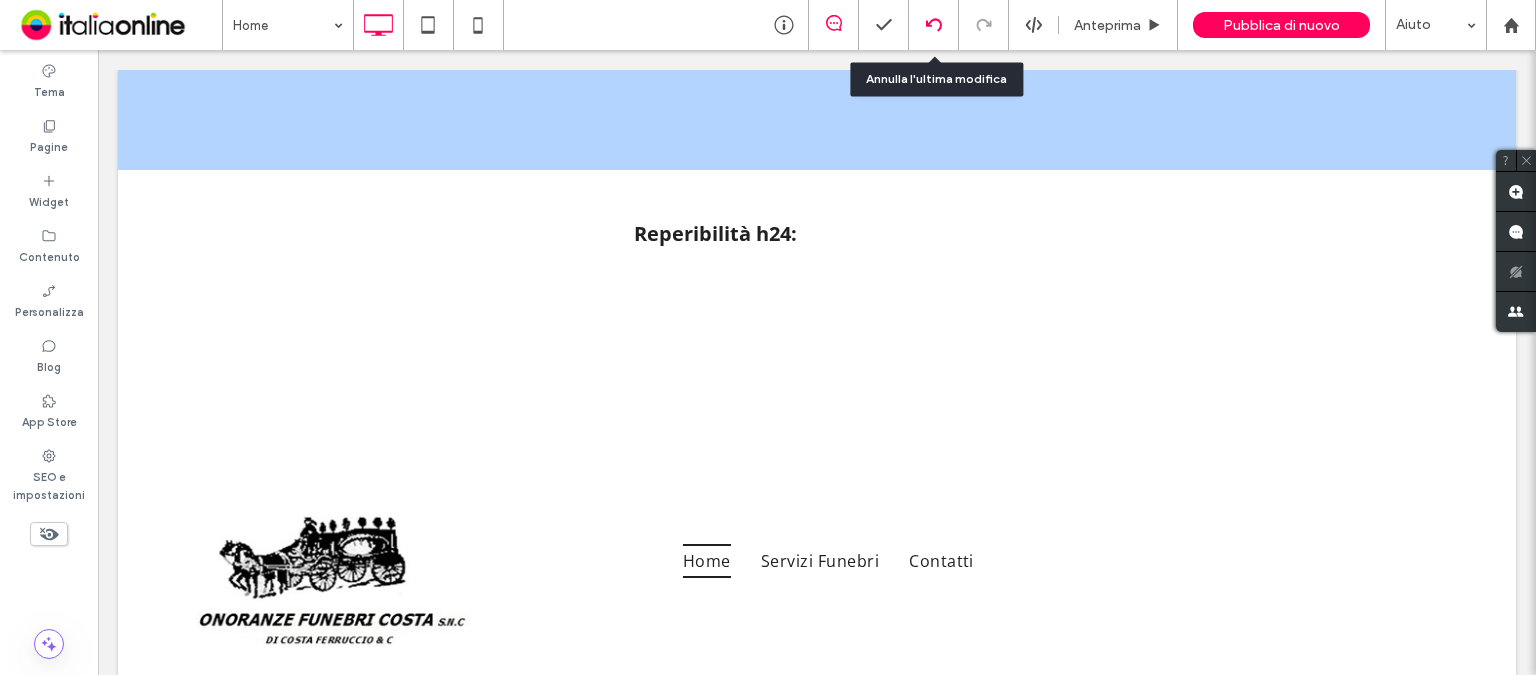 click 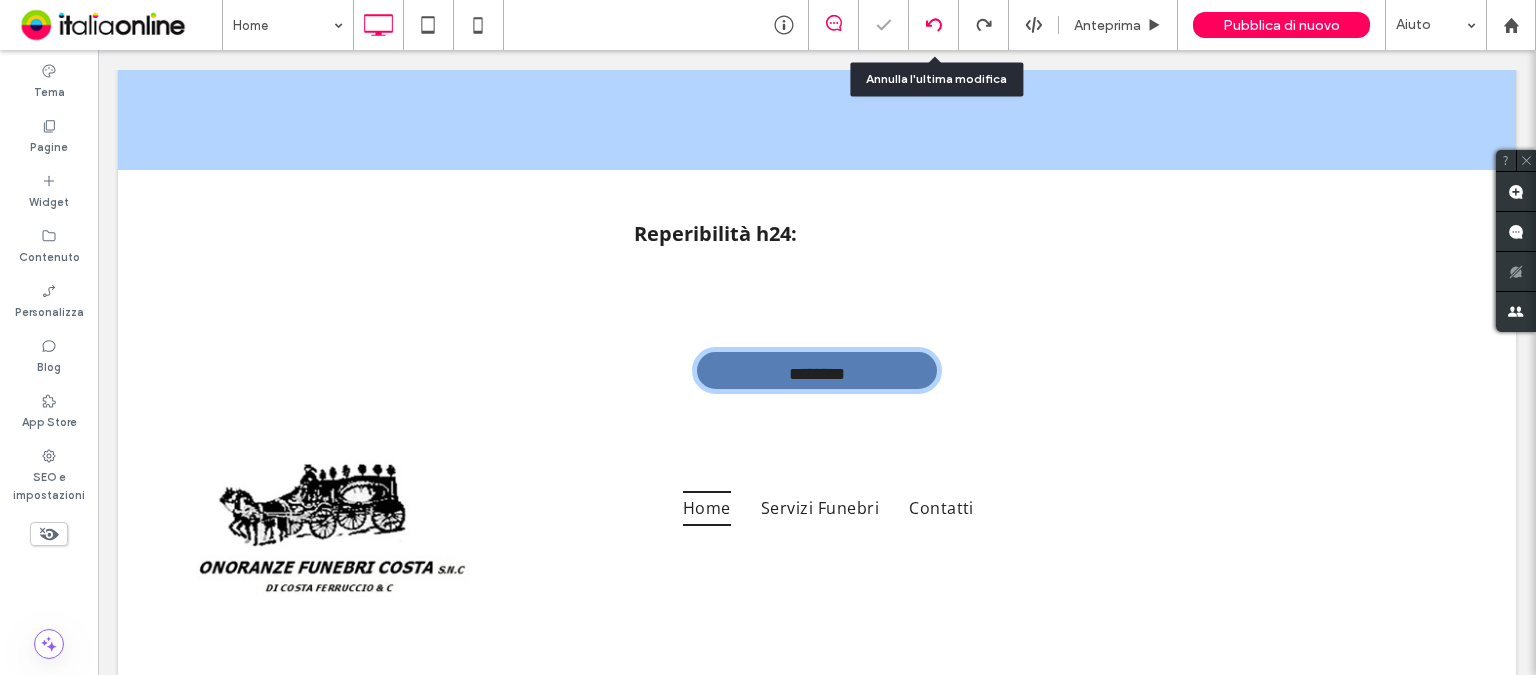 scroll, scrollTop: 0, scrollLeft: 0, axis: both 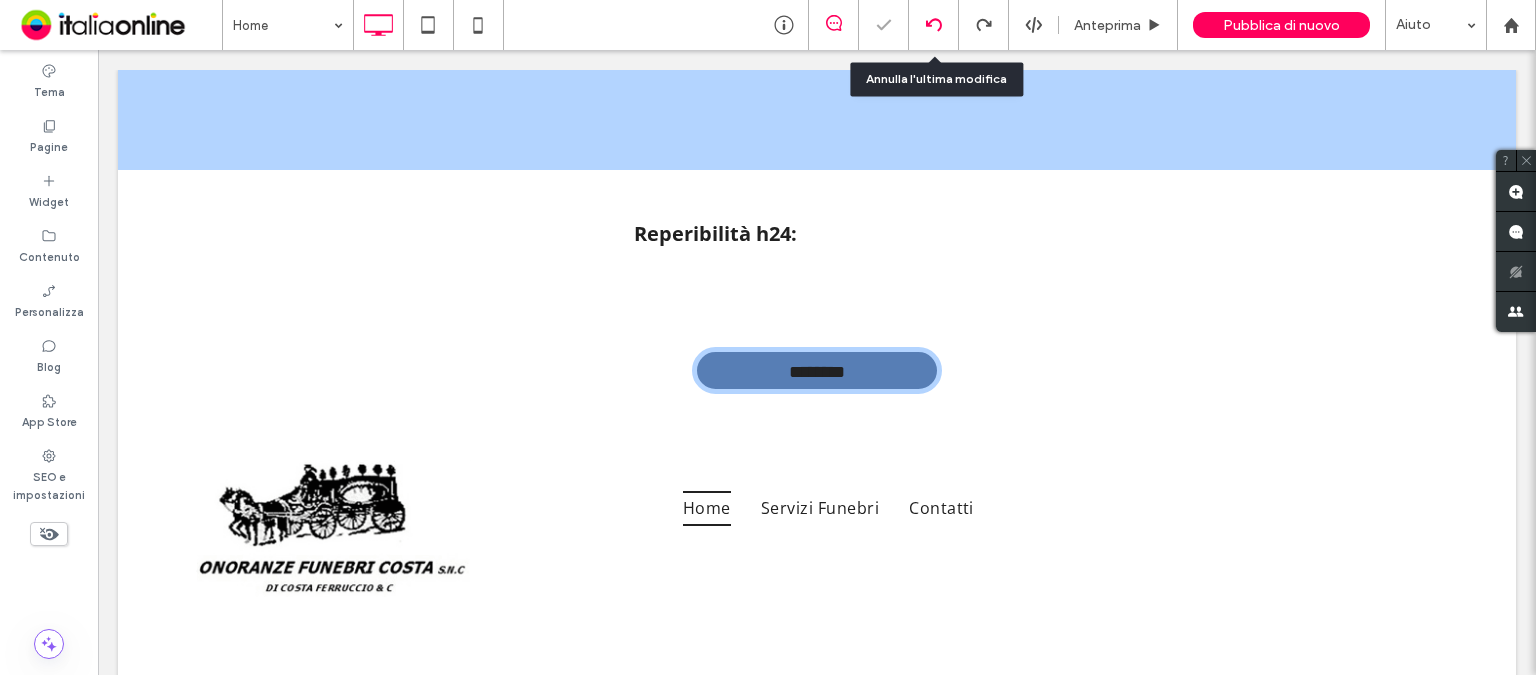 click 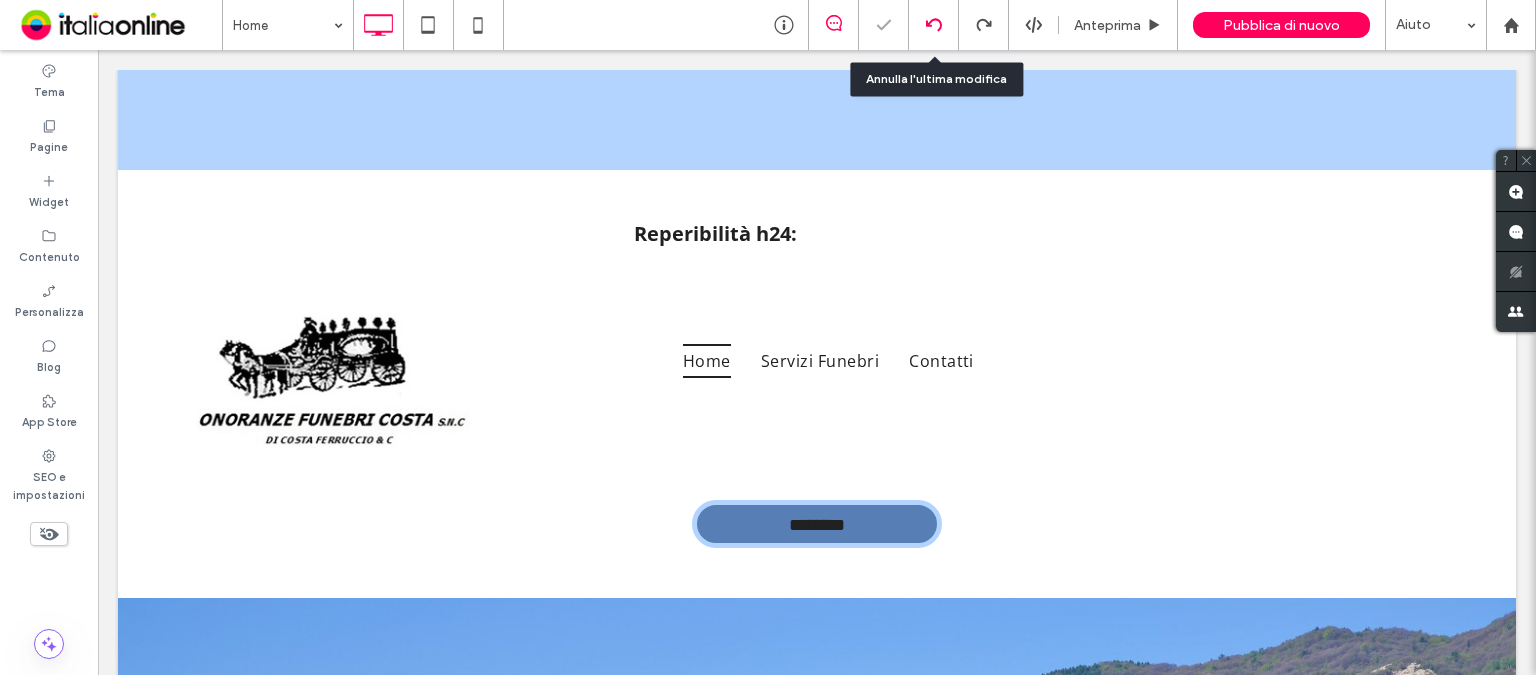 scroll, scrollTop: 0, scrollLeft: 0, axis: both 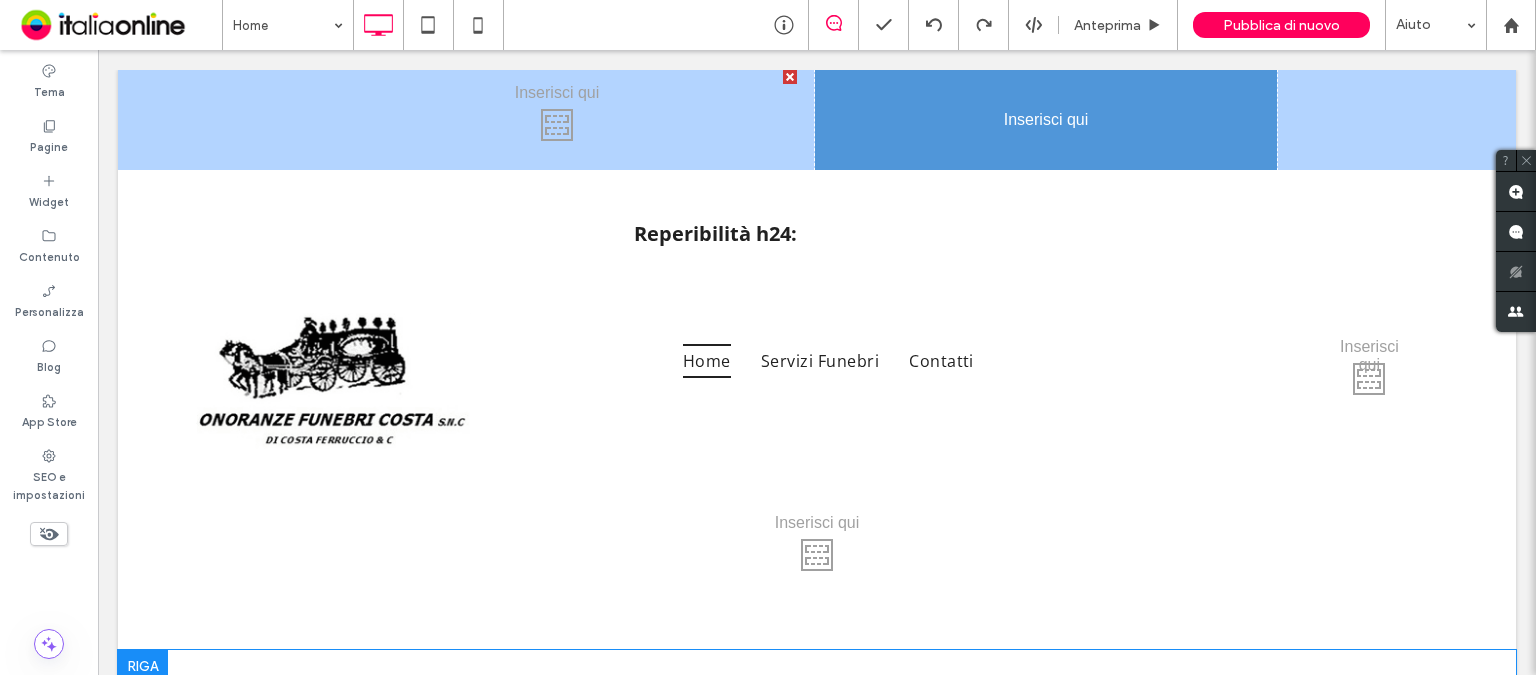 drag, startPoint x: 769, startPoint y: 524, endPoint x: 1165, endPoint y: 182, distance: 523.2399 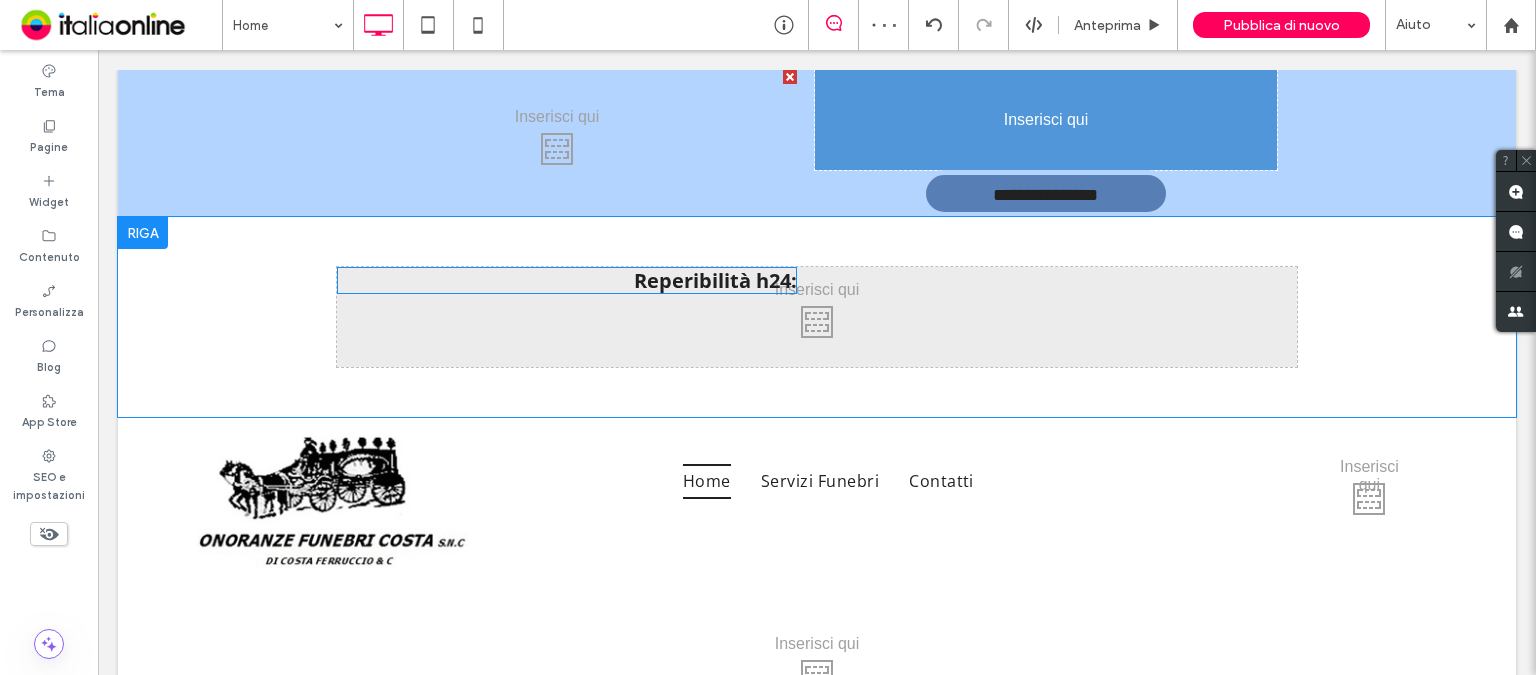 drag, startPoint x: 677, startPoint y: 238, endPoint x: 1016, endPoint y: 123, distance: 357.97485 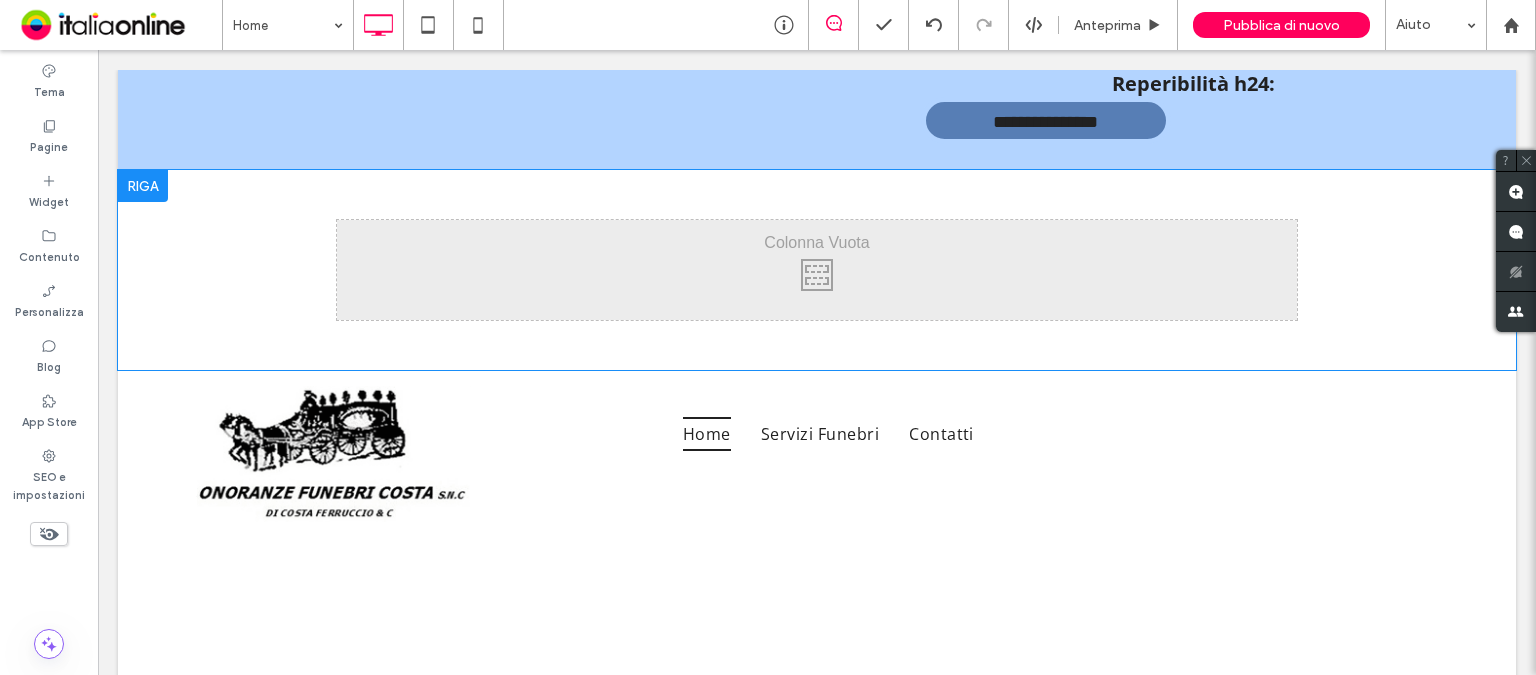 click at bounding box center [143, 186] 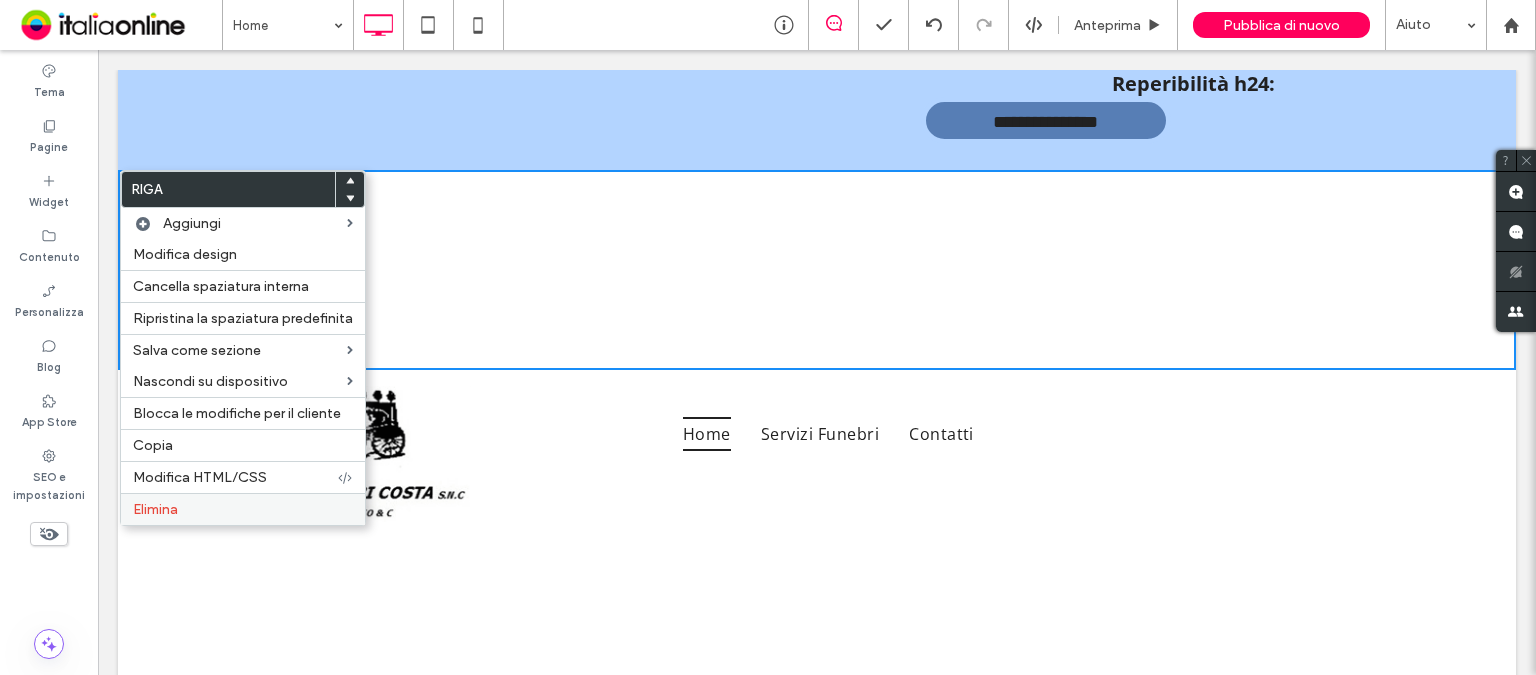 click on "Elimina" at bounding box center [243, 509] 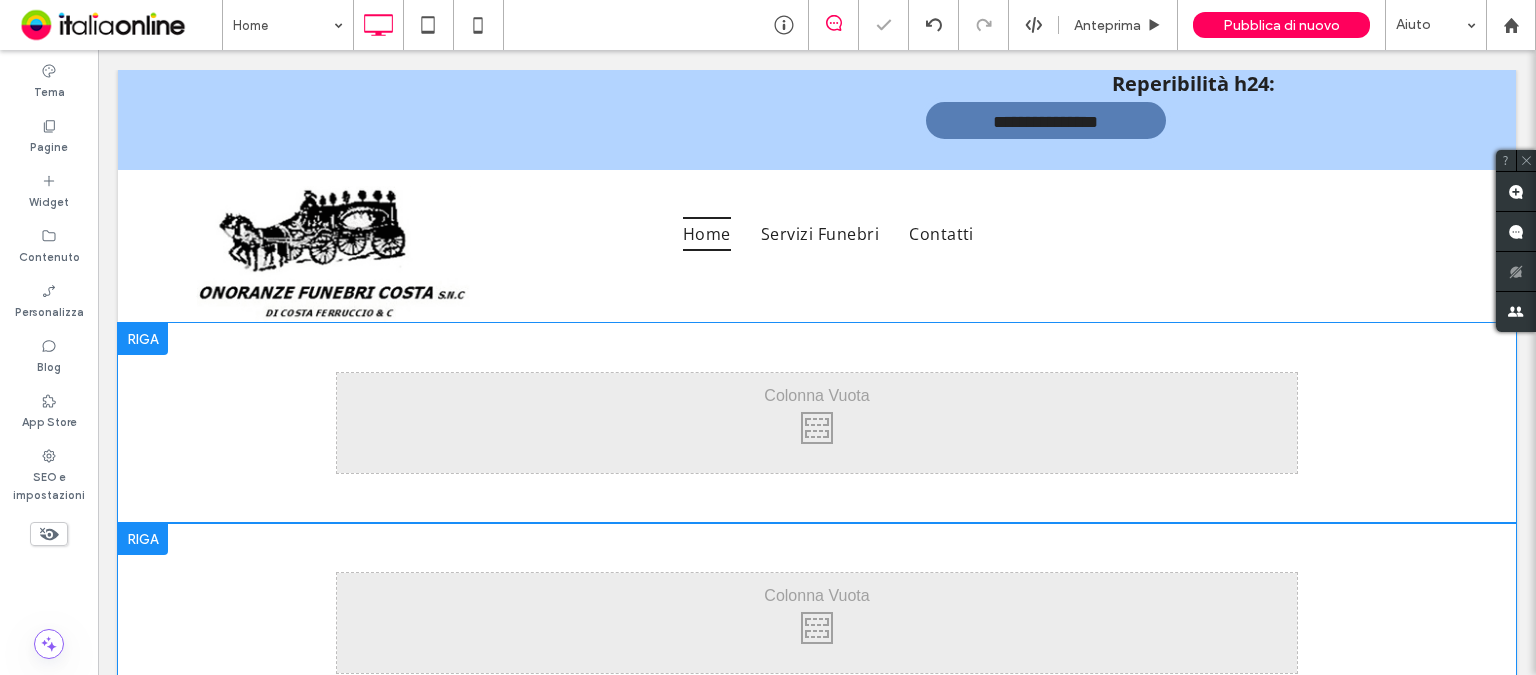 click at bounding box center [143, 339] 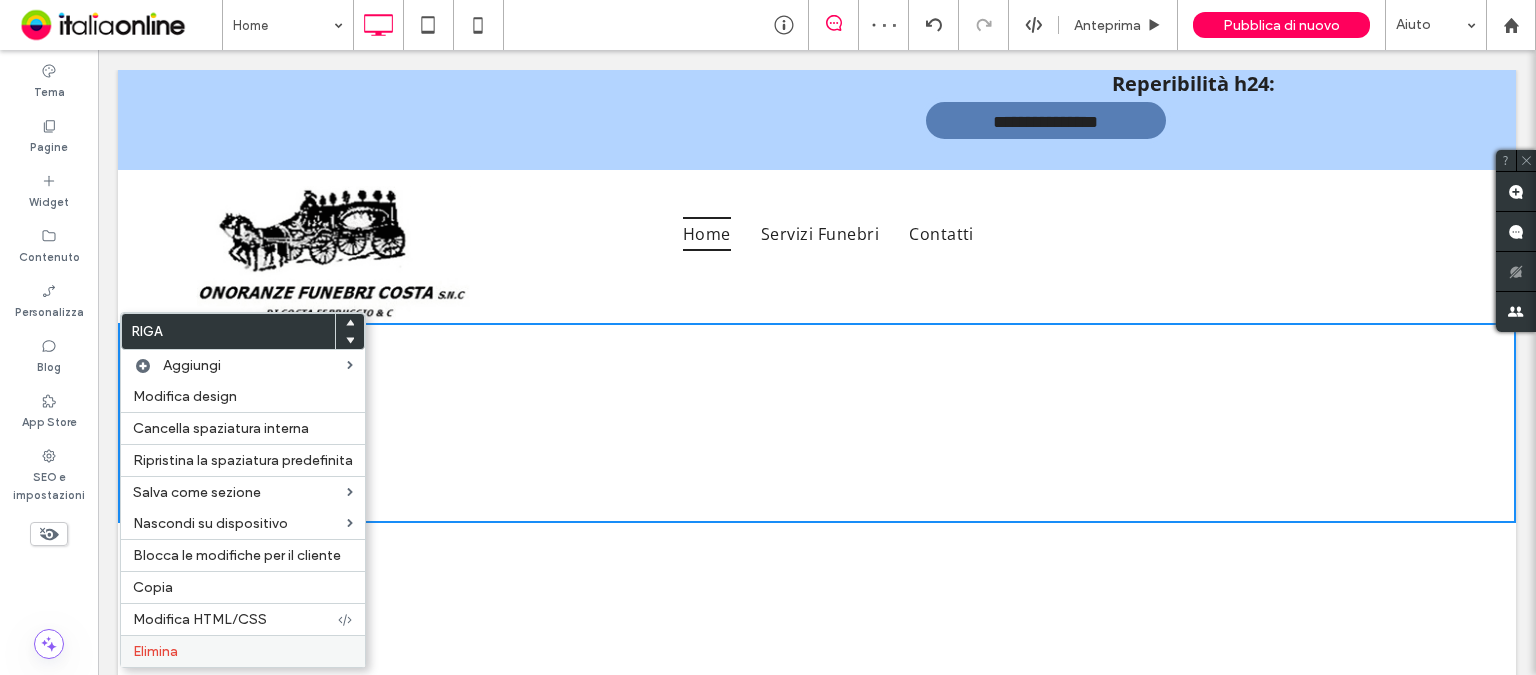 click on "Elimina" at bounding box center (243, 651) 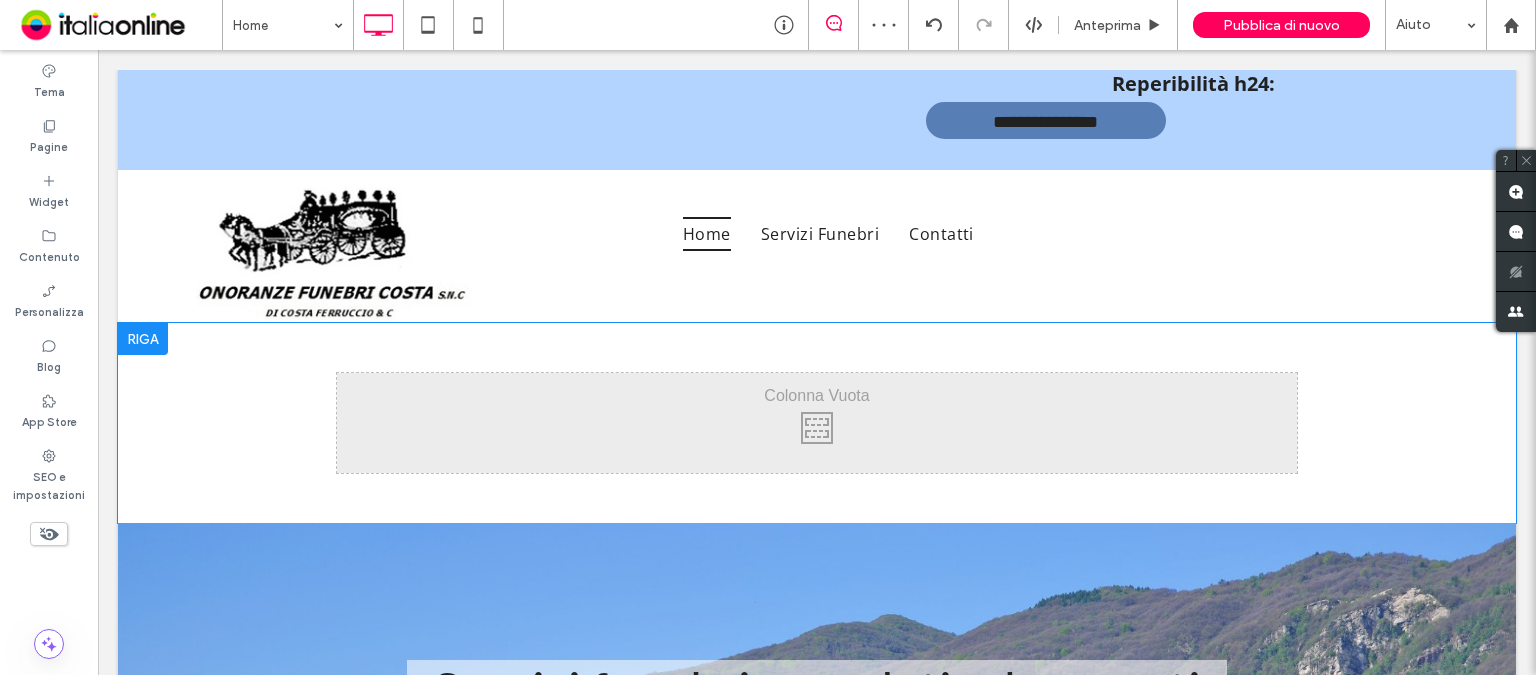 click at bounding box center (143, 339) 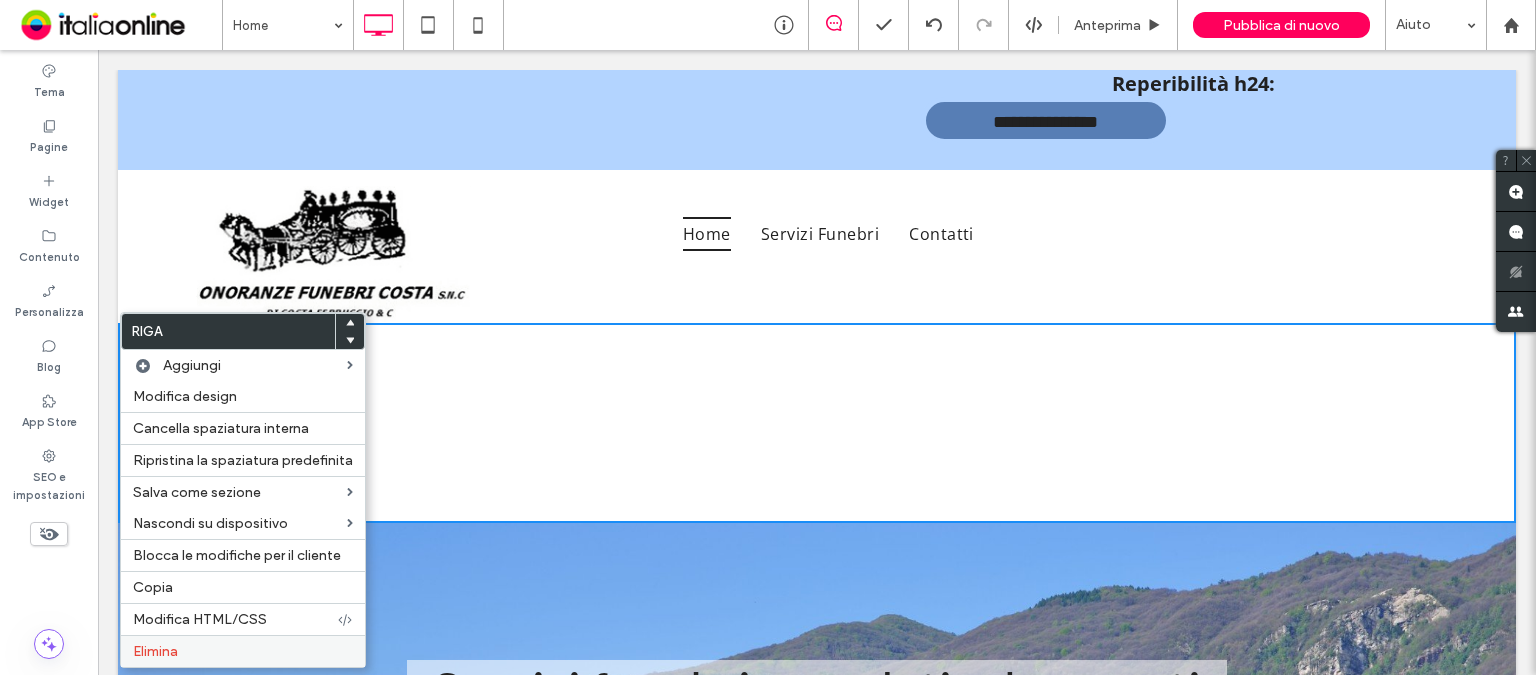 click on "Elimina" at bounding box center [155, 651] 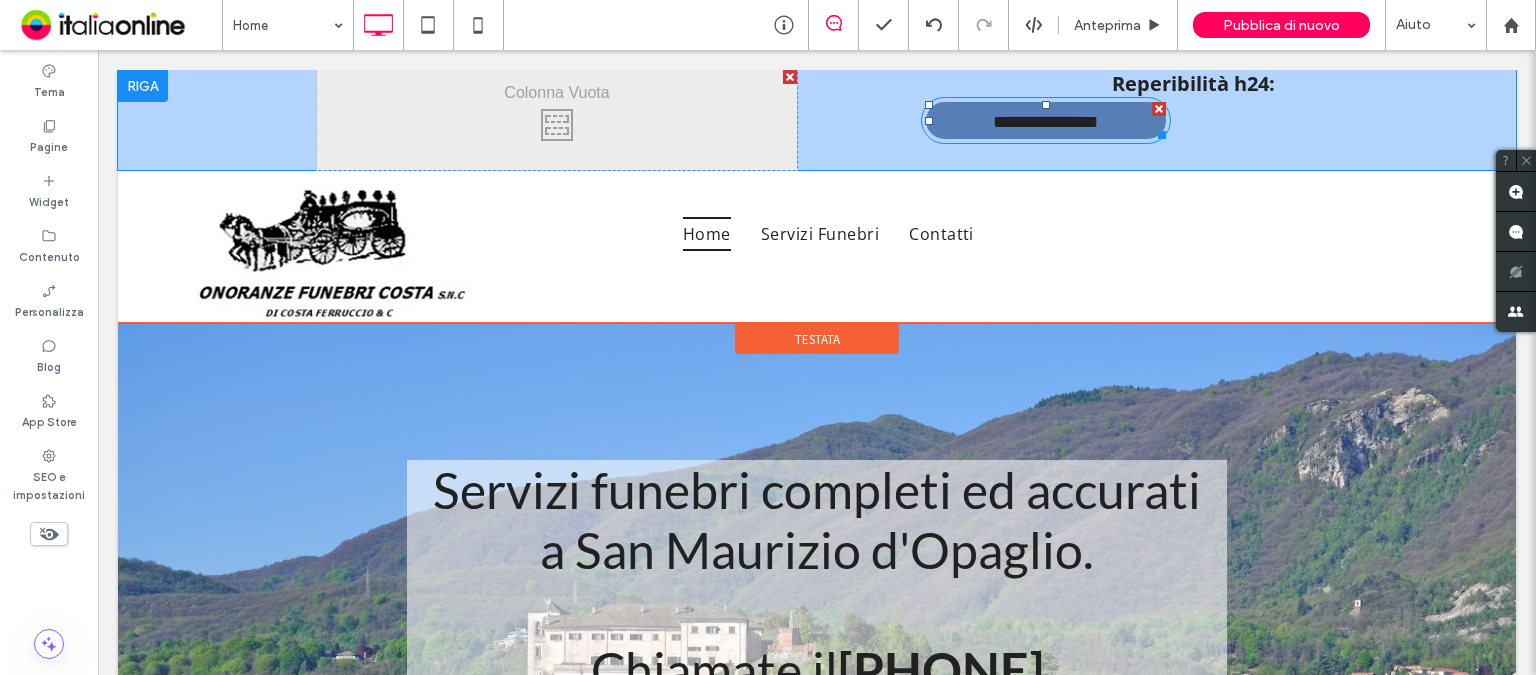 click on "**********" at bounding box center (1046, 120) 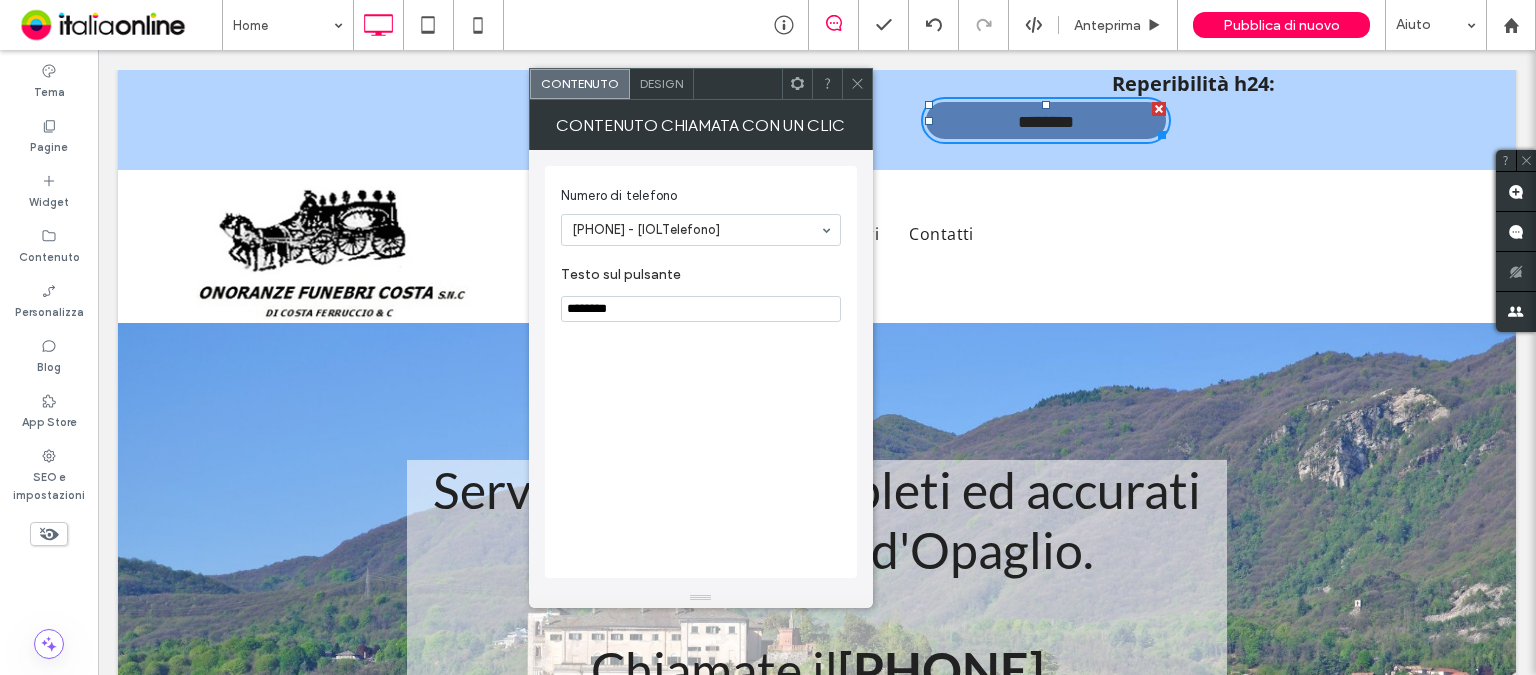 click on "Design" at bounding box center [662, 84] 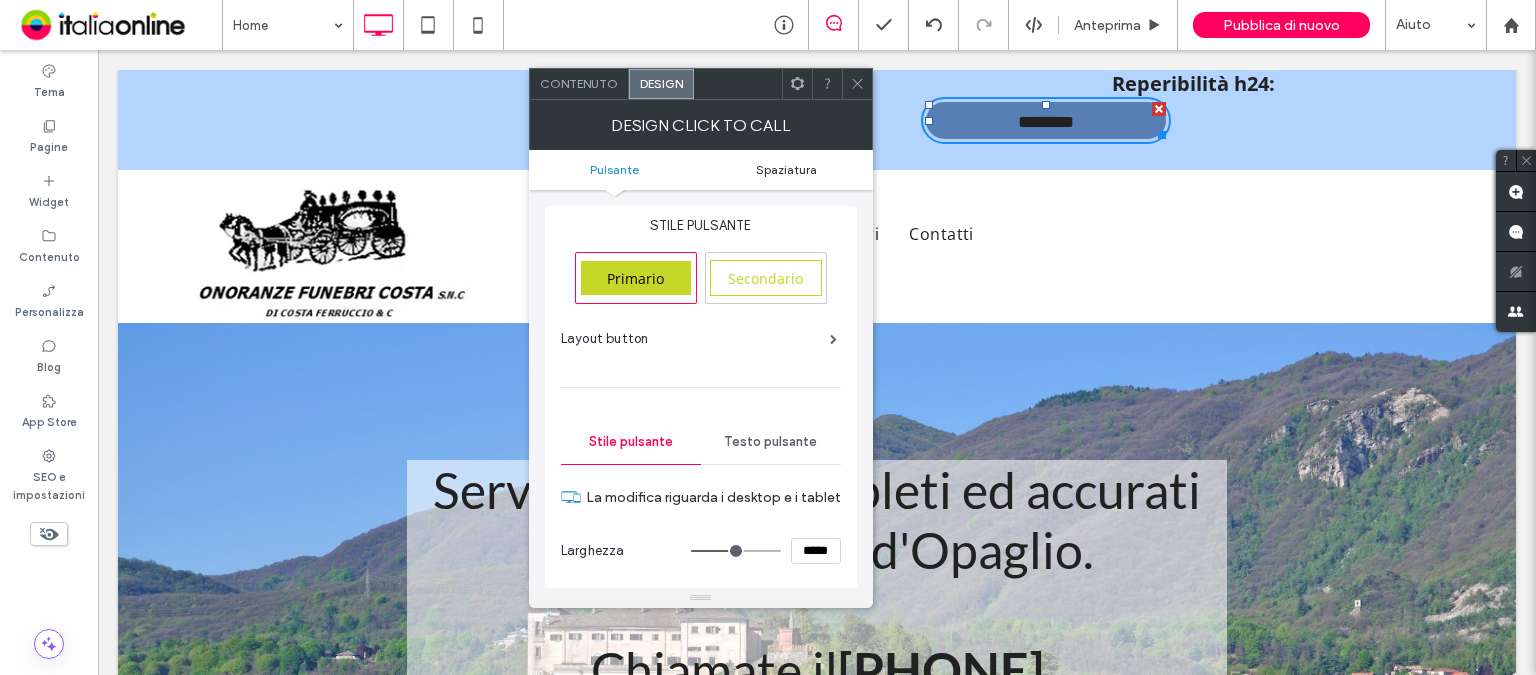 click on "Spaziatura" at bounding box center [786, 169] 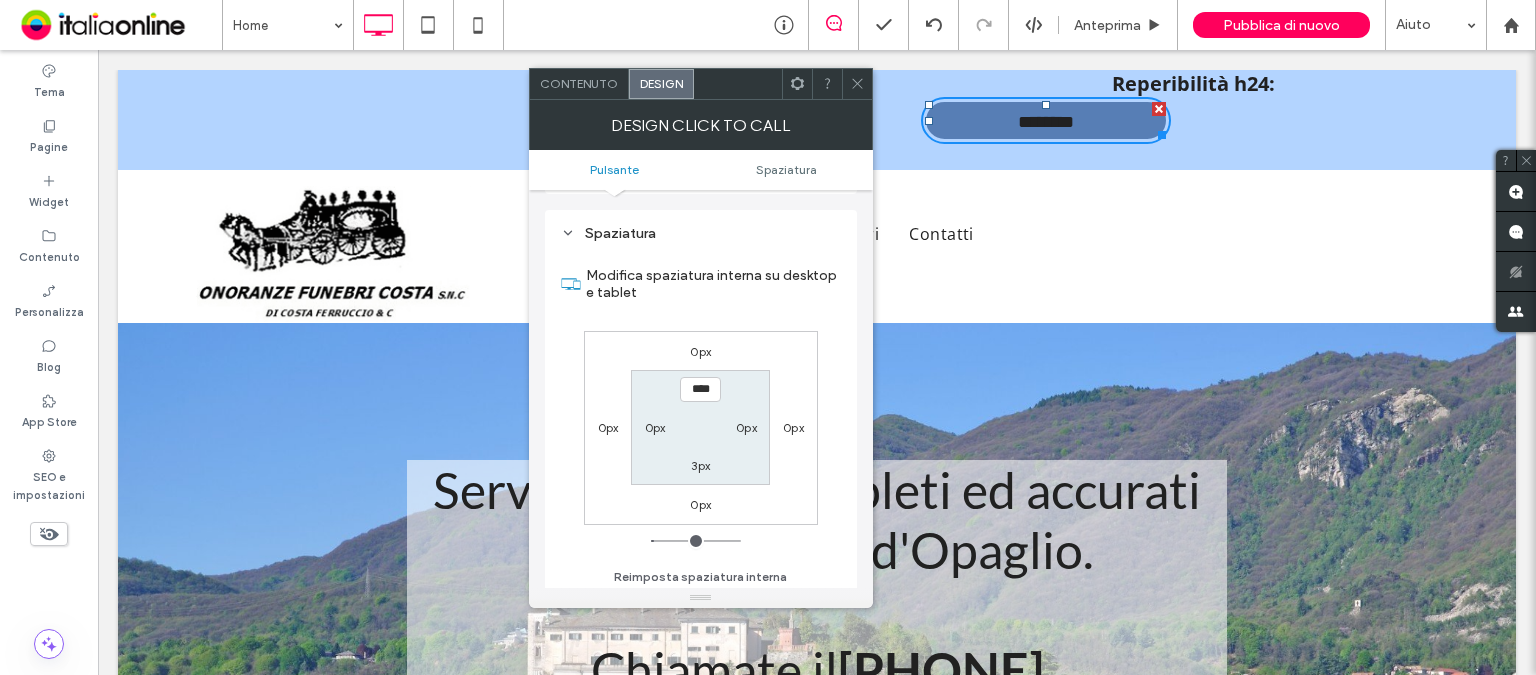 scroll, scrollTop: 893, scrollLeft: 0, axis: vertical 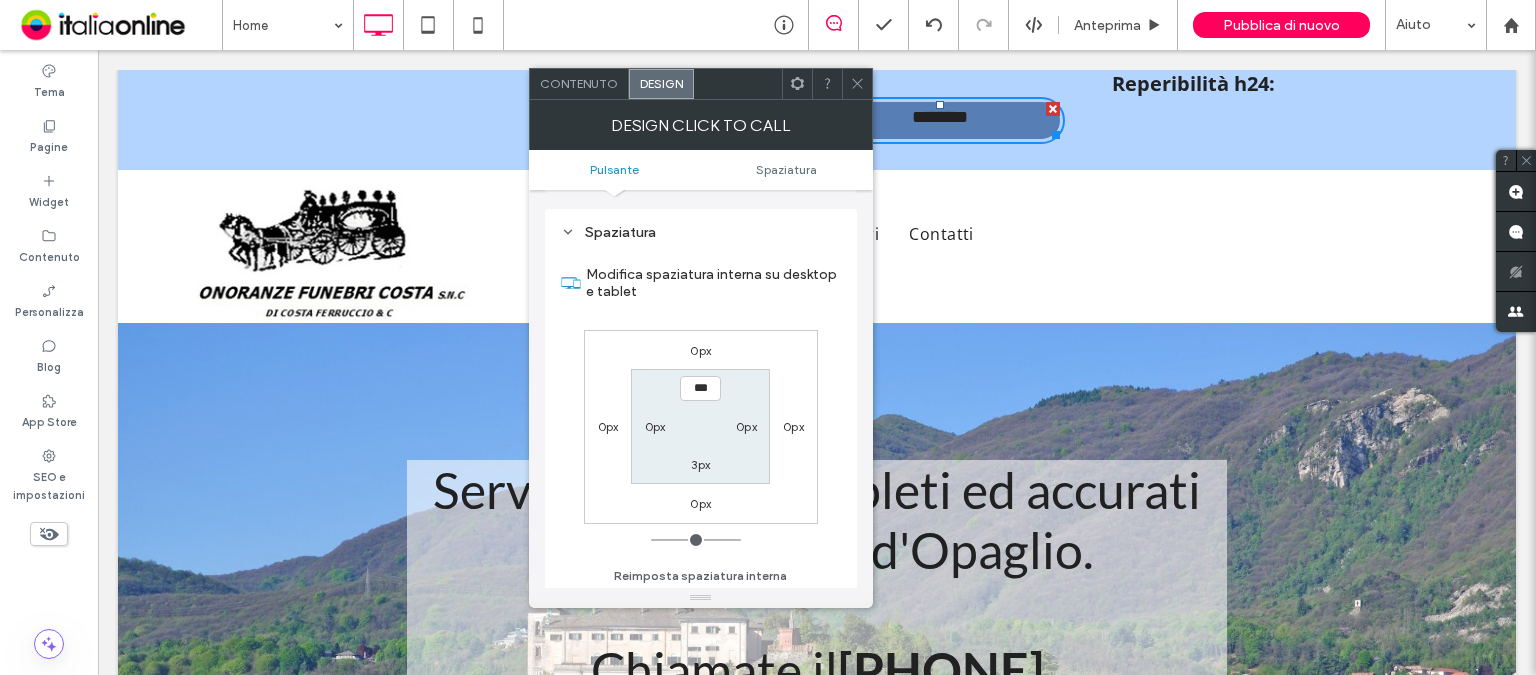drag, startPoint x: 664, startPoint y: 536, endPoint x: 656, endPoint y: 529, distance: 10.630146 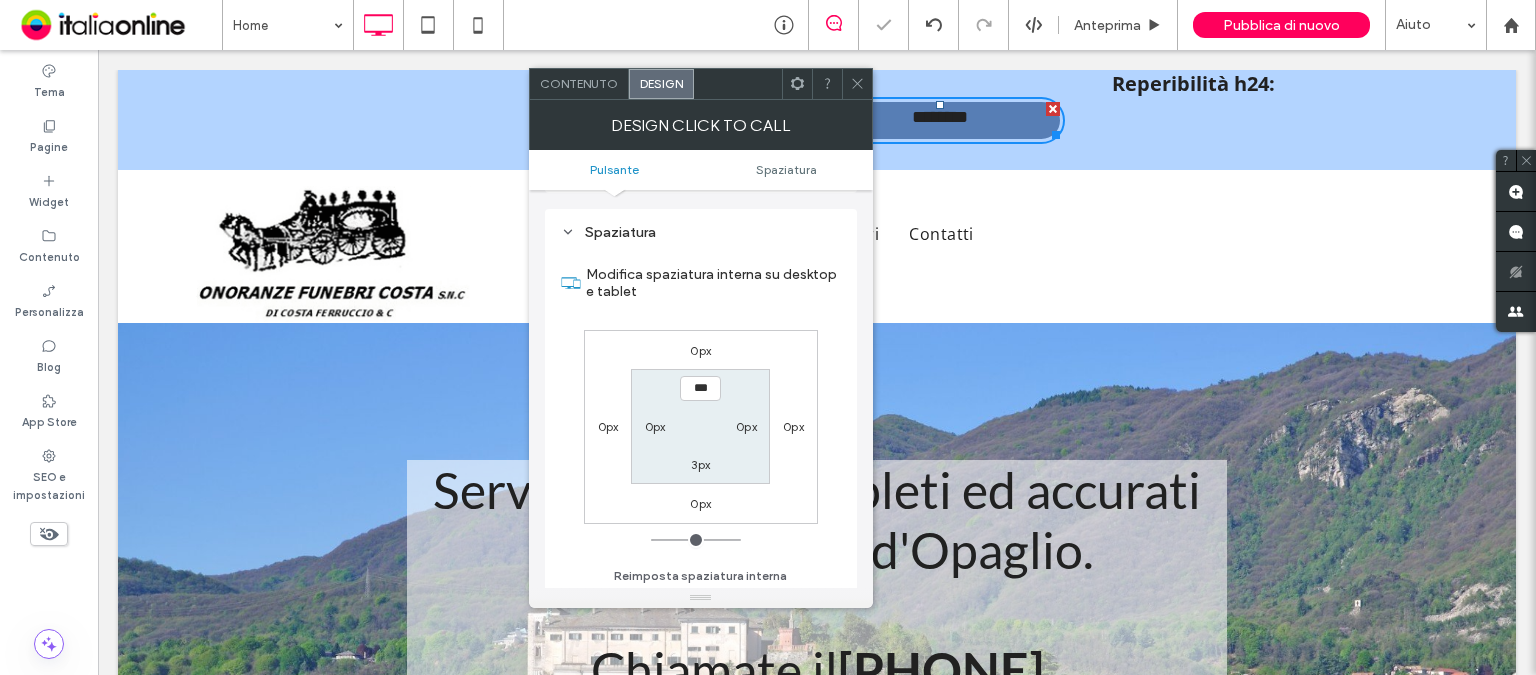 click on "0px" at bounding box center (608, 426) 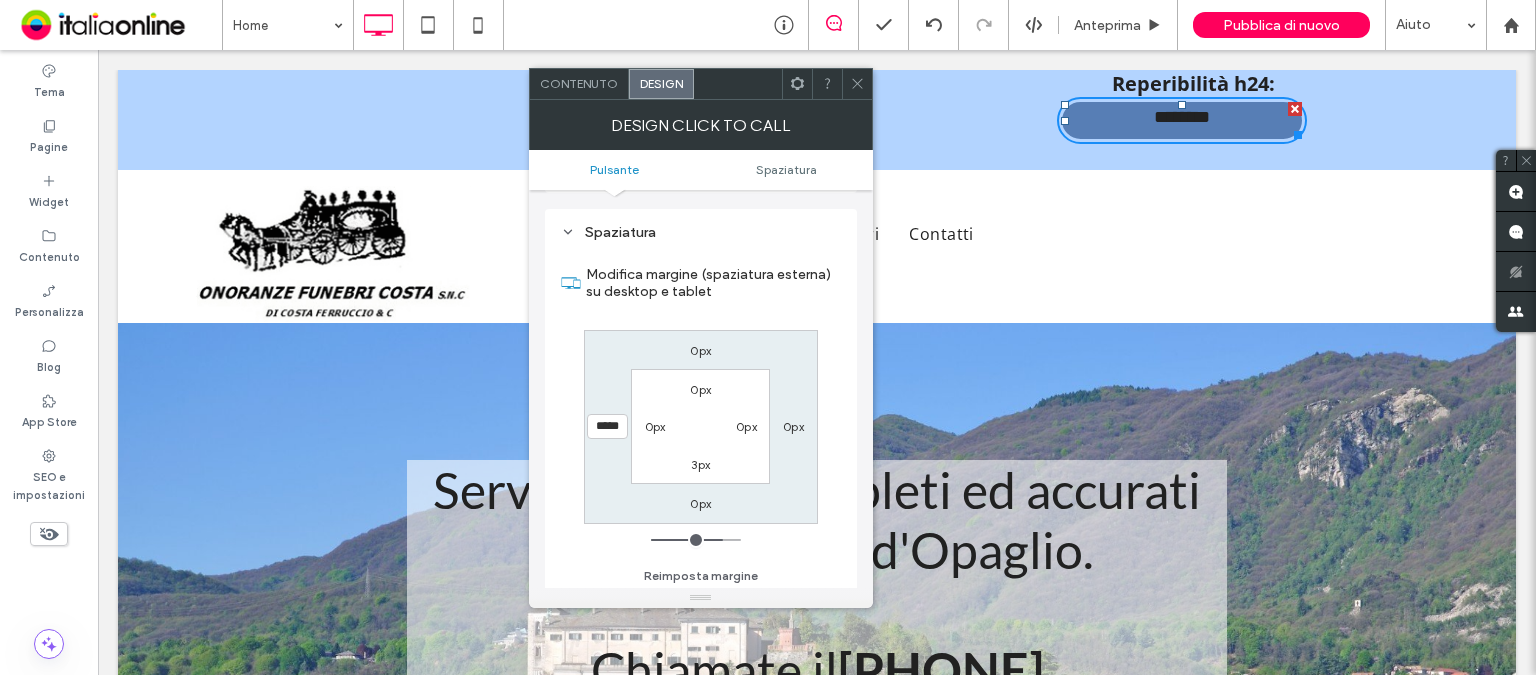 drag, startPoint x: 659, startPoint y: 530, endPoint x: 718, endPoint y: 528, distance: 59.03389 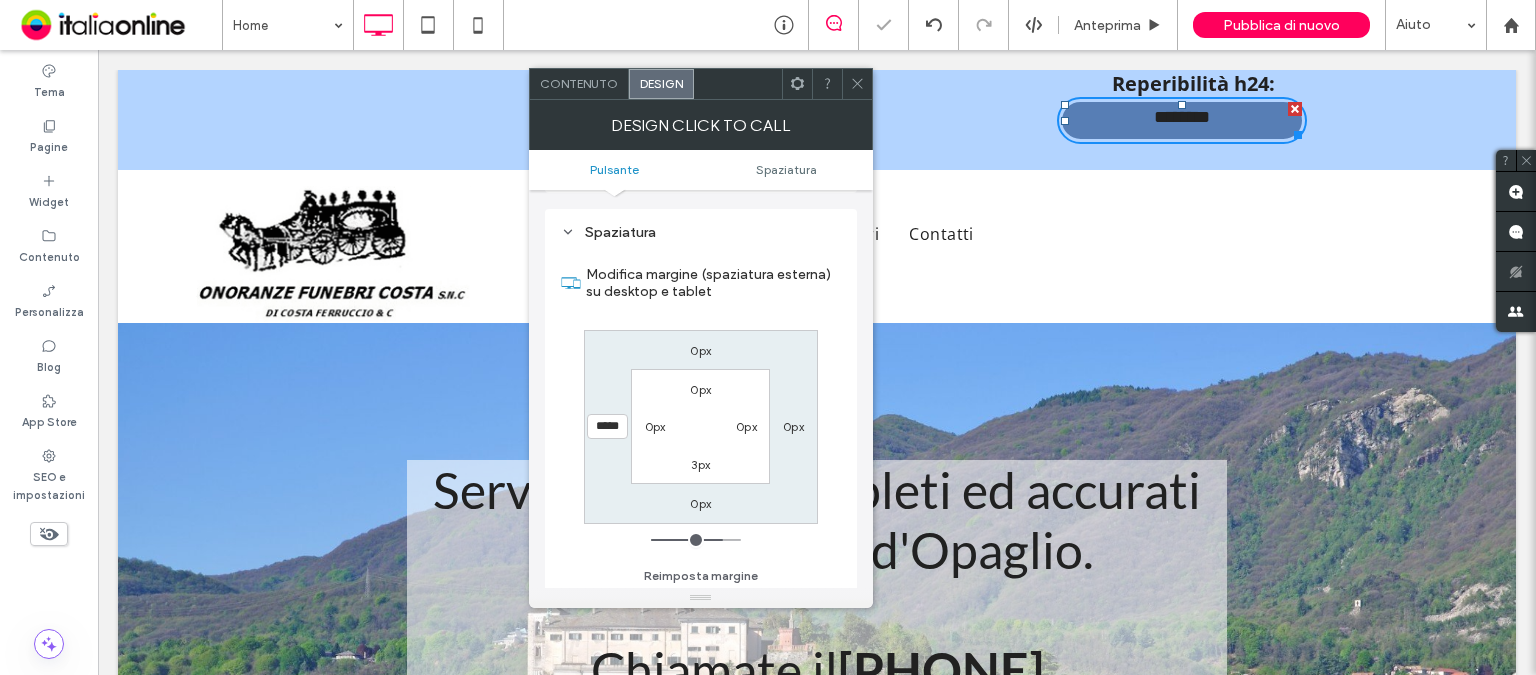 click 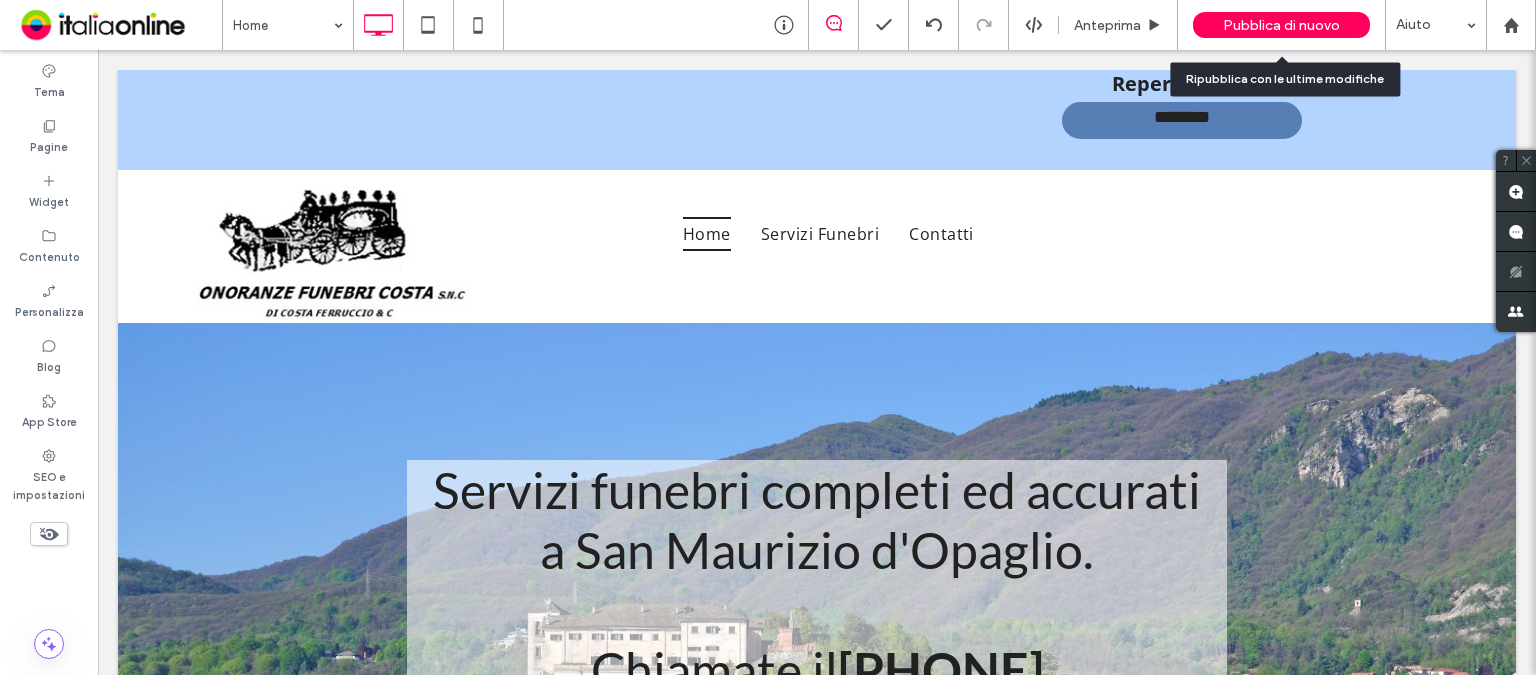 click on "Pubblica di nuovo" at bounding box center (1281, 25) 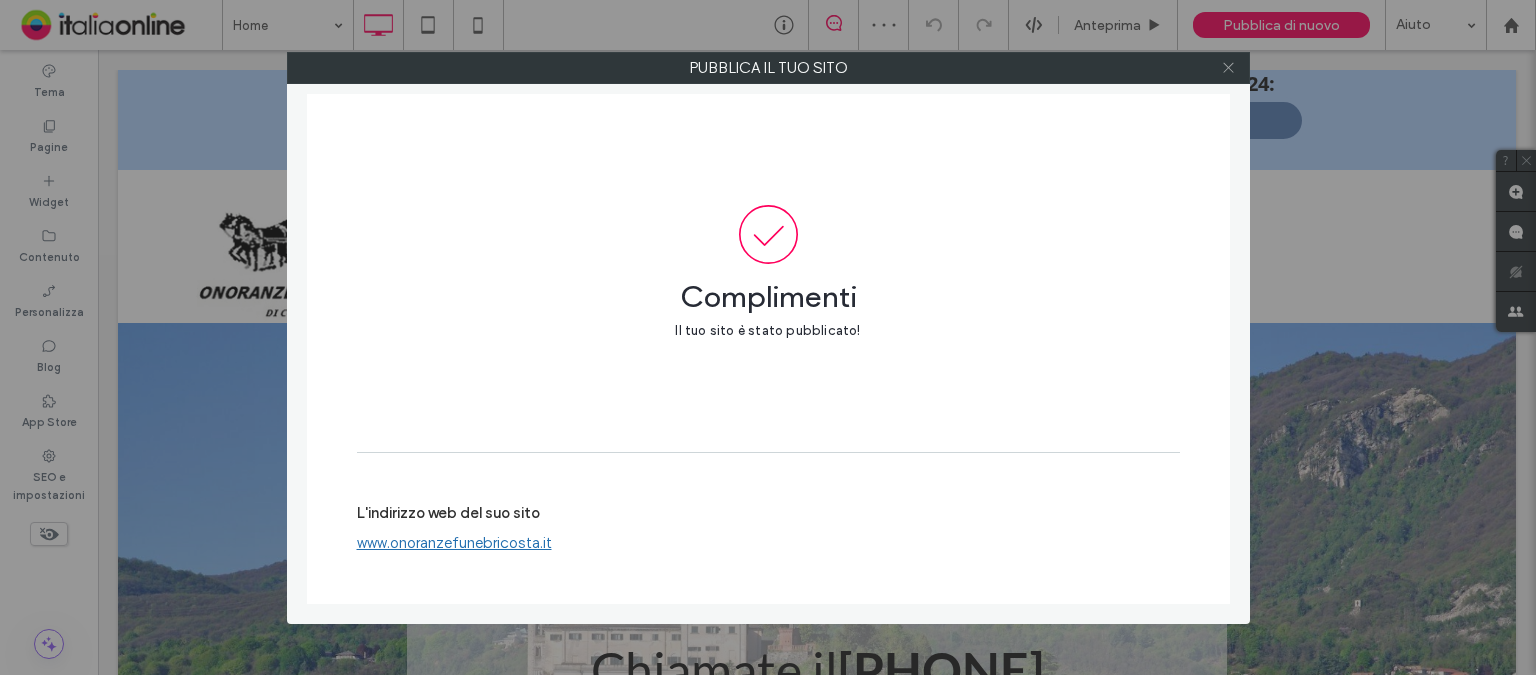 click 